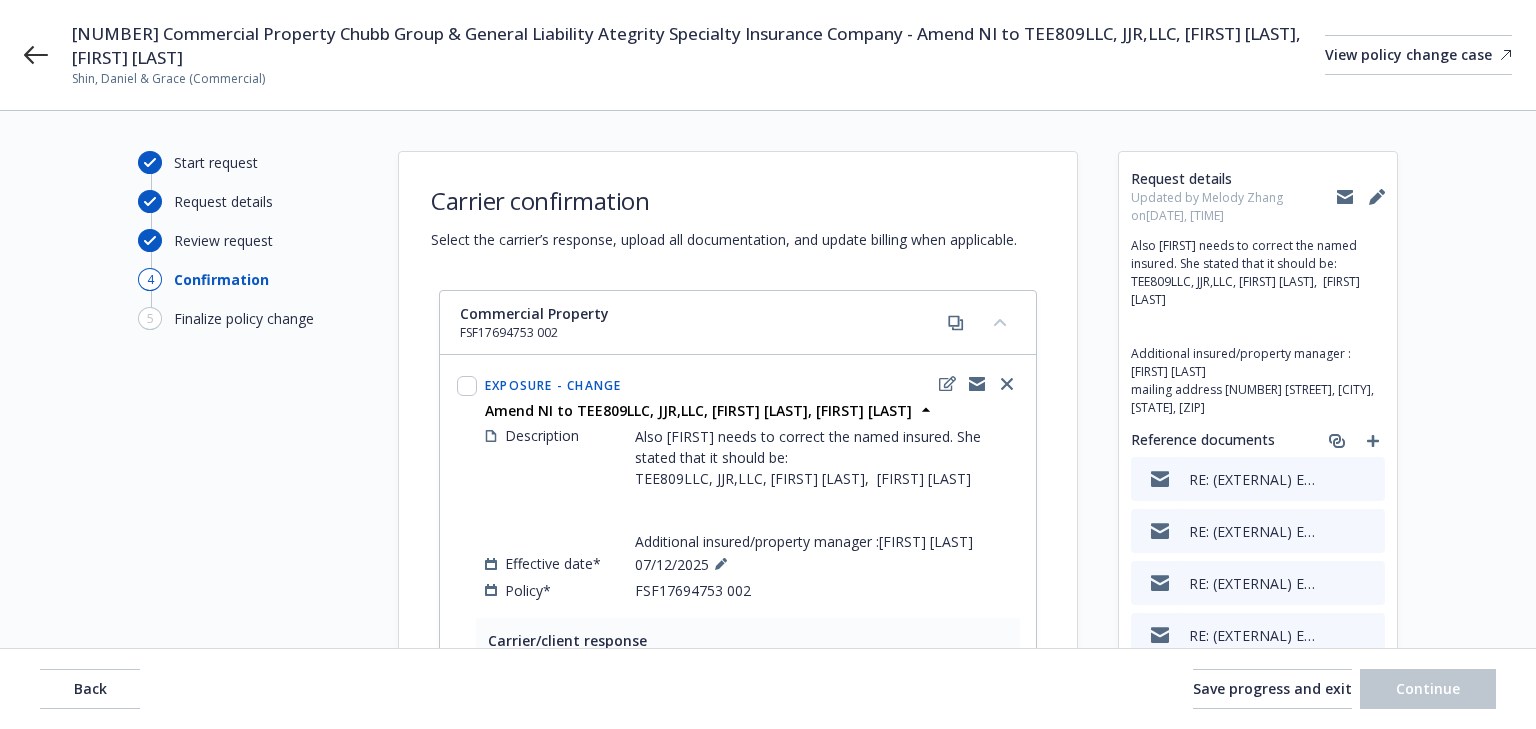 select on "ACCEPTED" 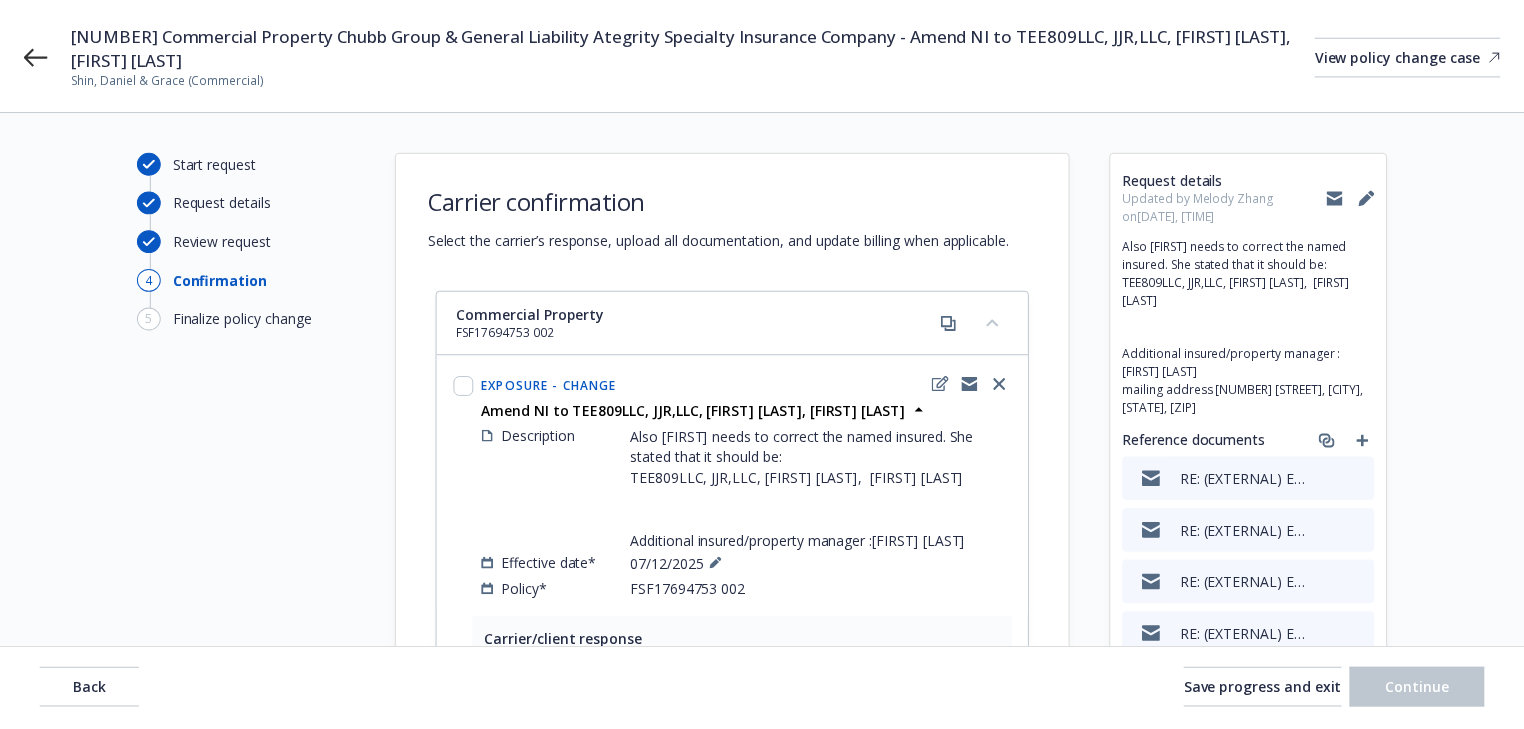 scroll, scrollTop: 0, scrollLeft: 0, axis: both 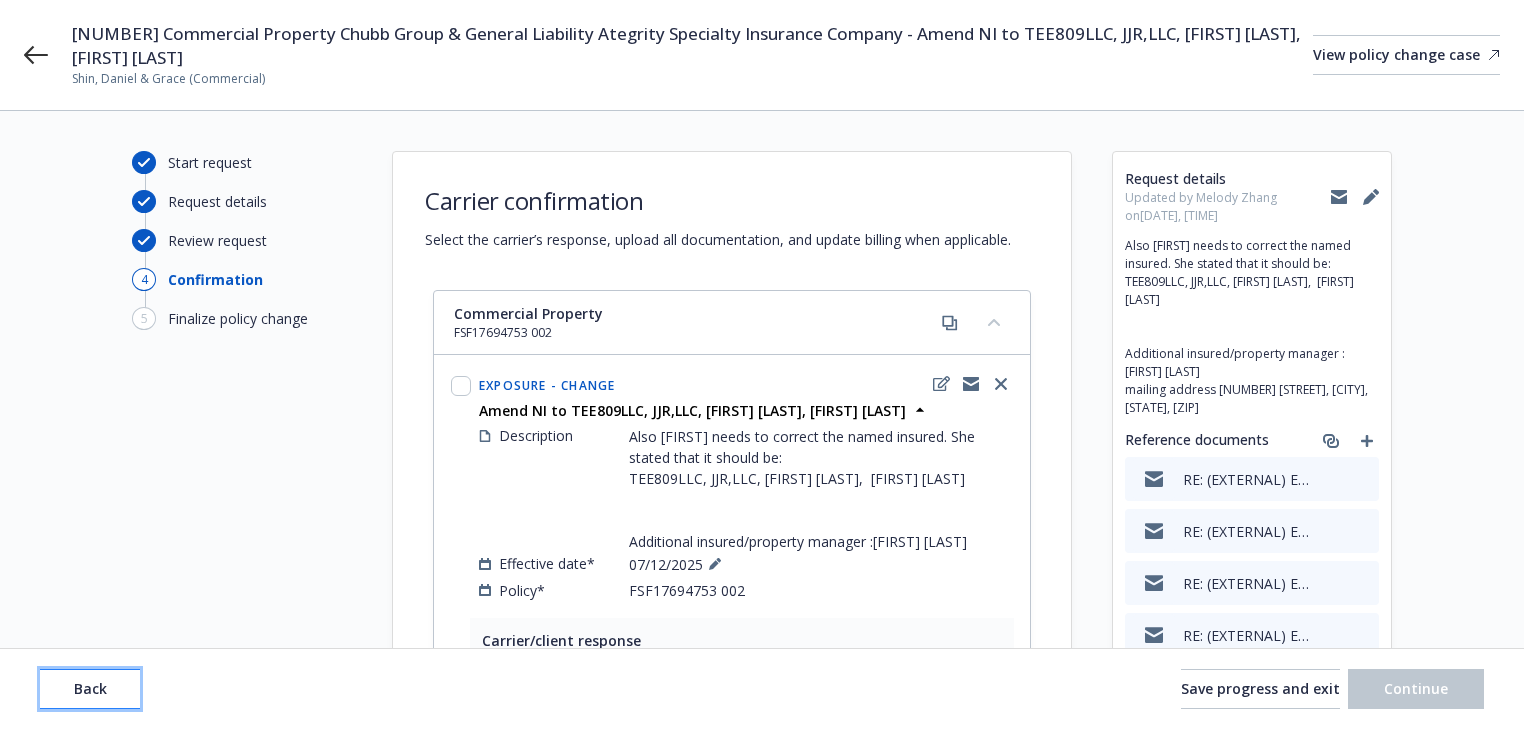 click on "Back" at bounding box center [90, 688] 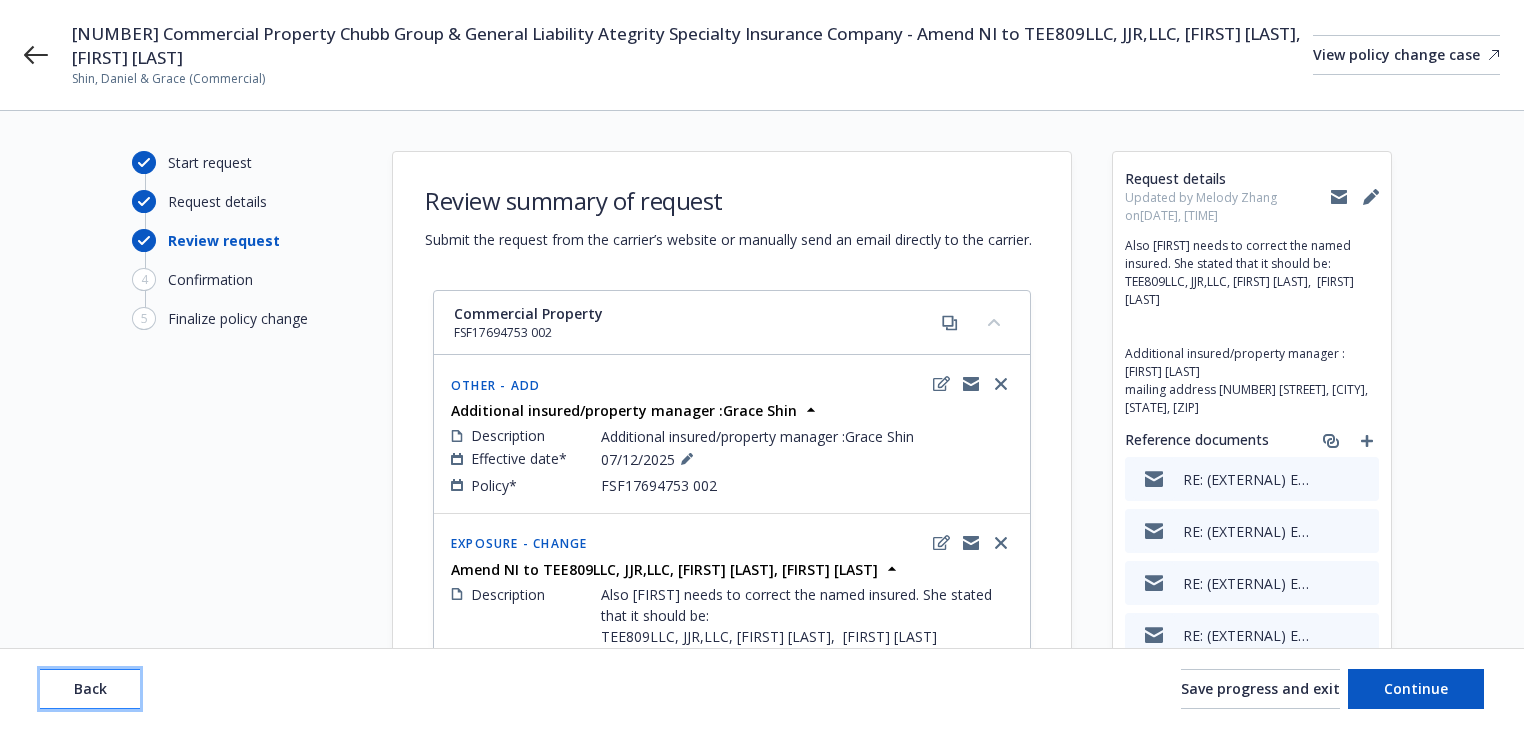 click on "Back" at bounding box center (90, 688) 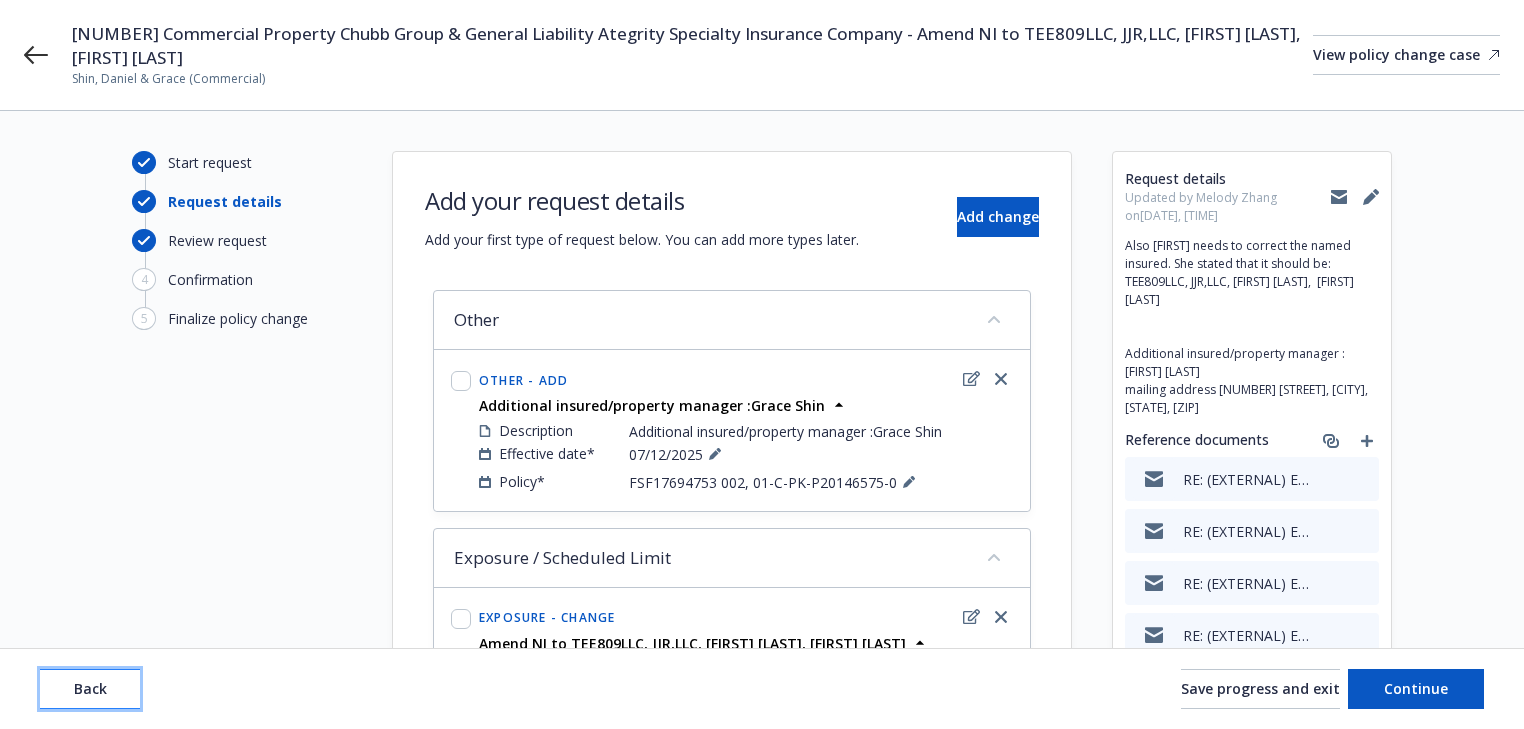 click on "Back" at bounding box center [90, 688] 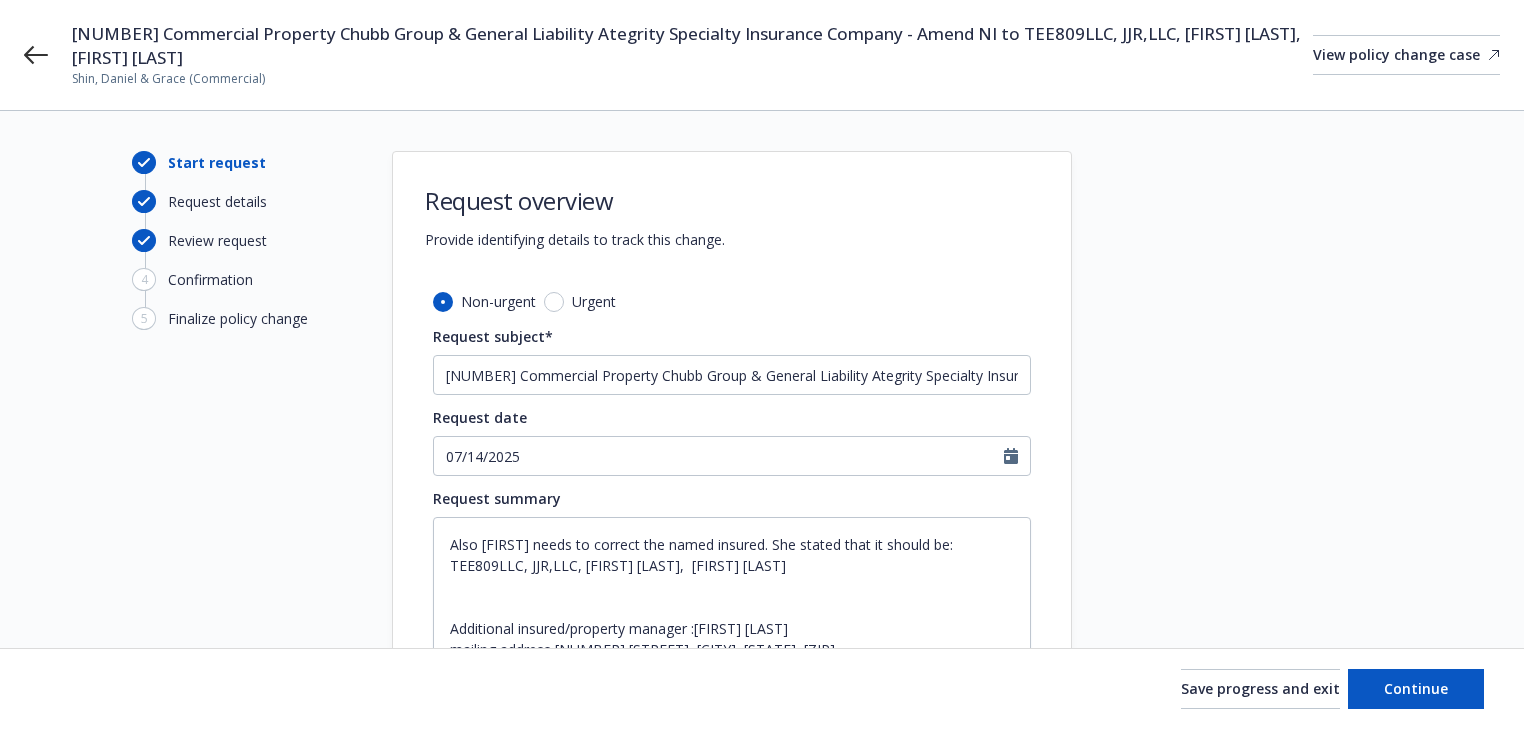 click on "Save progress and exit Continue" at bounding box center [762, 689] 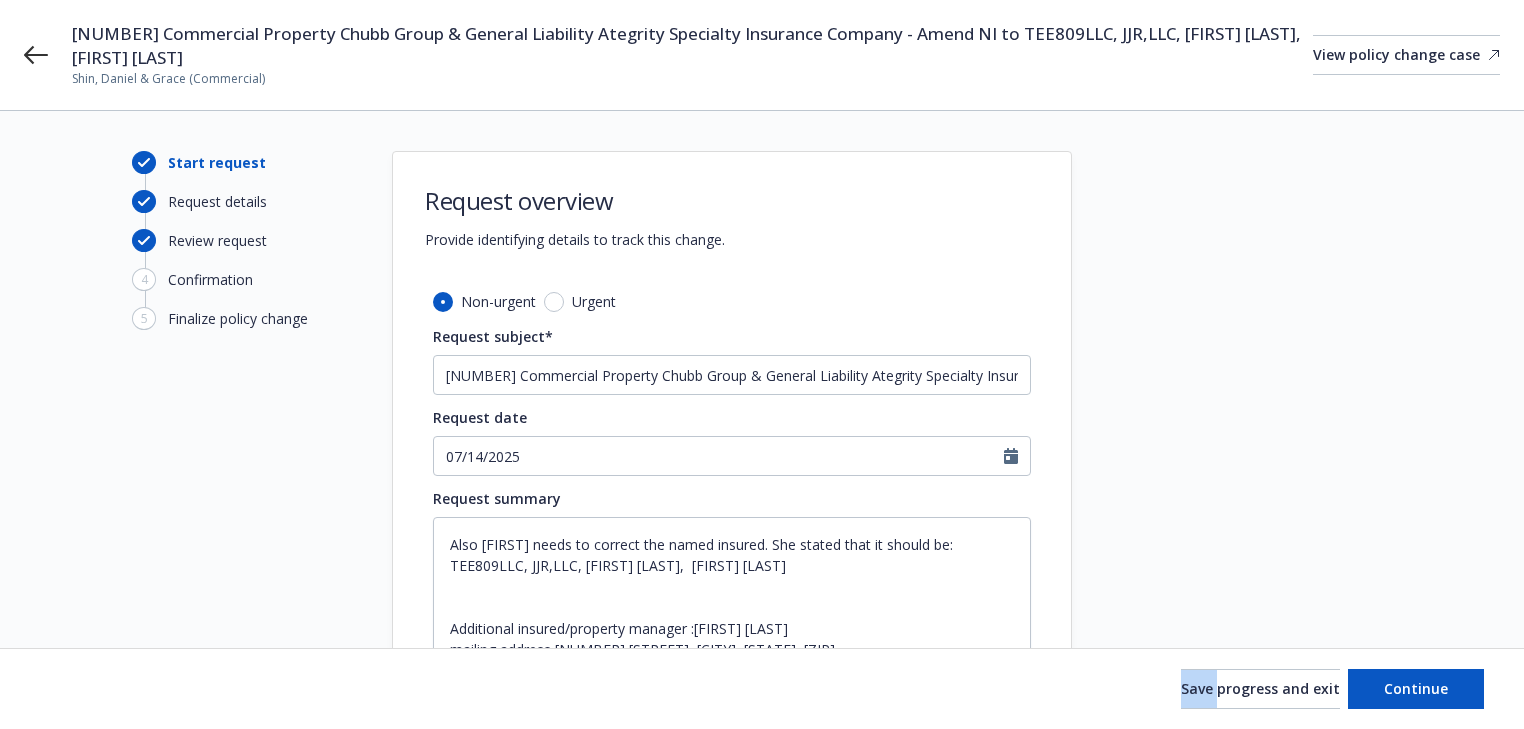 click on "Save progress and exit Continue" at bounding box center [762, 689] 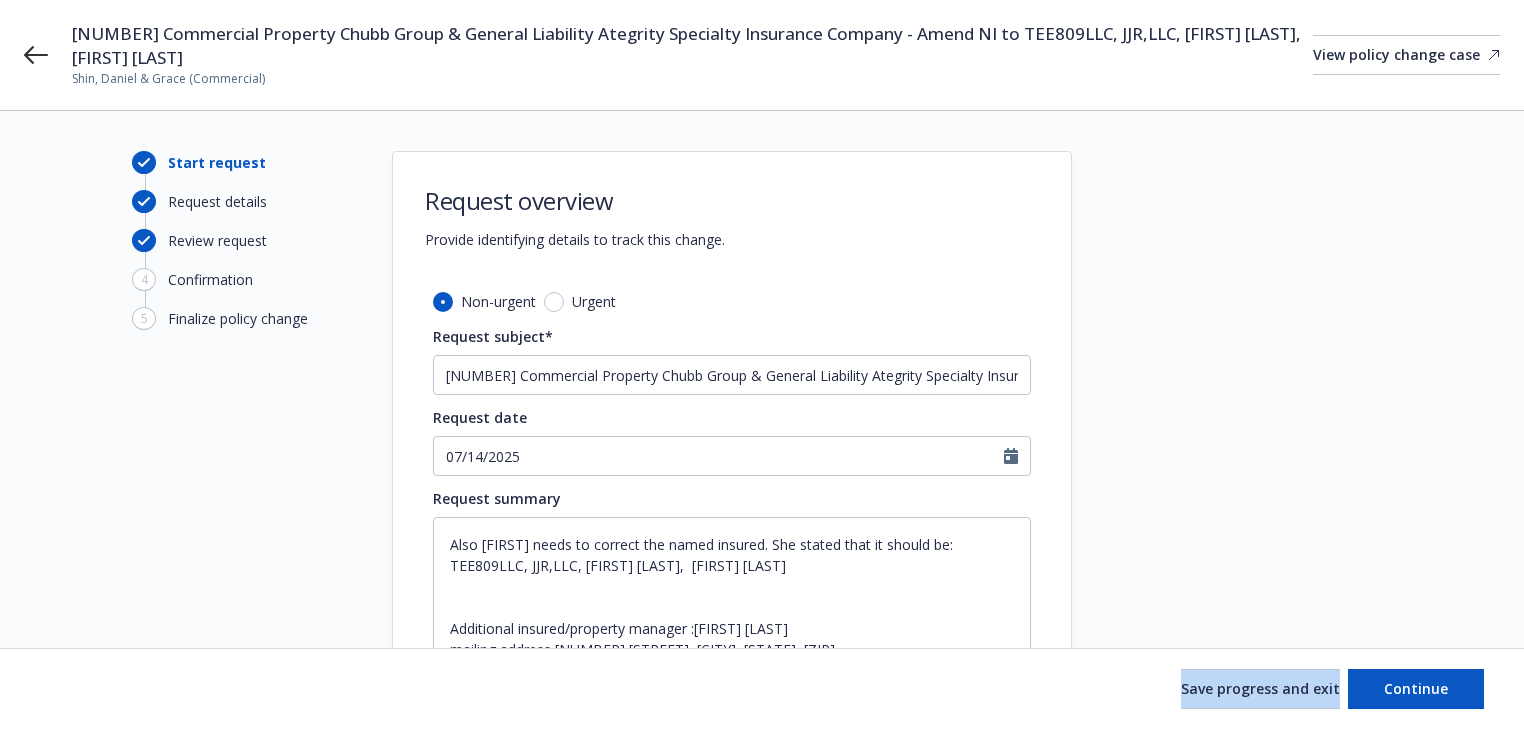 click on "Save progress and exit Continue" at bounding box center [762, 689] 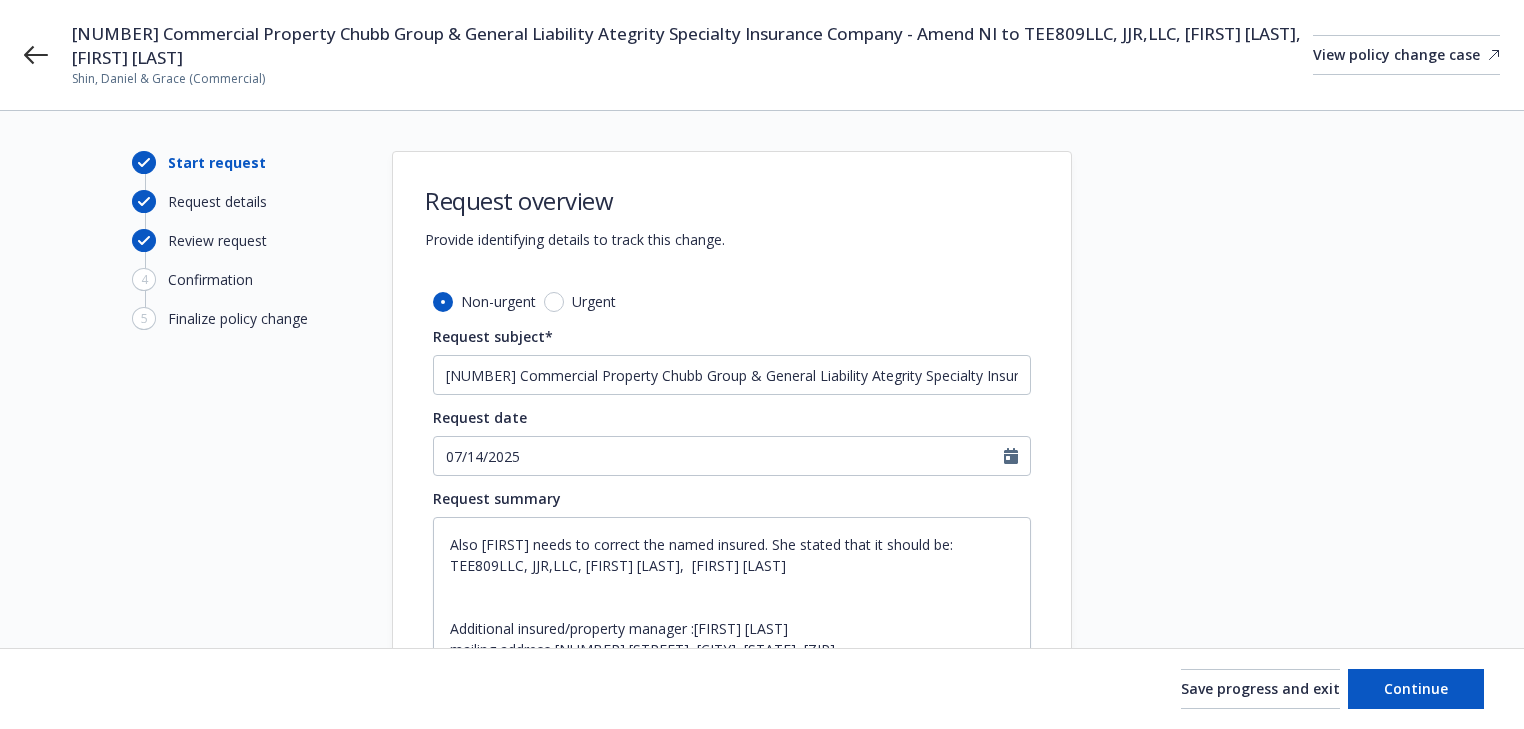 click at bounding box center (1252, 746) 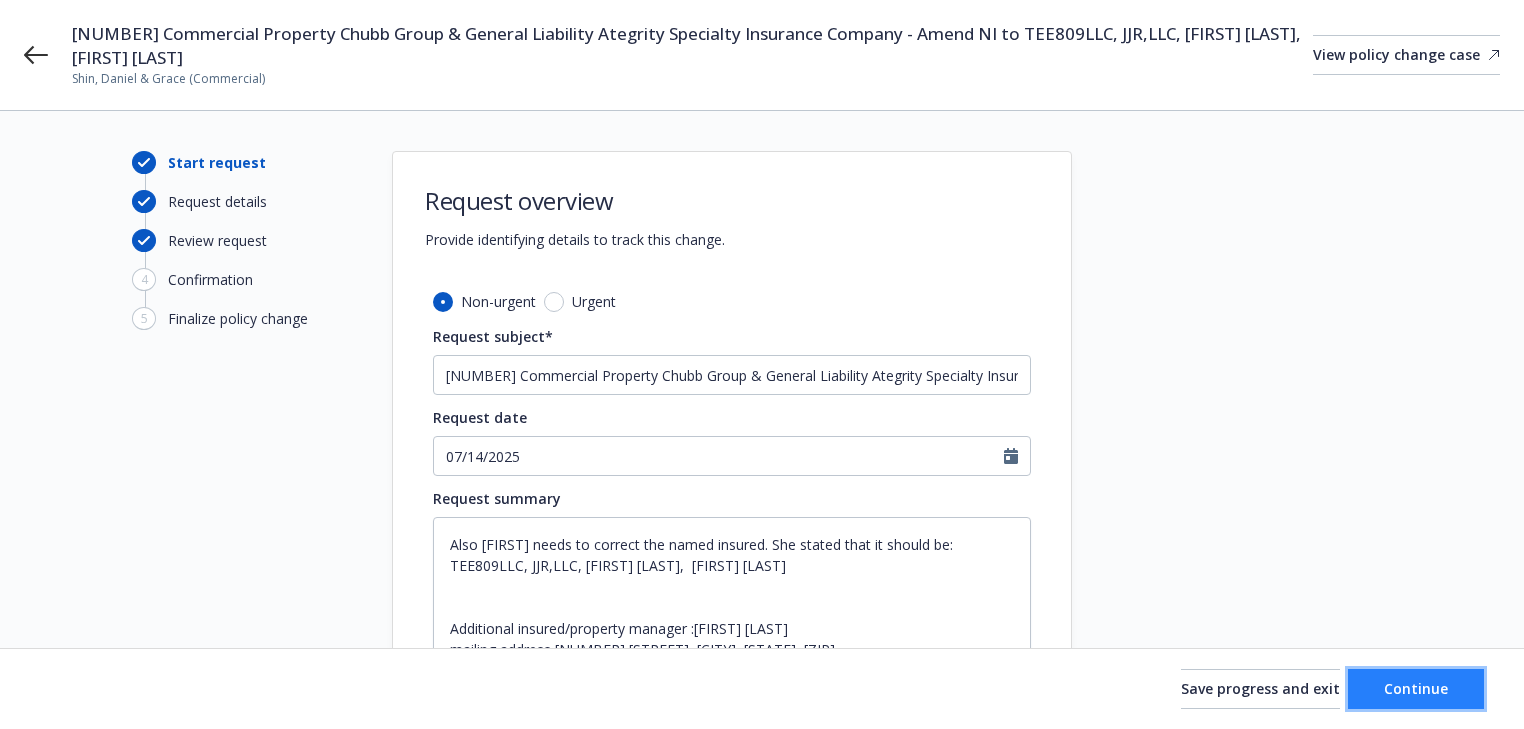 click on "Continue" at bounding box center [1416, 689] 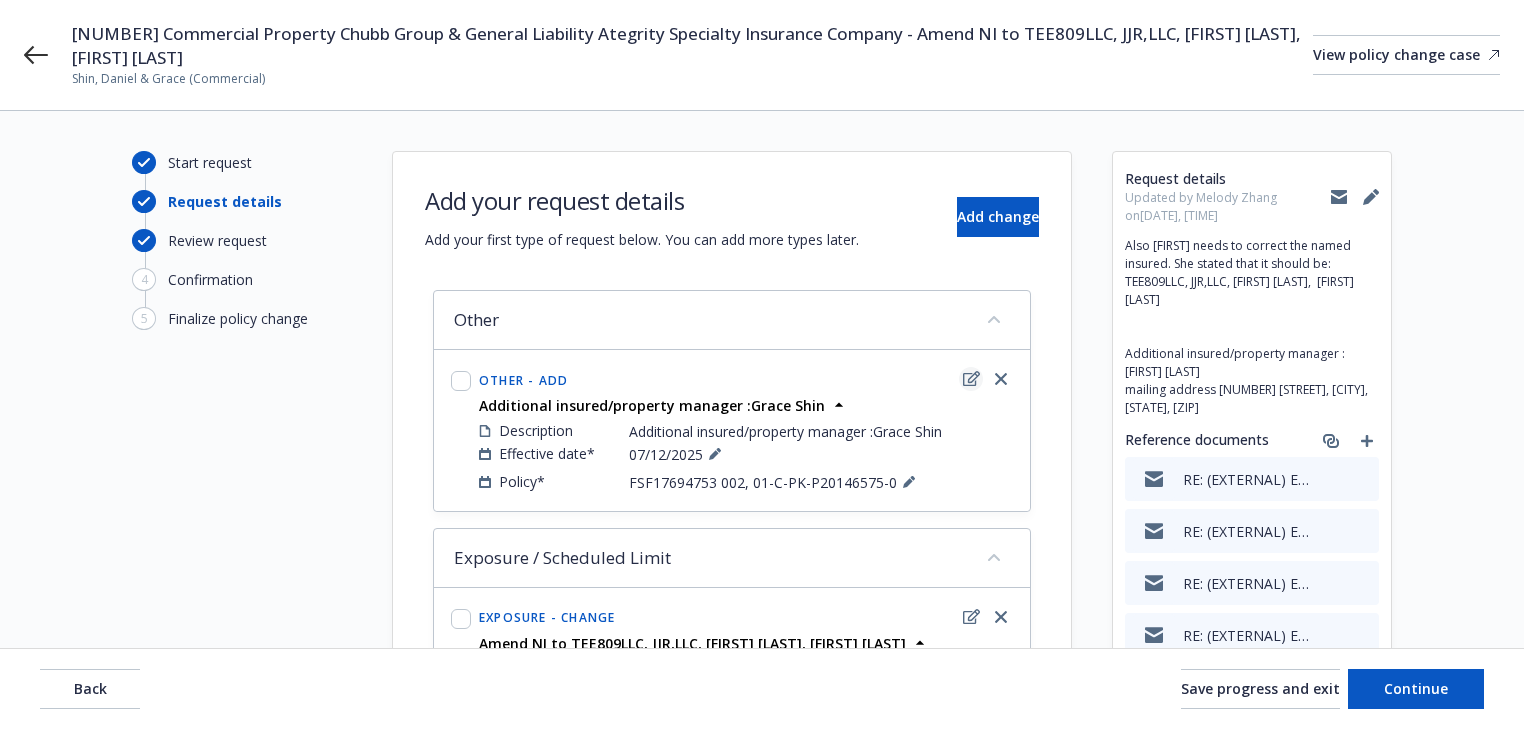 click 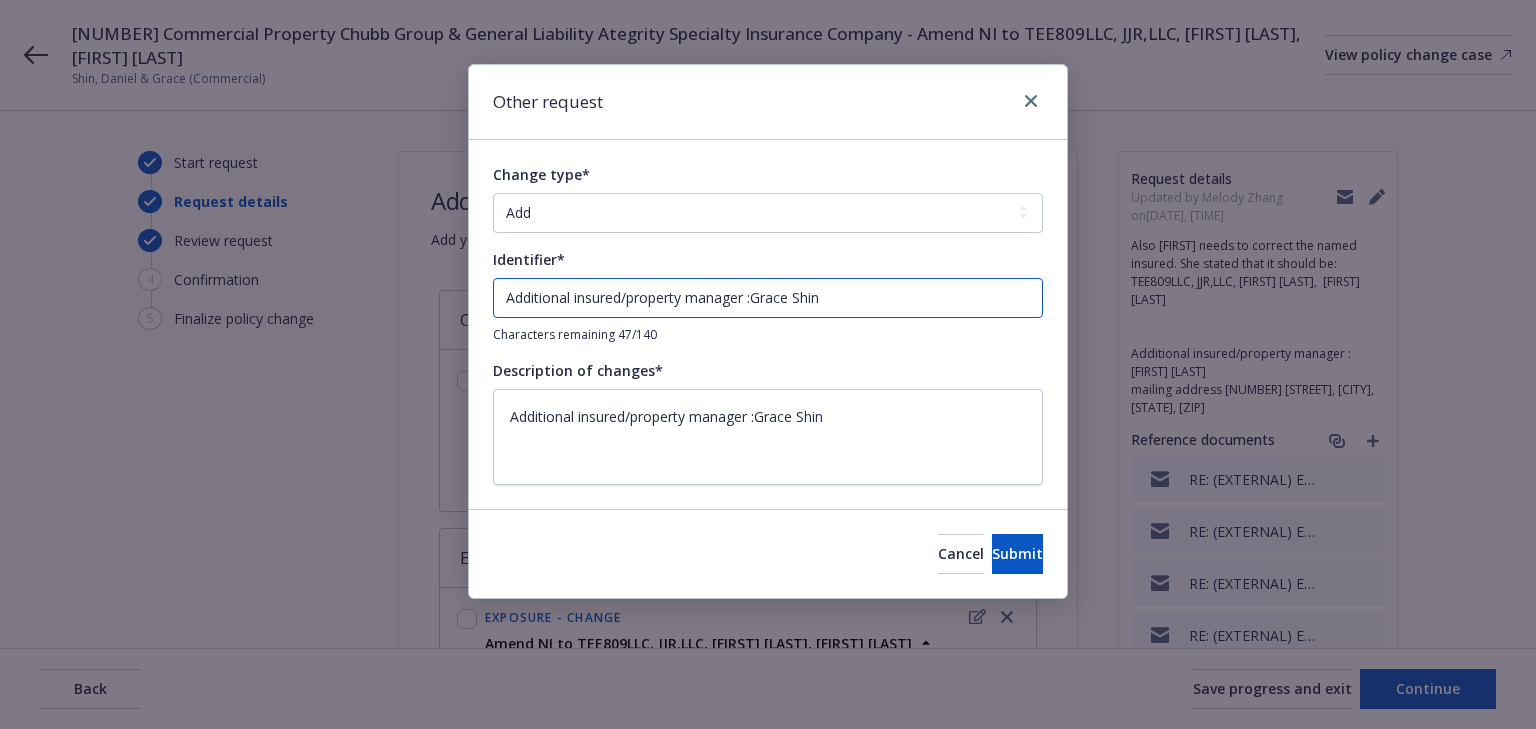 click on "Additional insured/property manager :Grace Shin" at bounding box center [768, 298] 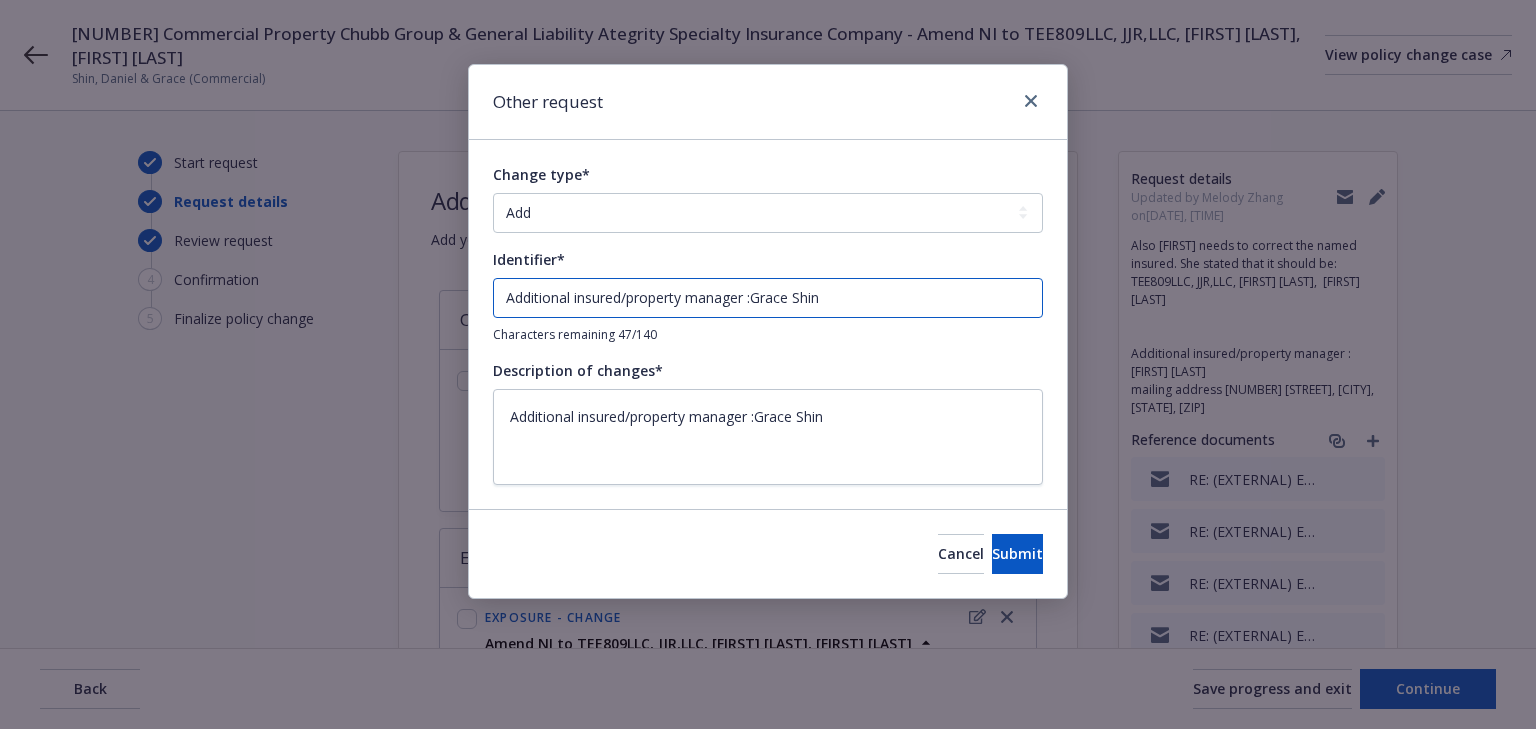 type on "x" 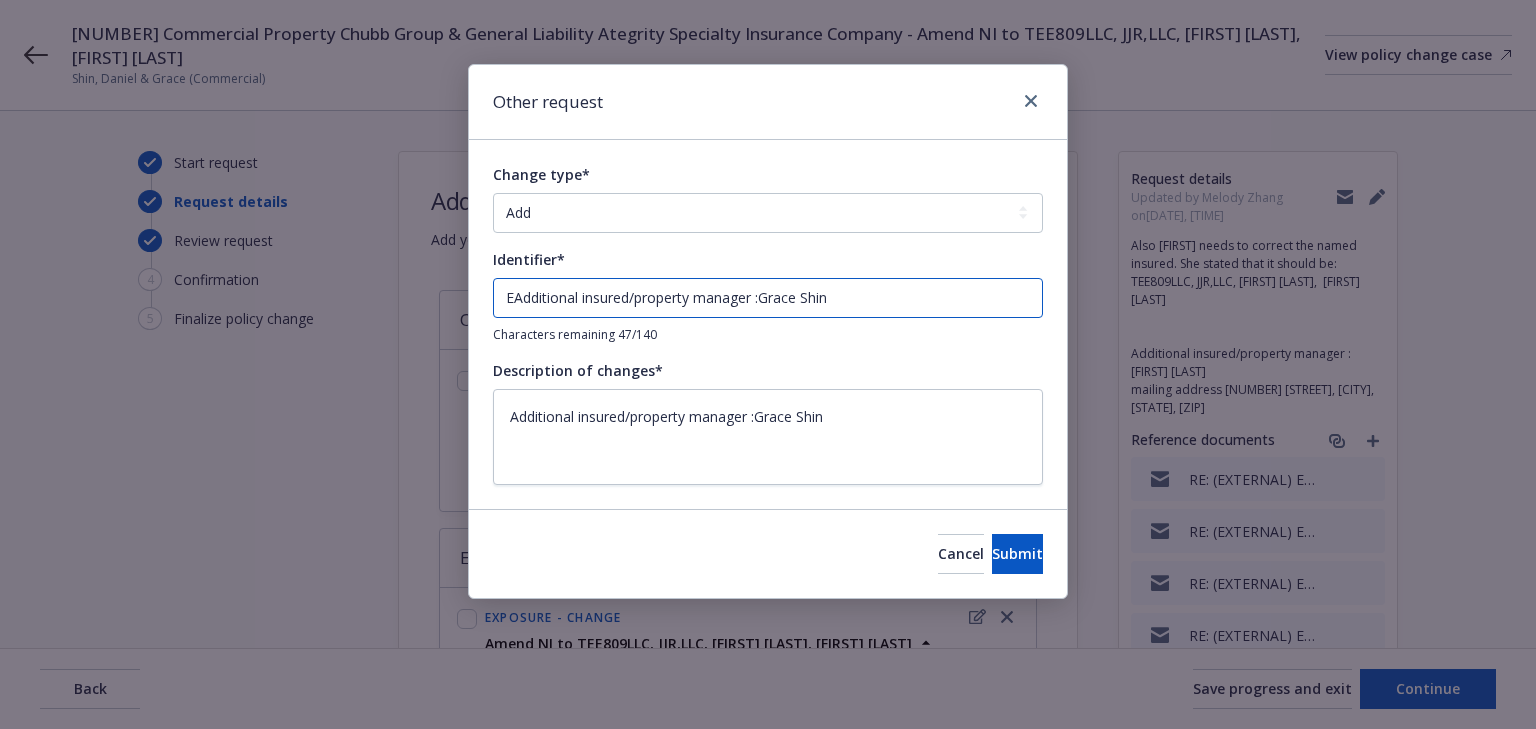 type on "x" 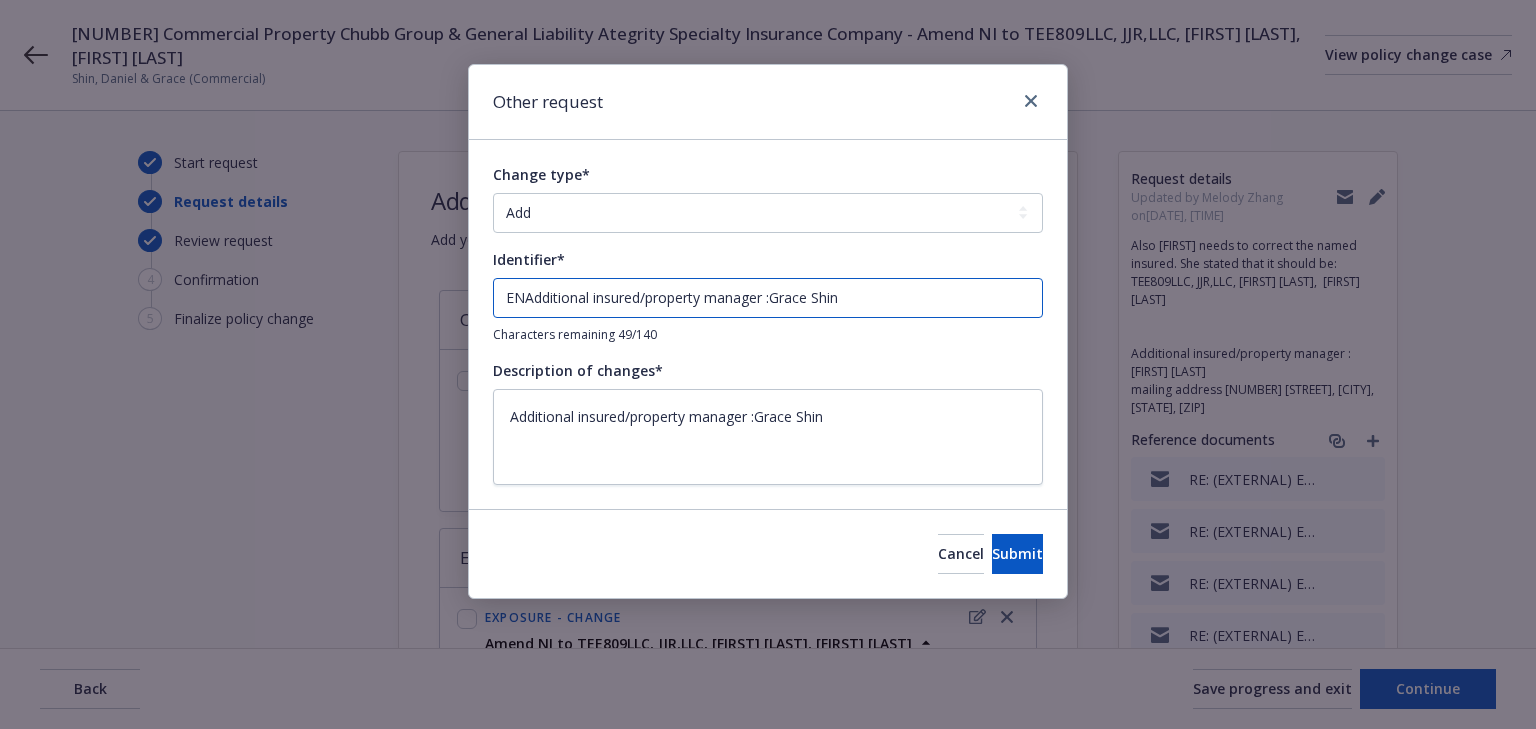 type on "x" 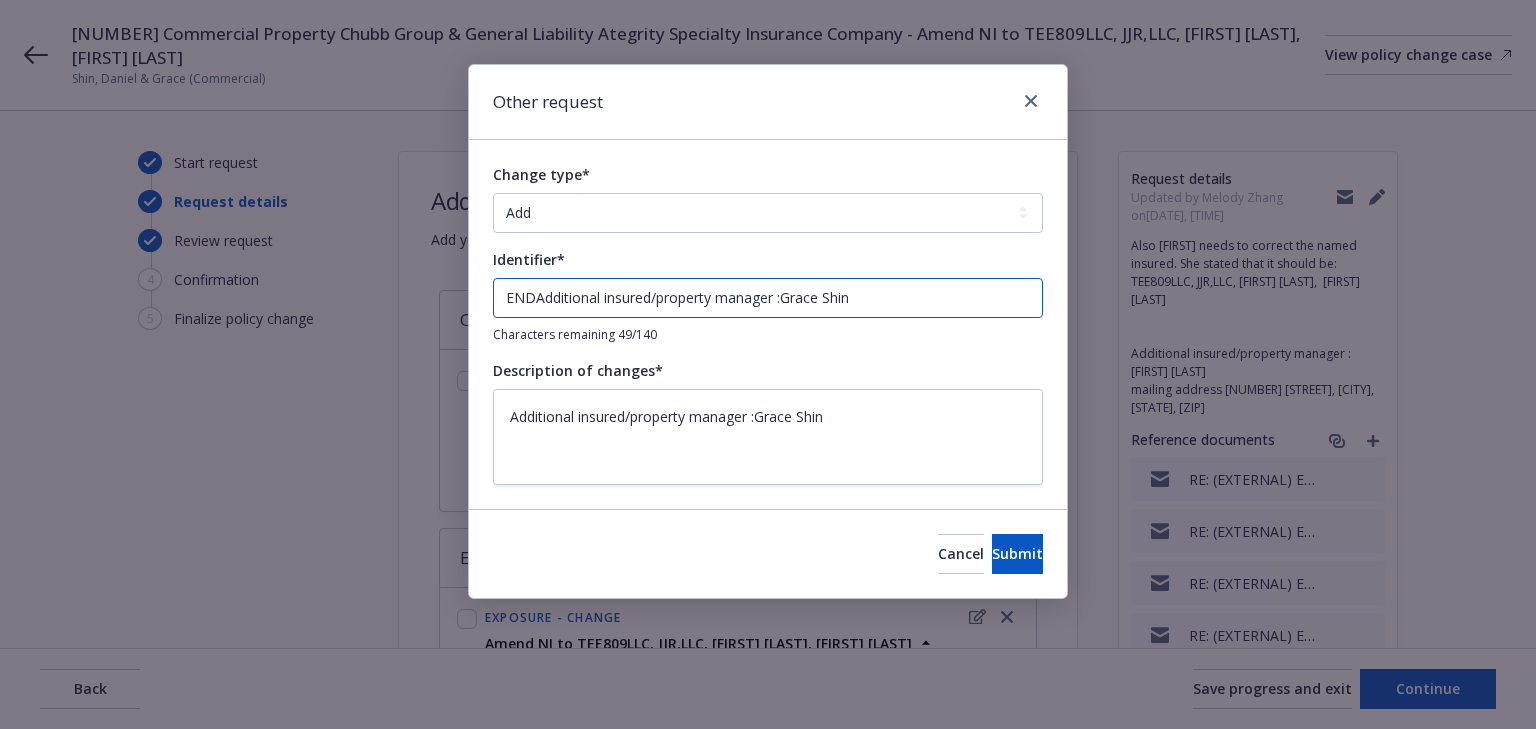 type on "ENDTAdditional insured/property manager :Grace Shin" 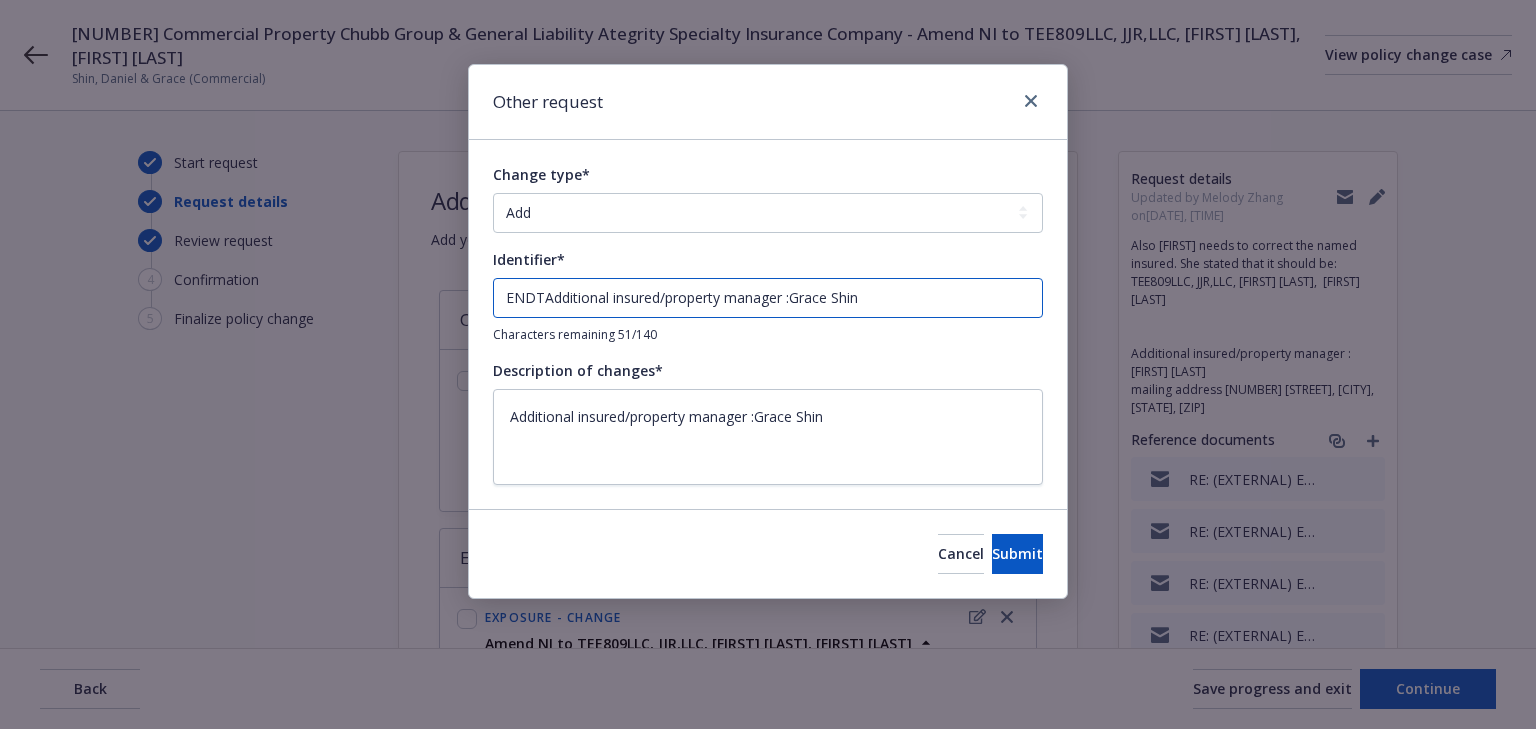 type on "x" 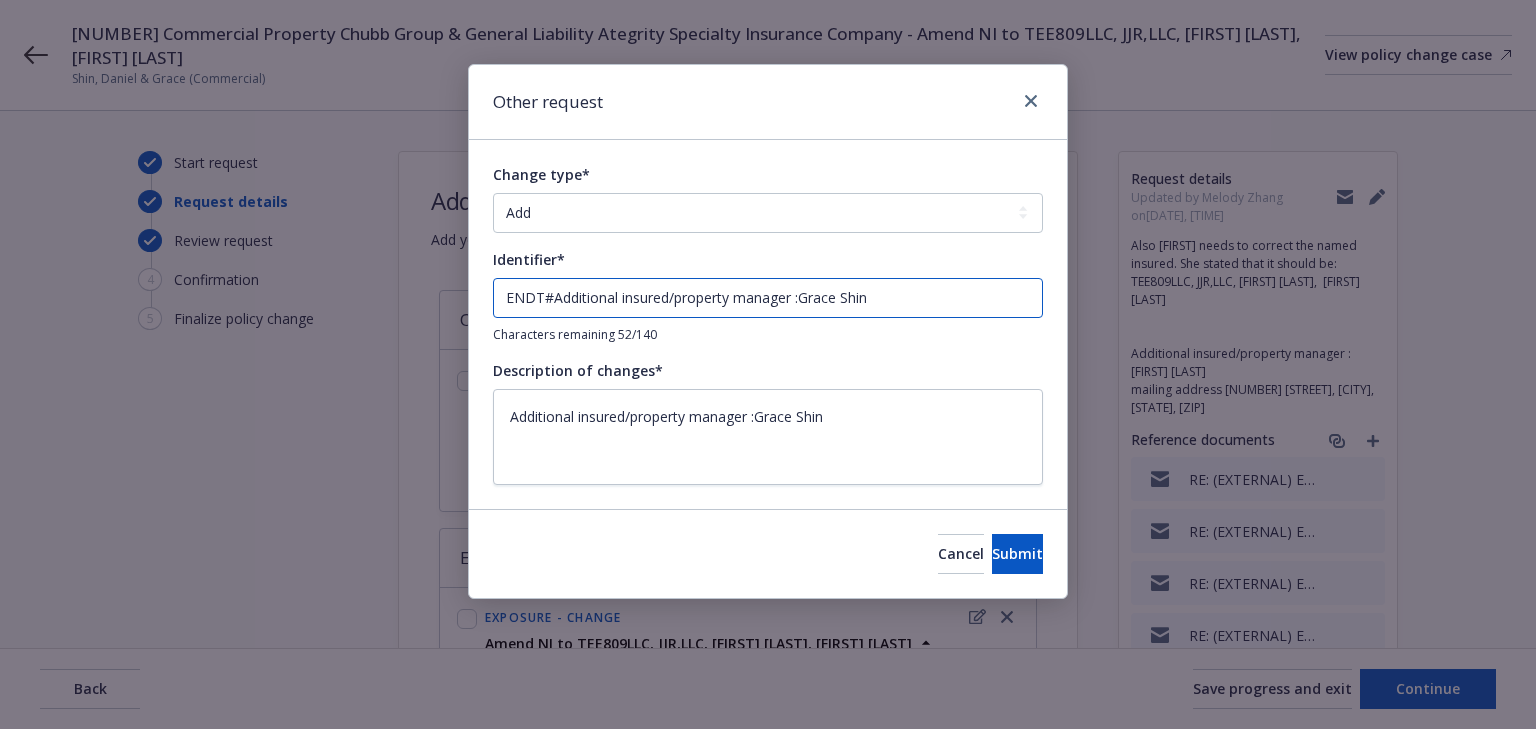type on "x" 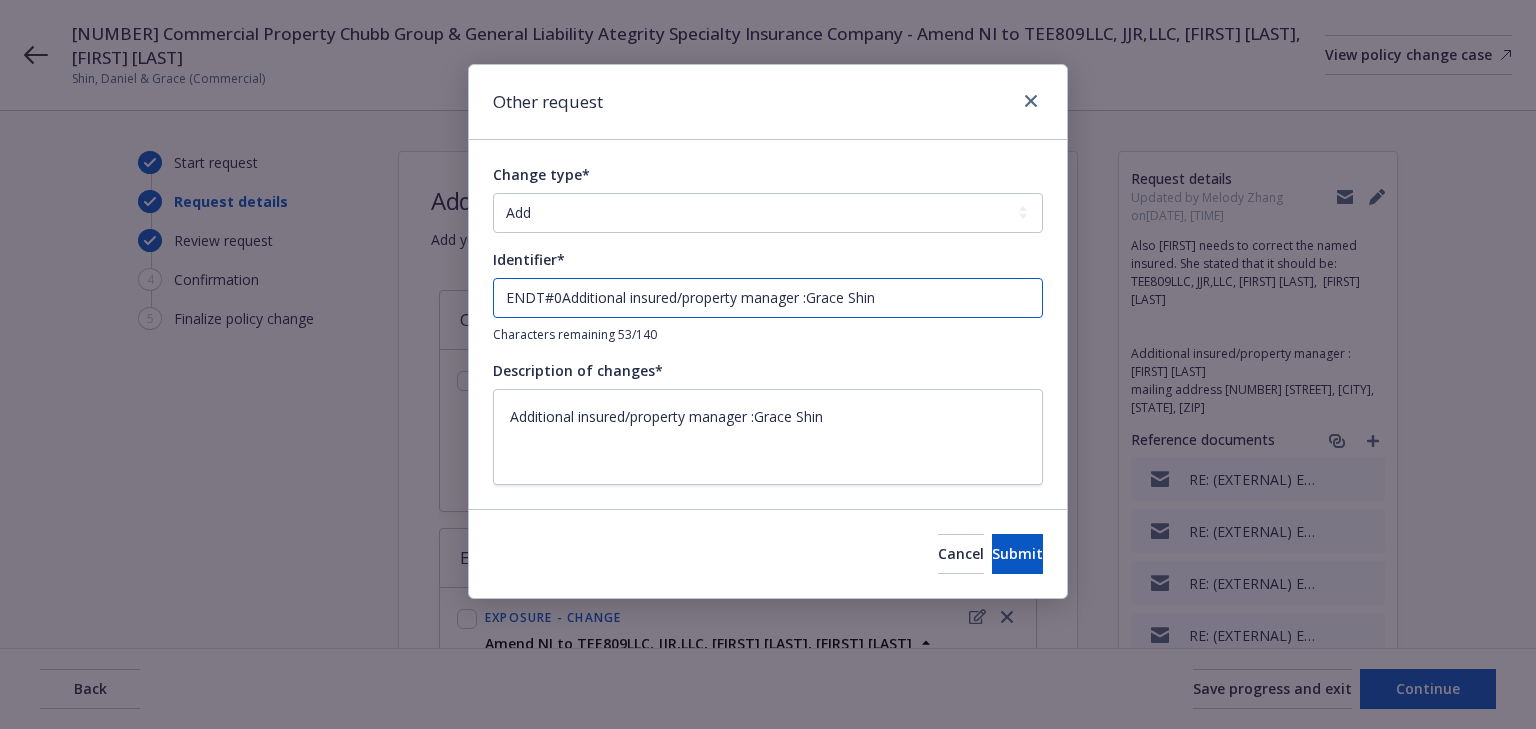 type on "x" 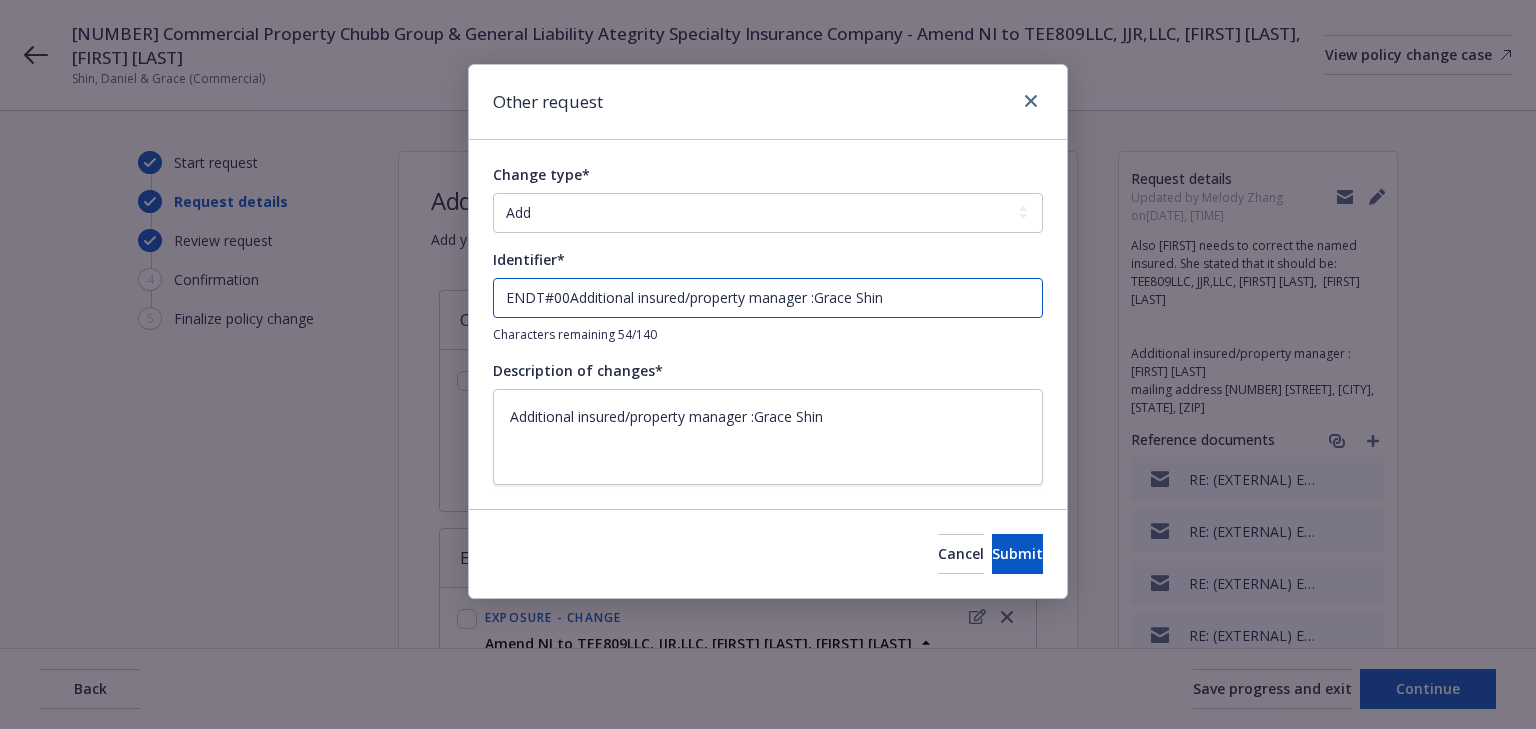 type on "x" 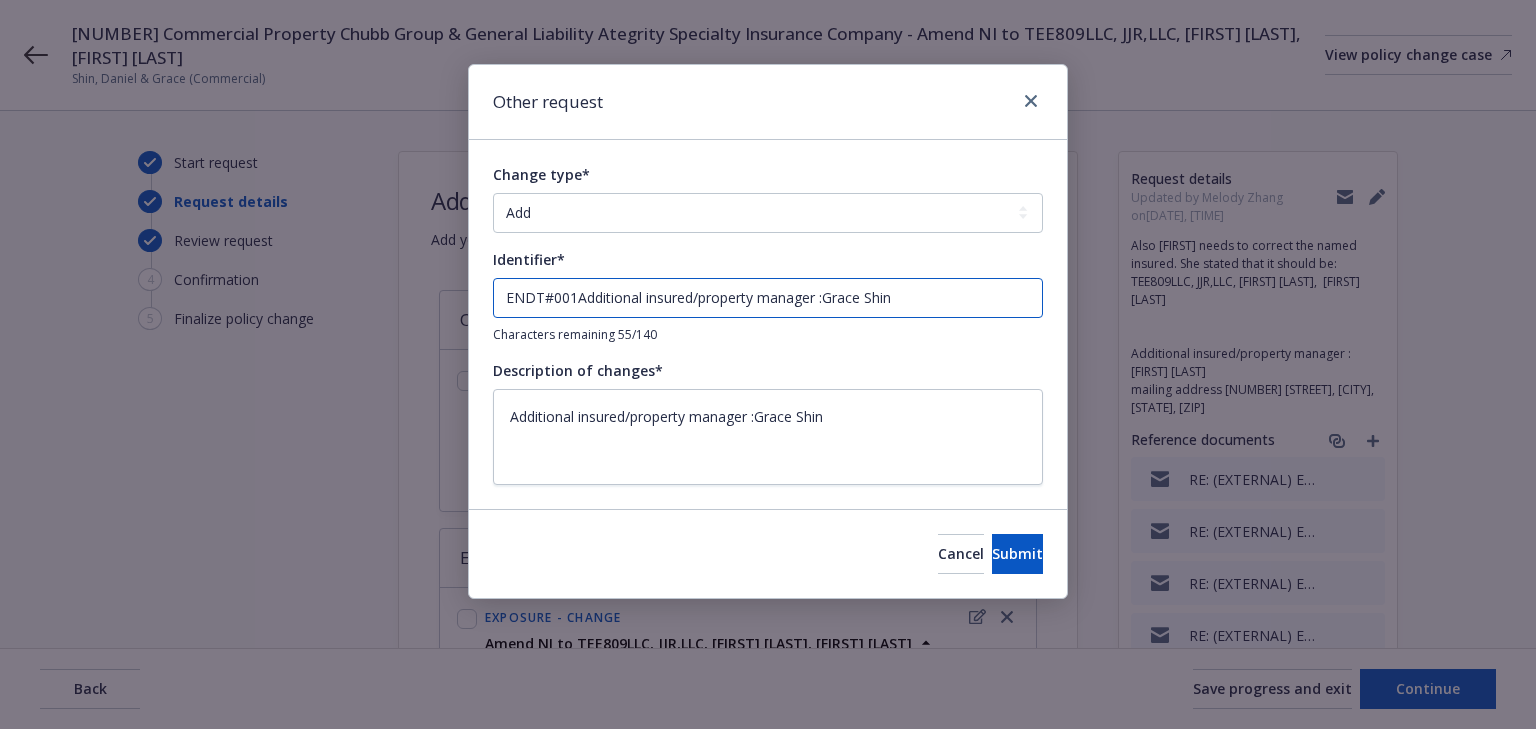 type on "x" 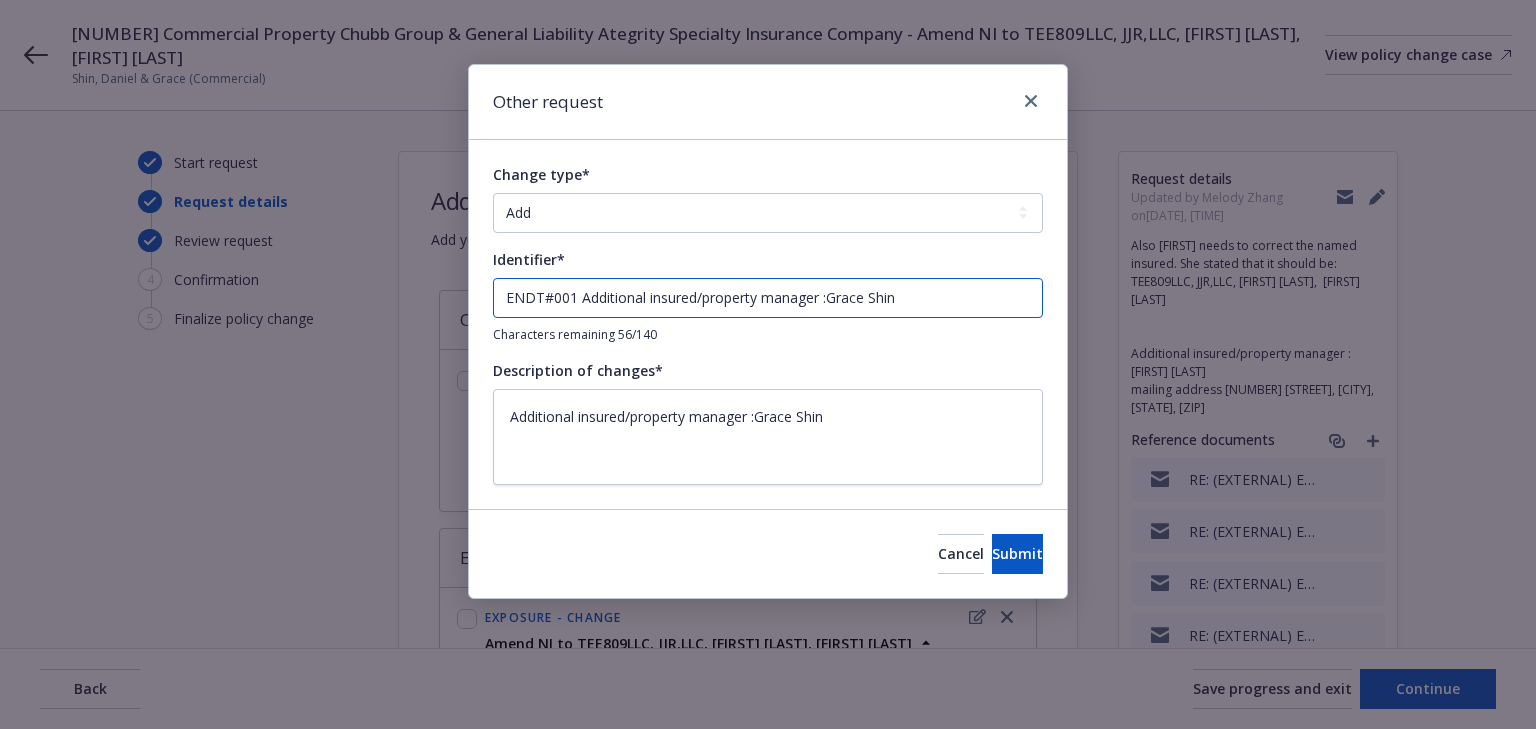 type on "x" 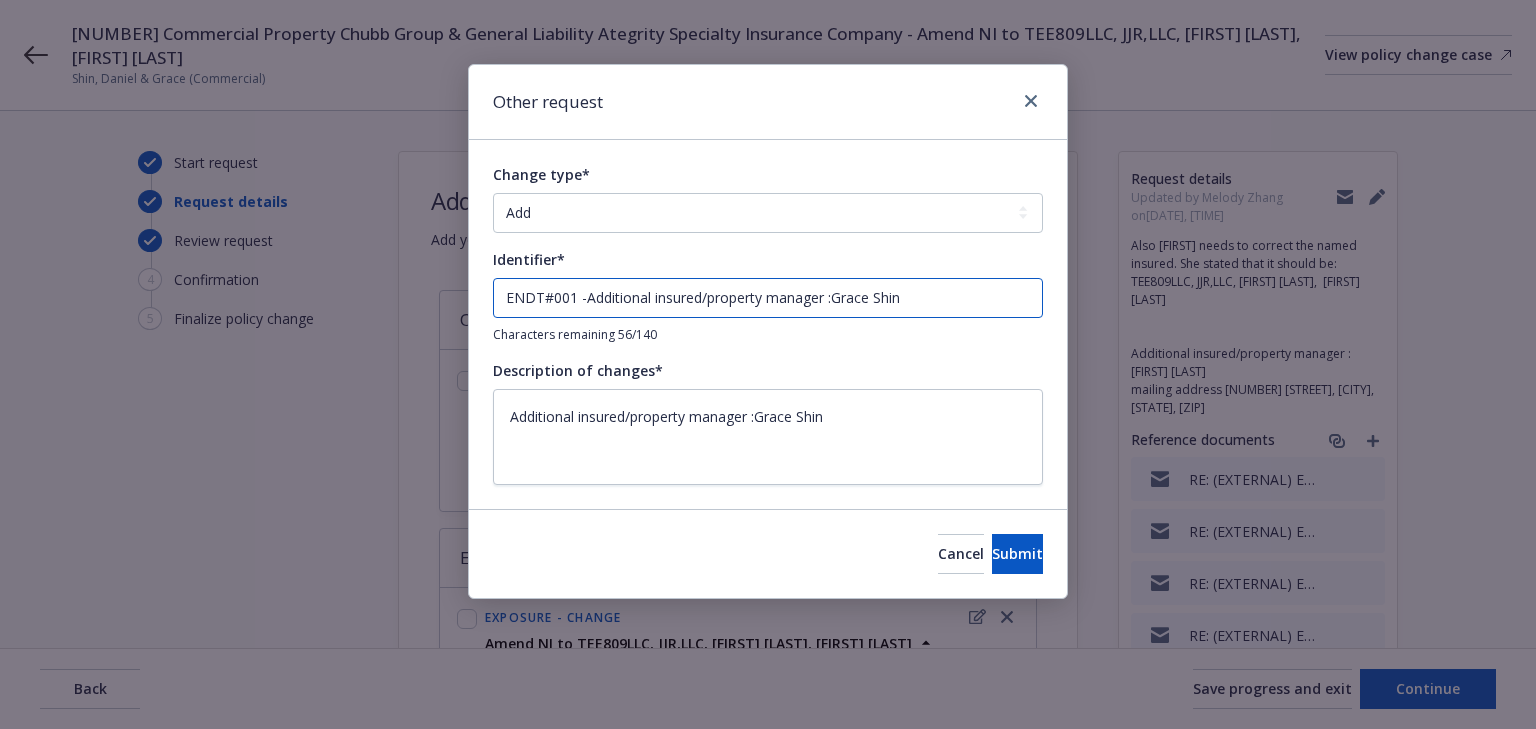 type on "x" 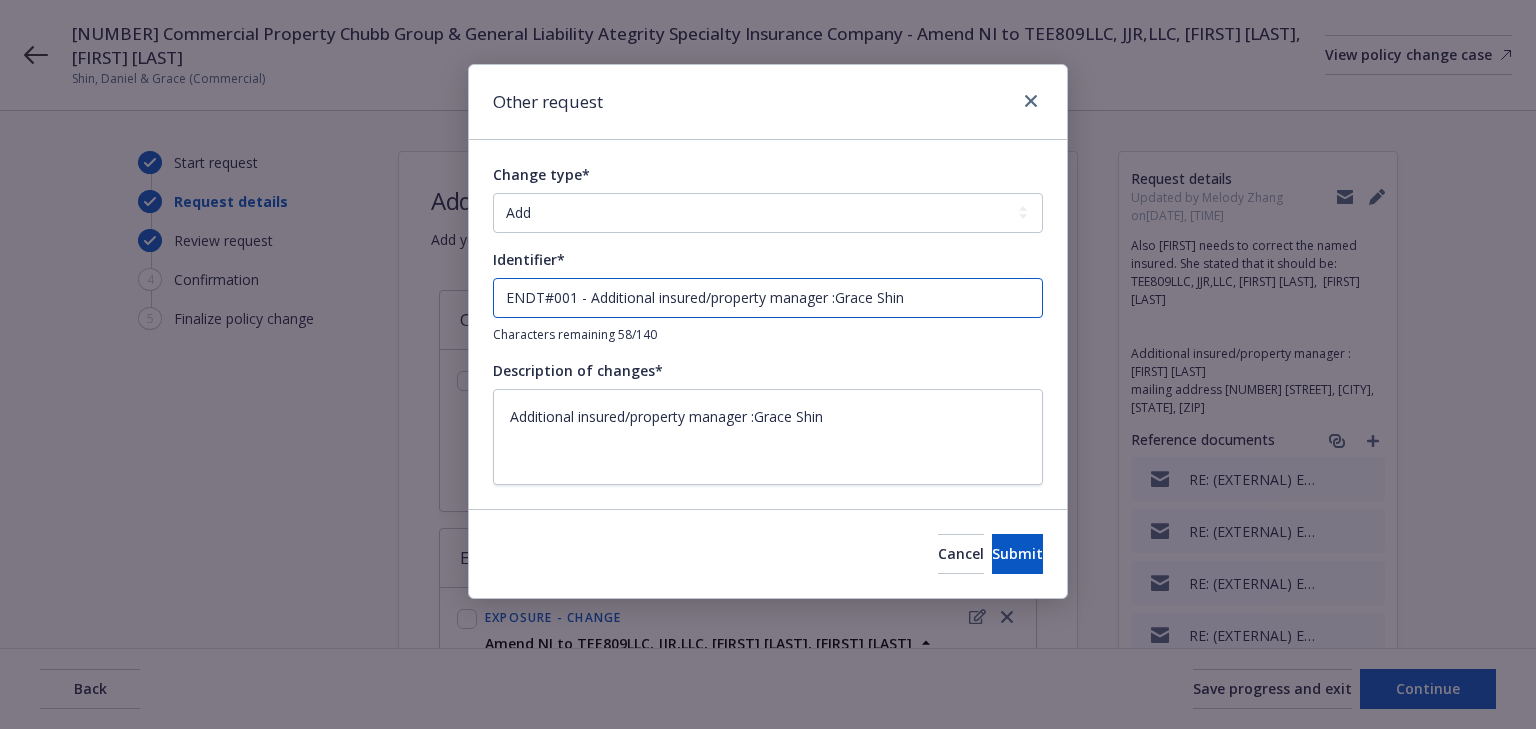 type on "ENDT#001 - Additional insured/property manager :Grace Shin" 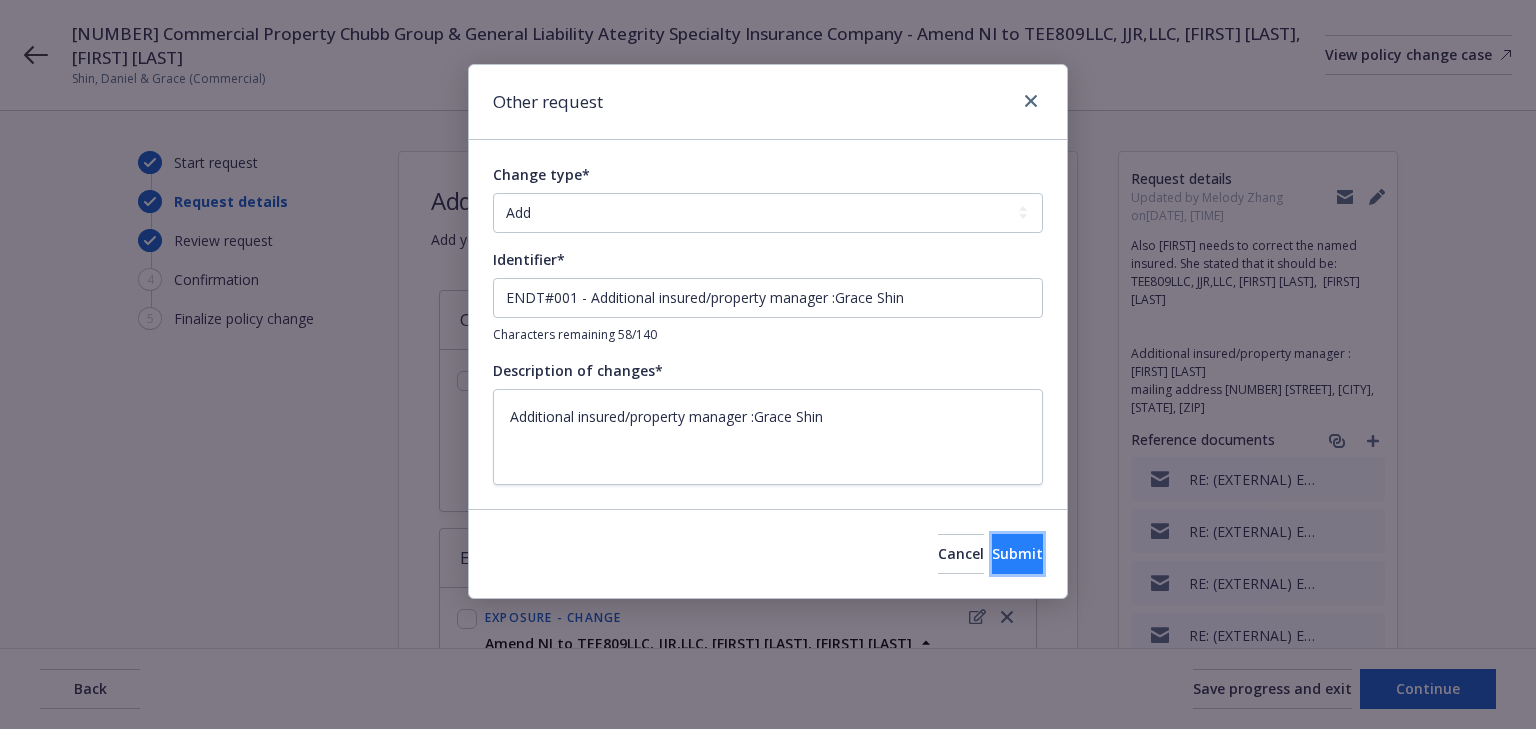 click on "Submit" at bounding box center [1017, 554] 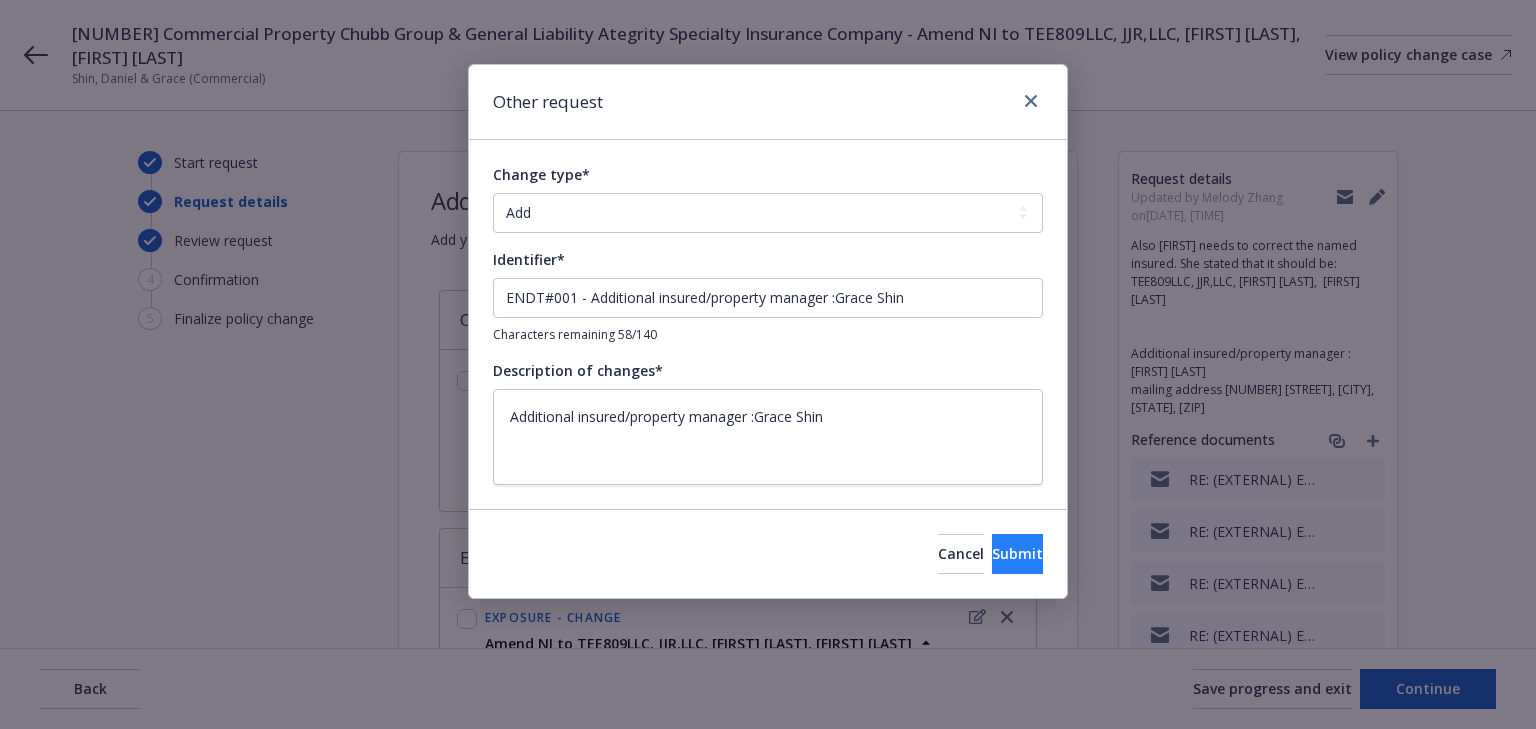 type on "x" 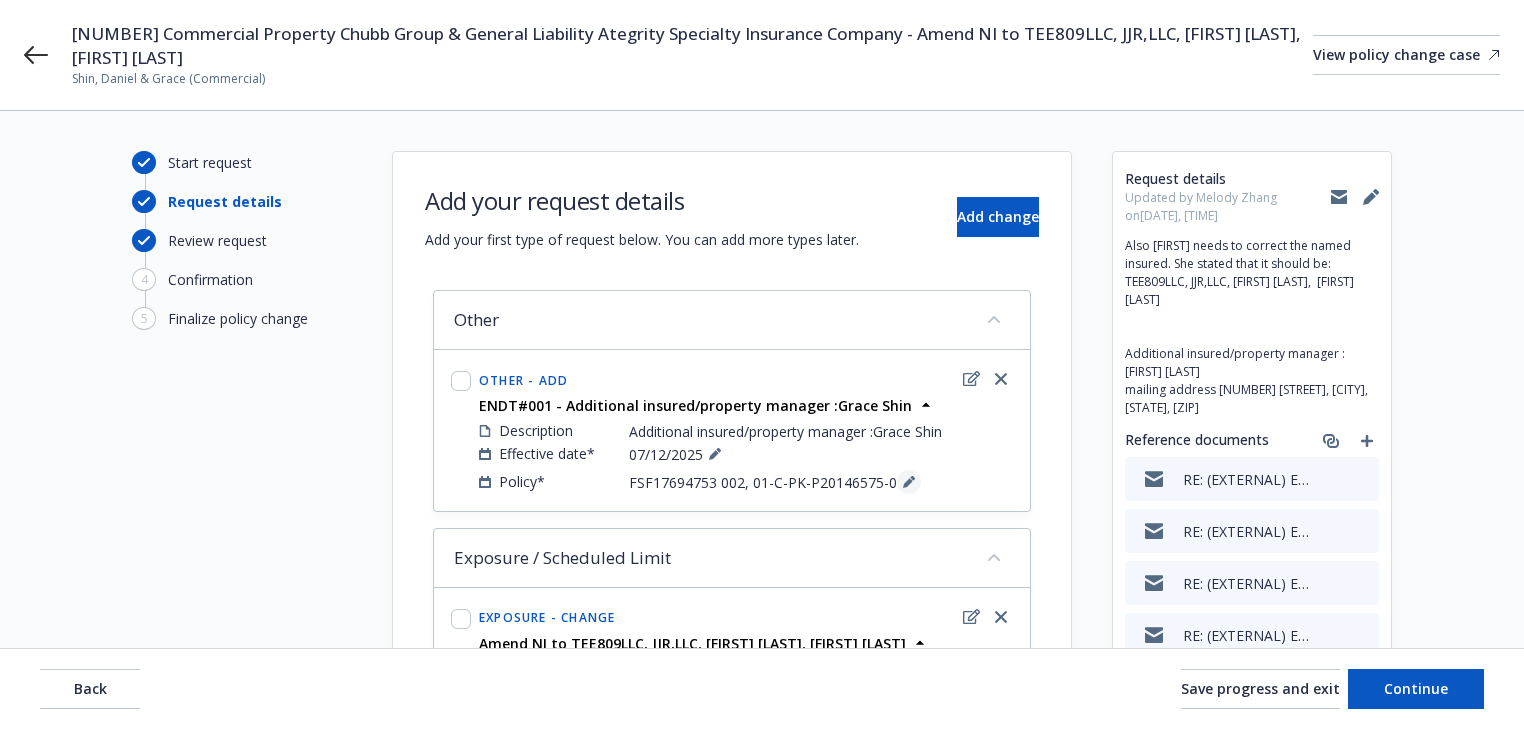 click 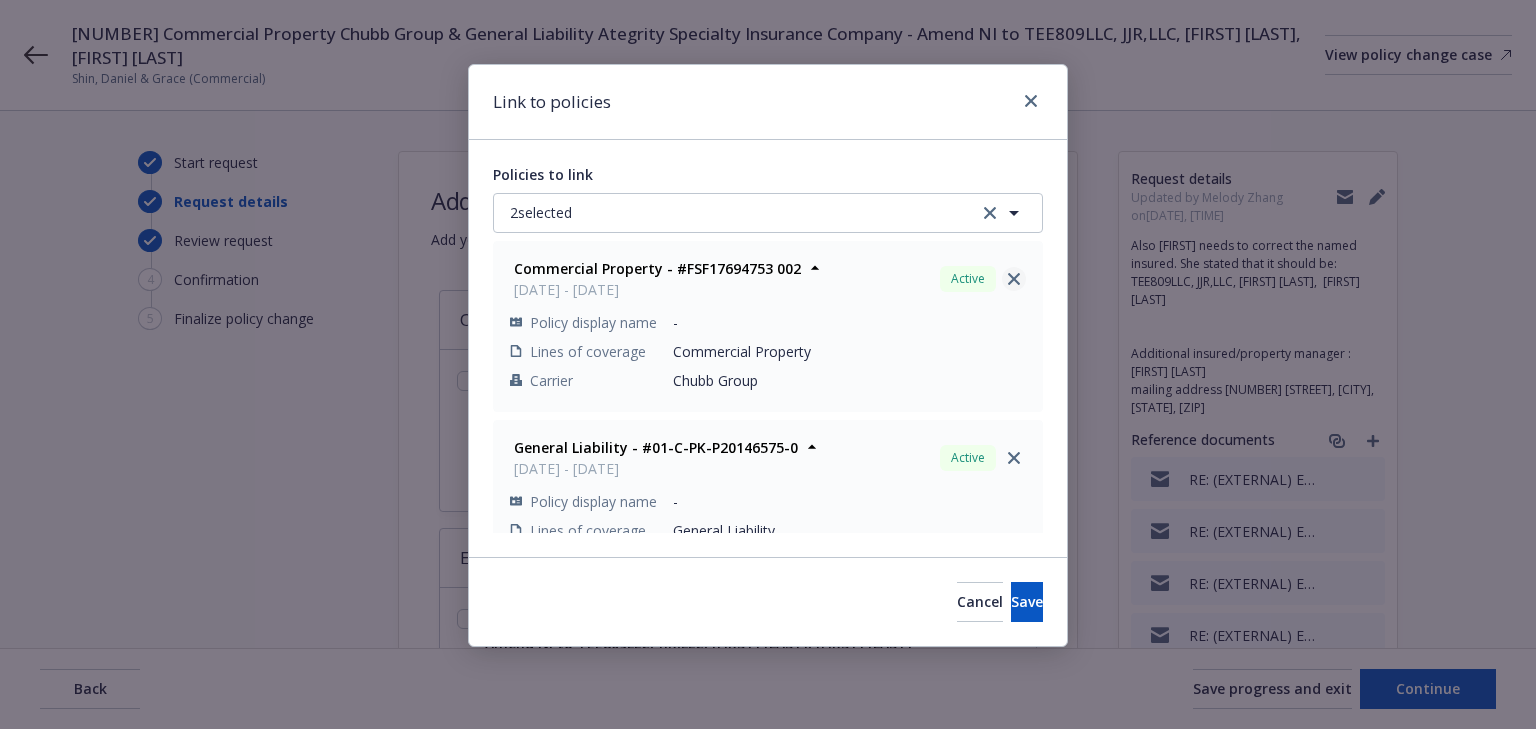 click 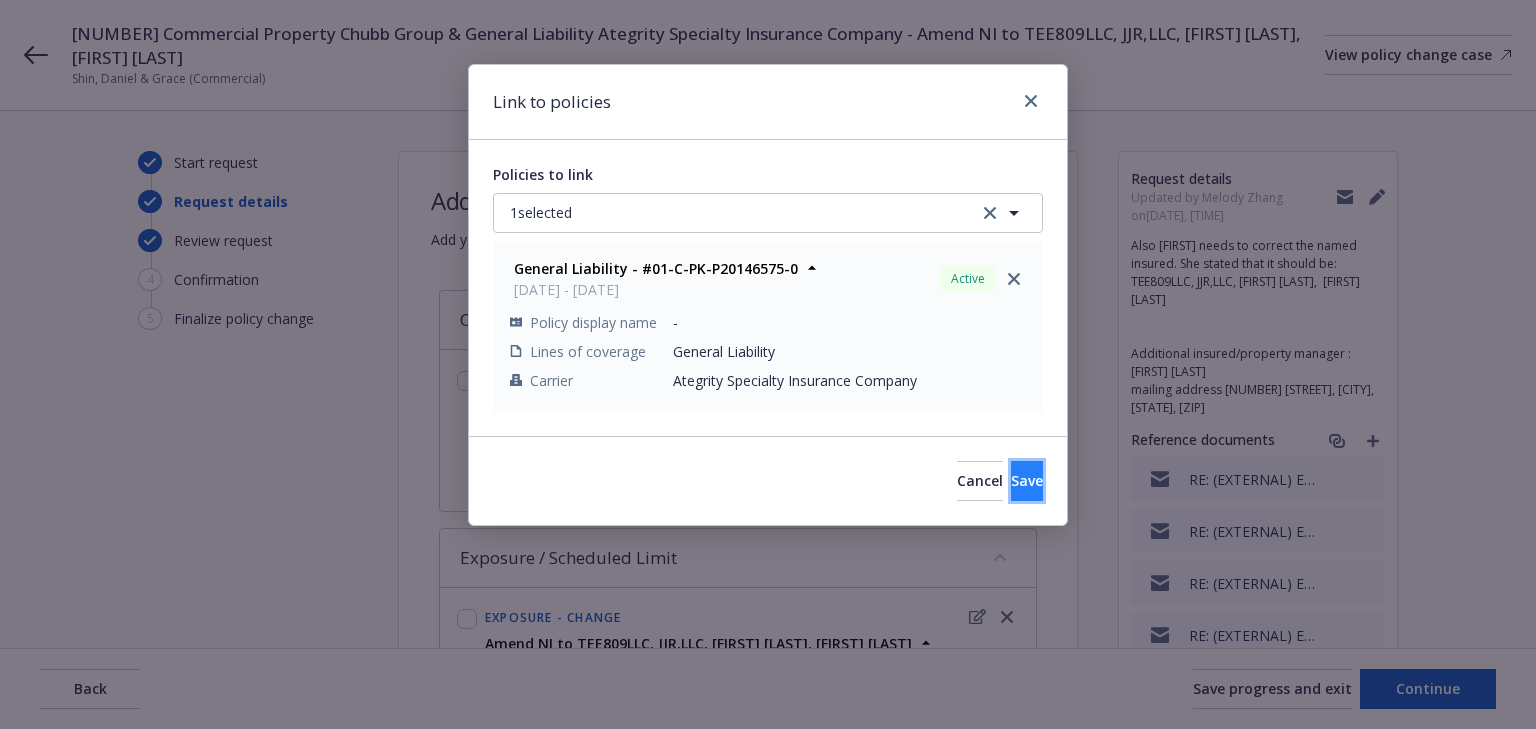 click on "Save" at bounding box center (1027, 480) 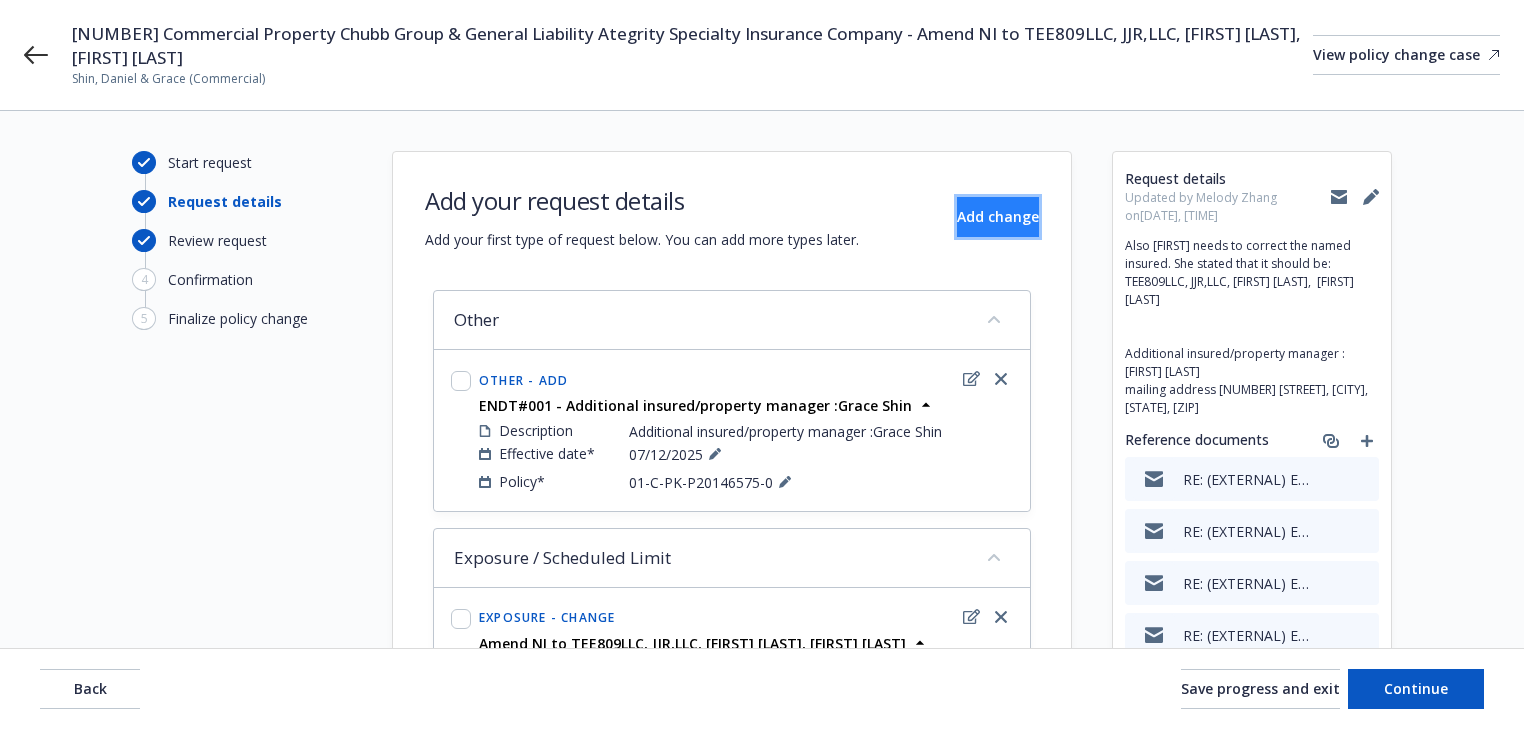 click on "Add change" at bounding box center (998, 216) 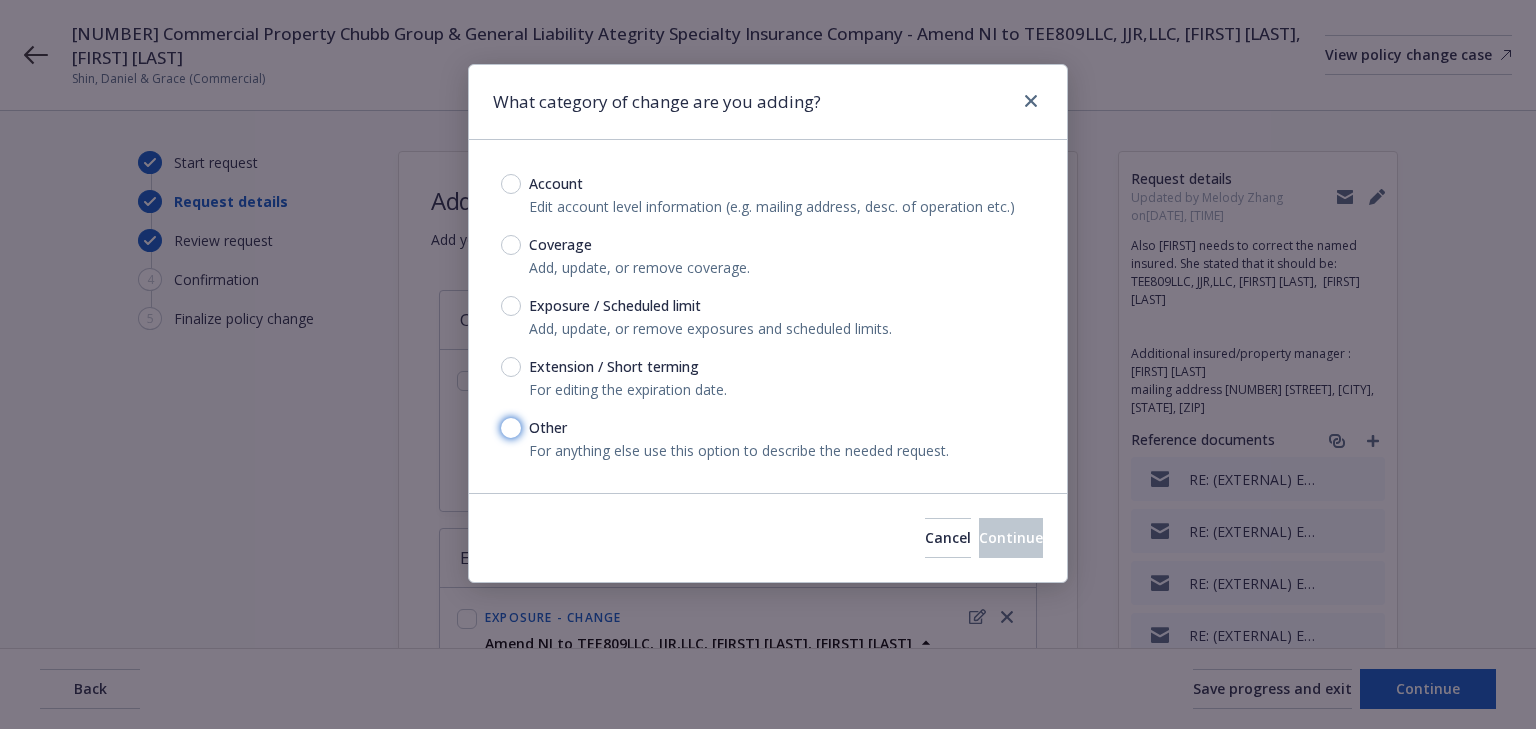 click on "Other" at bounding box center [511, 428] 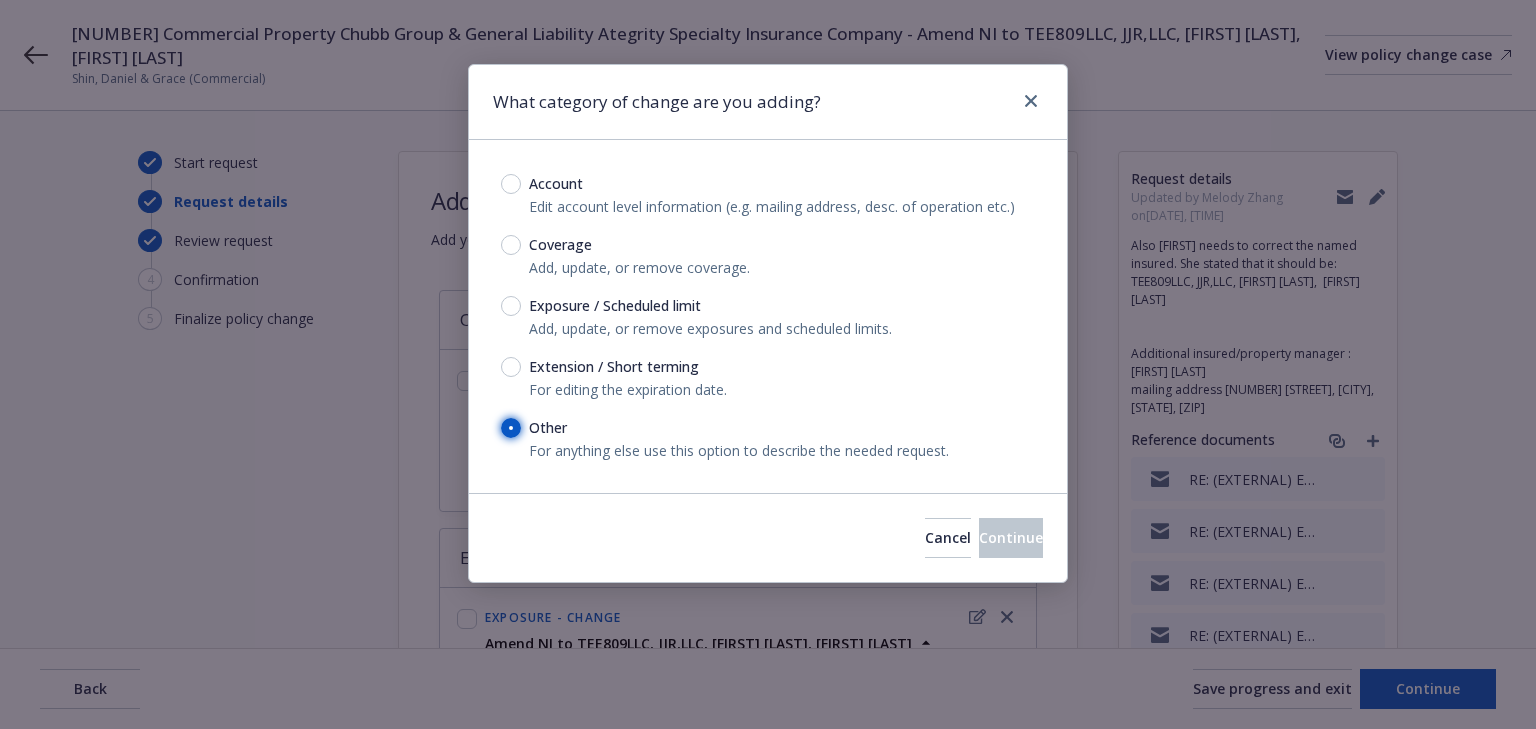 radio on "true" 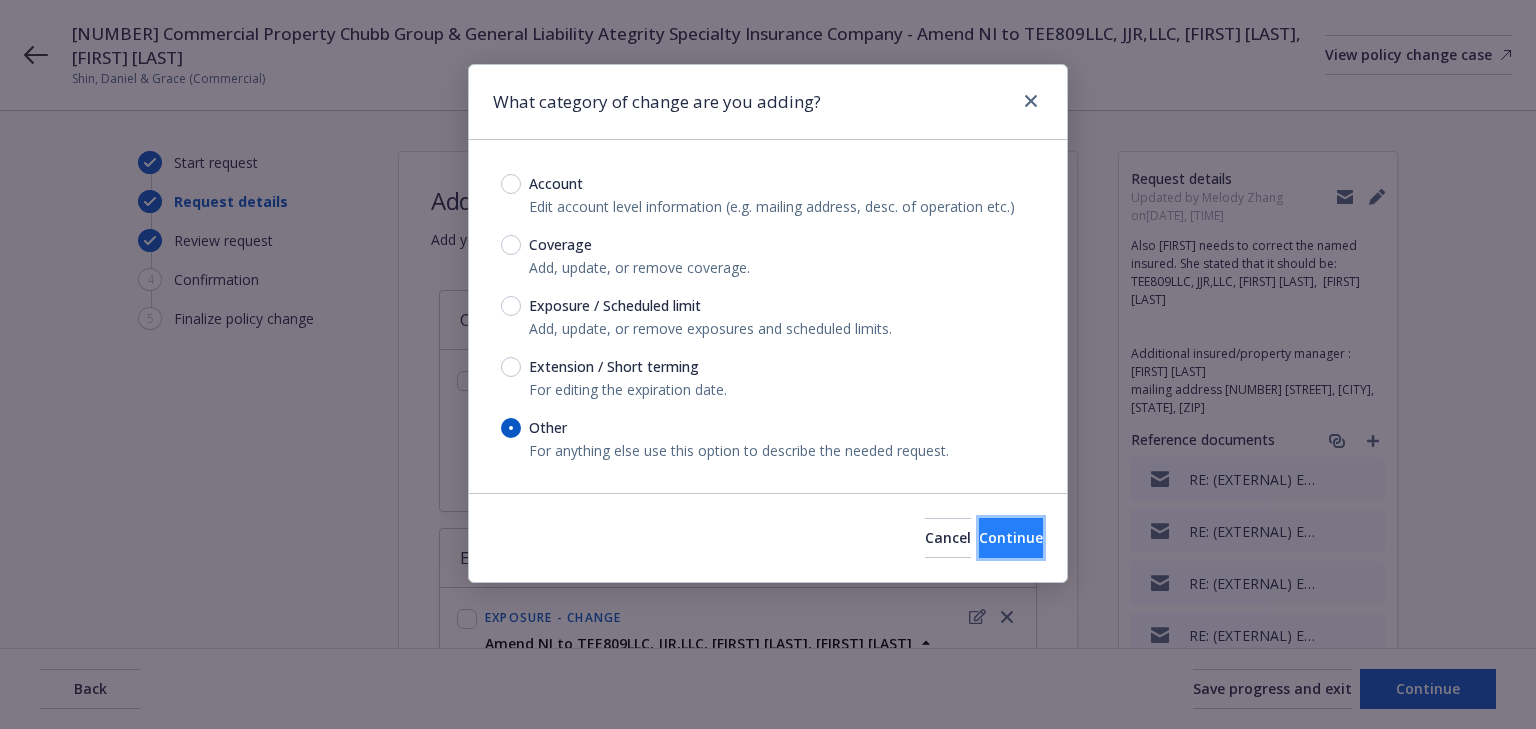click on "Continue" at bounding box center (1011, 538) 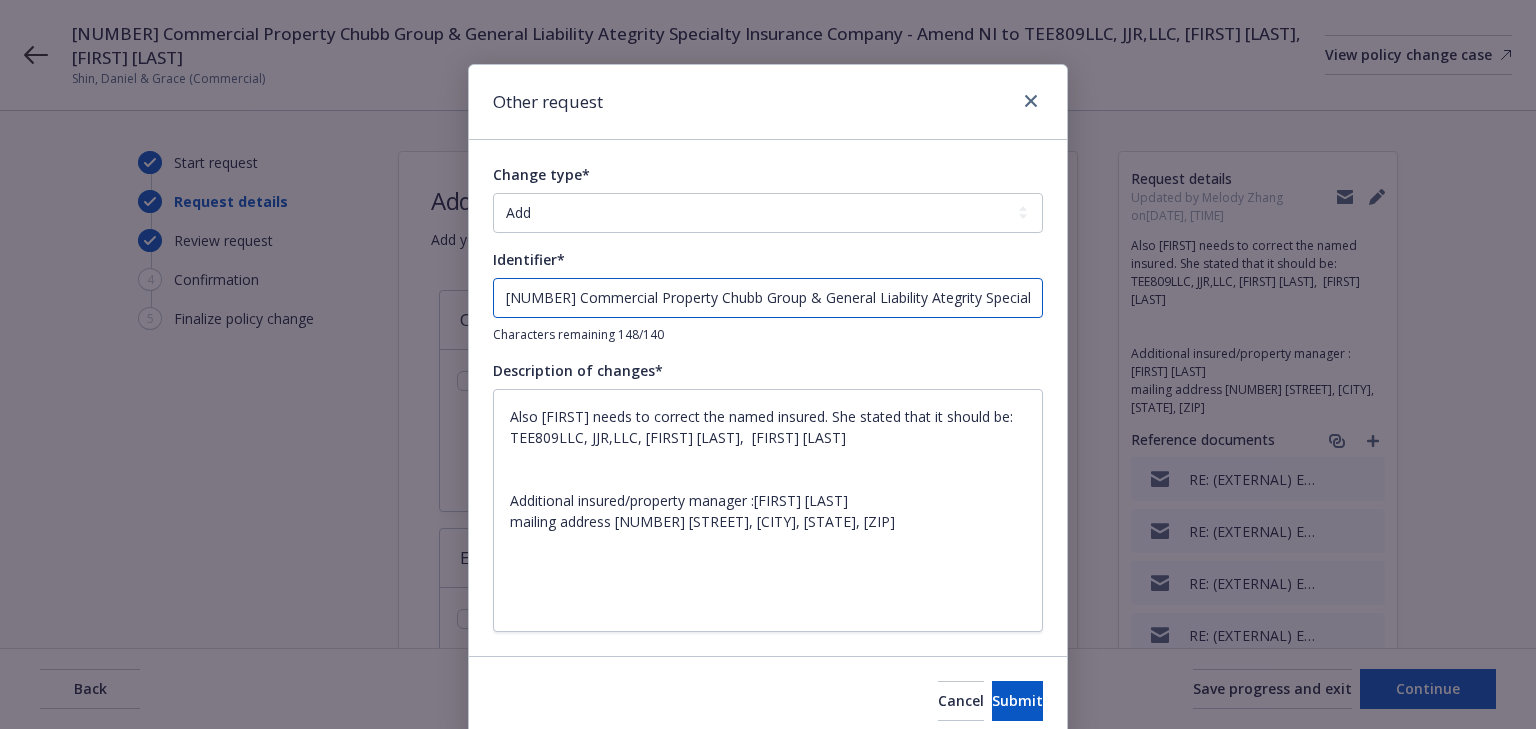 drag, startPoint x: 1000, startPoint y: 296, endPoint x: 0, endPoint y: 232, distance: 1002.0459 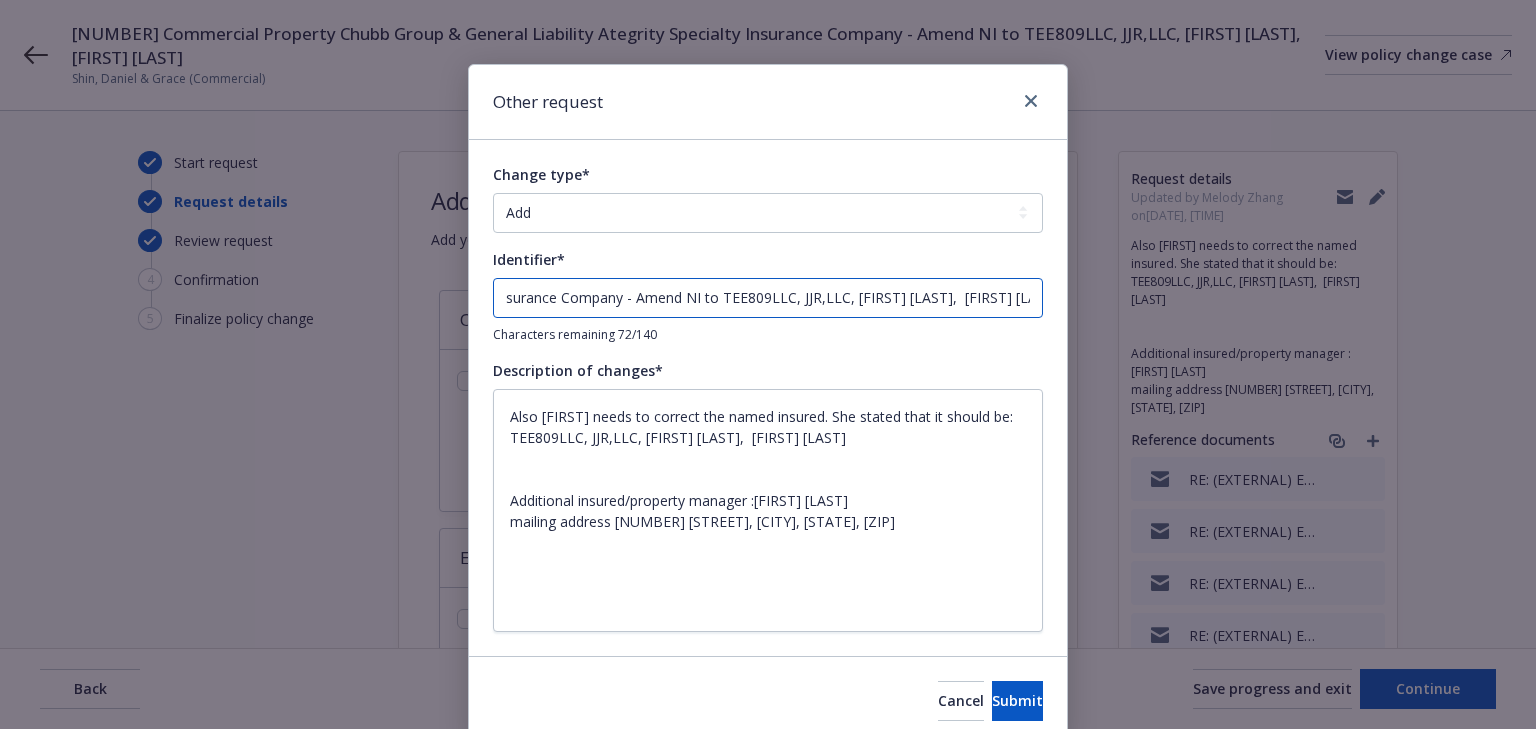 type on "surance Company - Amend NI to TEE809LLC, JJR,LLC, Jackie Cho,  James Cho" 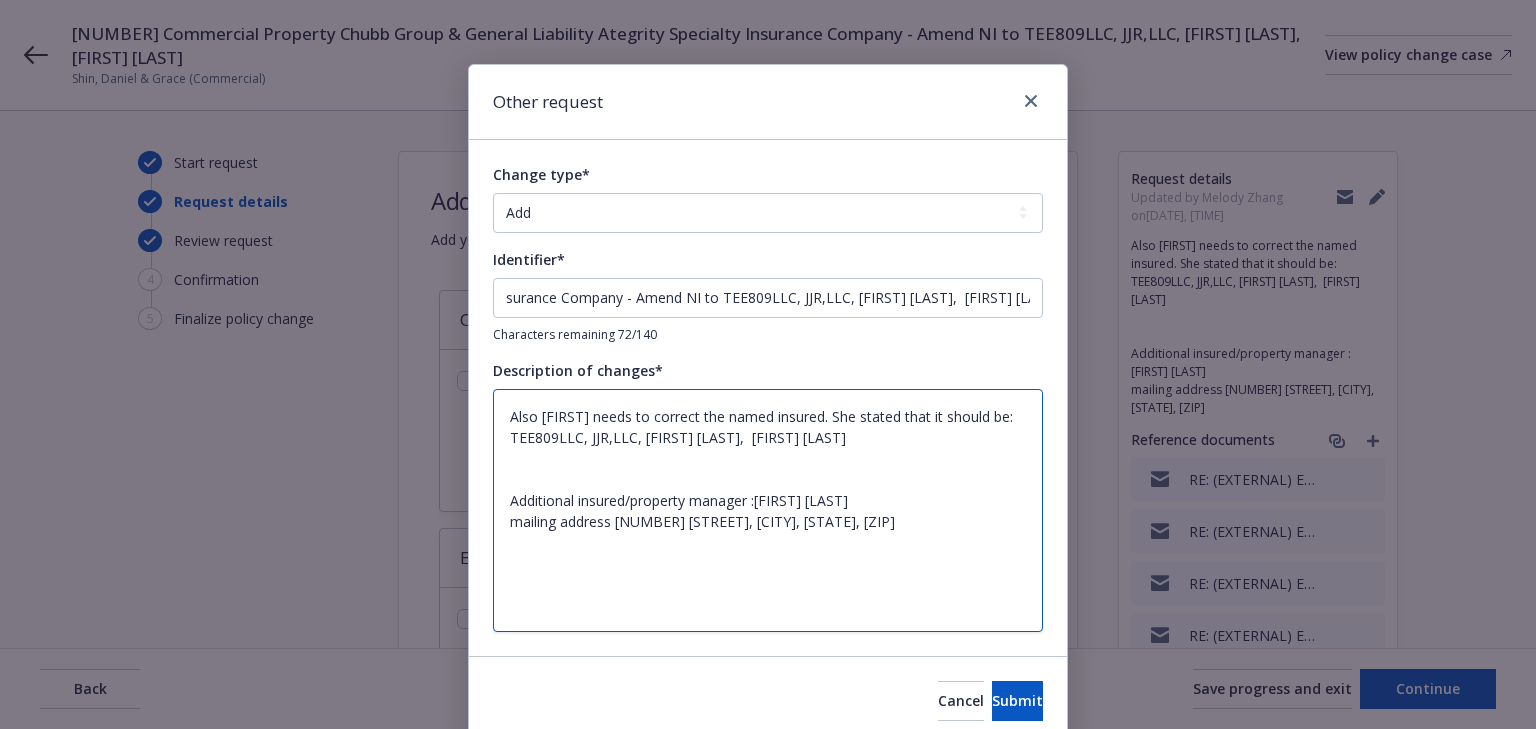drag, startPoint x: 506, startPoint y: 496, endPoint x: 845, endPoint y: 490, distance: 339.0531 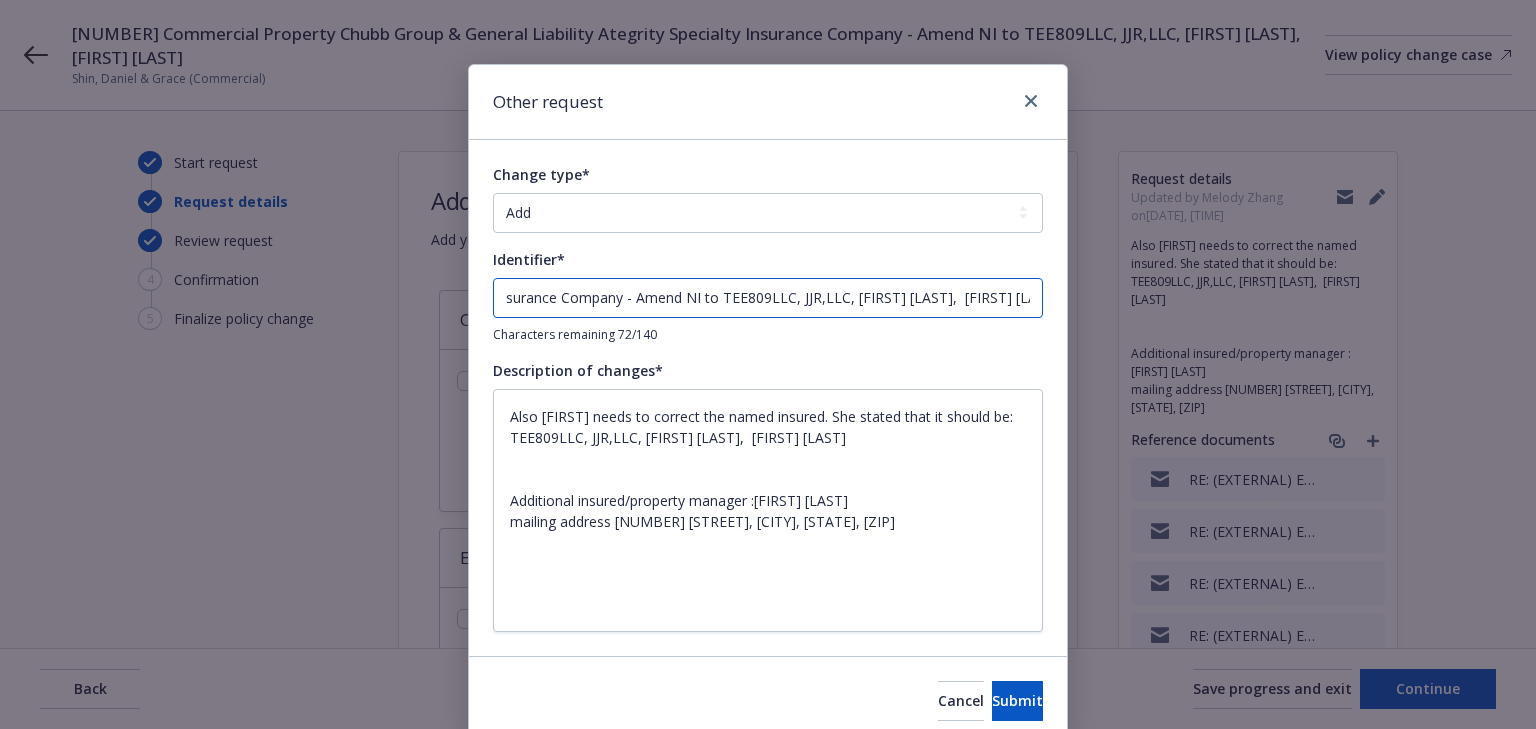 drag, startPoint x: 498, startPoint y: 292, endPoint x: 1125, endPoint y: 309, distance: 627.2304 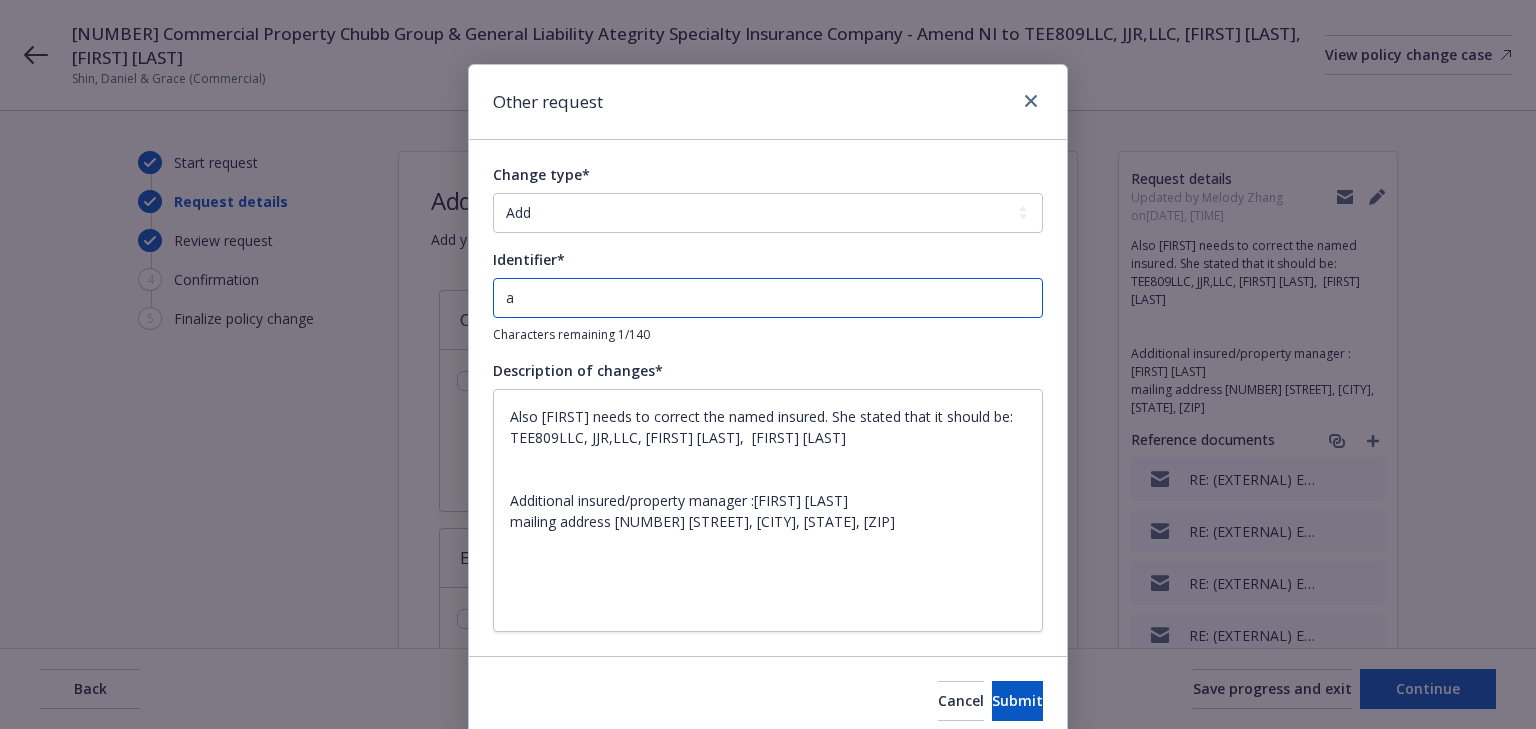 type on "x" 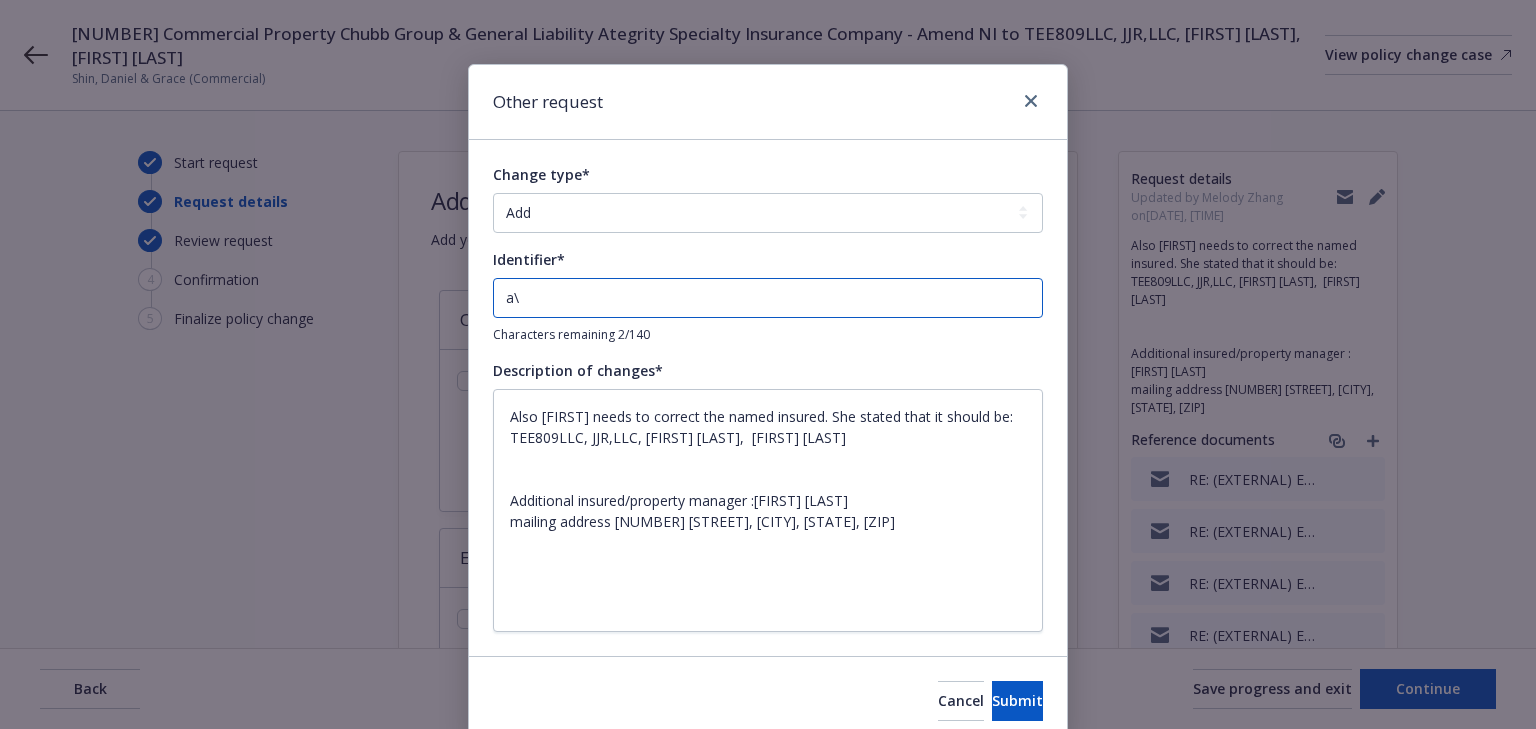 type on "x" 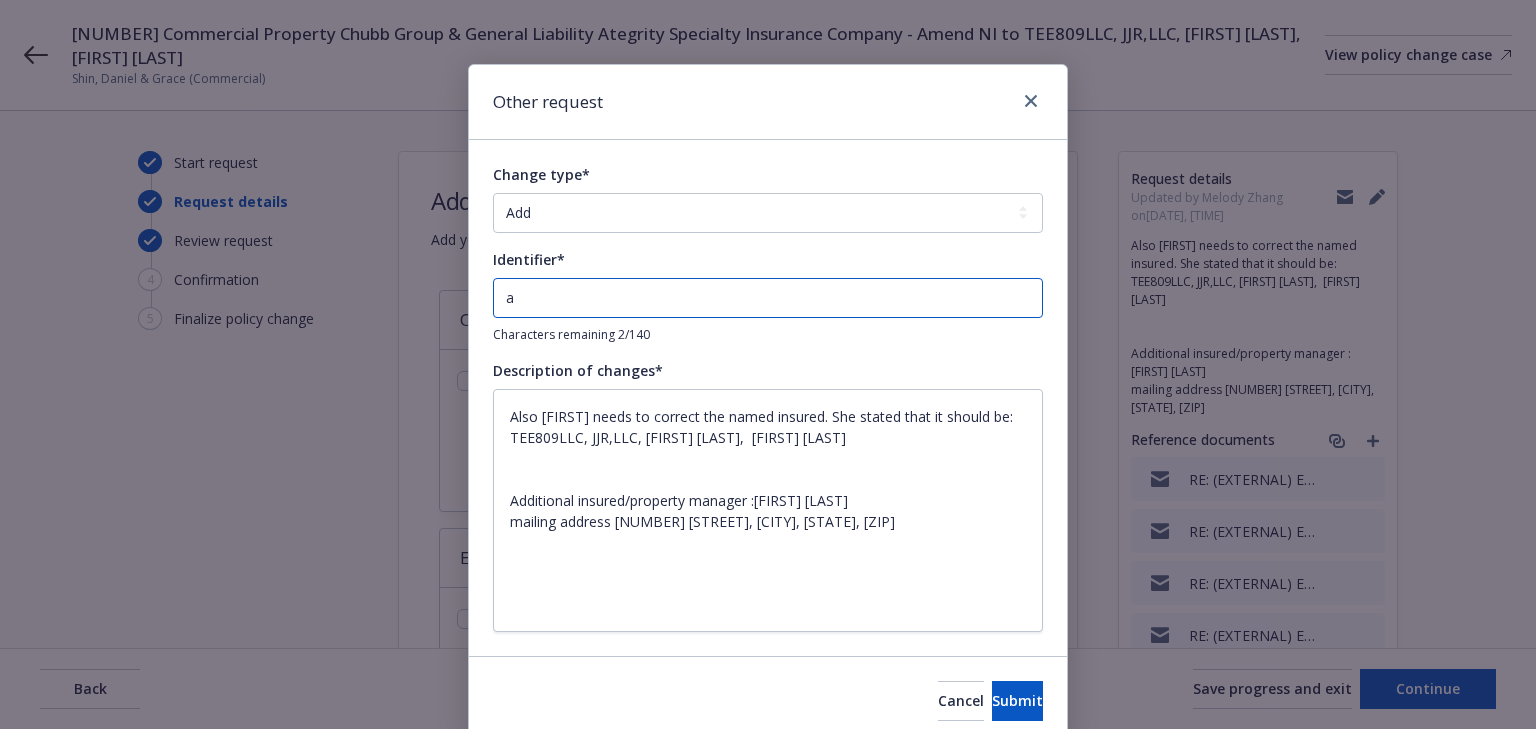 type on "x" 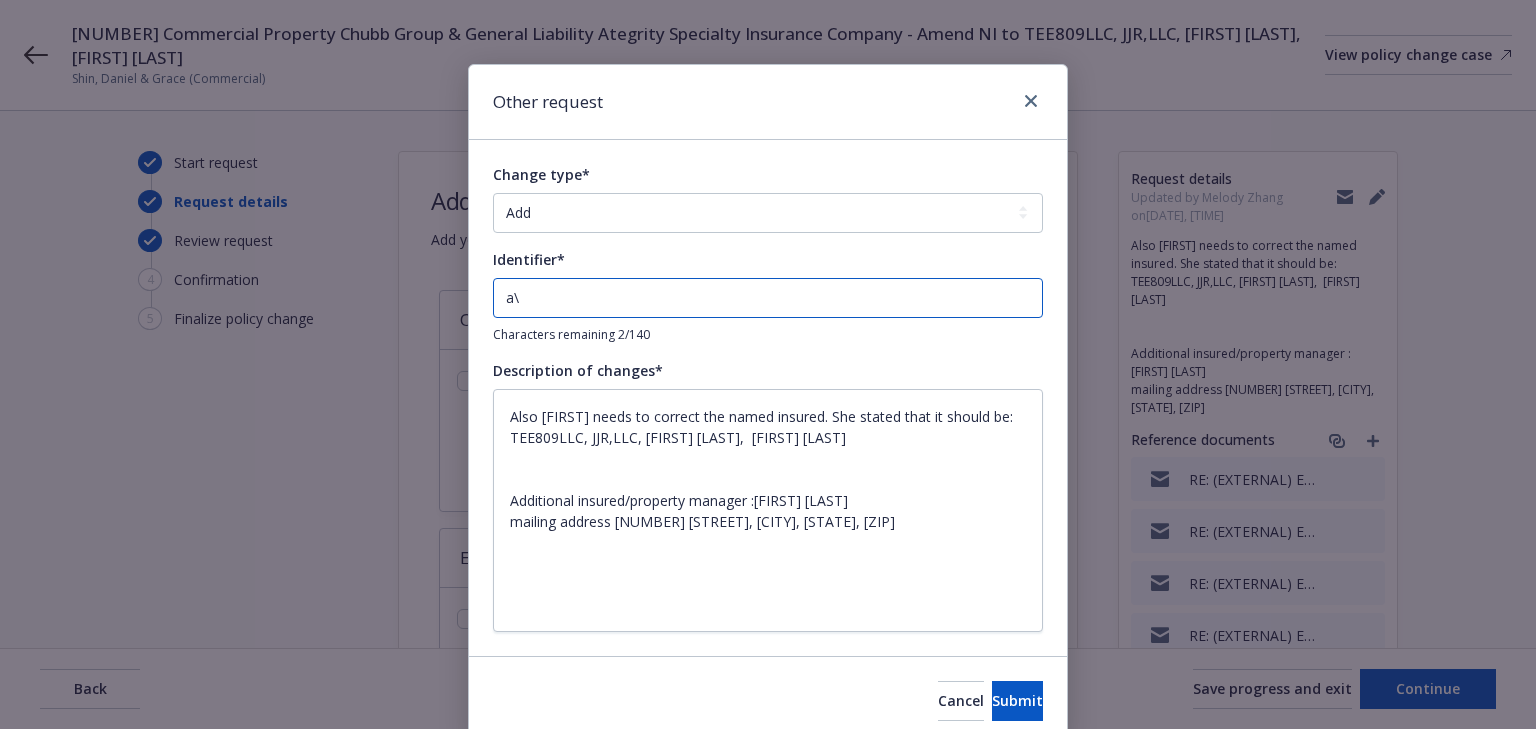 type on "x" 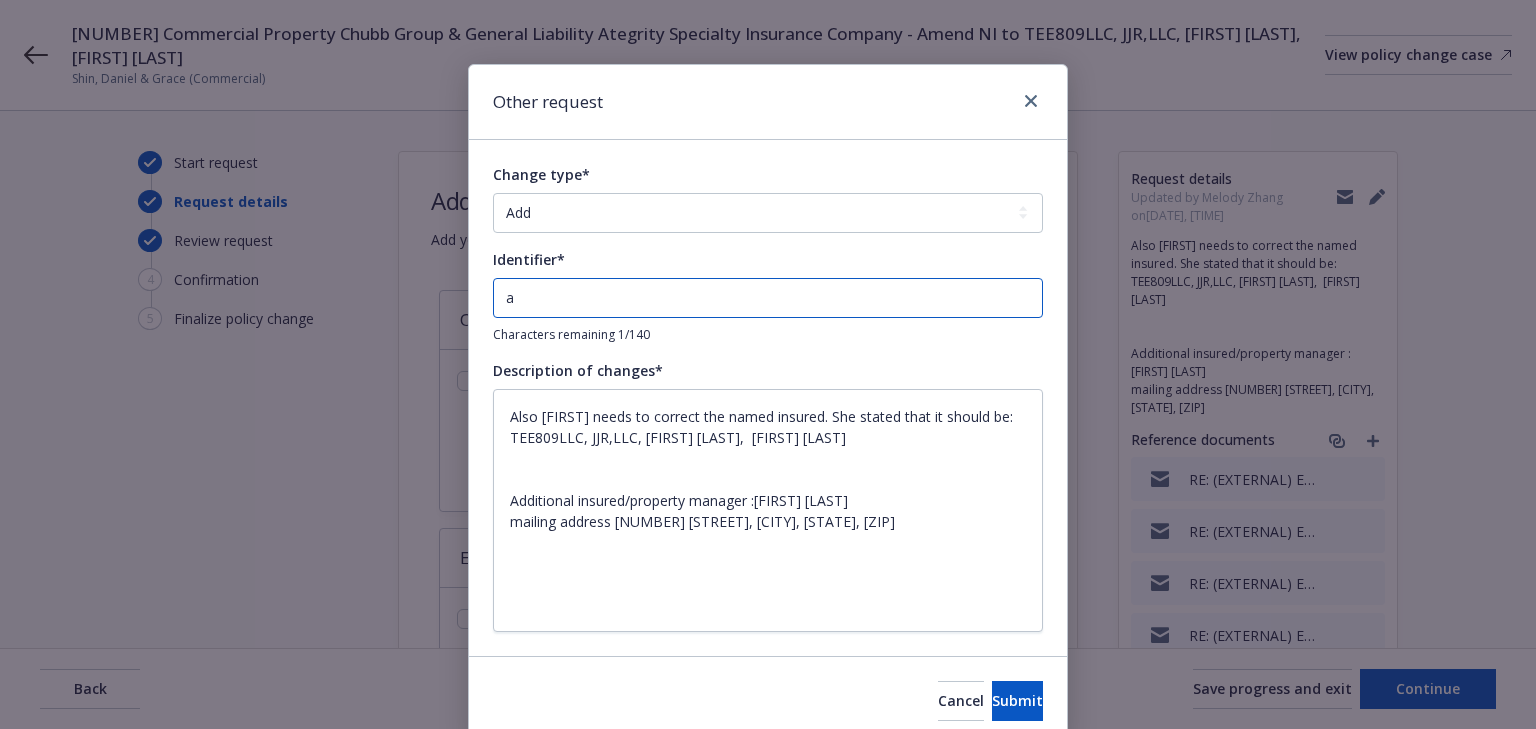 type on "x" 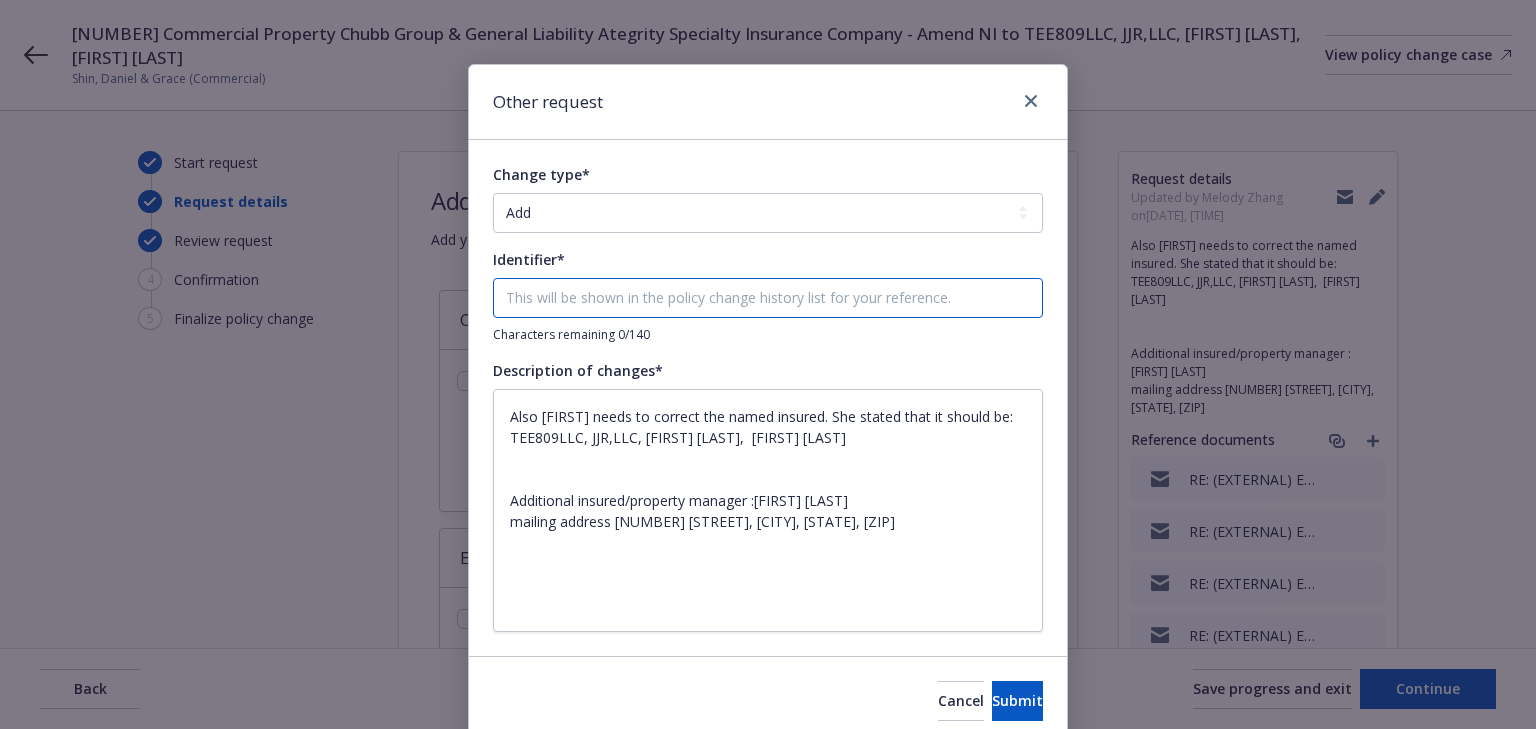 type on "x" 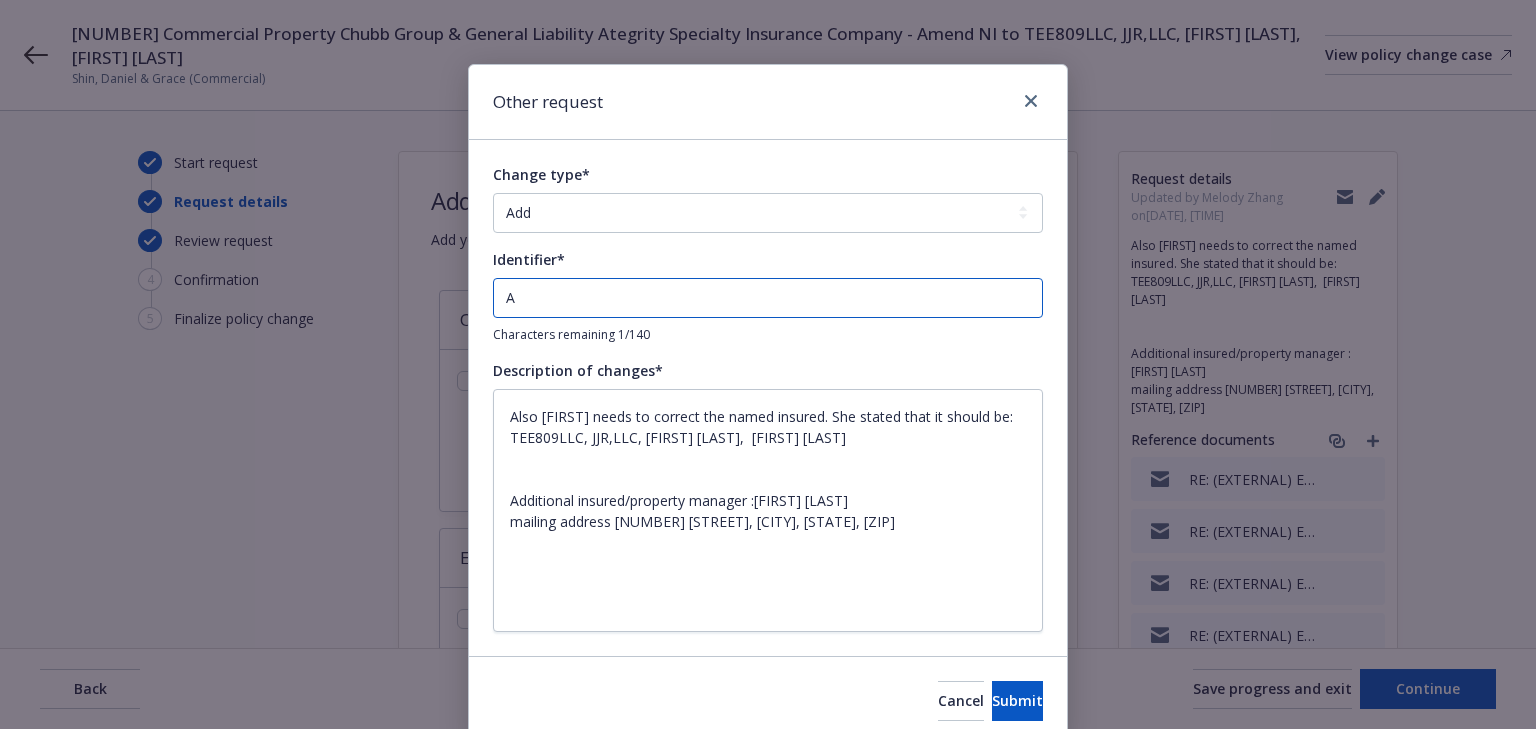 type on "x" 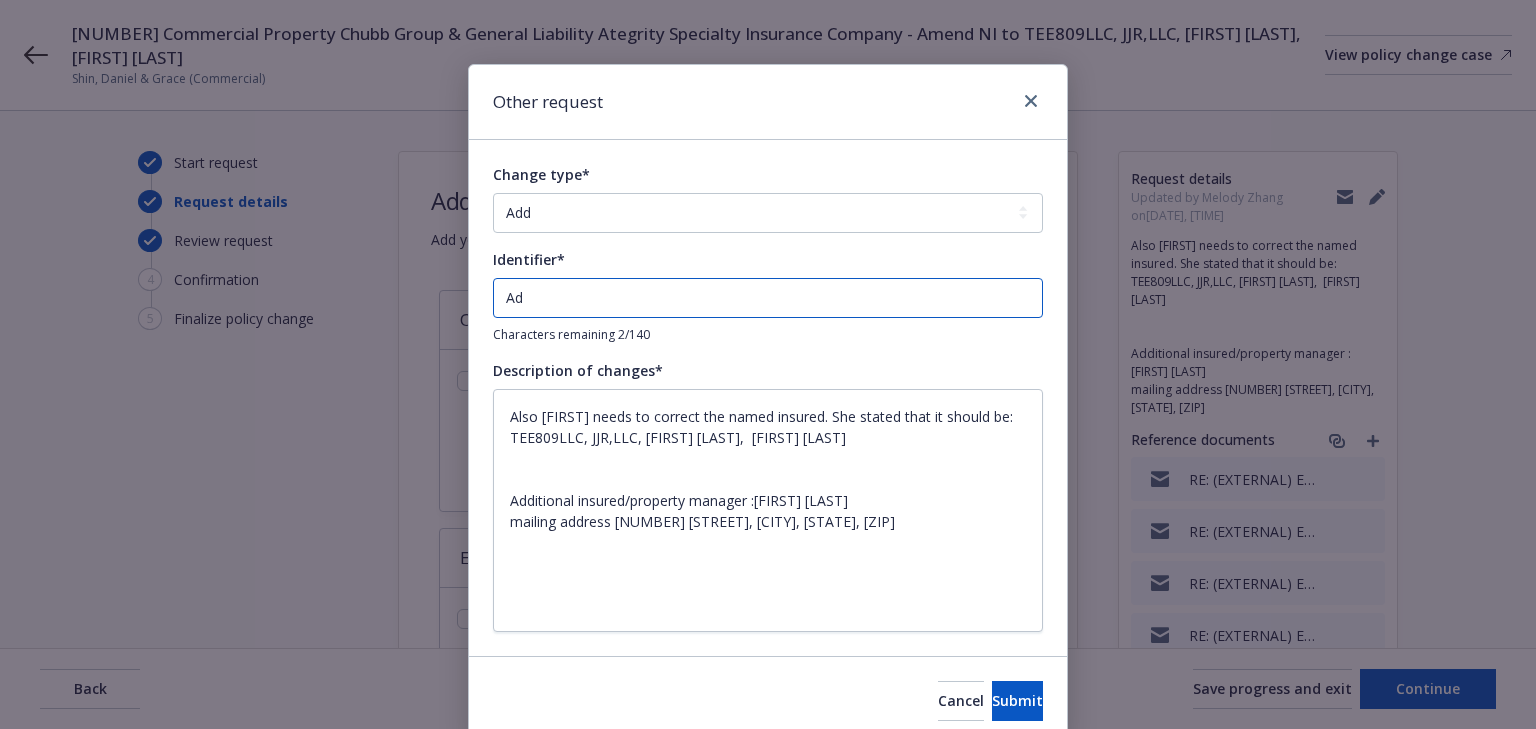 type on "x" 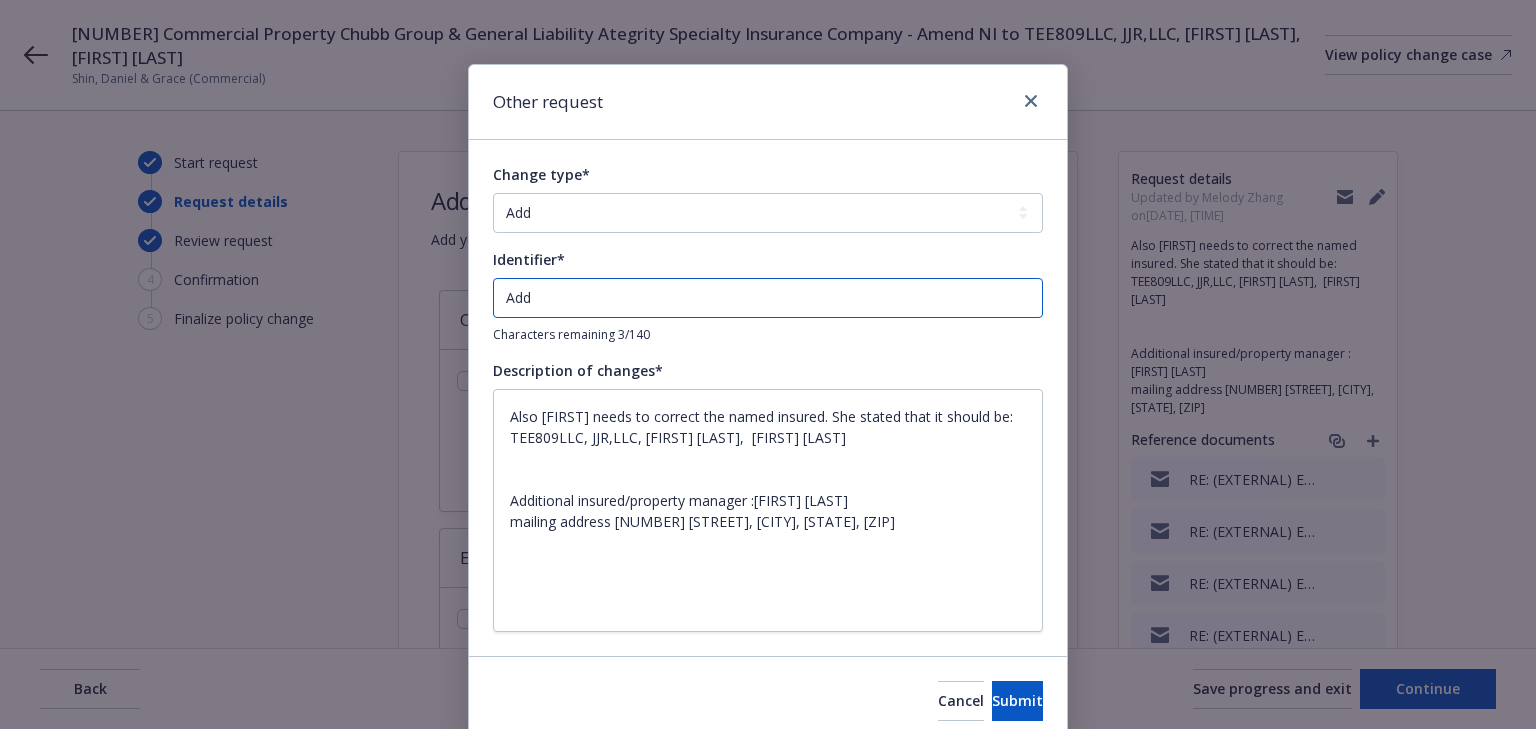 type on "x" 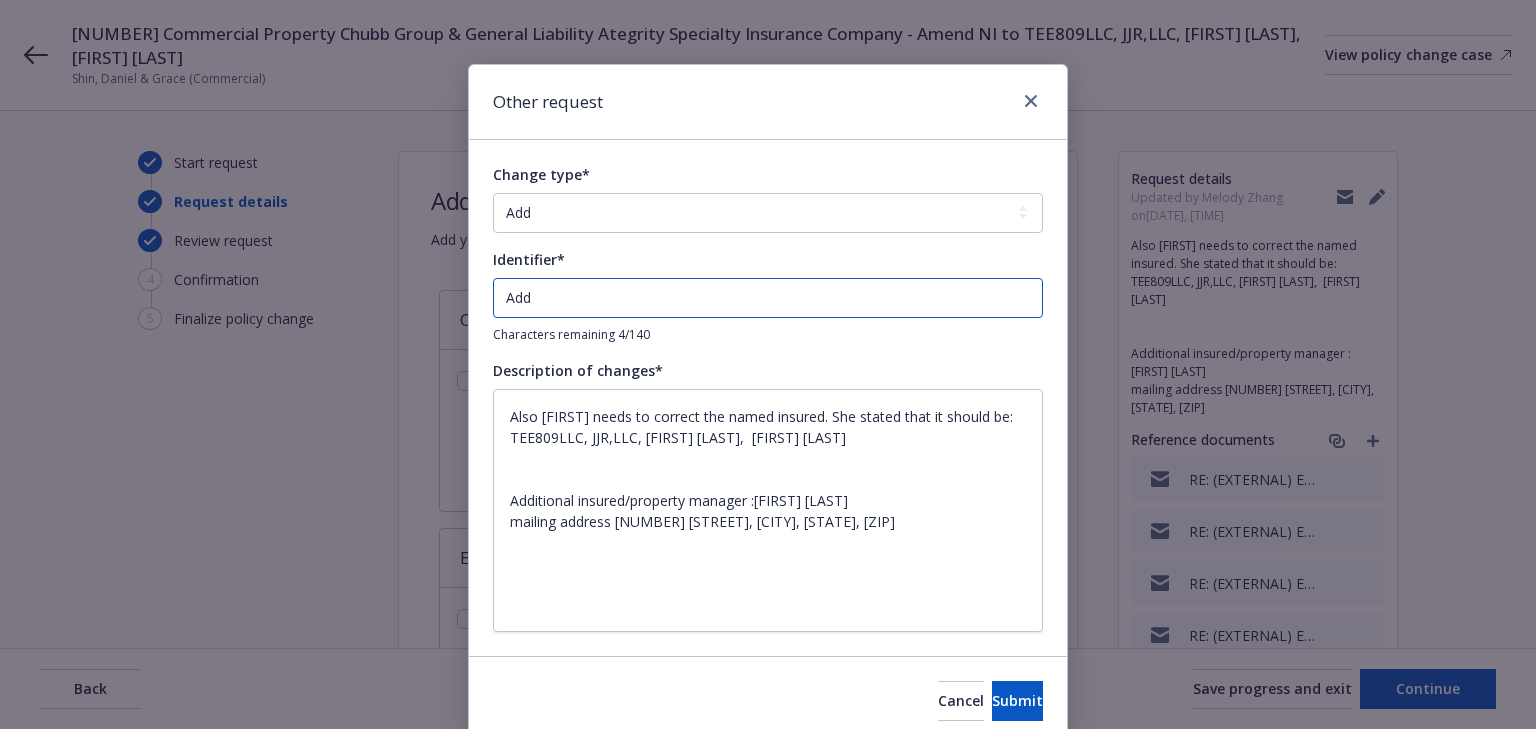 paste on "Additional insured/property manager :Grace Shin" 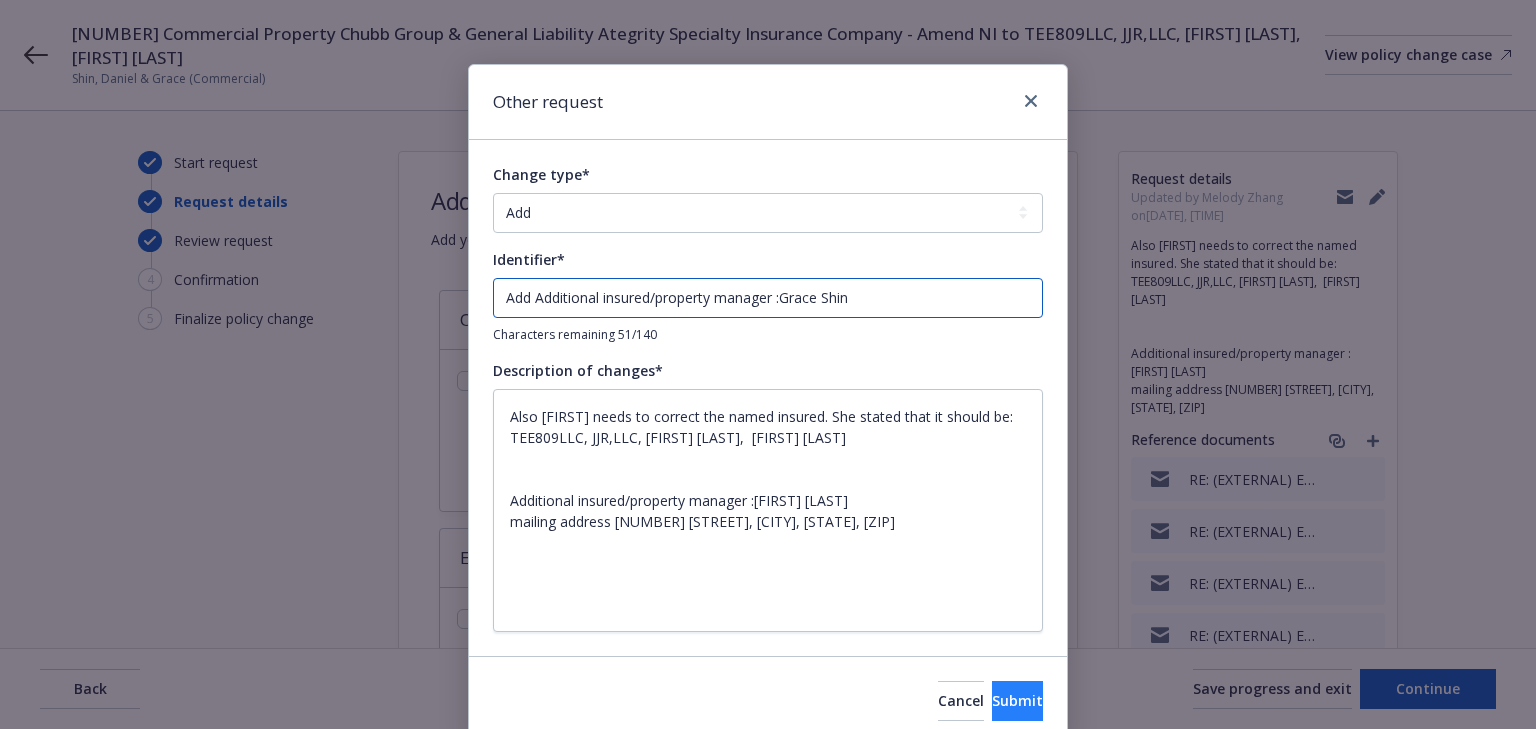 type on "Add Additional insured/property manager :Grace Shin" 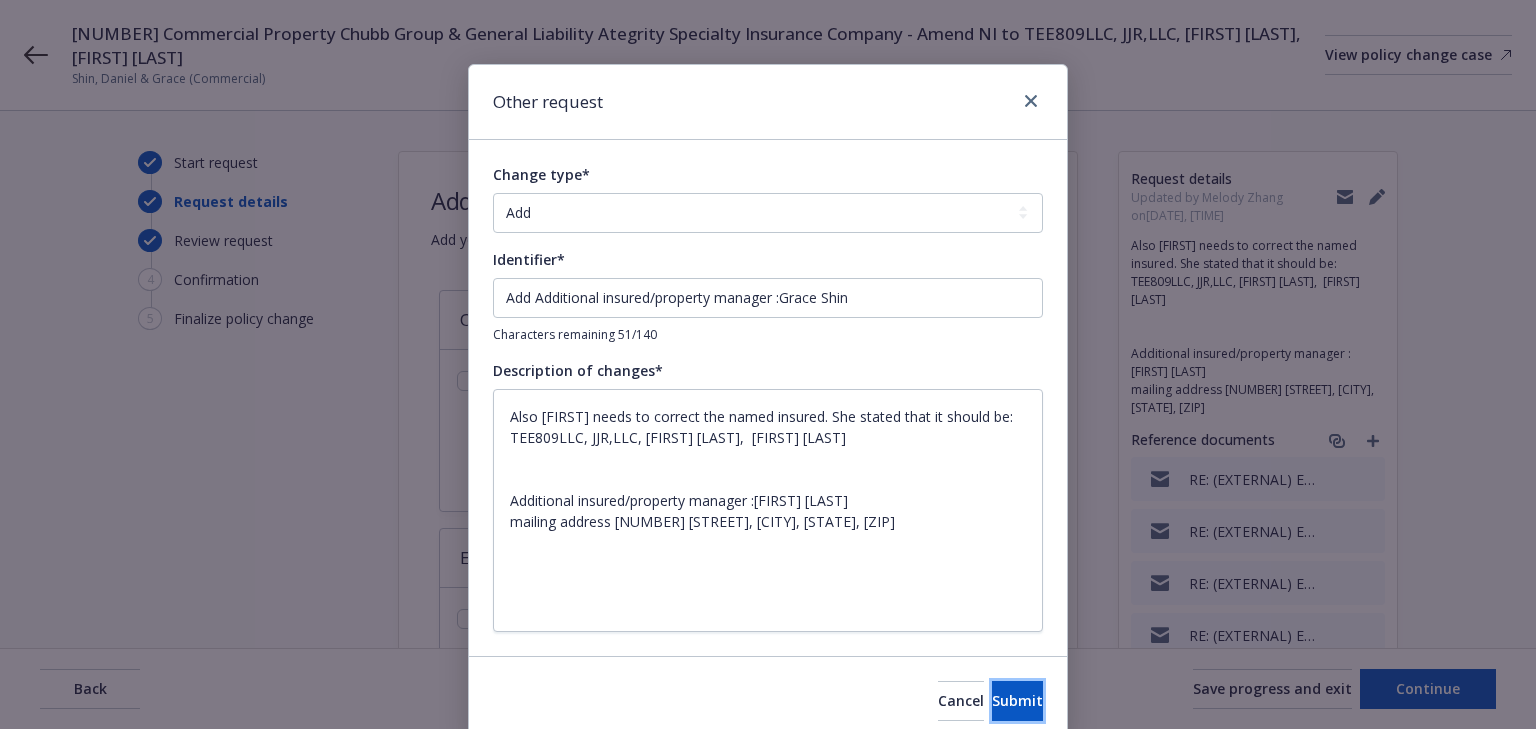 click on "Submit" at bounding box center [1017, 700] 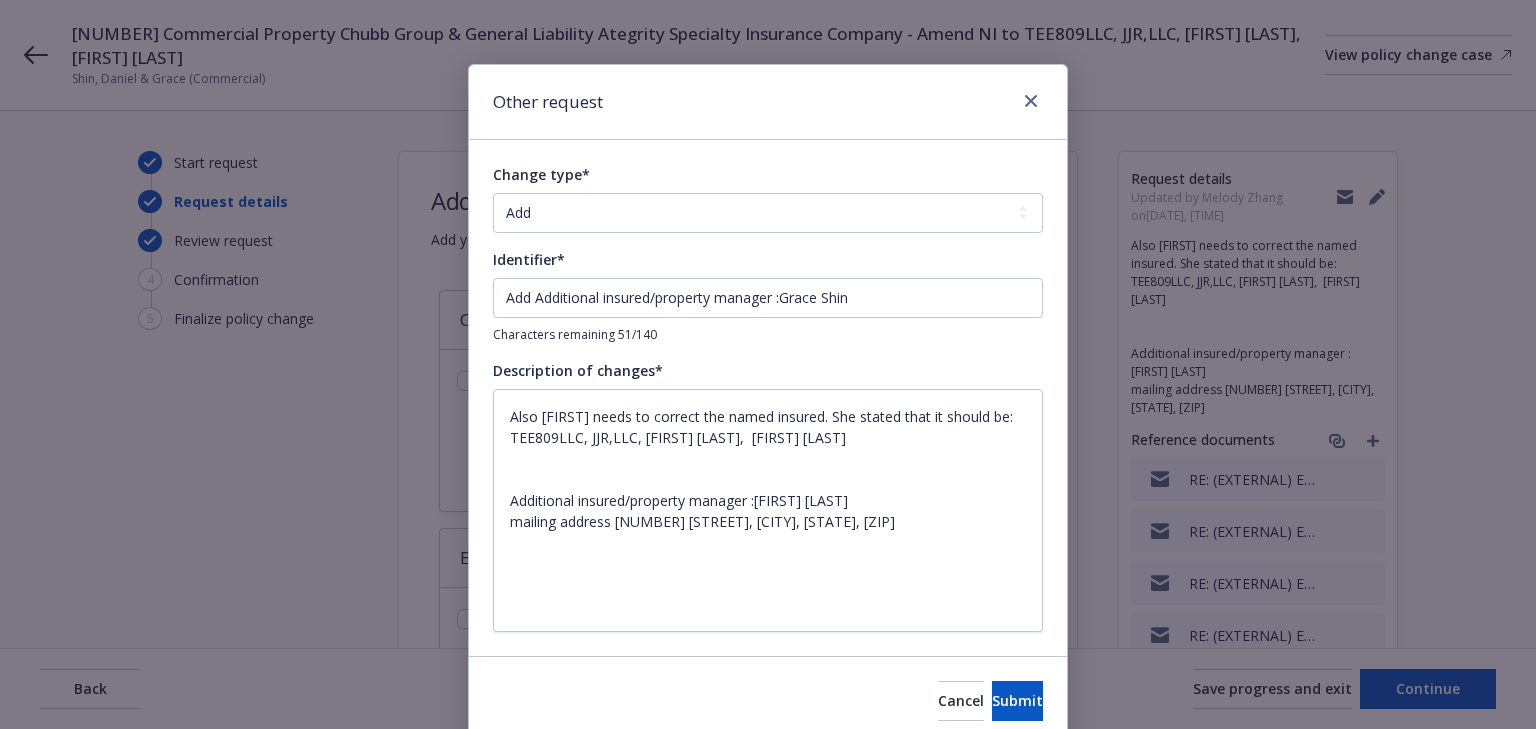 type on "x" 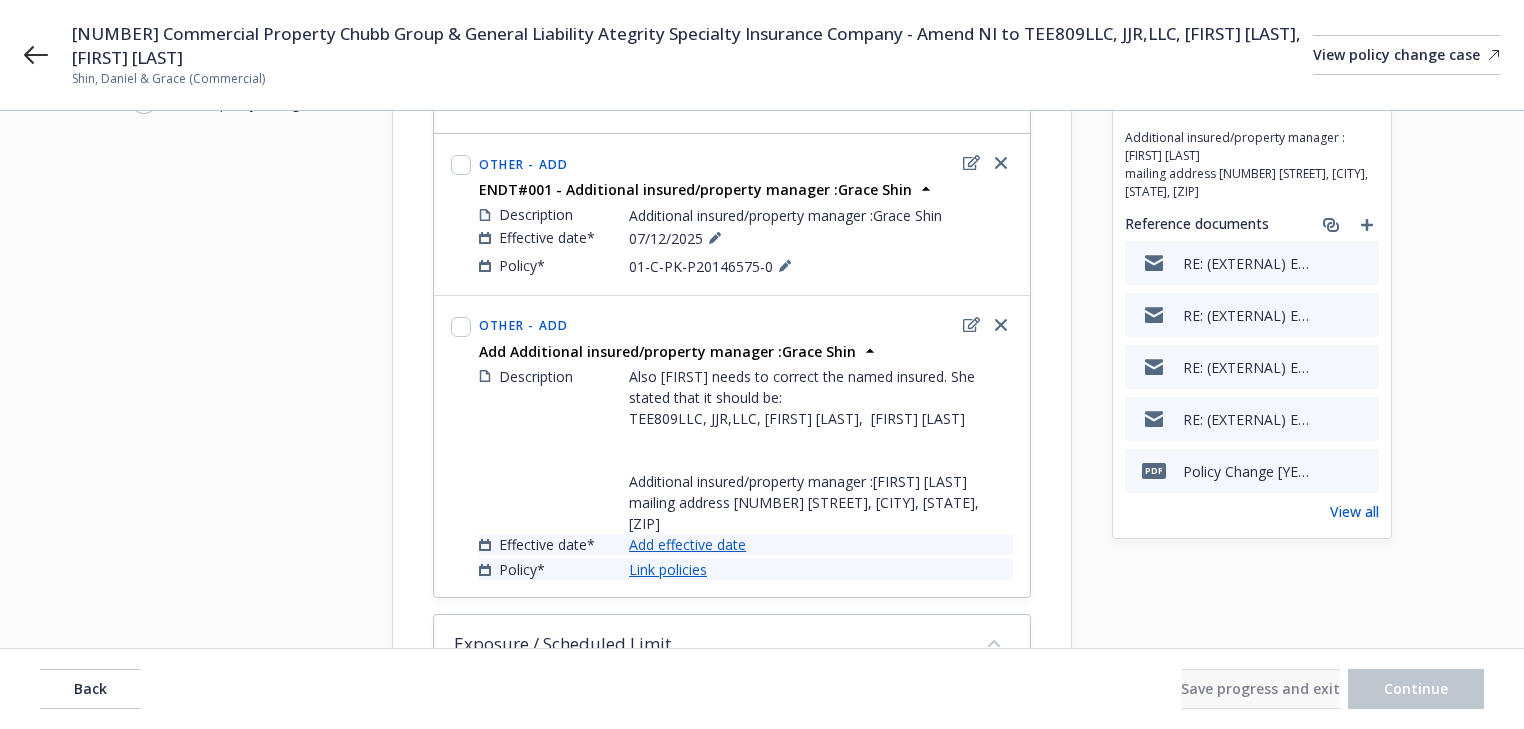 scroll, scrollTop: 320, scrollLeft: 0, axis: vertical 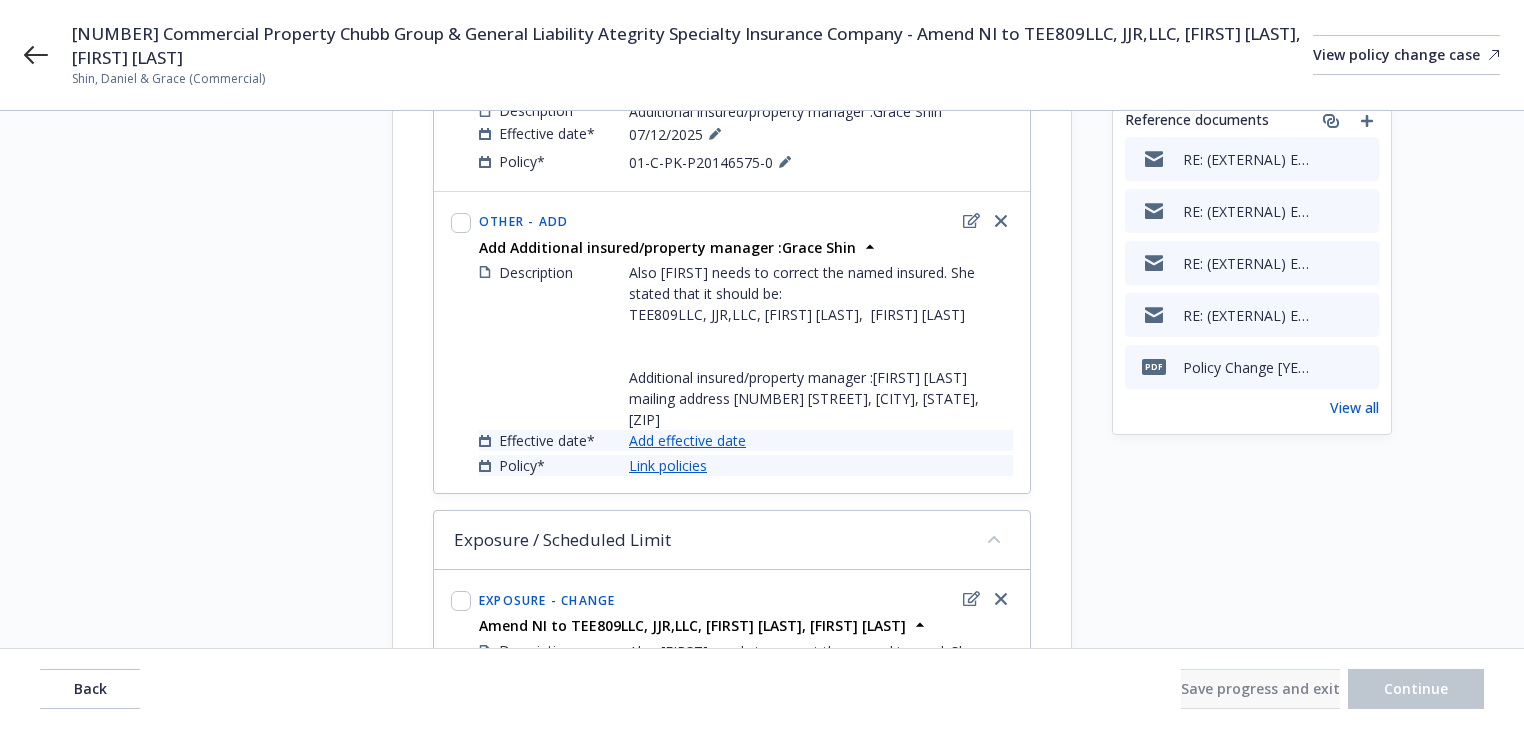 click on "Add effective date" at bounding box center (687, 440) 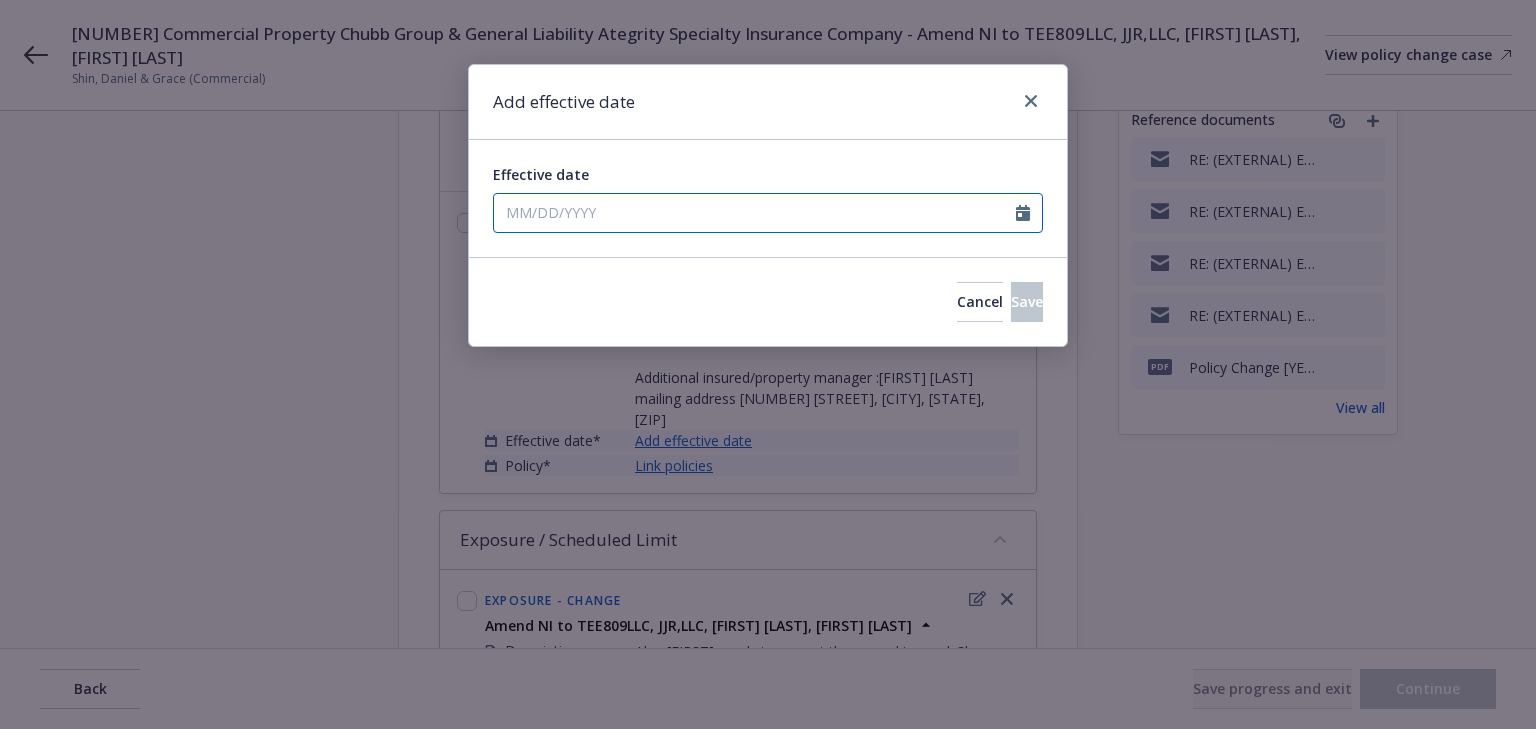 select on "8" 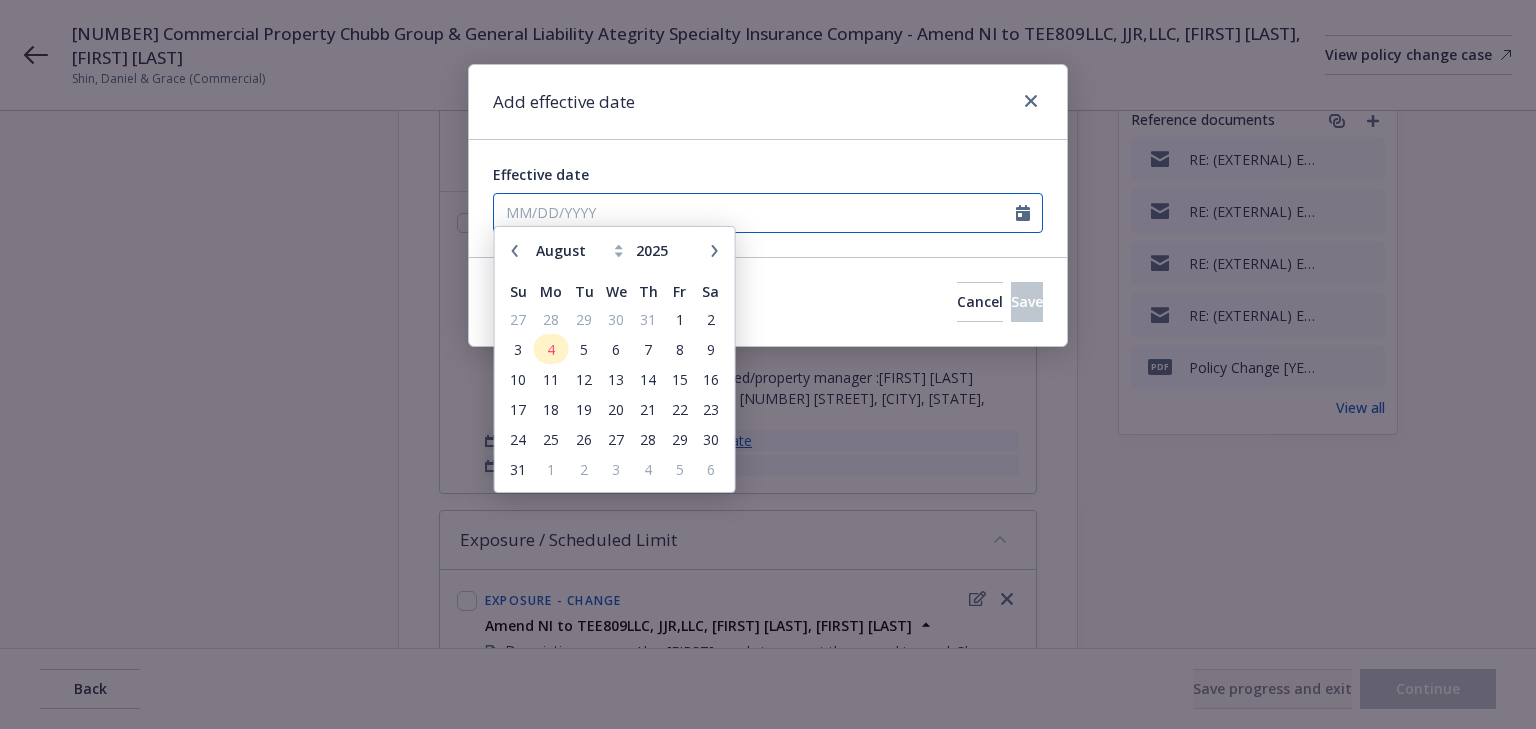 click on "Effective date" at bounding box center (755, 213) 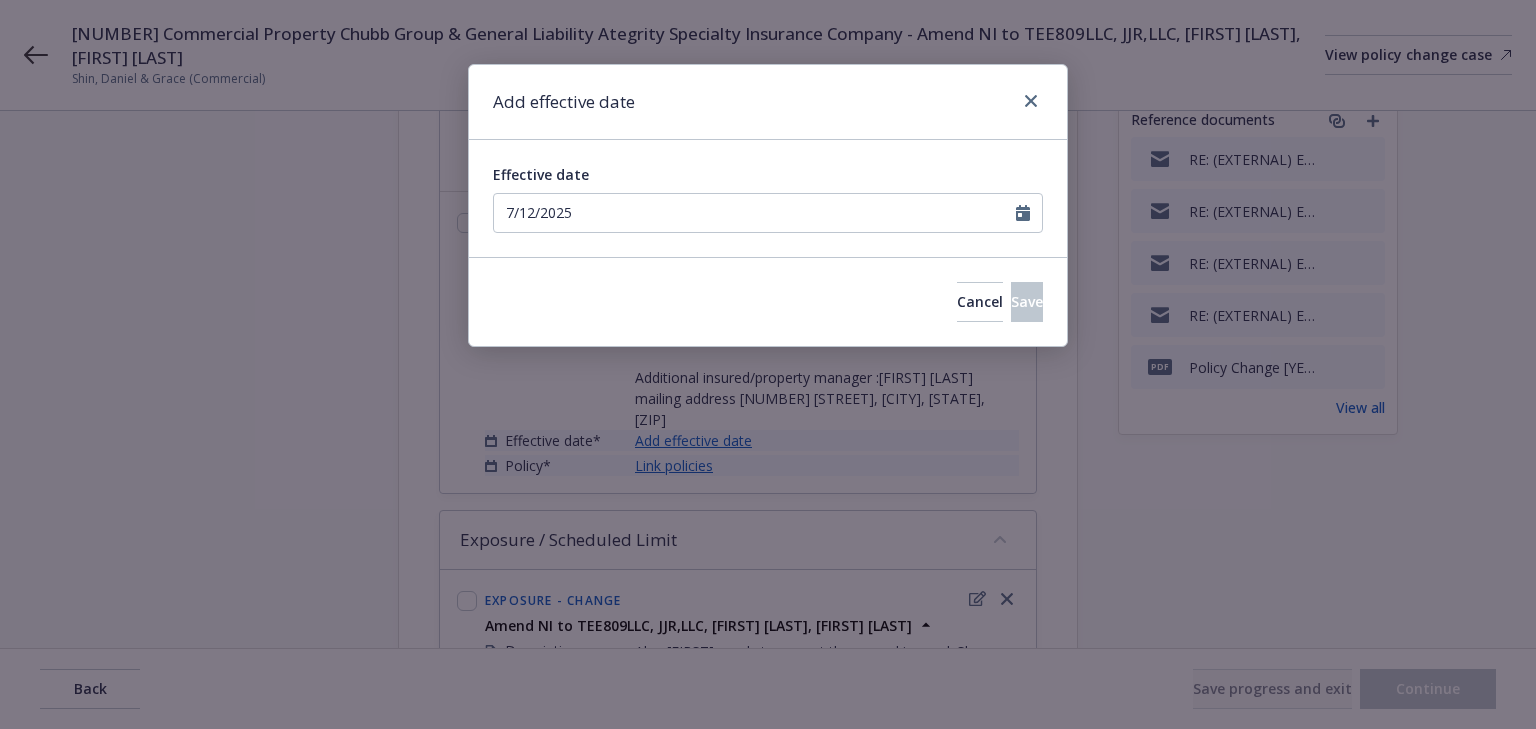 type on "07/12/2025" 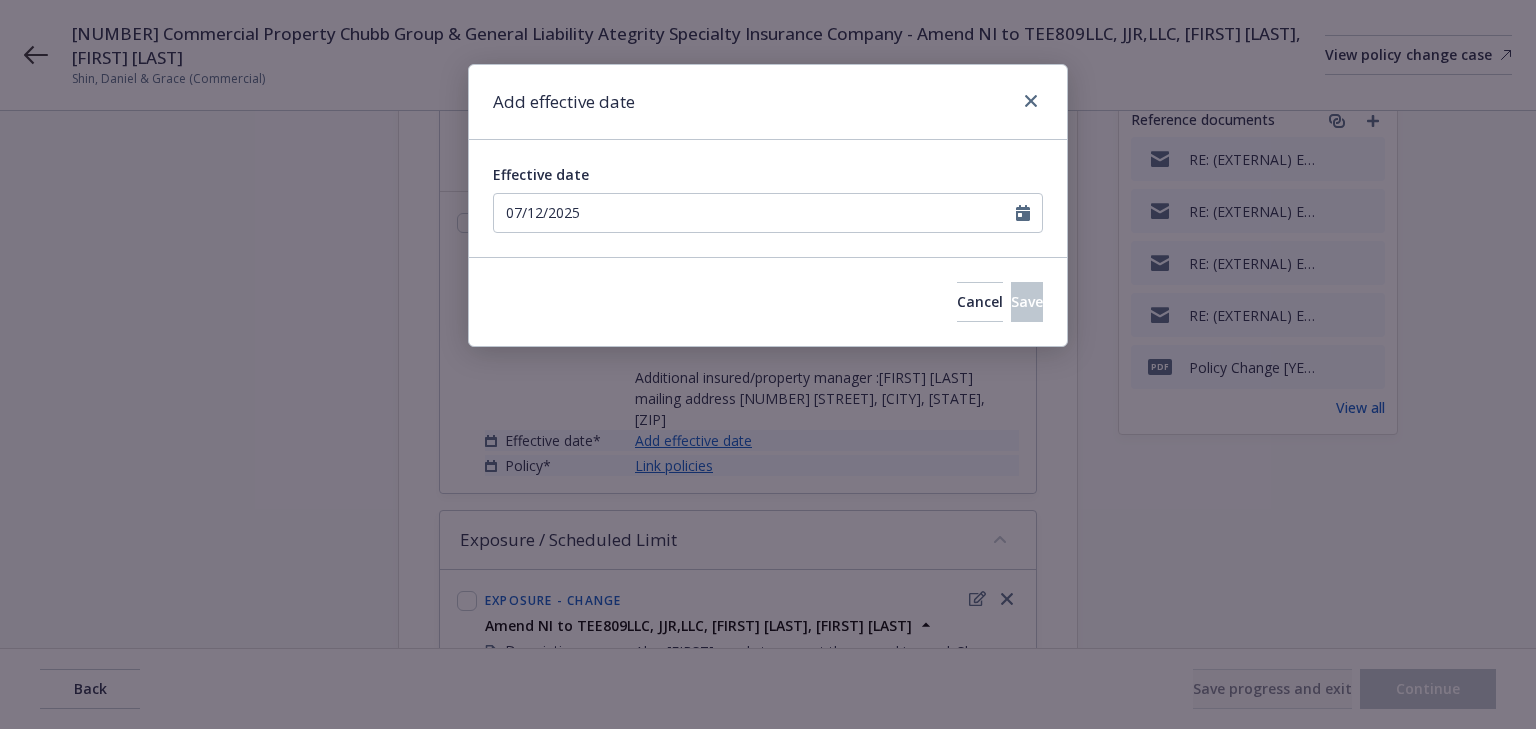 click on "Add effective date" at bounding box center (768, 102) 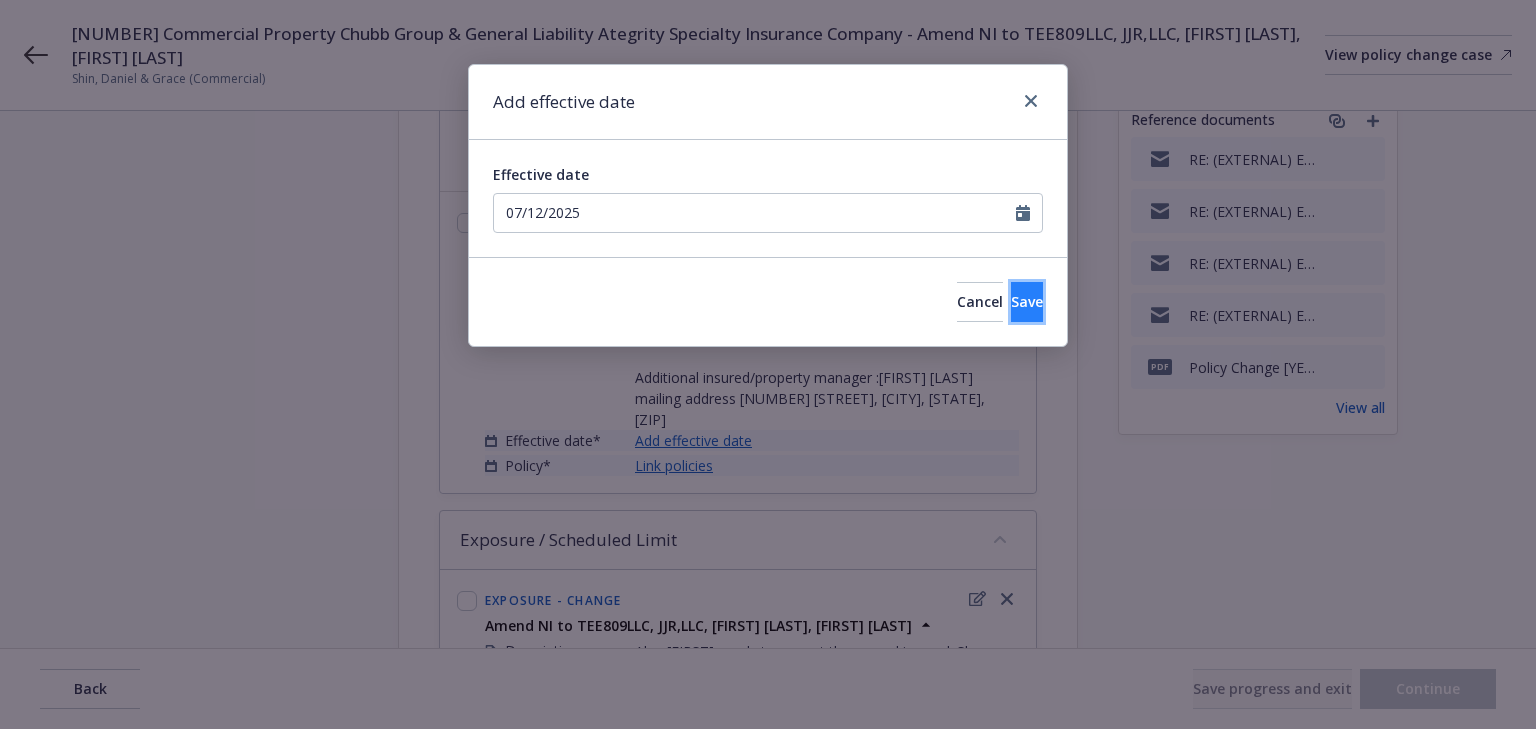 click on "Save" at bounding box center [1027, 302] 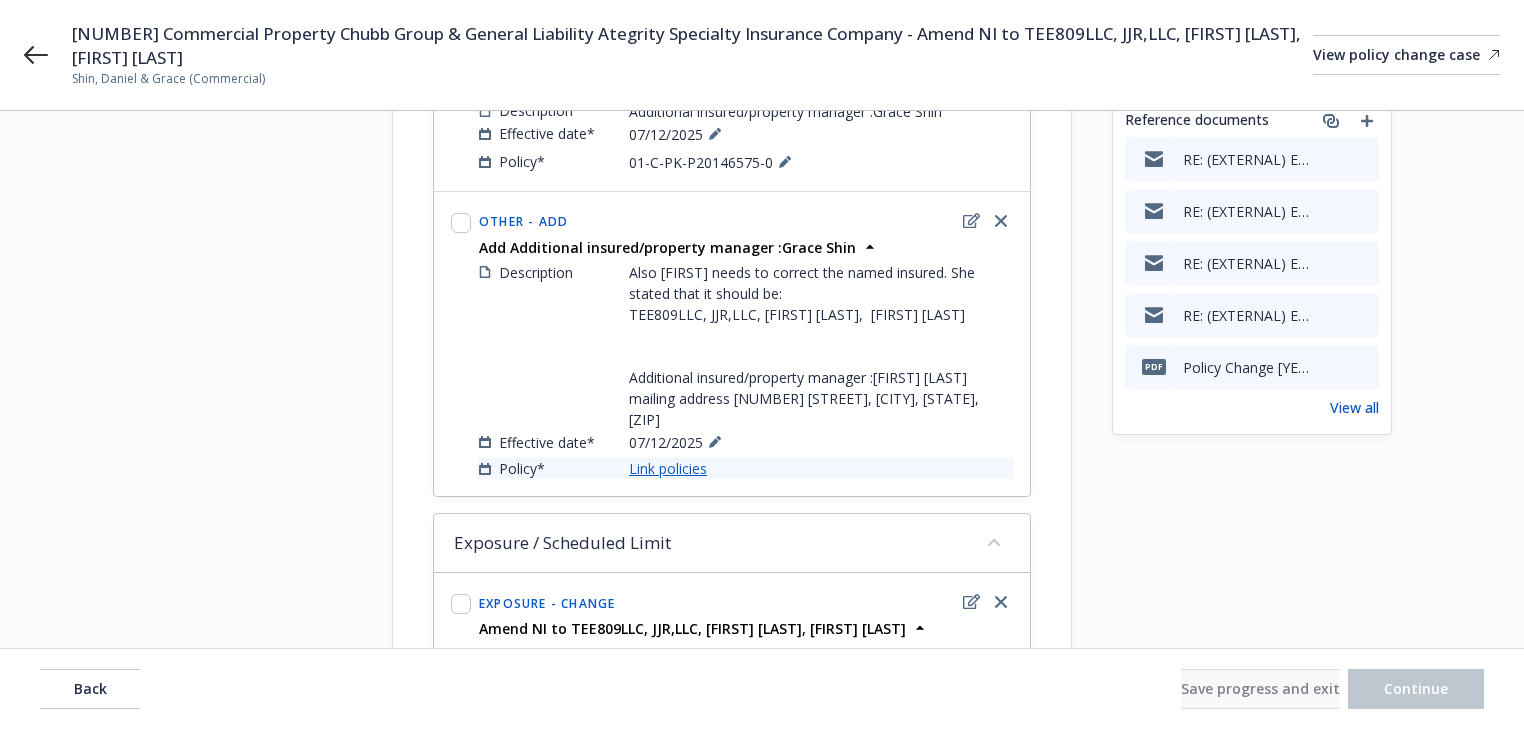 click on "Link policies" at bounding box center (668, 468) 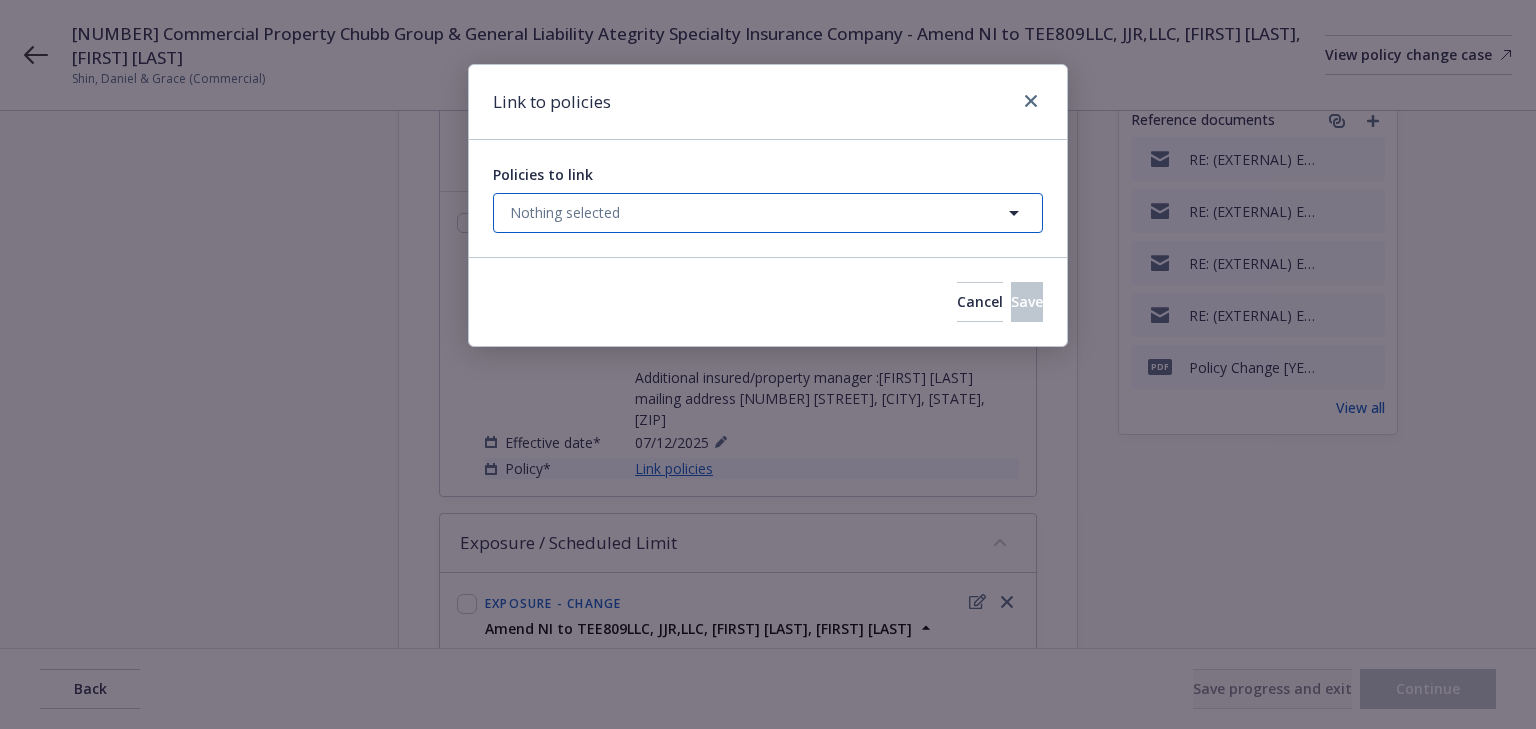 click on "Nothing selected" at bounding box center (768, 213) 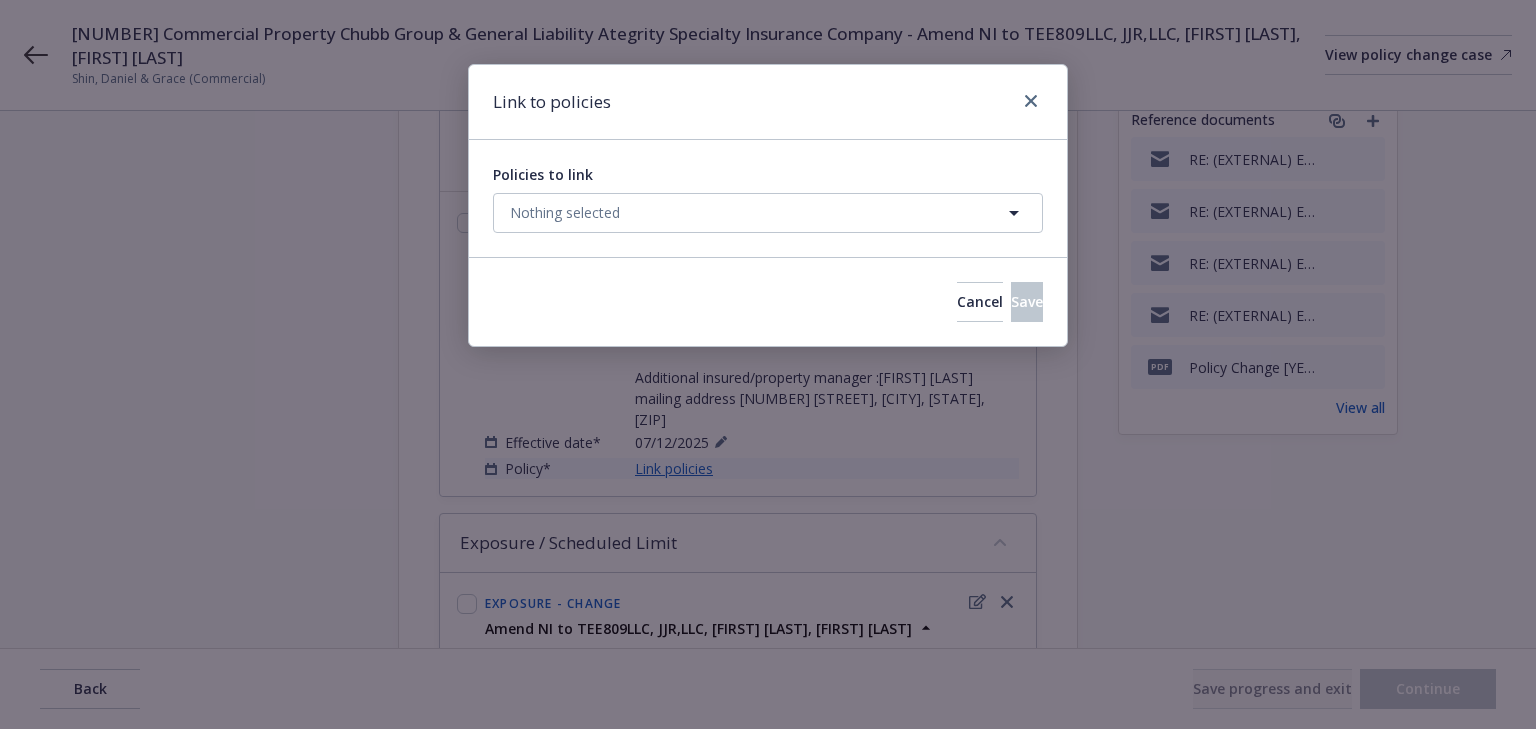 select on "ACTIVE" 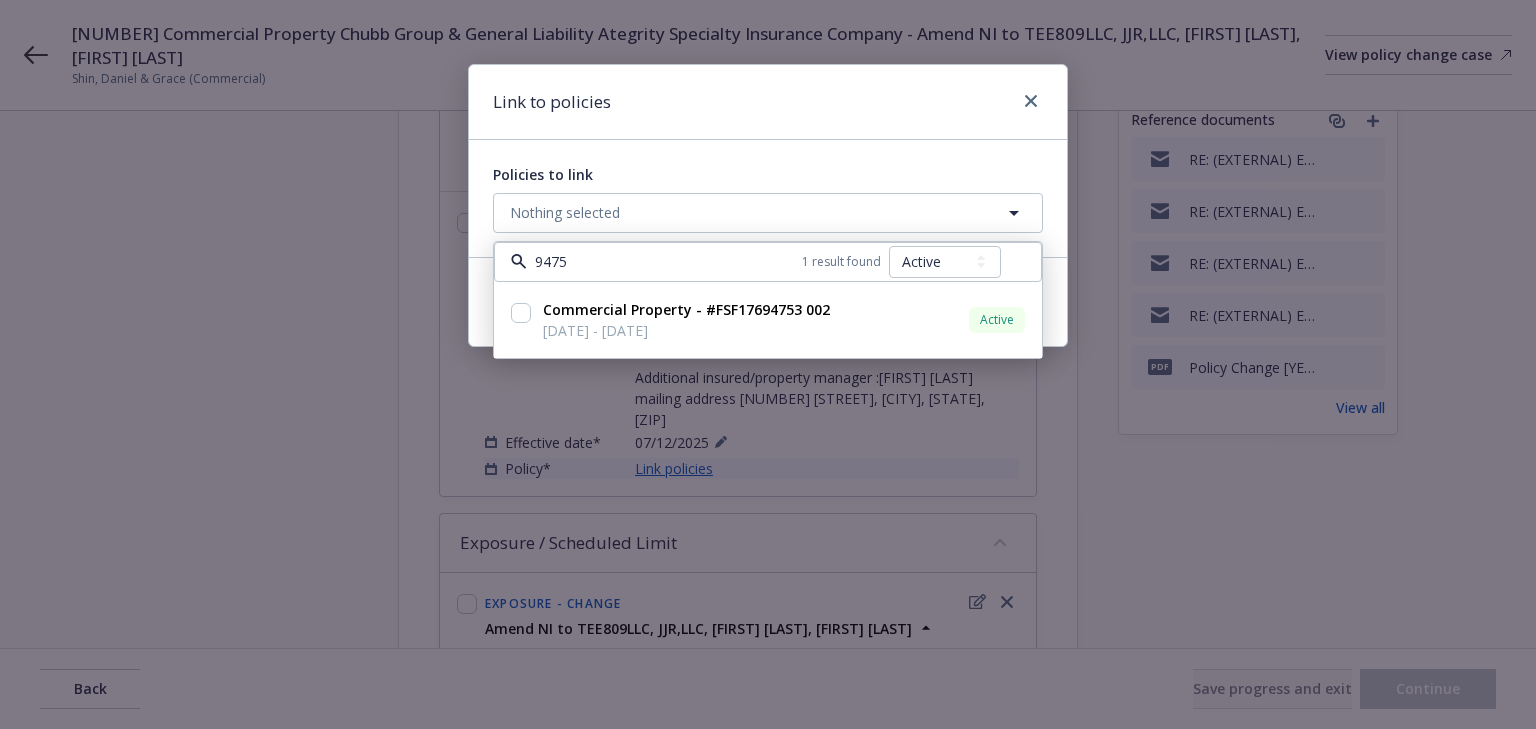 type on "94753" 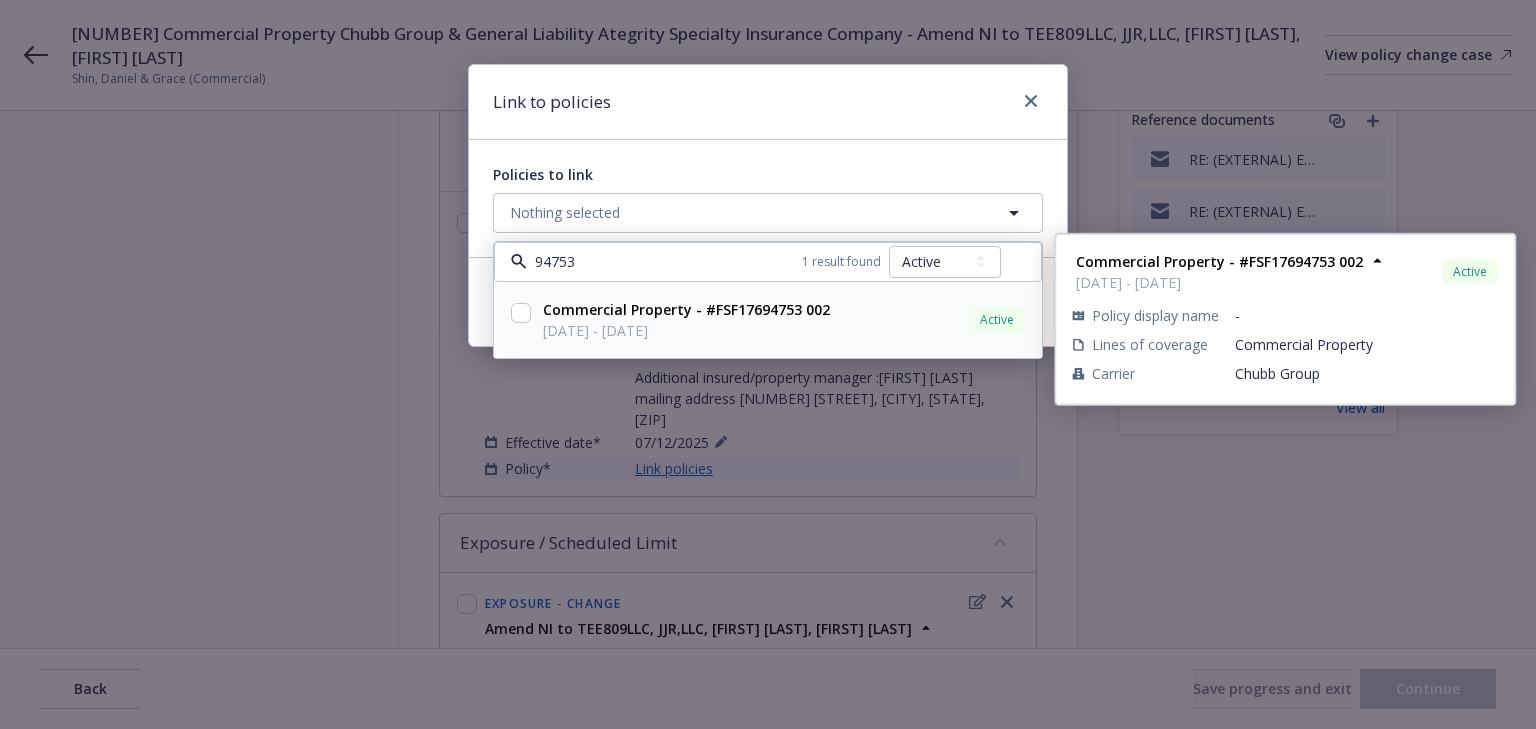 click at bounding box center (521, 313) 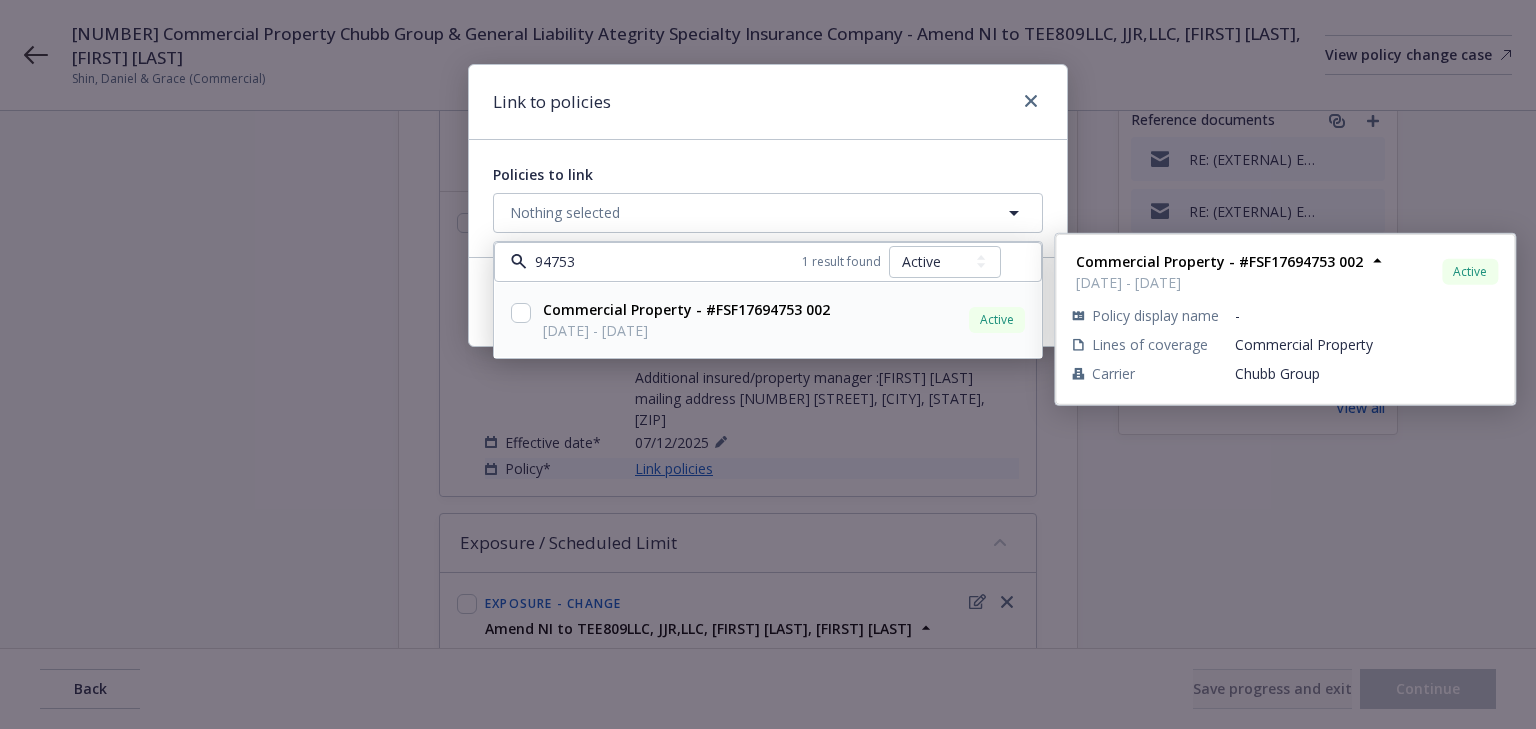 checkbox on "true" 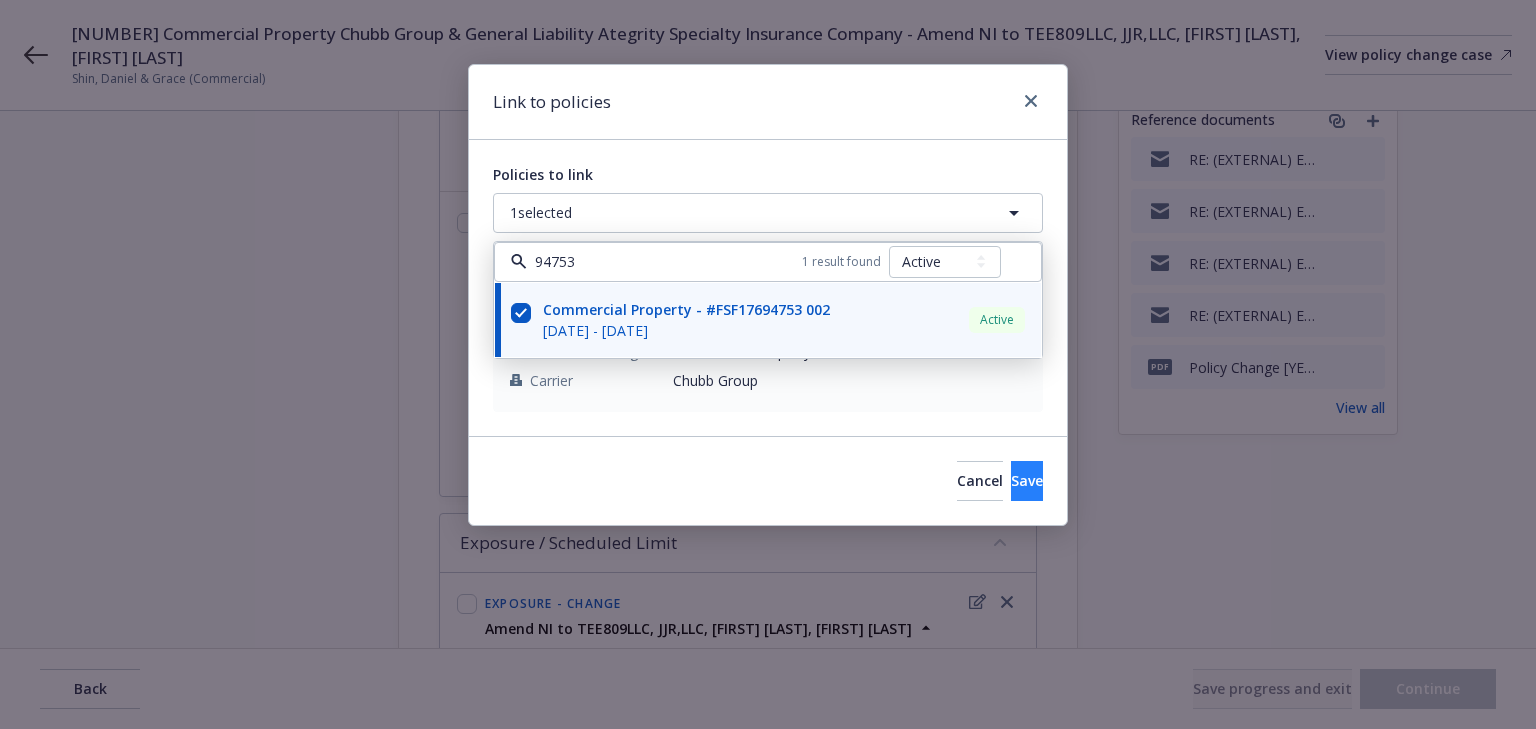 type on "94753" 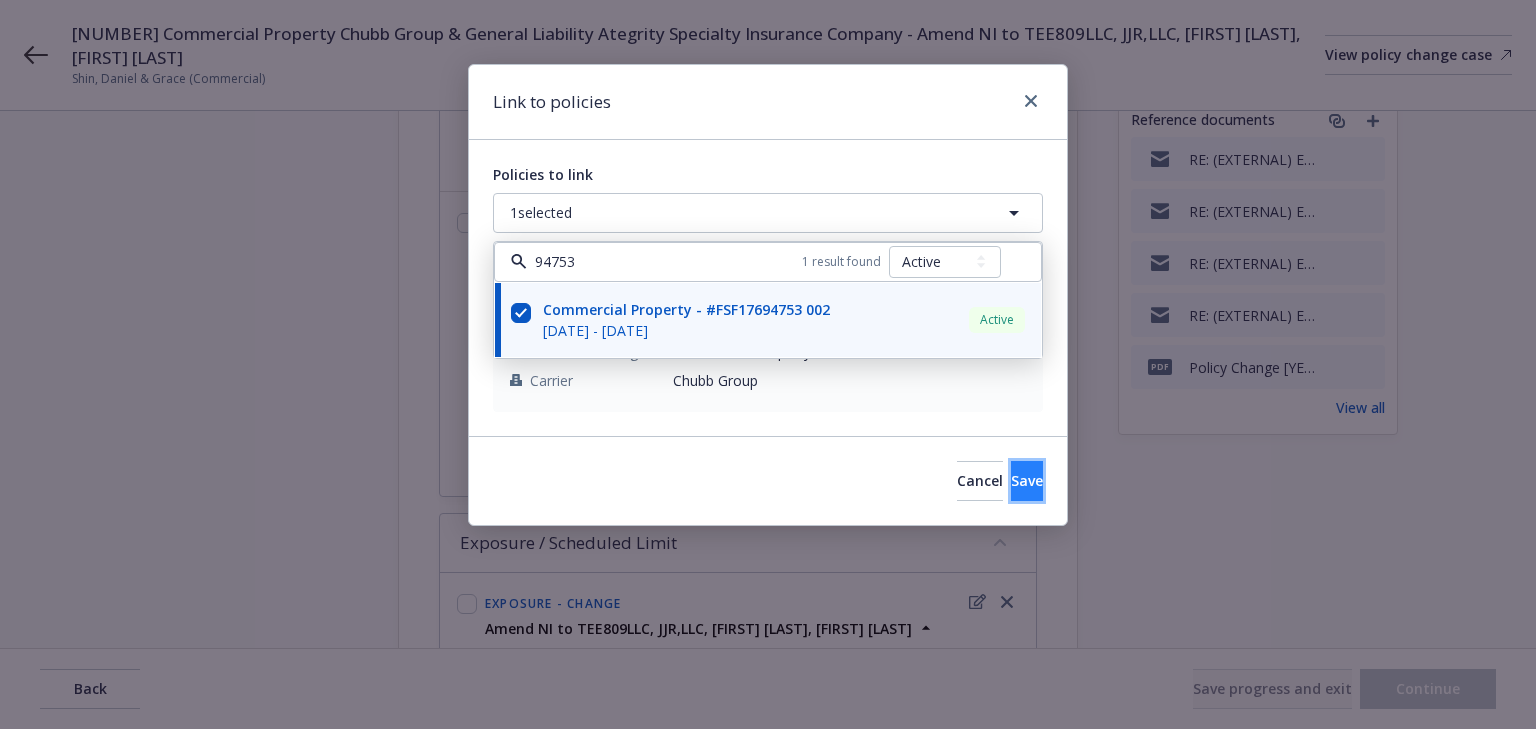 click on "Save" at bounding box center [1027, 481] 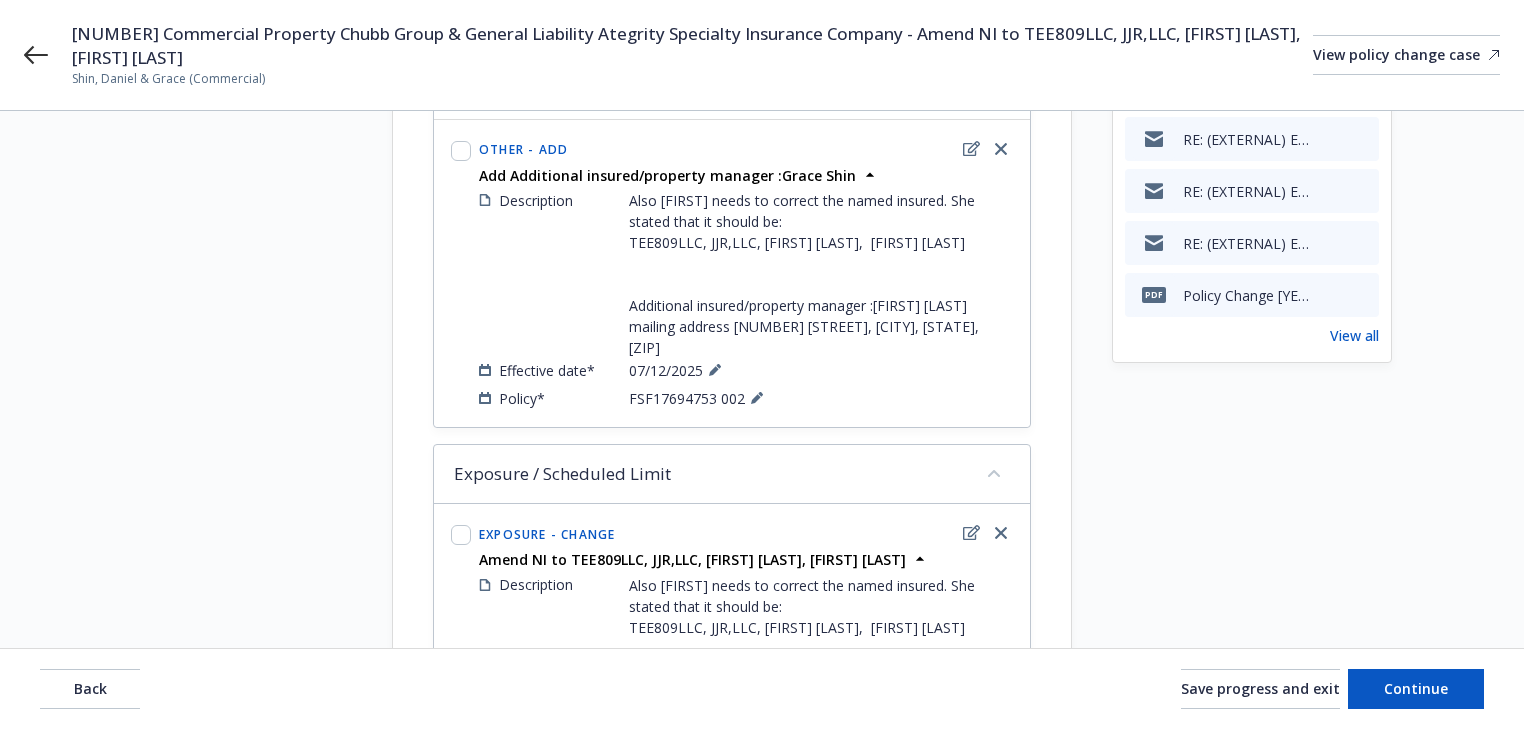 scroll, scrollTop: 705, scrollLeft: 0, axis: vertical 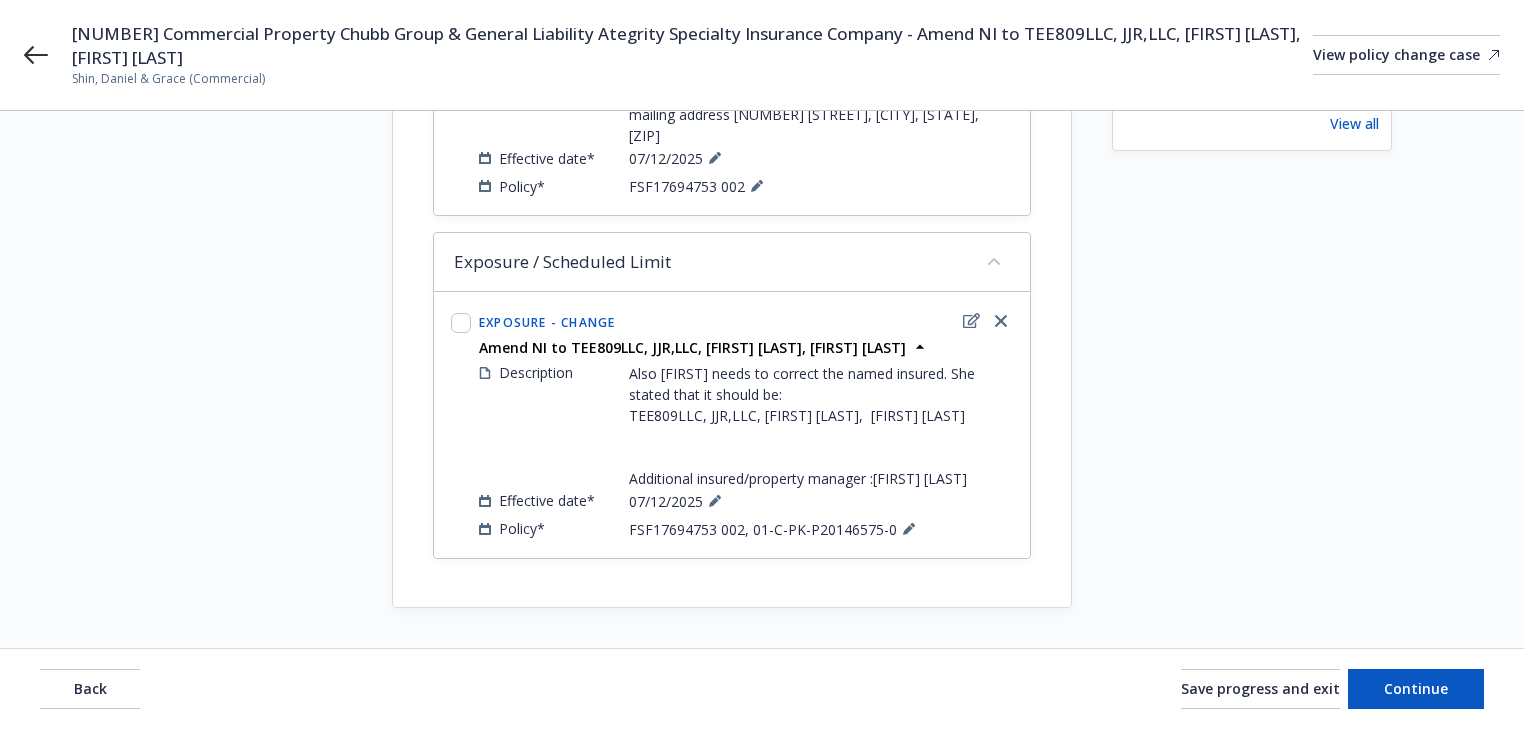 click on "Start request Request details Review request 4 Confirmation   5 Finalize policy change" at bounding box center [242, 77] 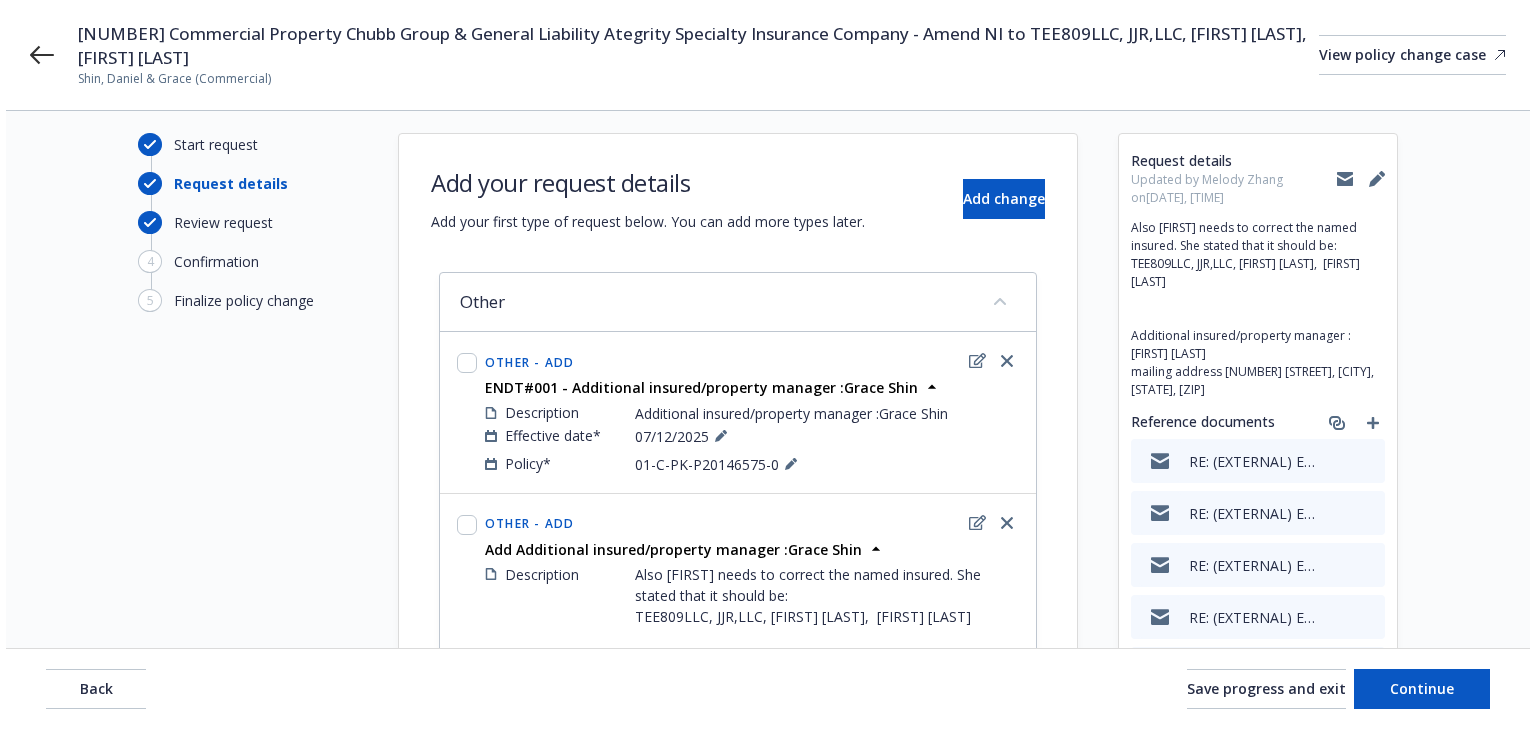 scroll, scrollTop: 0, scrollLeft: 0, axis: both 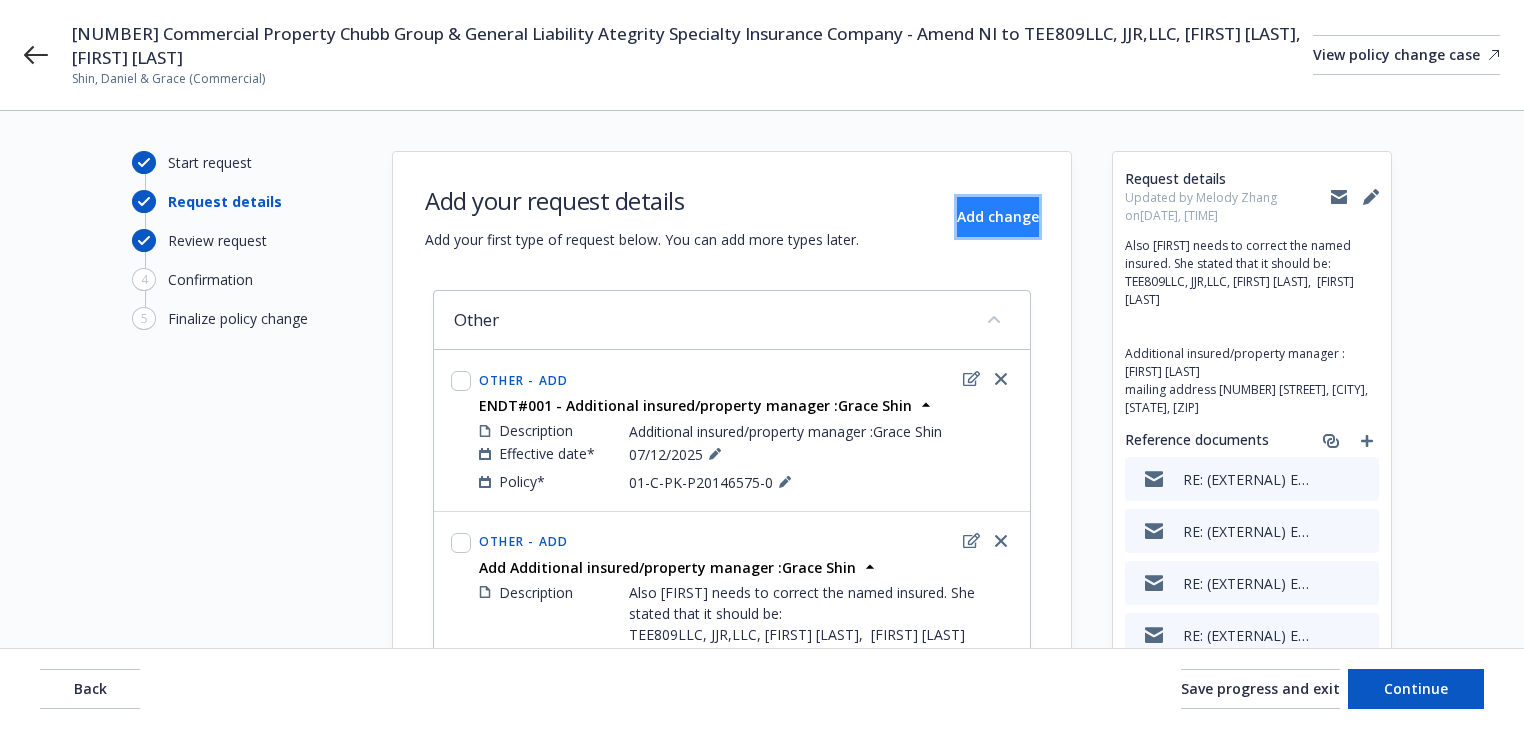click on "Add change" at bounding box center (998, 216) 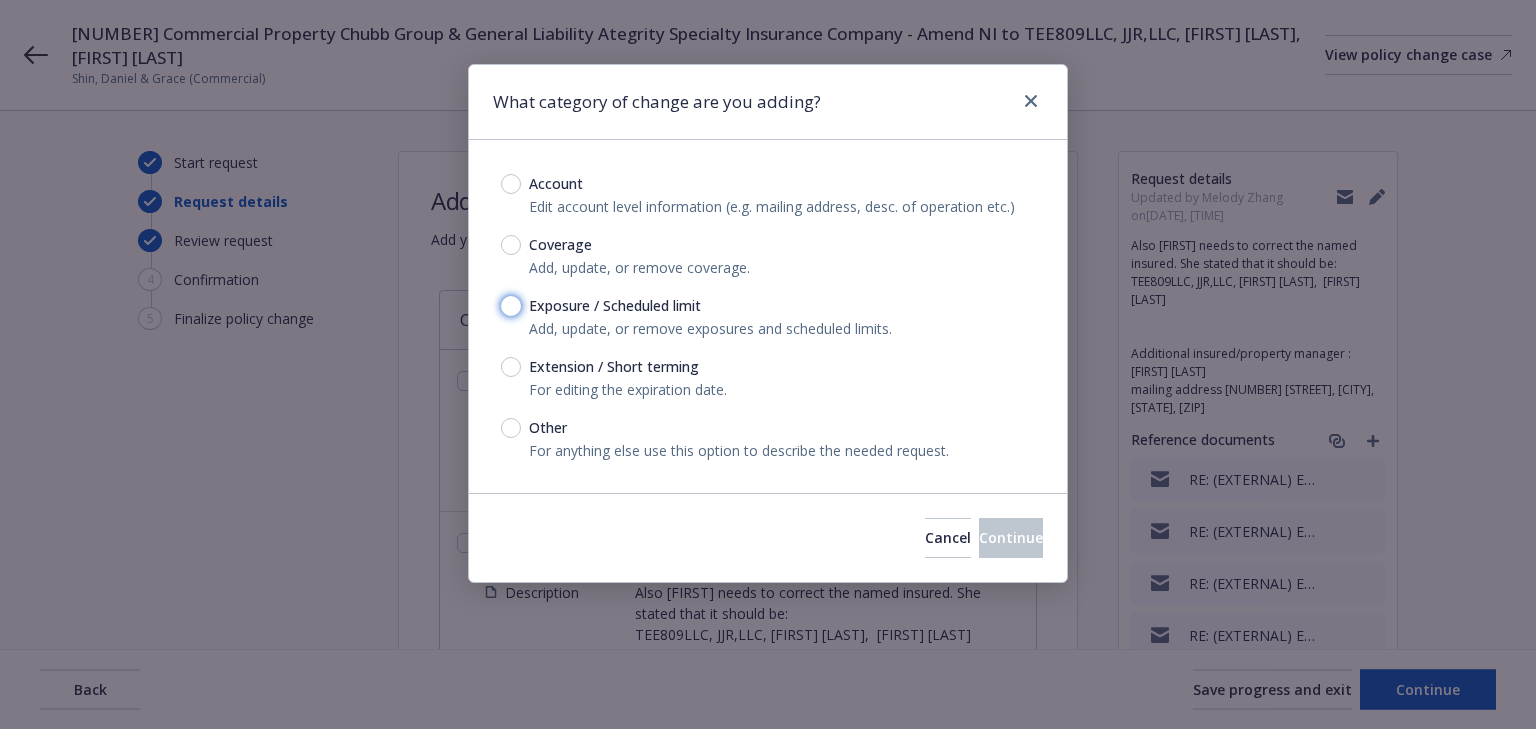 click on "Exposure / Scheduled limit" at bounding box center [511, 306] 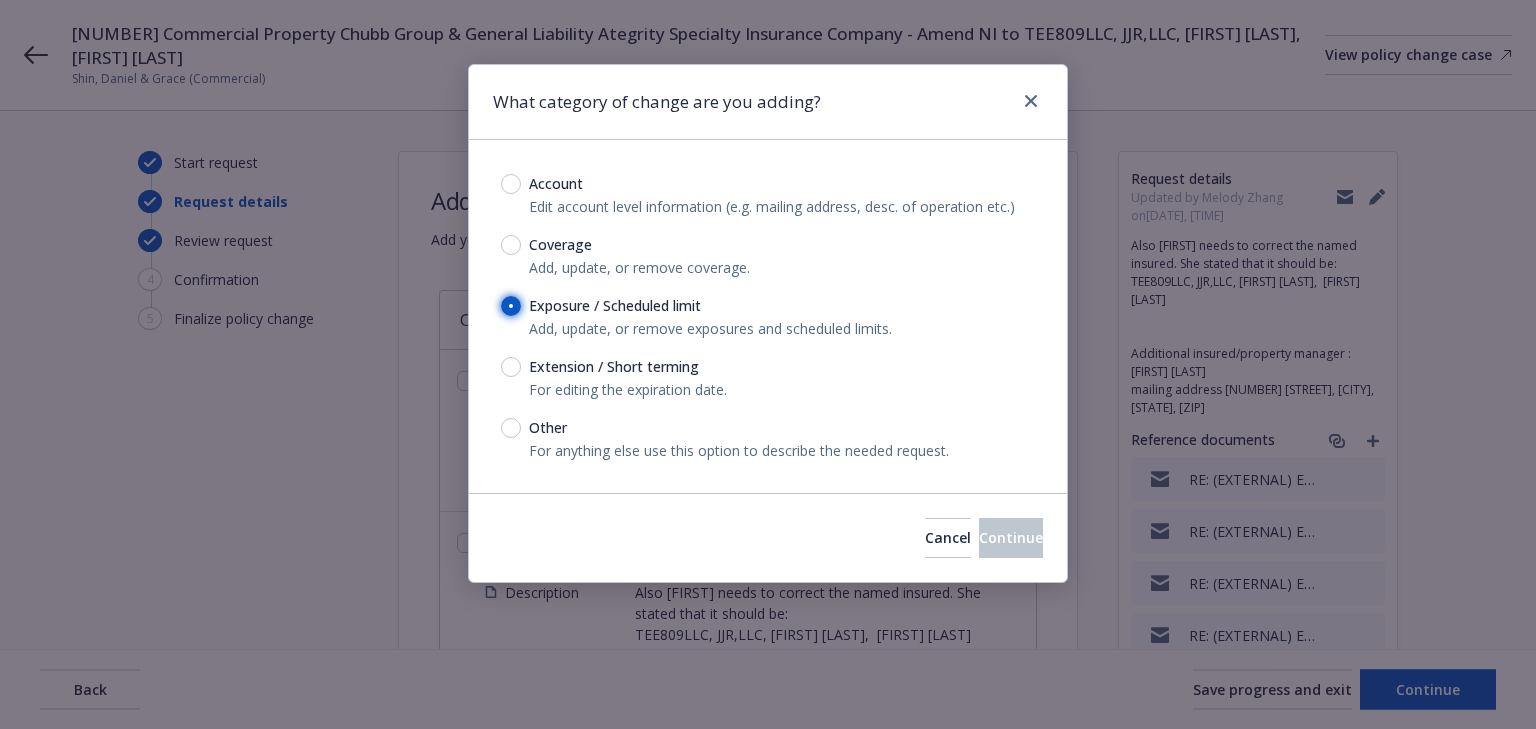 radio on "true" 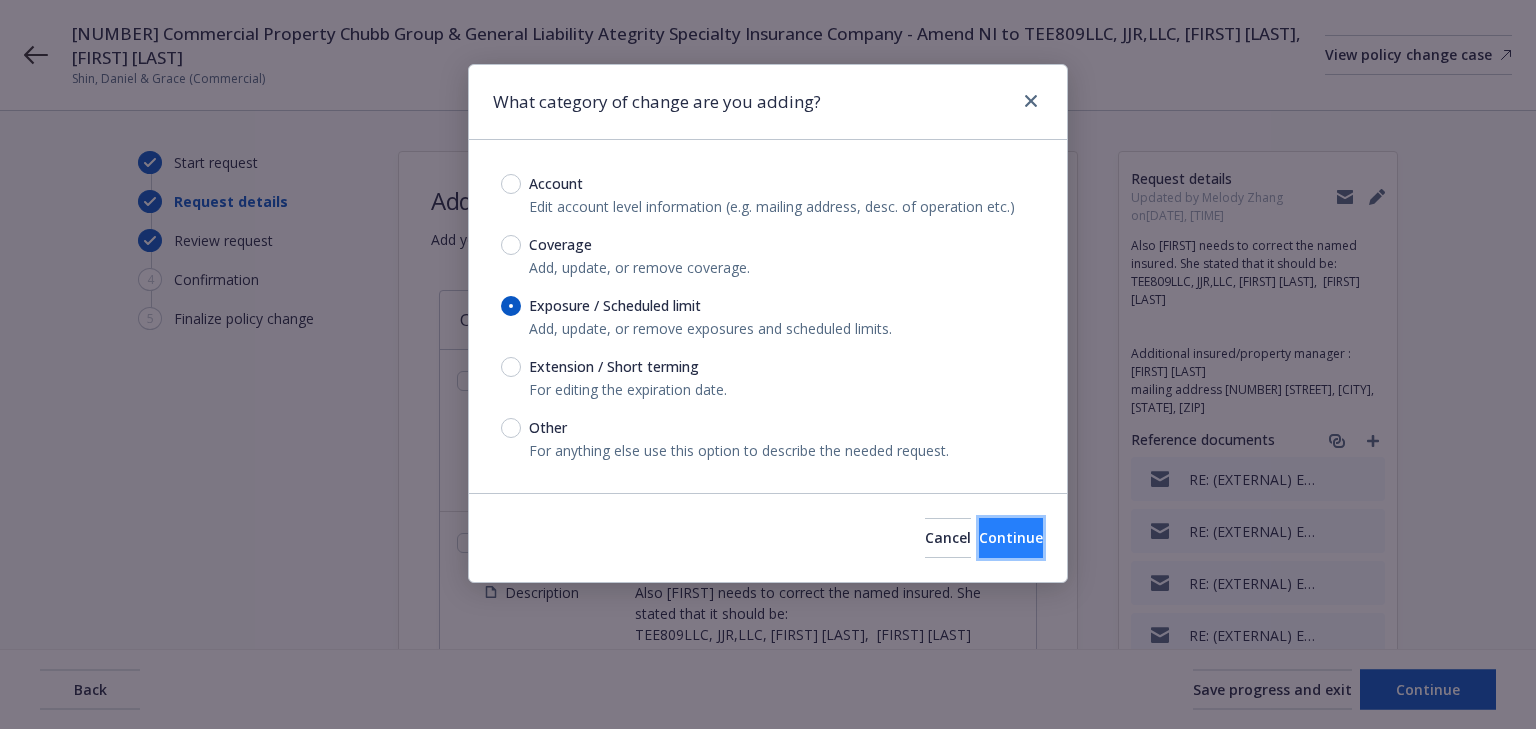 click on "Continue" at bounding box center [1011, 537] 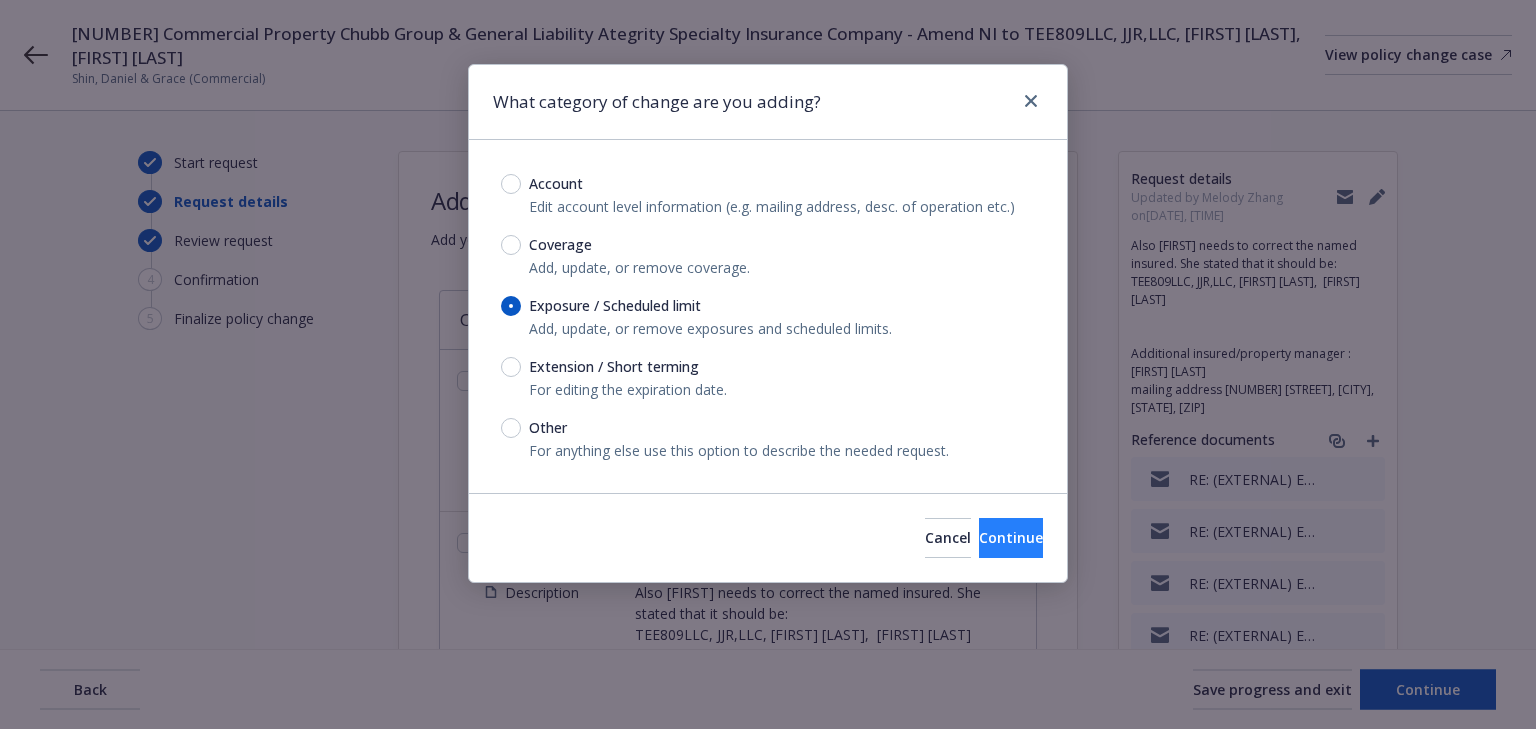 type on "x" 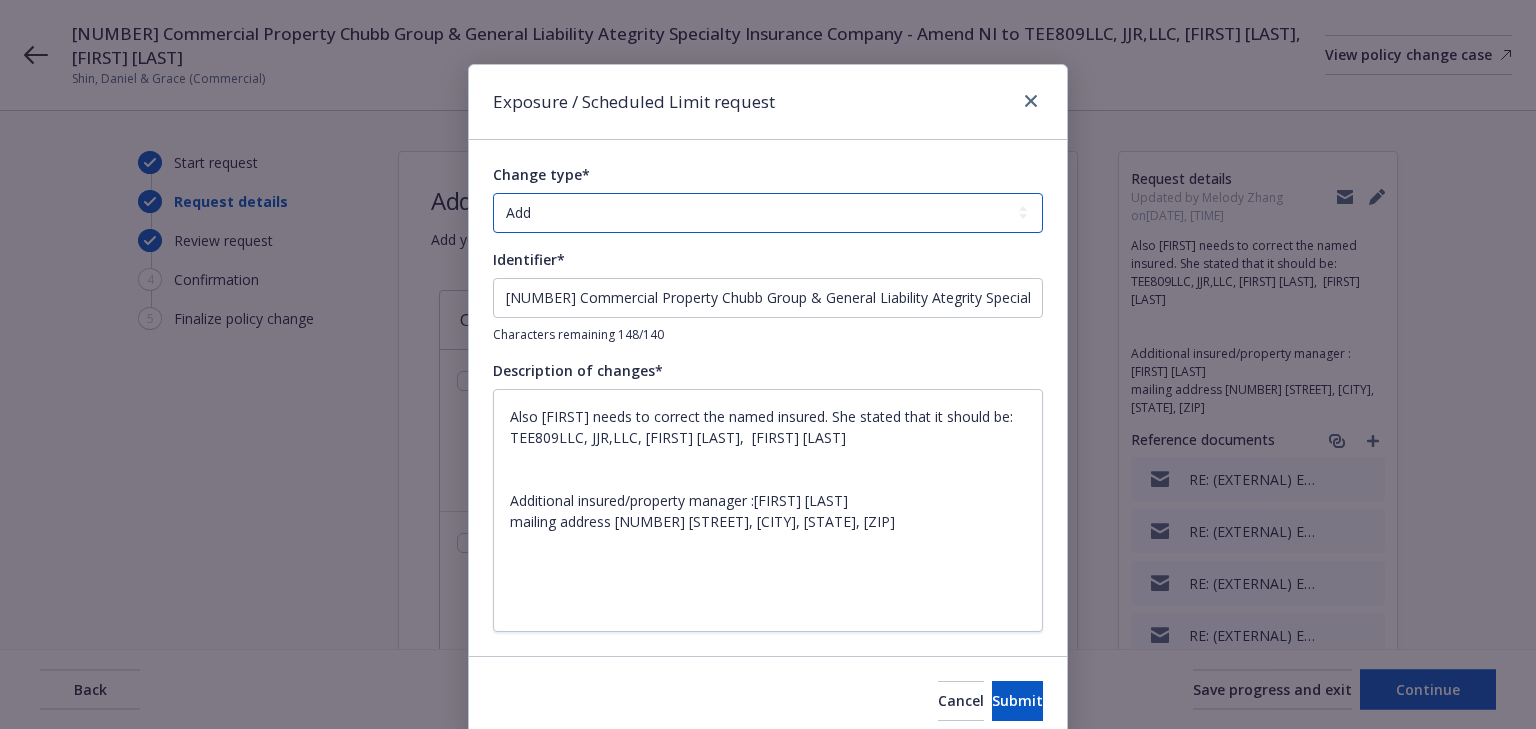 drag, startPoint x: 612, startPoint y: 194, endPoint x: 620, endPoint y: 229, distance: 35.902645 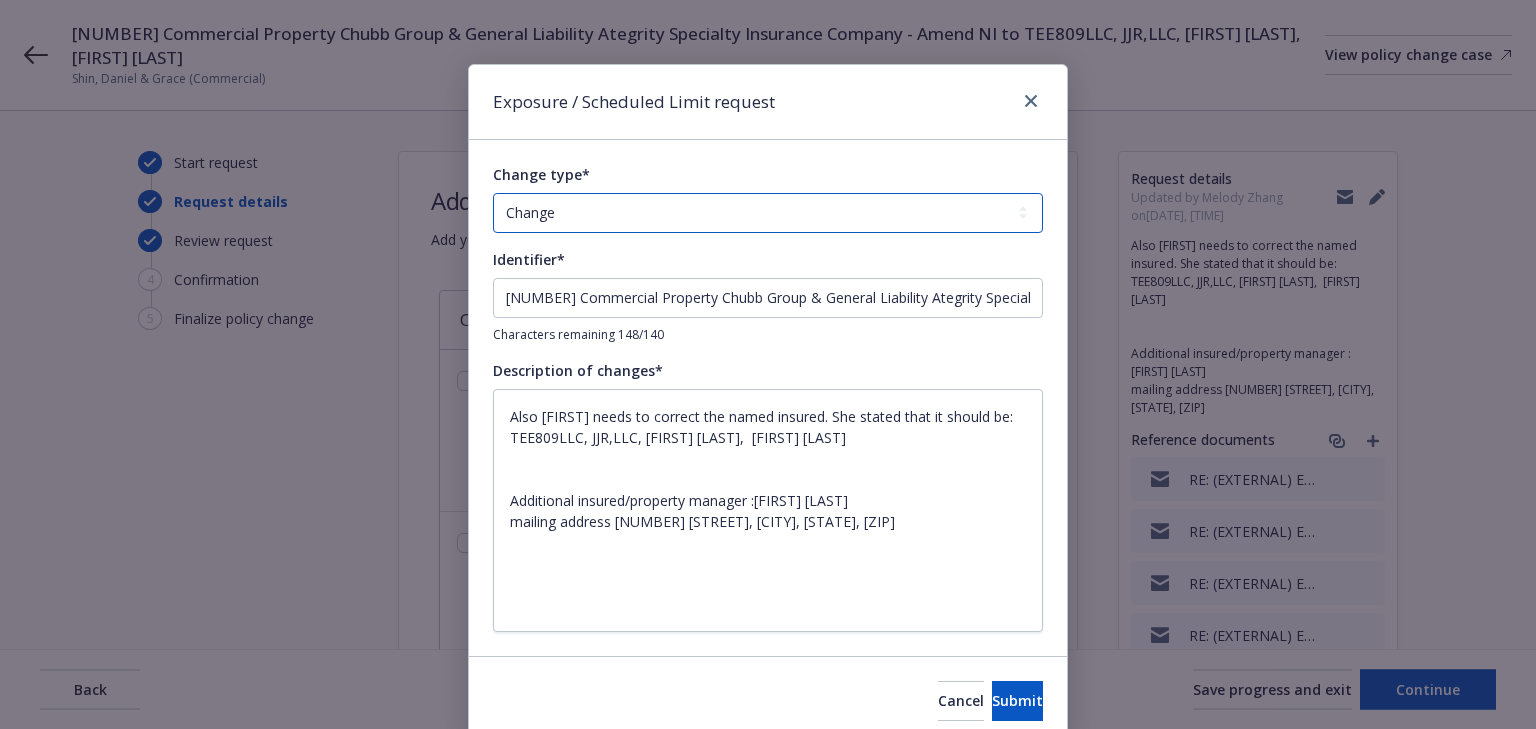 click on "Add Audit Change Remove" at bounding box center (768, 213) 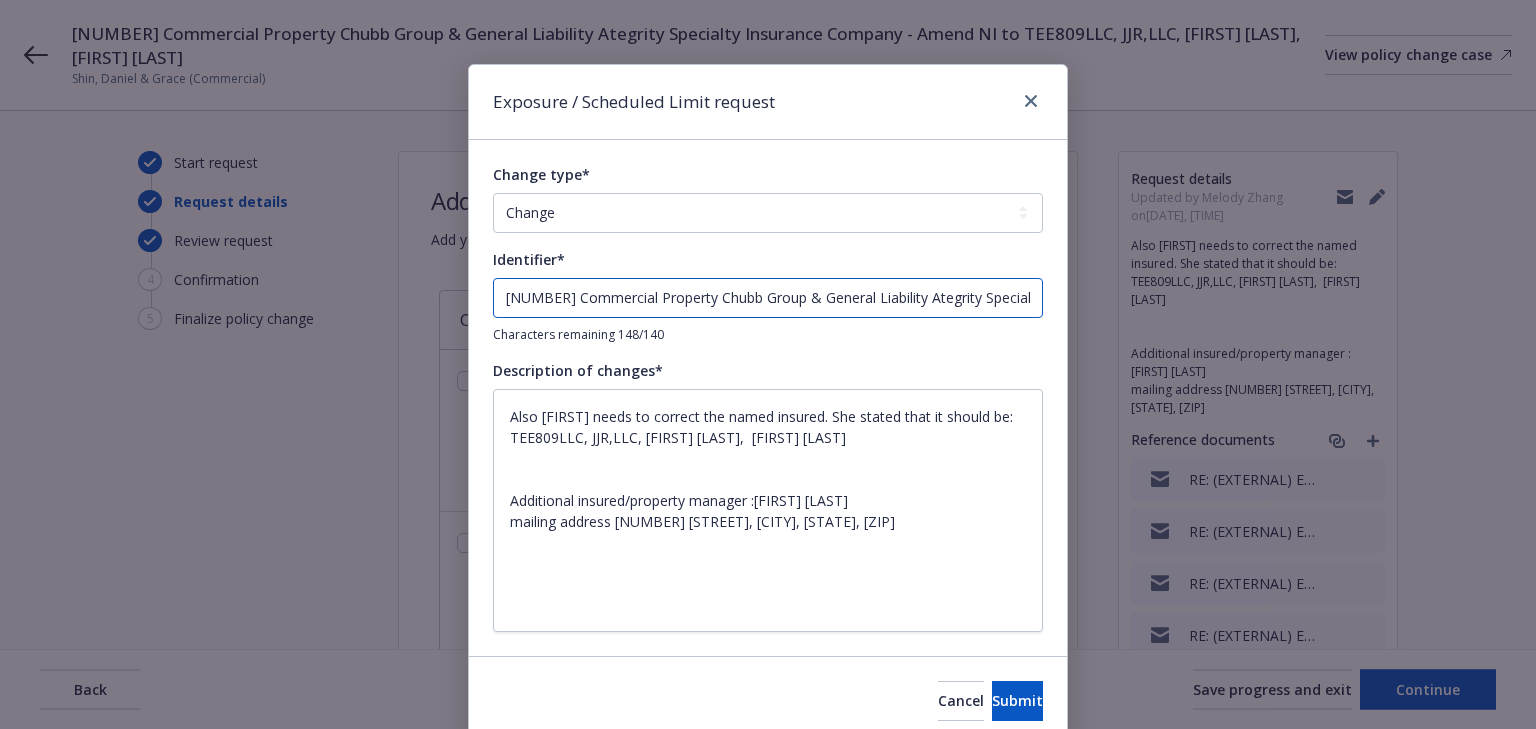 drag, startPoint x: 667, startPoint y: 304, endPoint x: 3, endPoint y: 294, distance: 664.0753 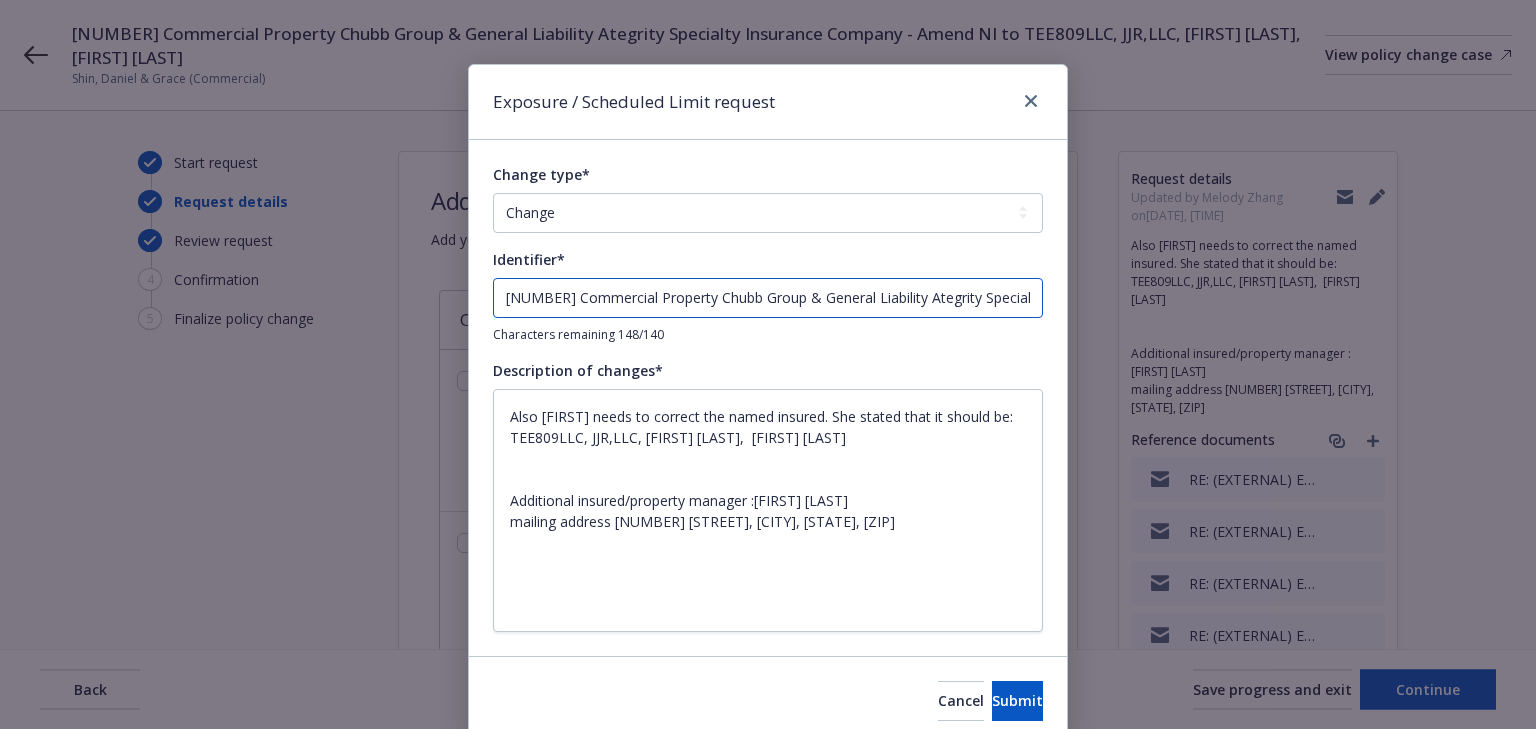 type on "x" 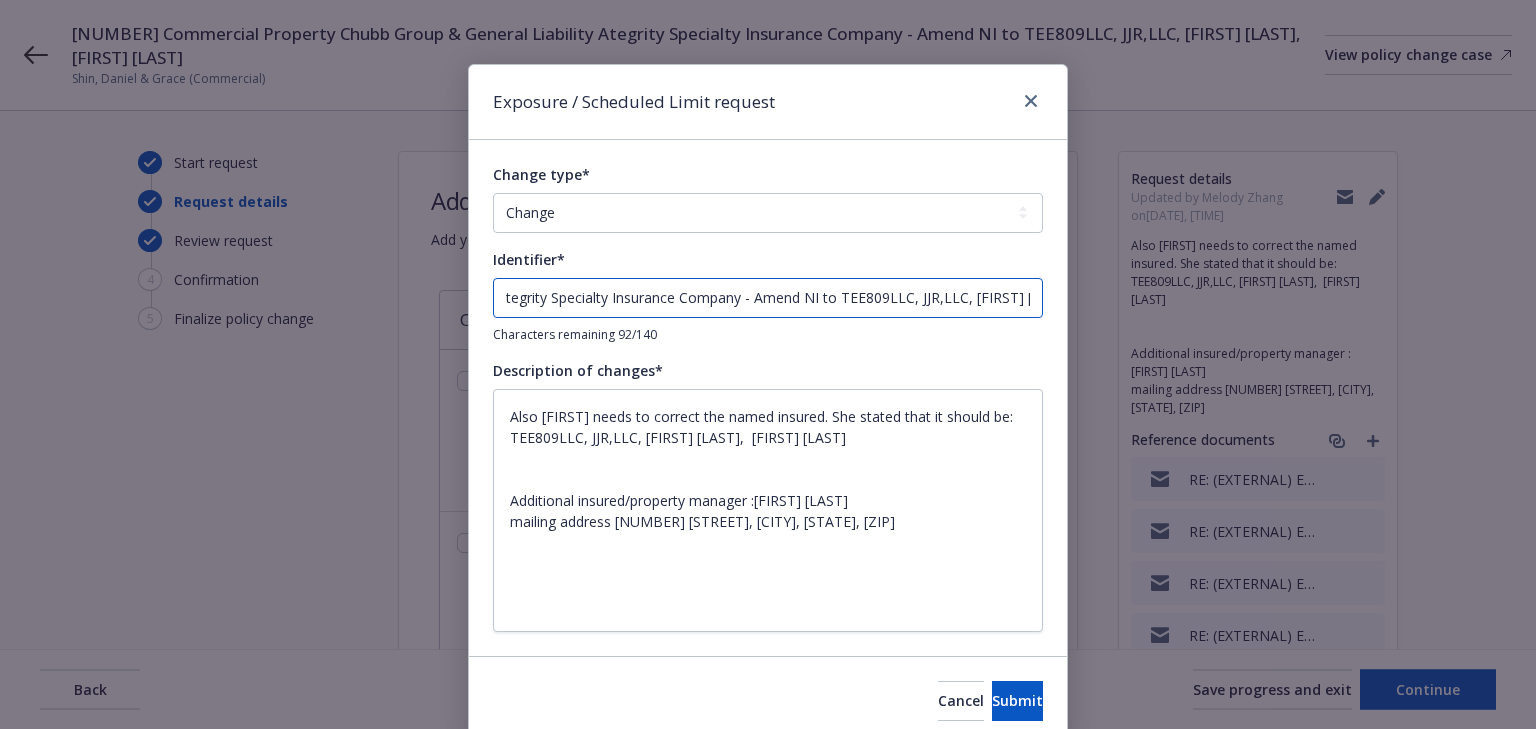 drag, startPoint x: 735, startPoint y: 300, endPoint x: 0, endPoint y: 264, distance: 735.8811 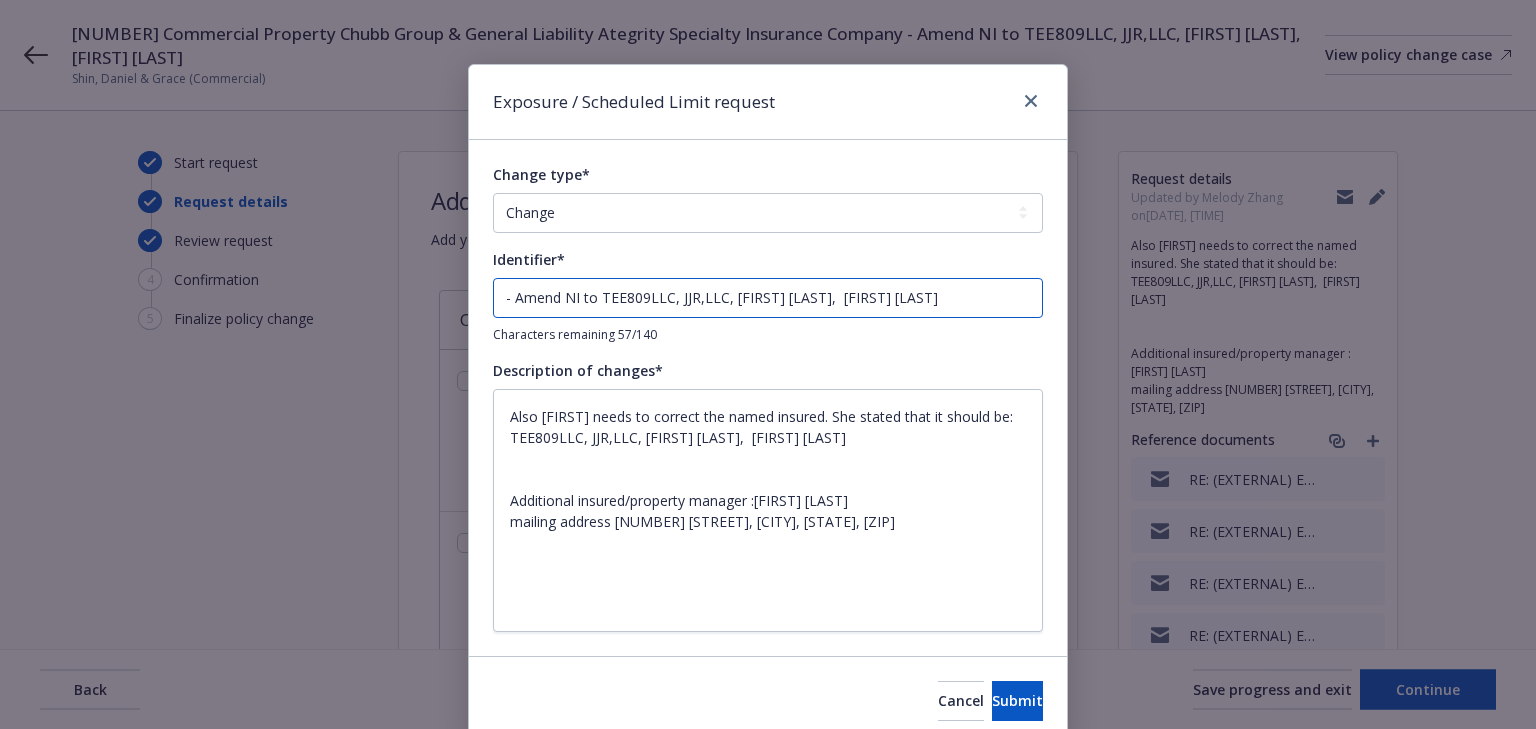 type on "x" 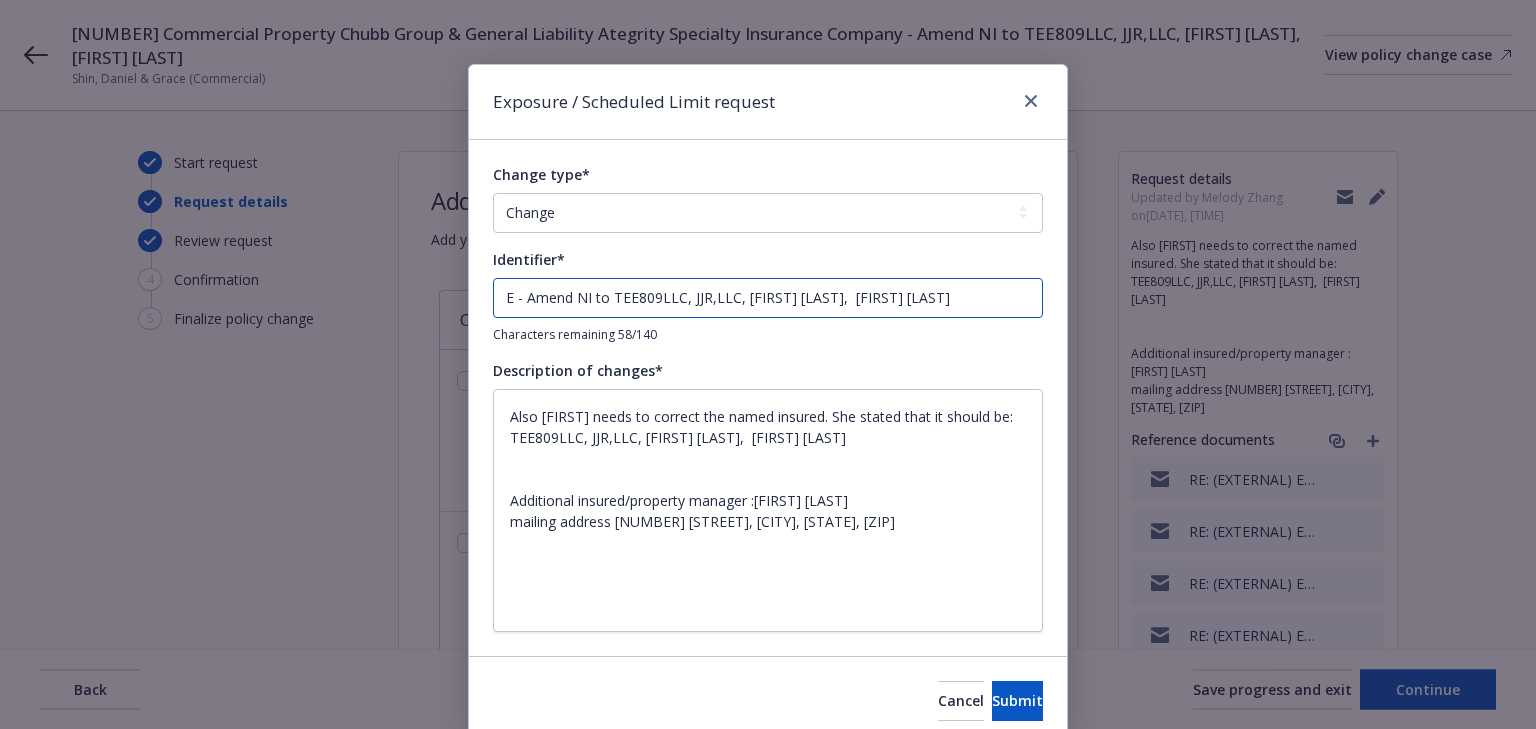 type on "x" 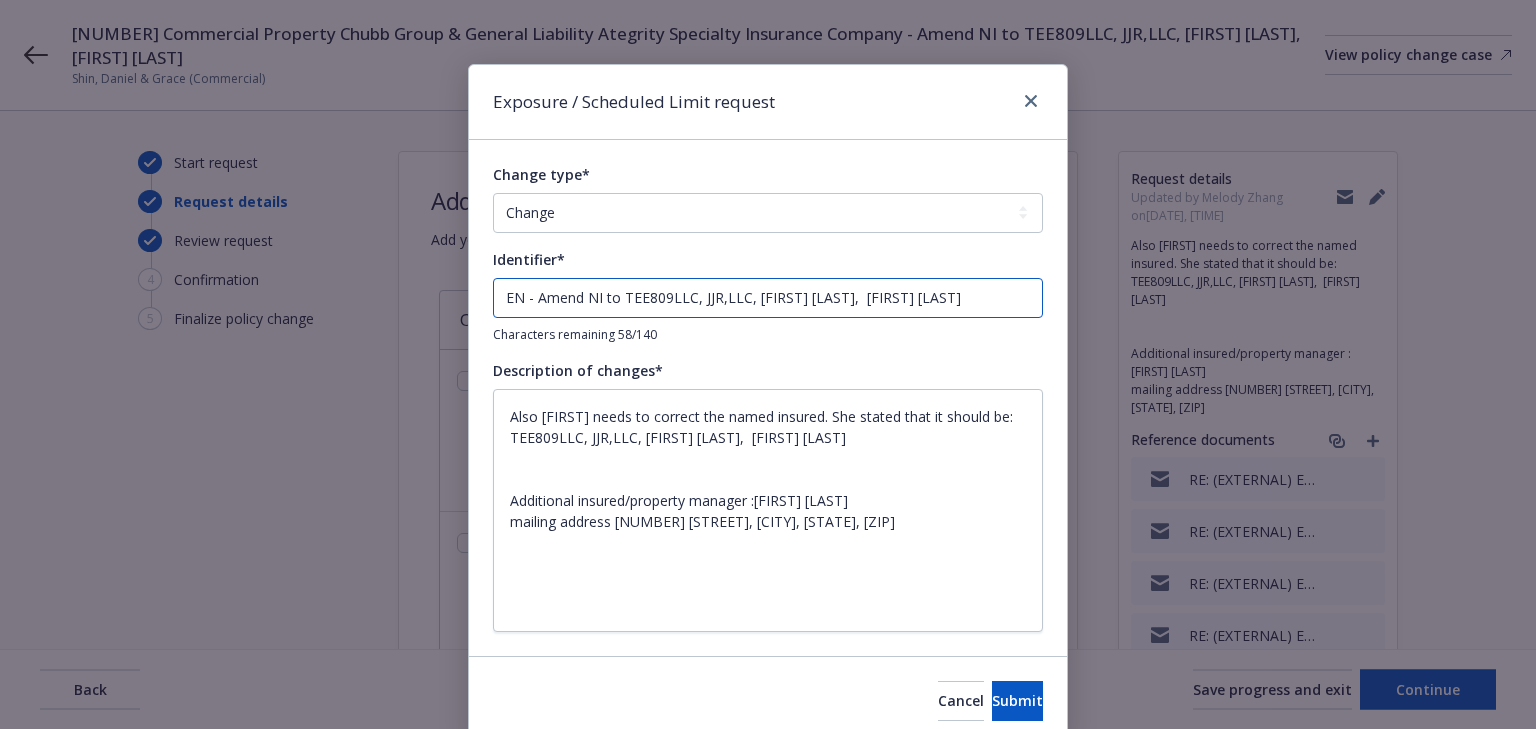 type on "x" 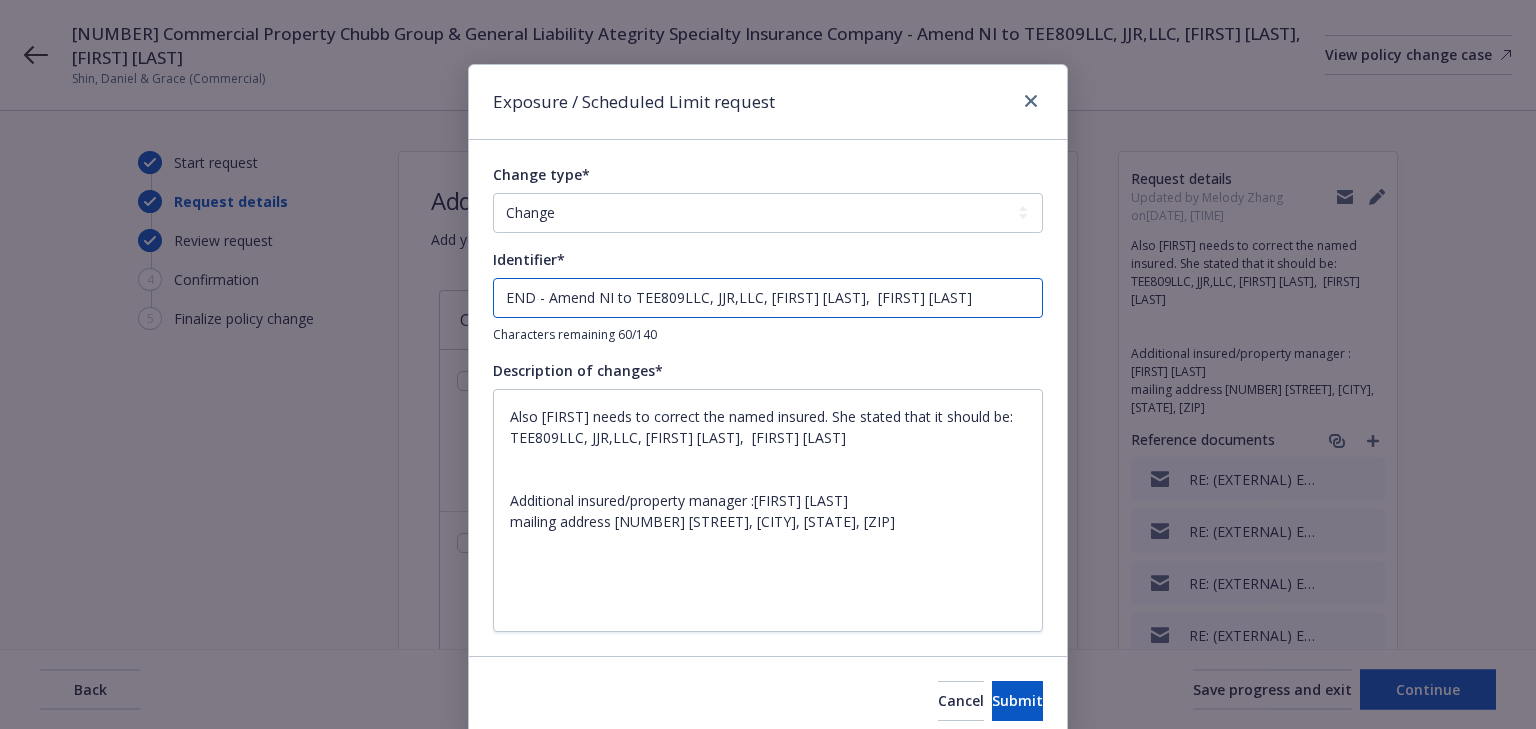 type on "x" 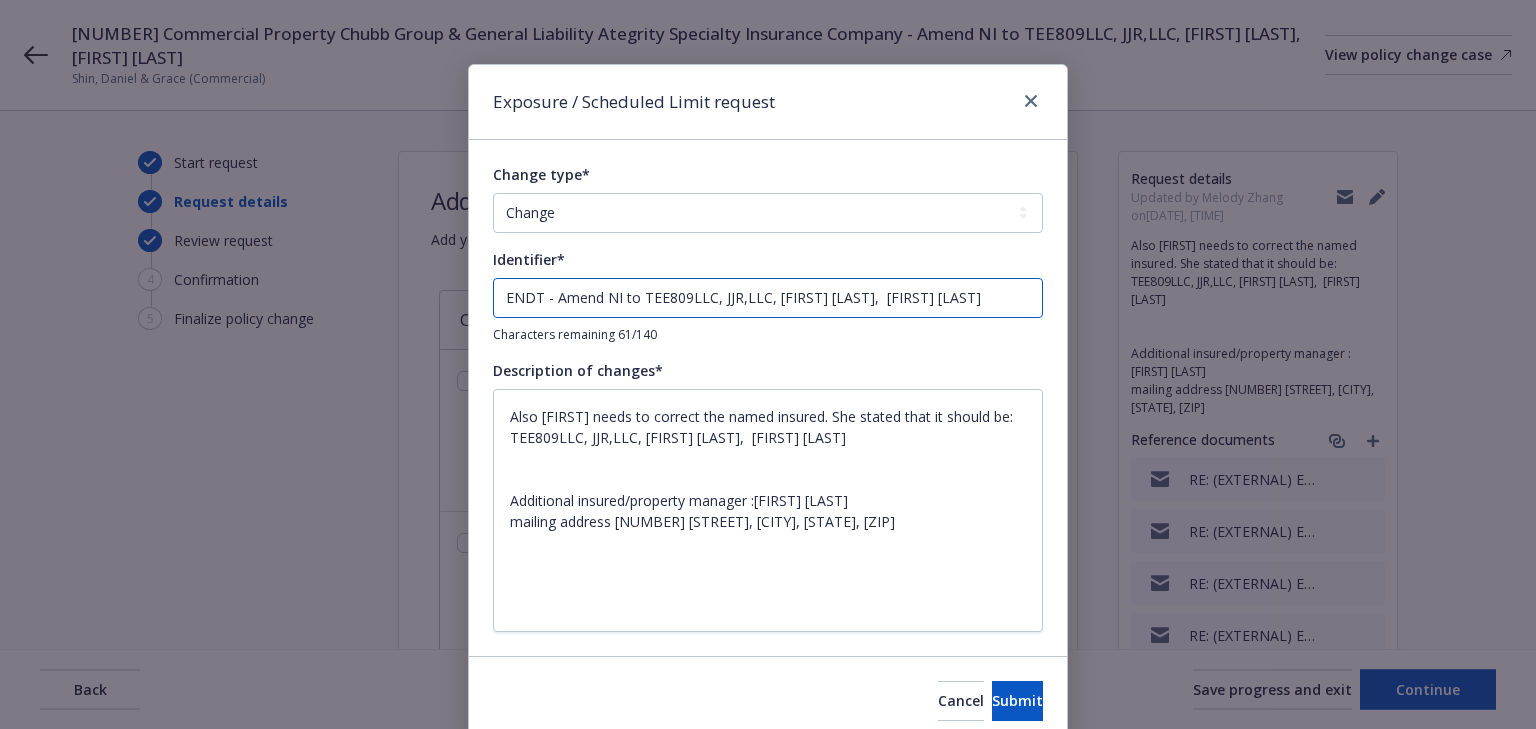 type on "x" 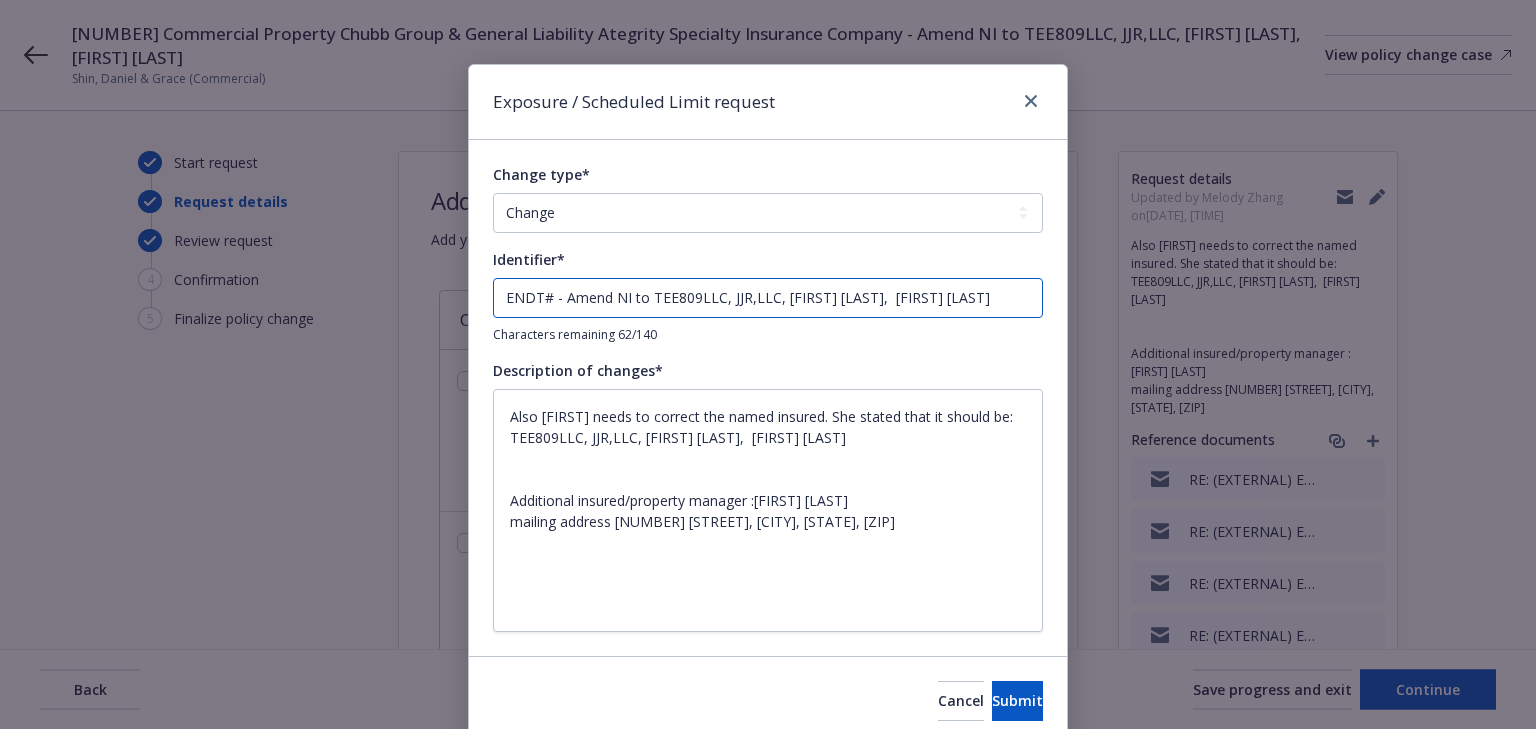 type on "x" 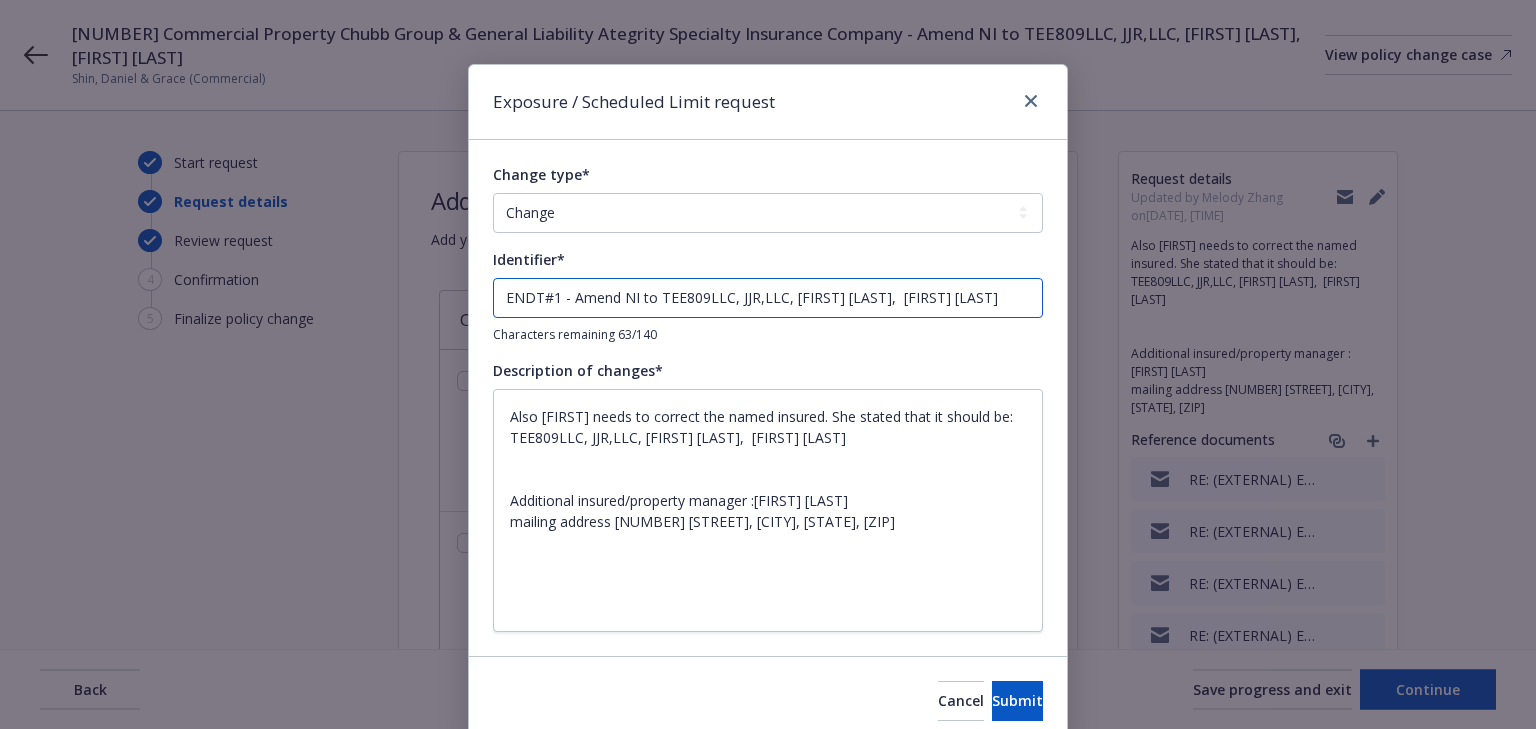 type on "x" 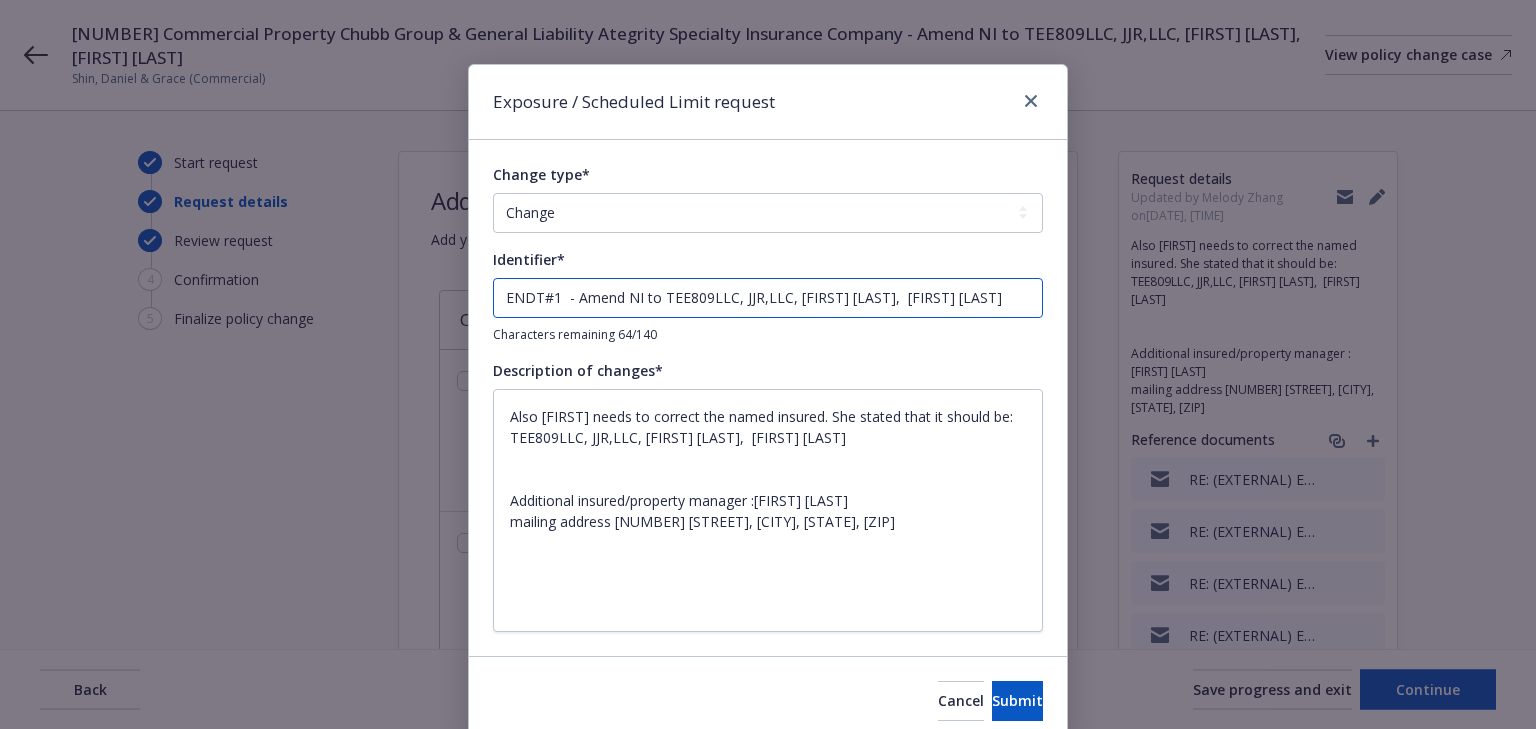 type on "x" 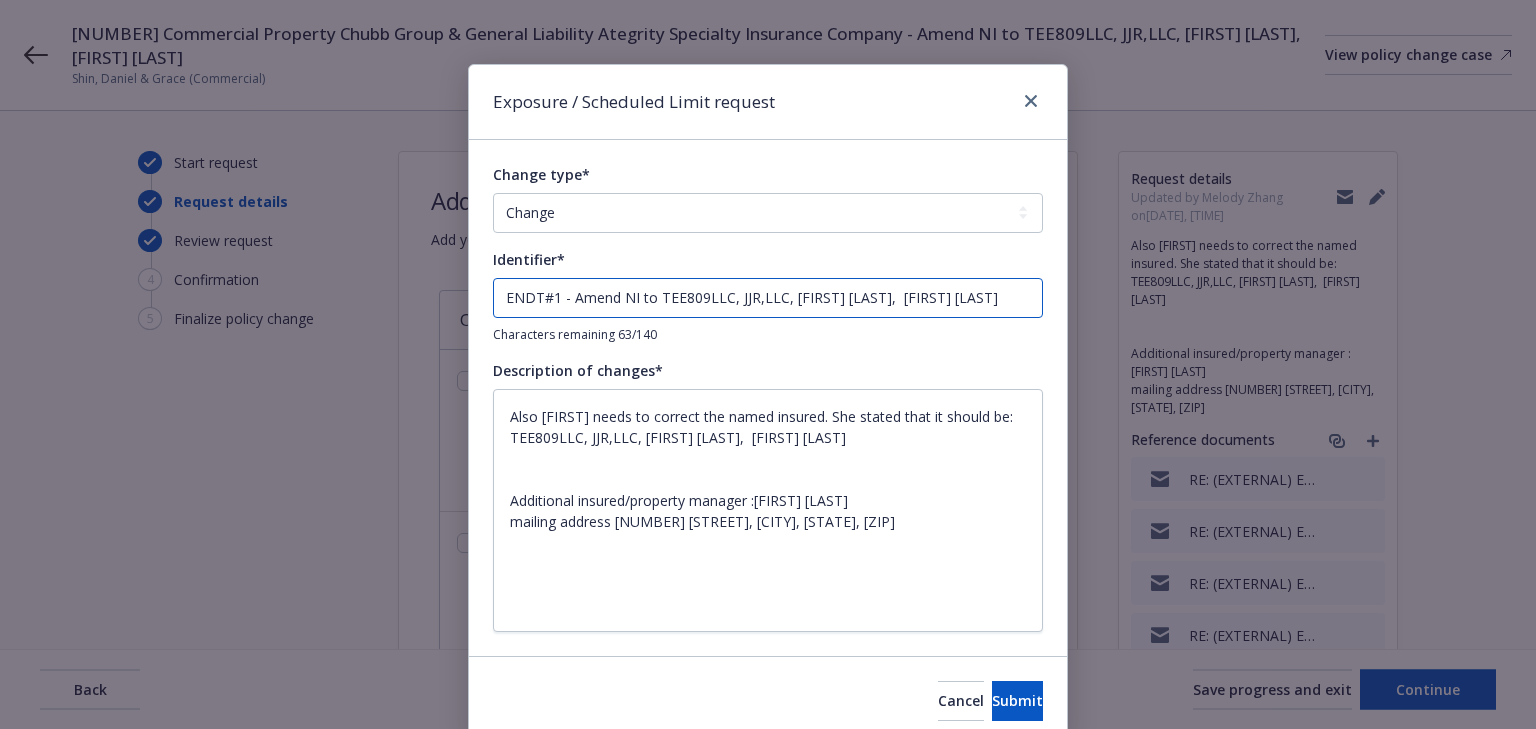 type on "x" 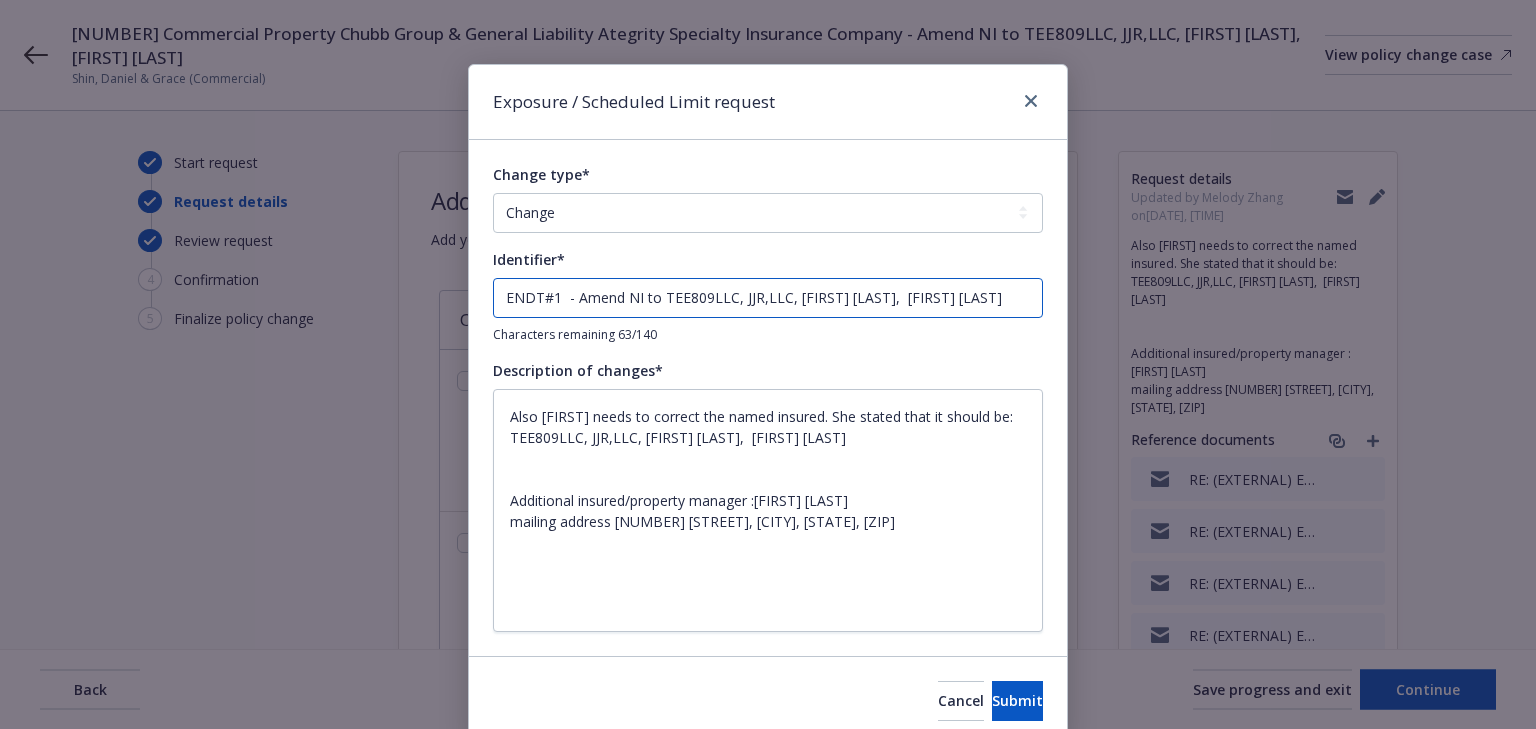type on "x" 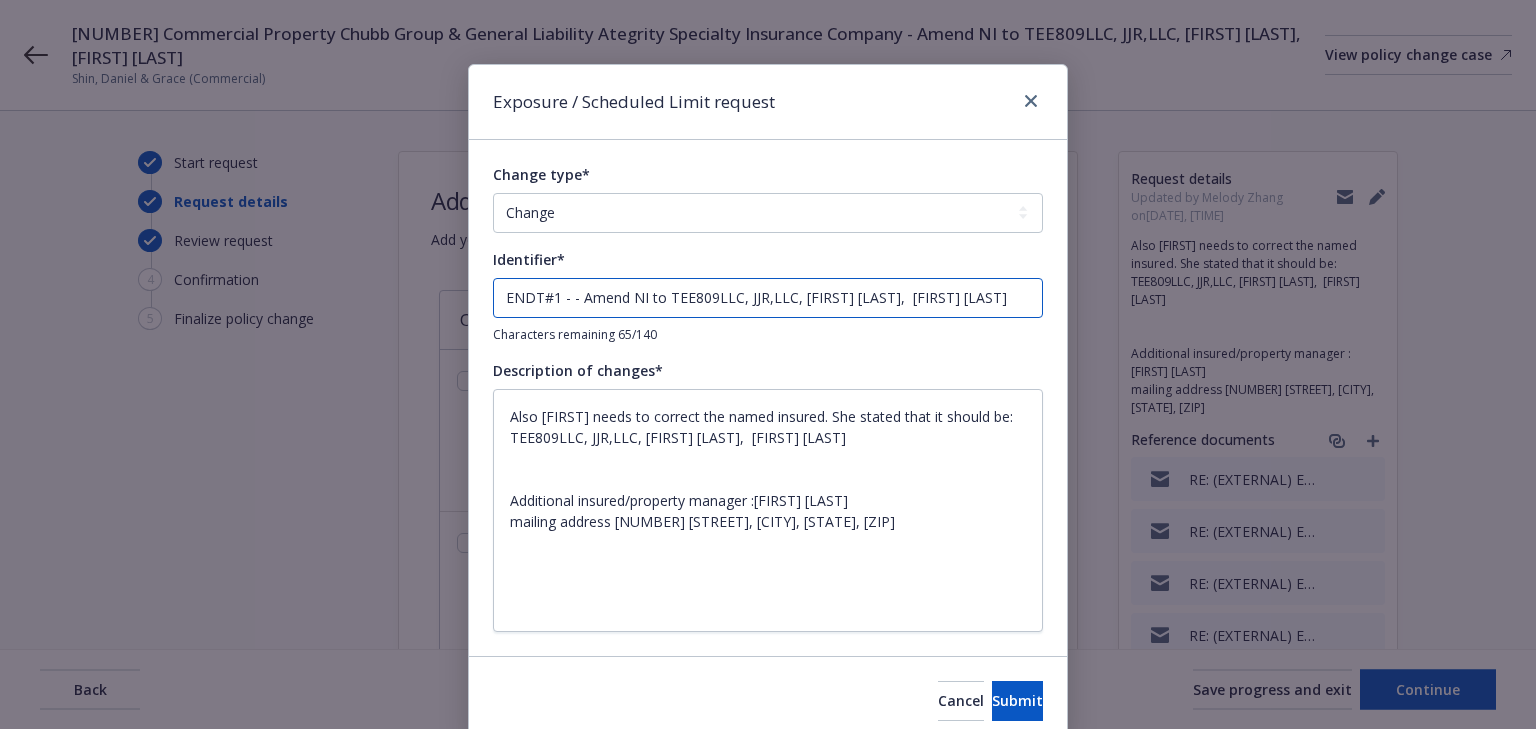 type on "x" 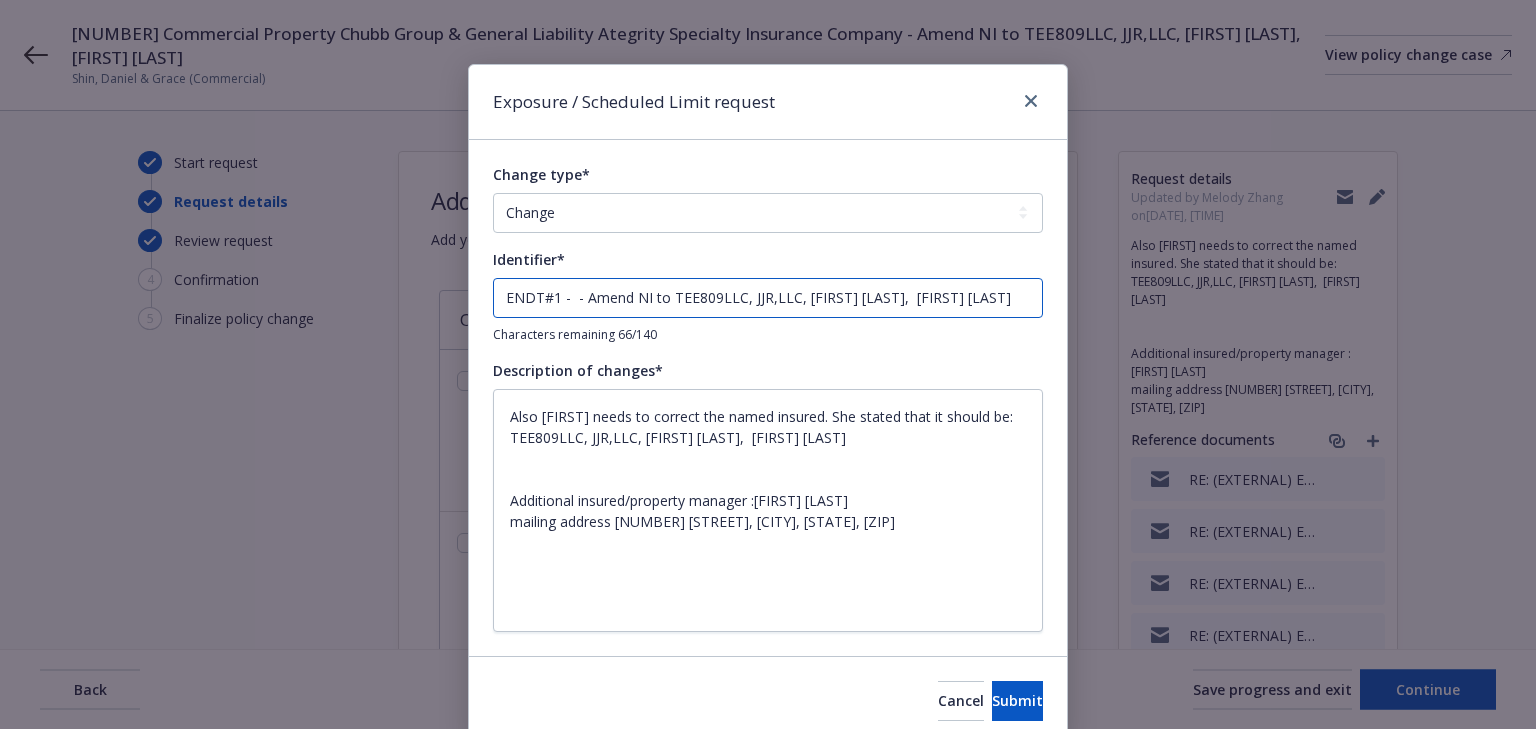 type on "x" 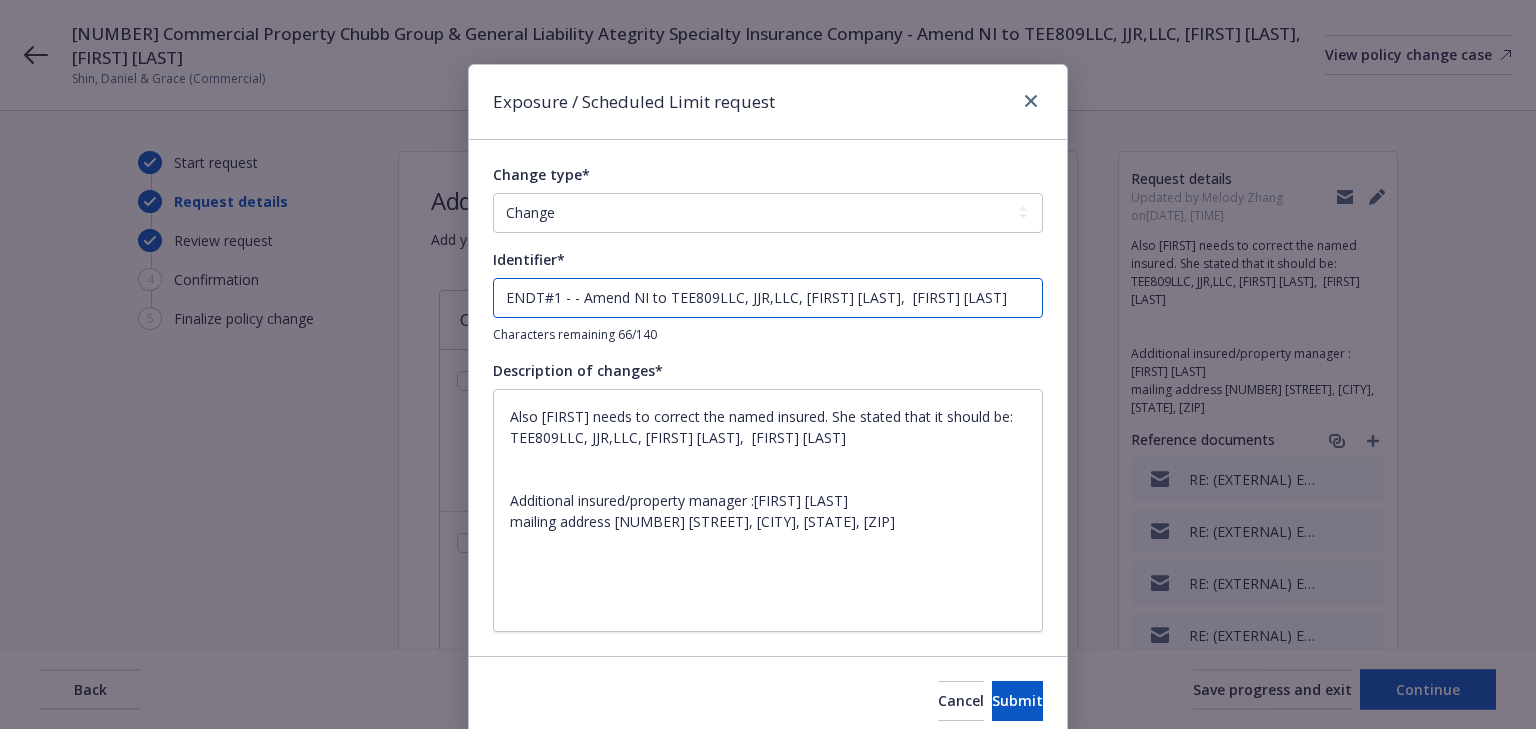 type on "x" 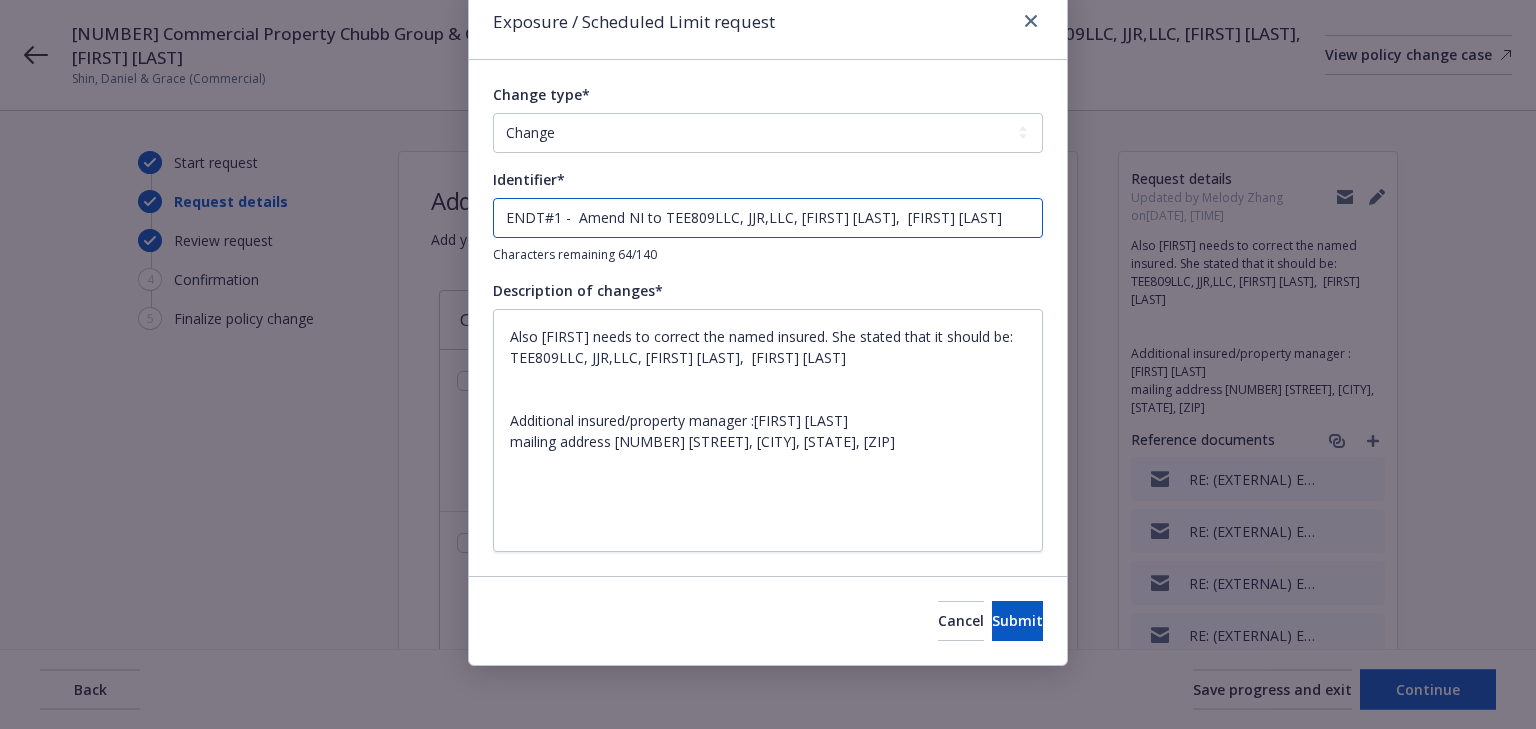 scroll, scrollTop: 80, scrollLeft: 0, axis: vertical 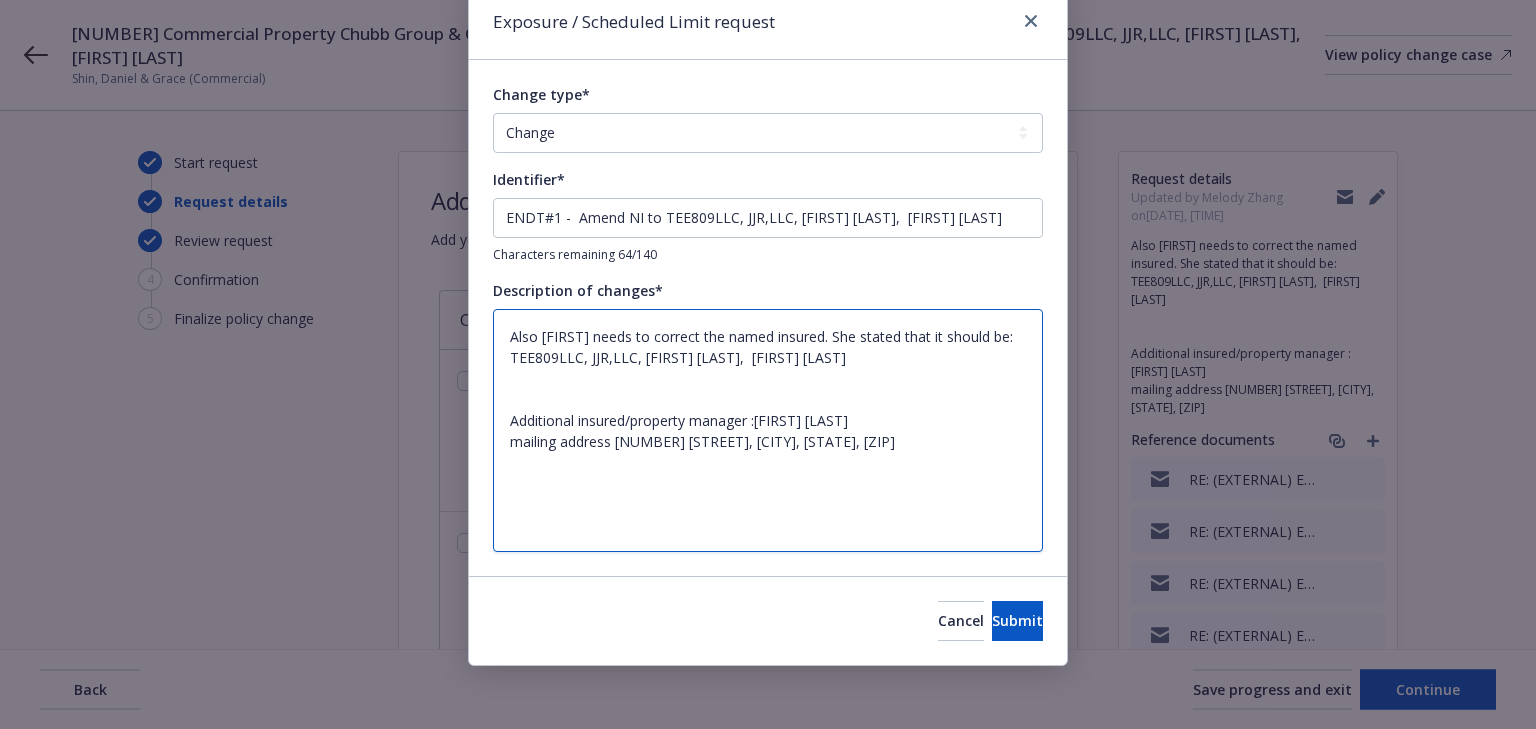drag, startPoint x: 505, startPoint y: 420, endPoint x: 931, endPoint y: 500, distance: 433.44666 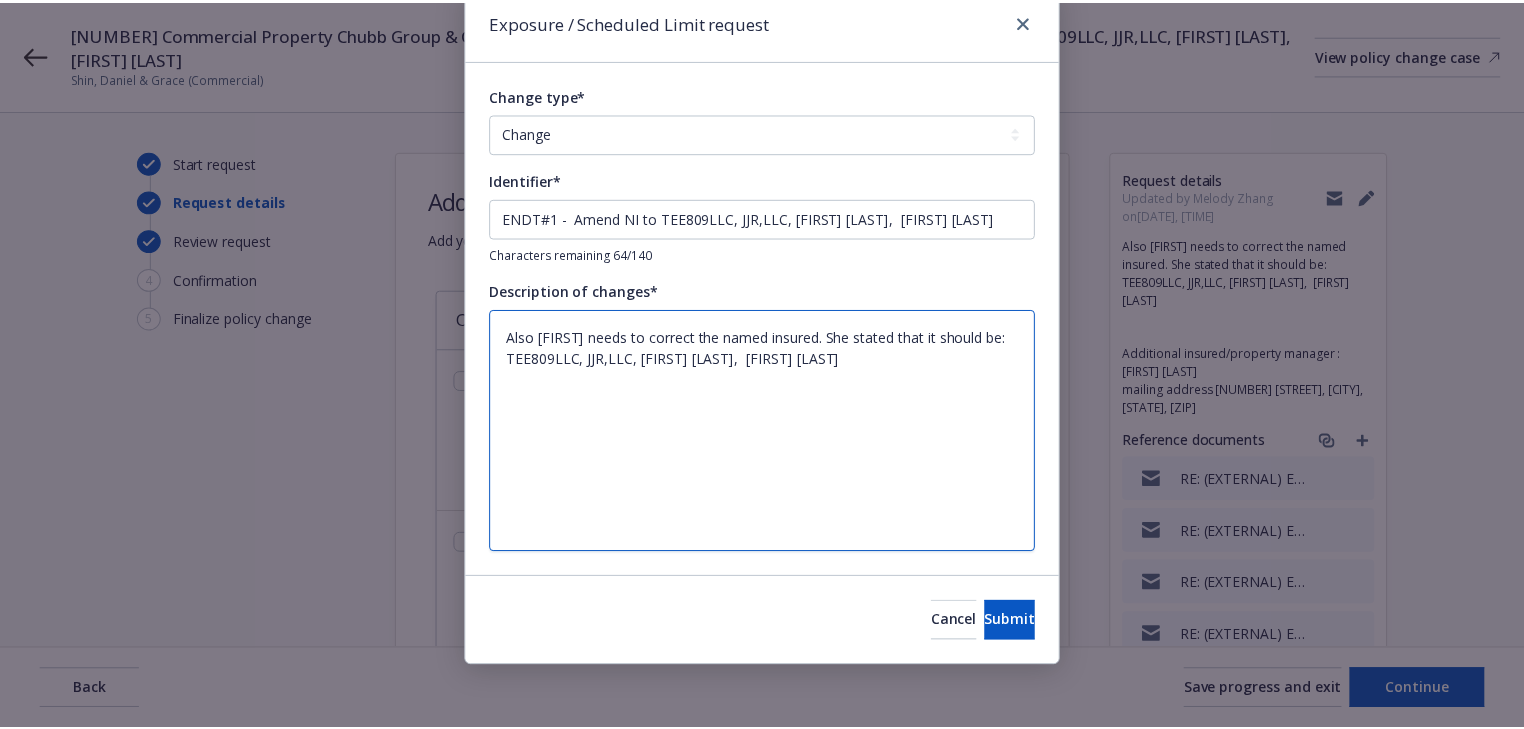 scroll, scrollTop: 0, scrollLeft: 0, axis: both 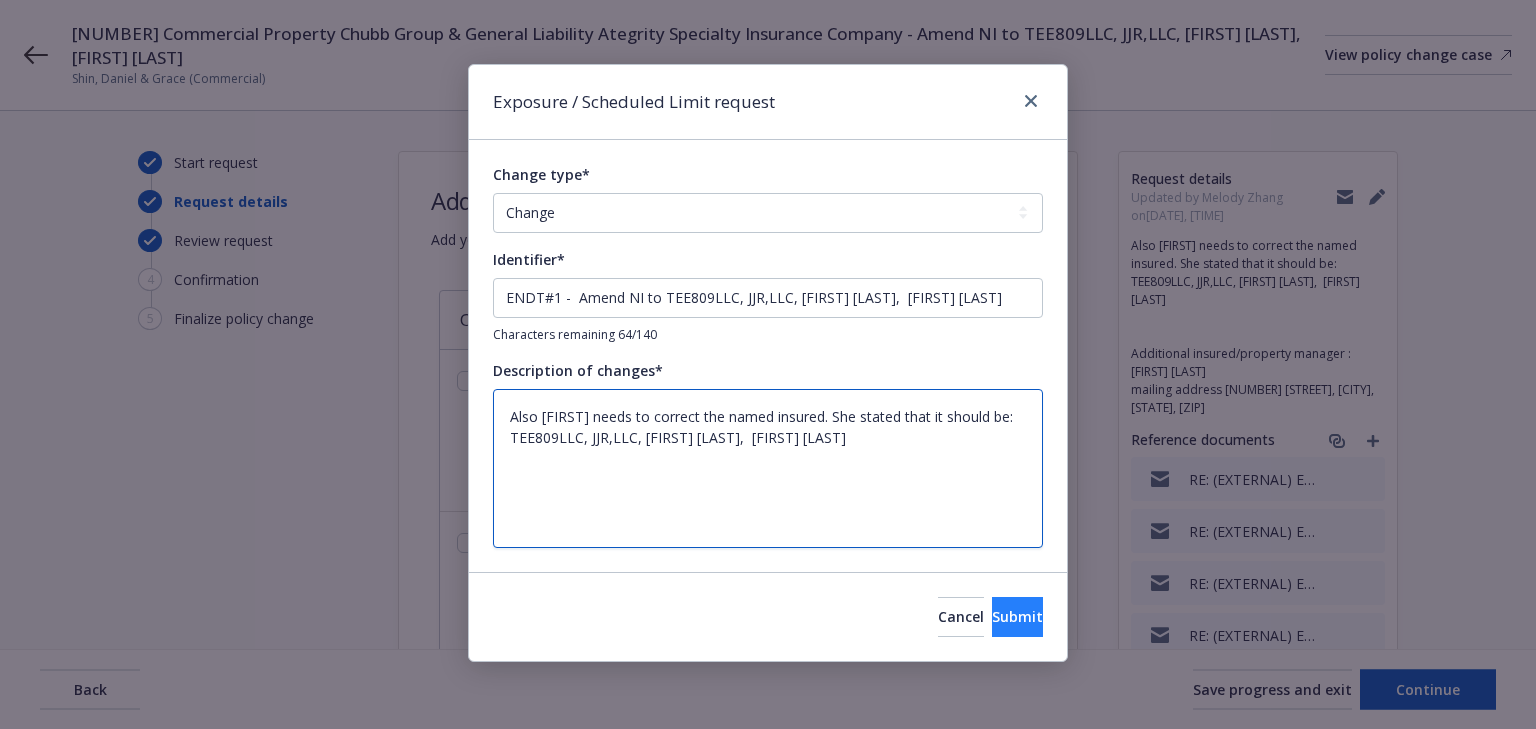 type on "Also Grace needs to correct the named insured. She stated that it should be:
TEE809LLC, JJR,LLC, Jackie Cho,  James Cho" 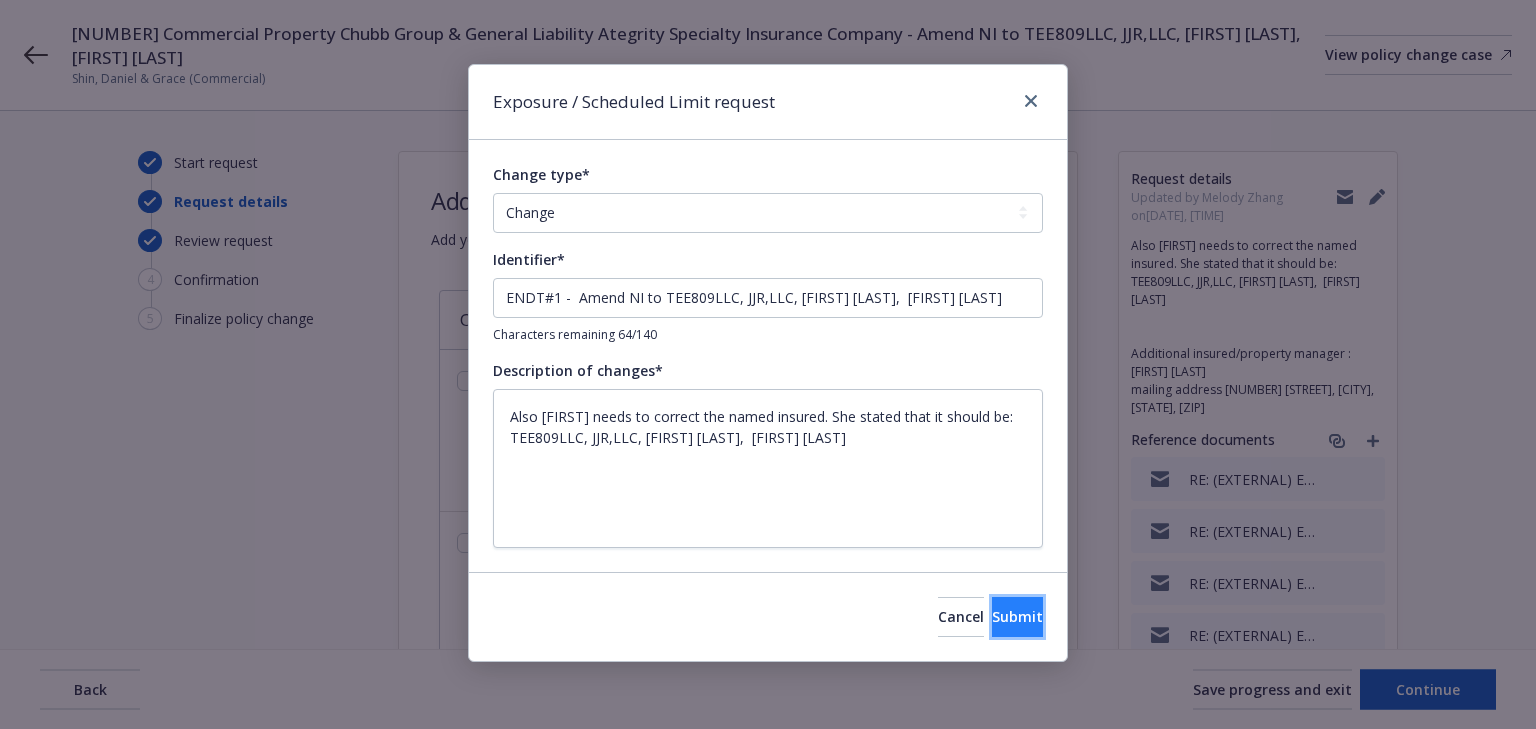 click on "Submit" at bounding box center (1017, 617) 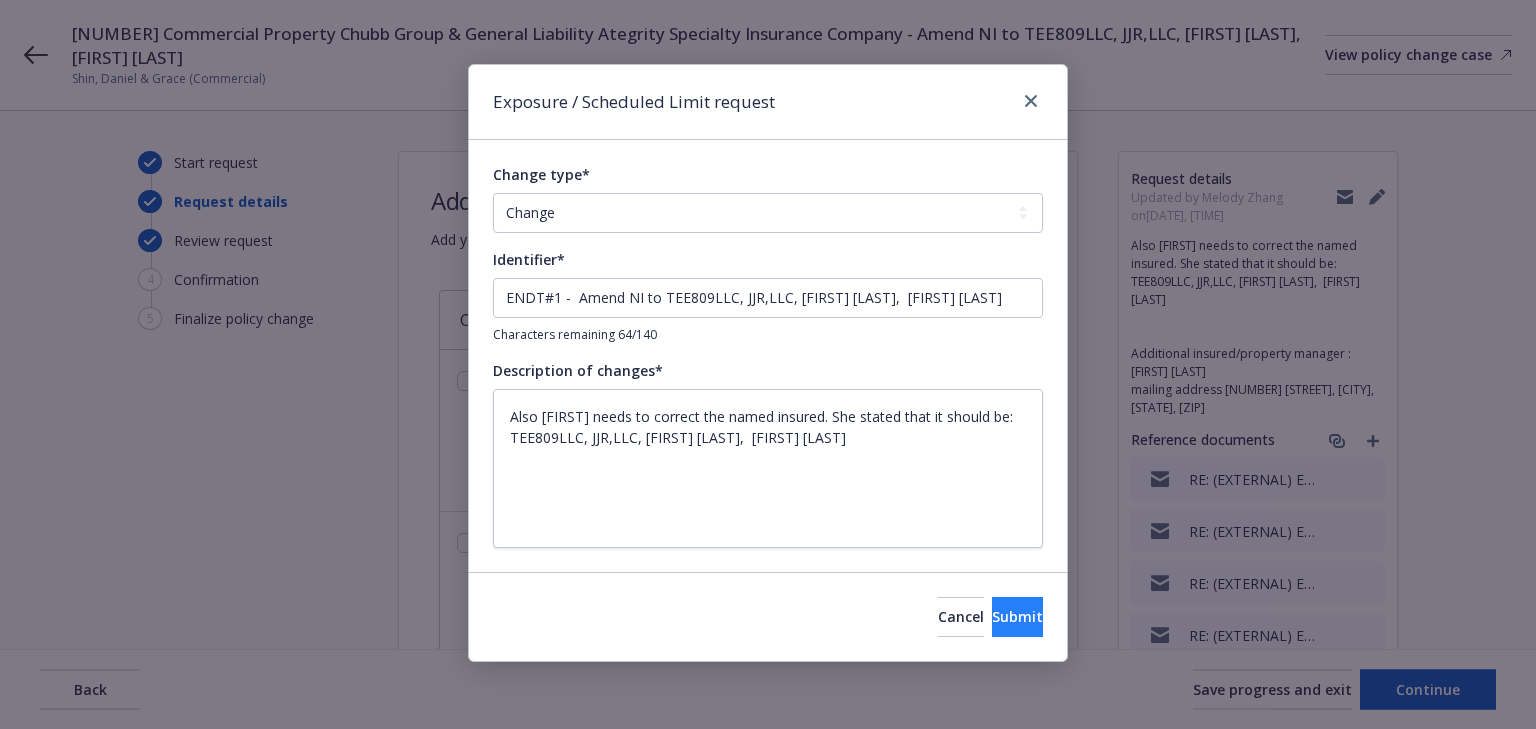 type on "x" 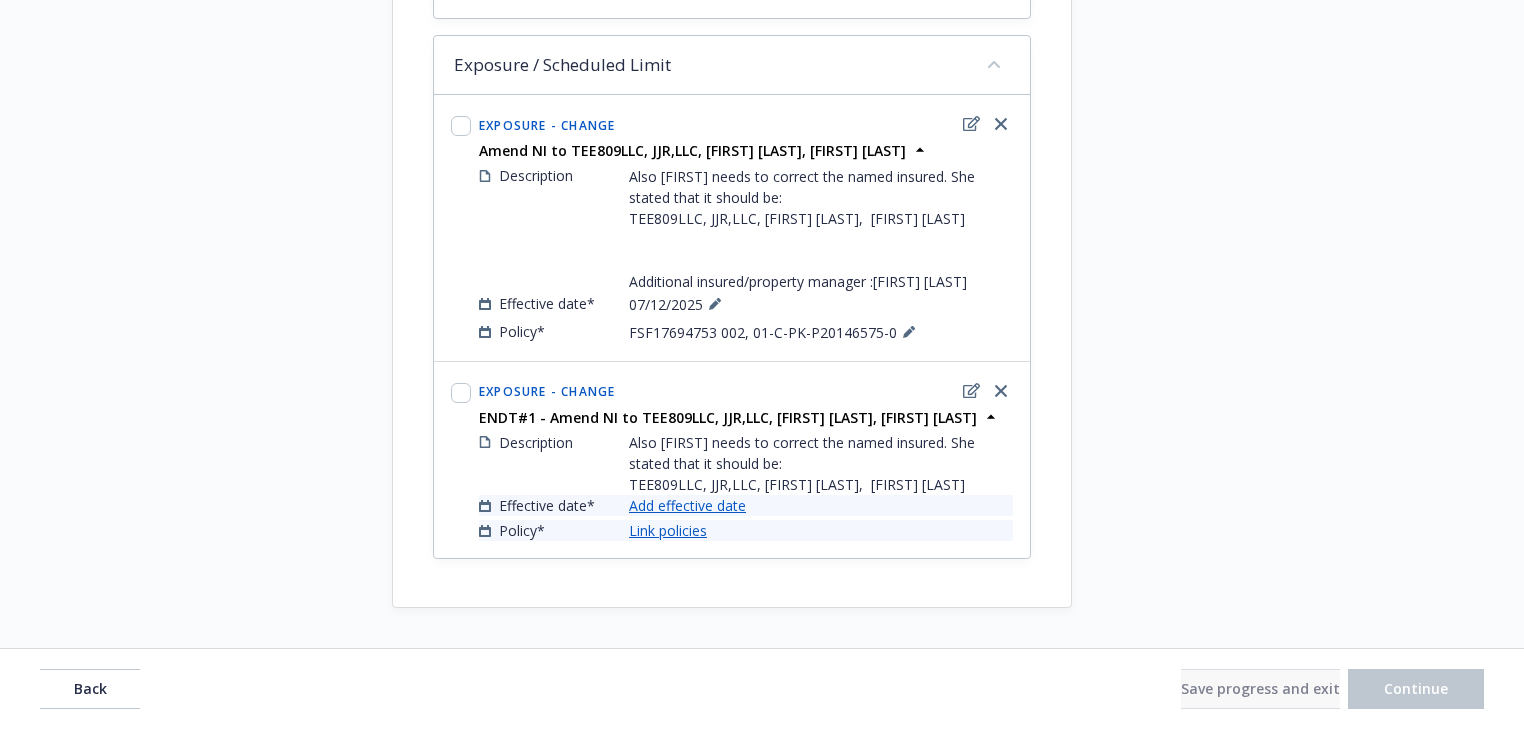 scroll, scrollTop: 965, scrollLeft: 0, axis: vertical 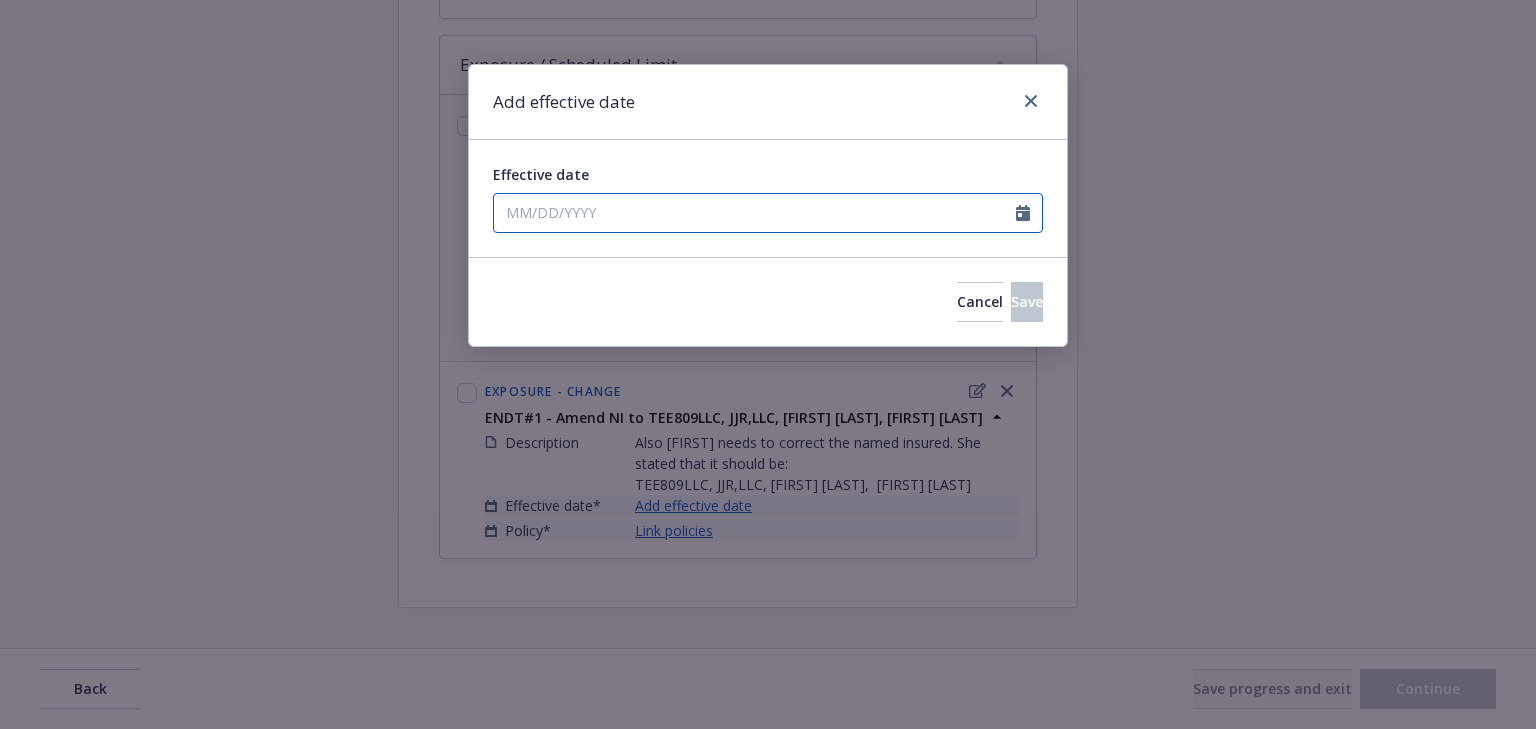 click on "Effective date" at bounding box center (755, 213) 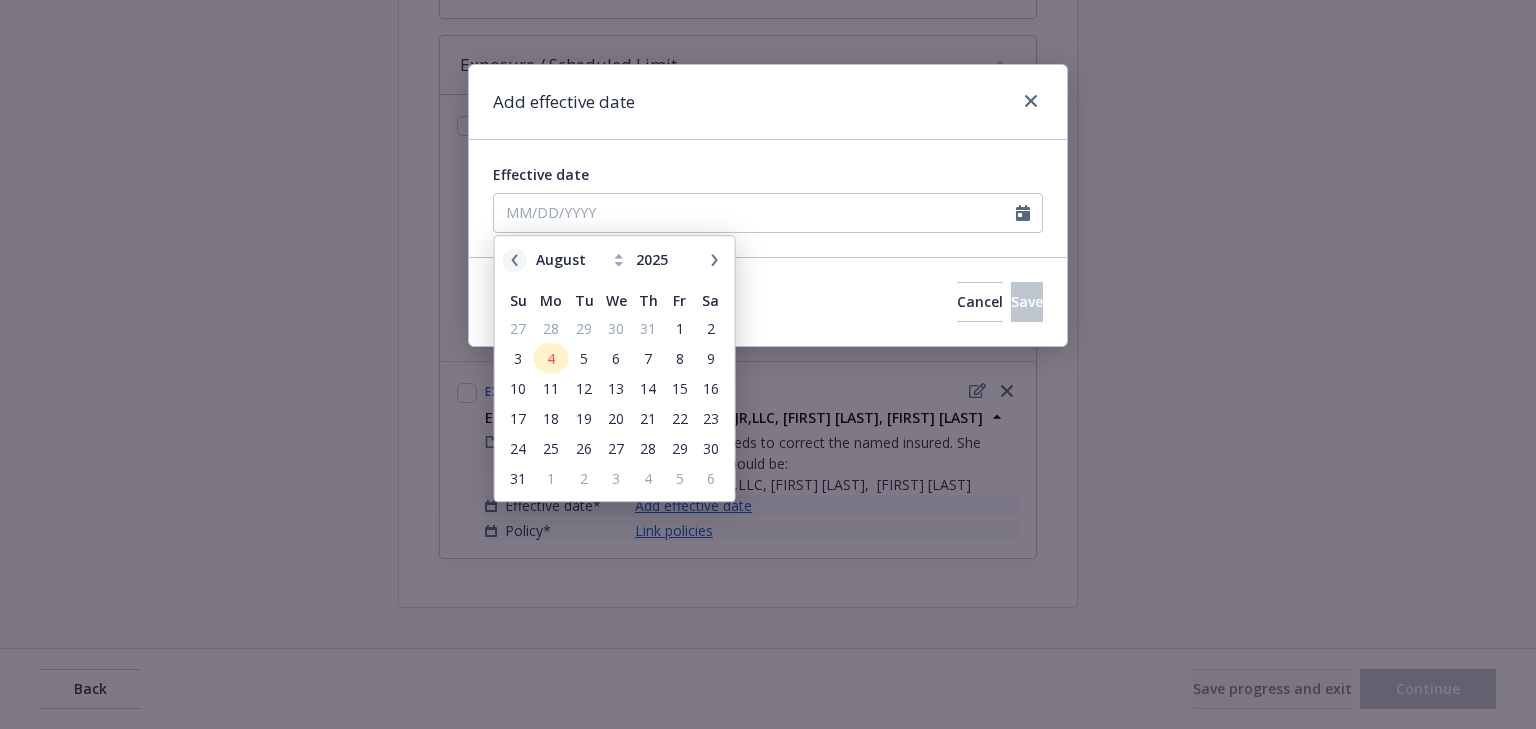 click at bounding box center (515, 260) 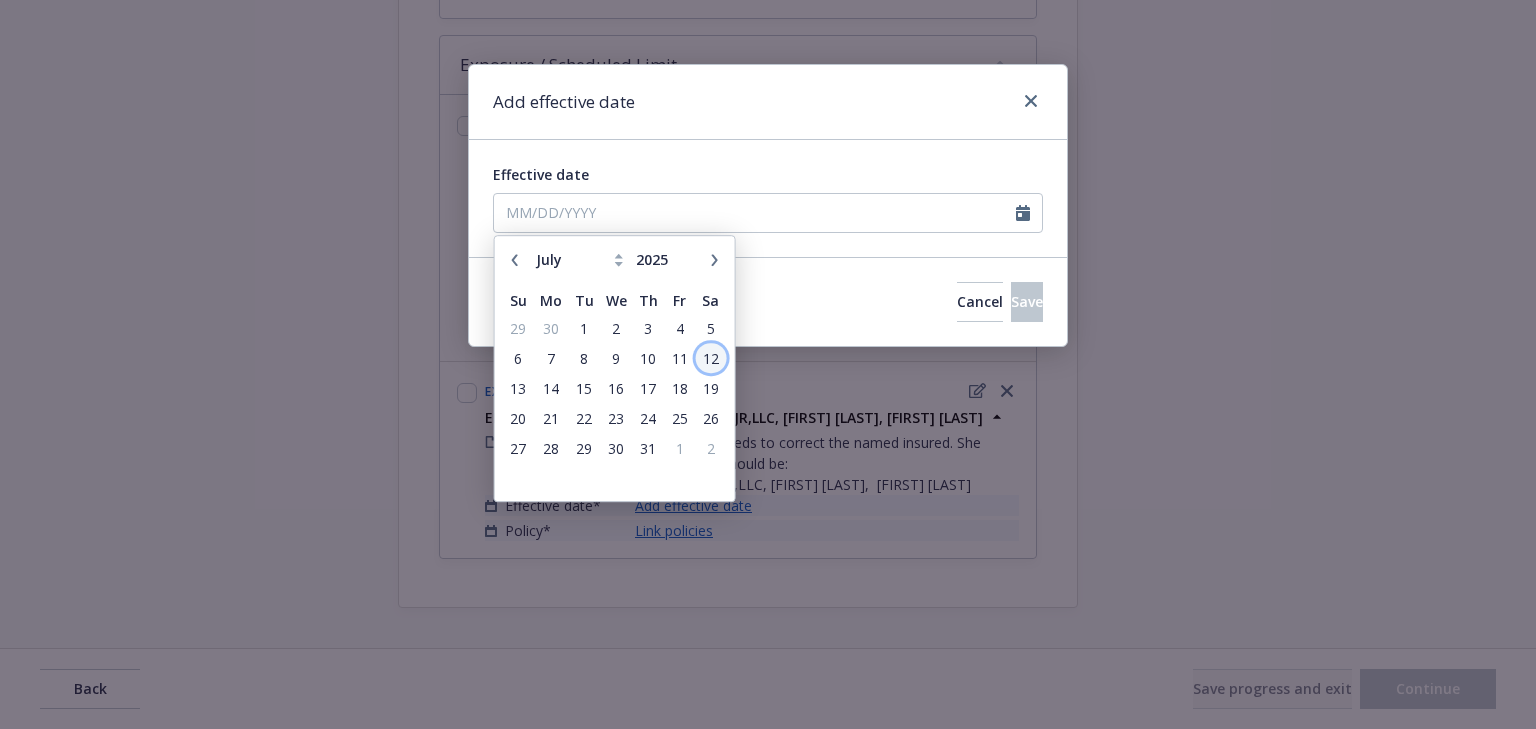click on "12" at bounding box center (710, 358) 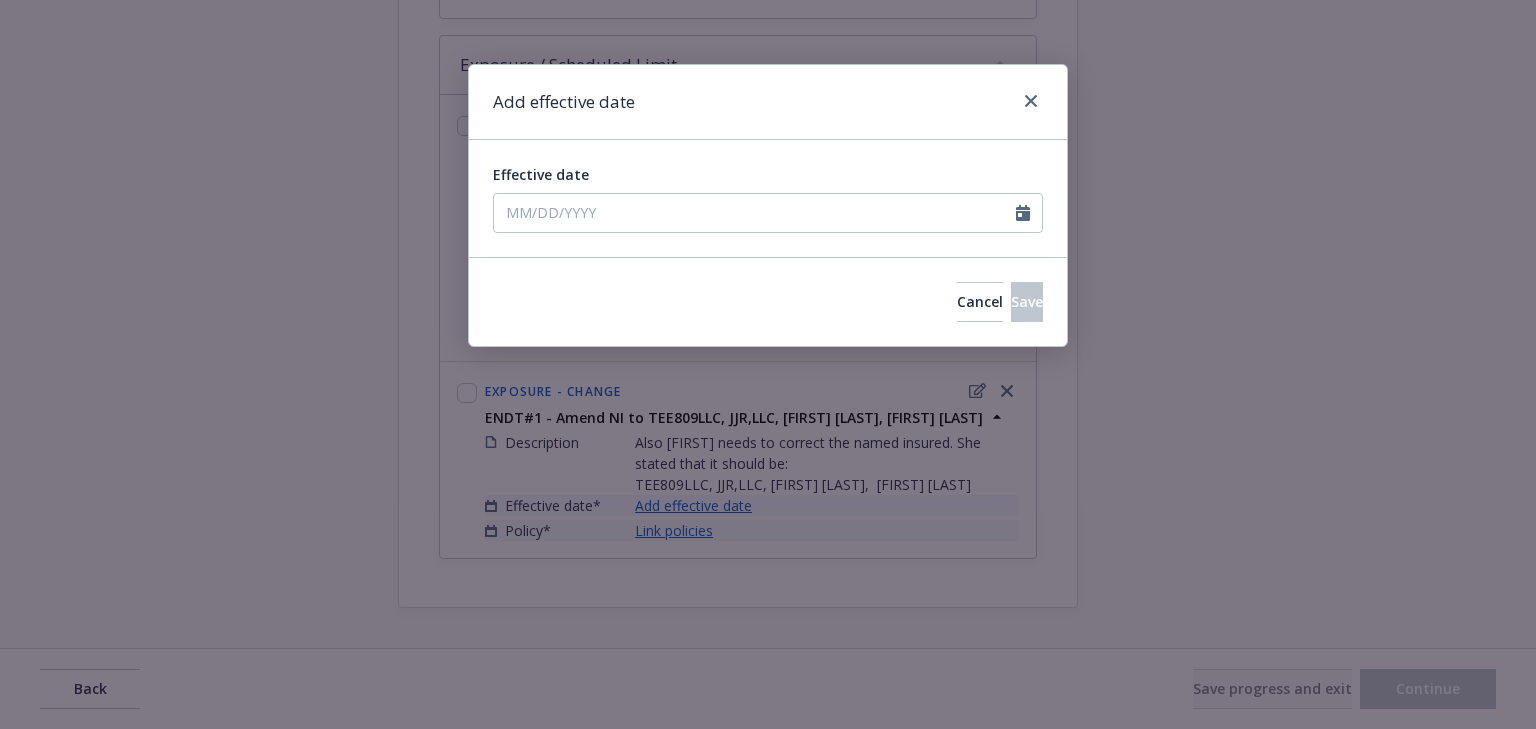 type on "07/12/2025" 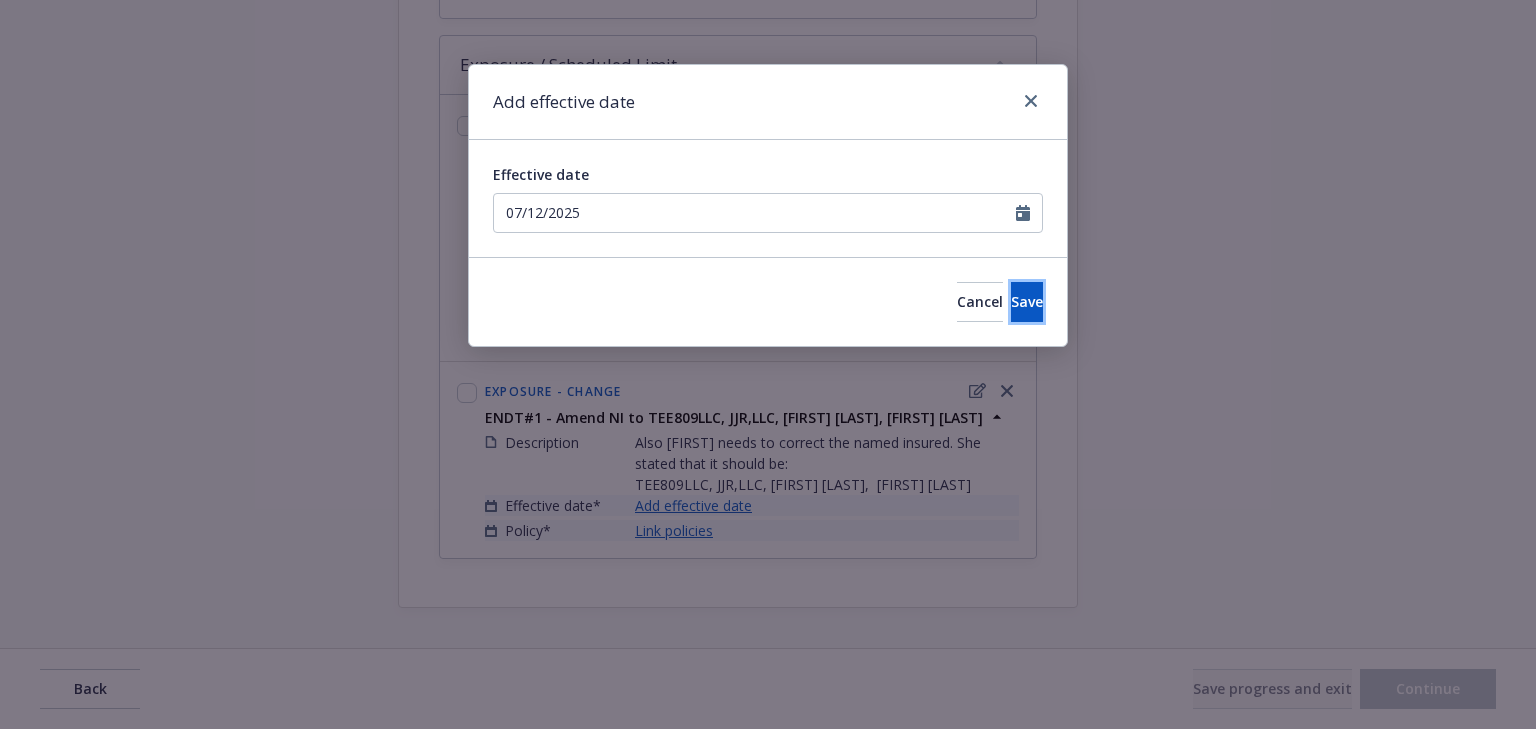 click on "Save" at bounding box center (1027, 302) 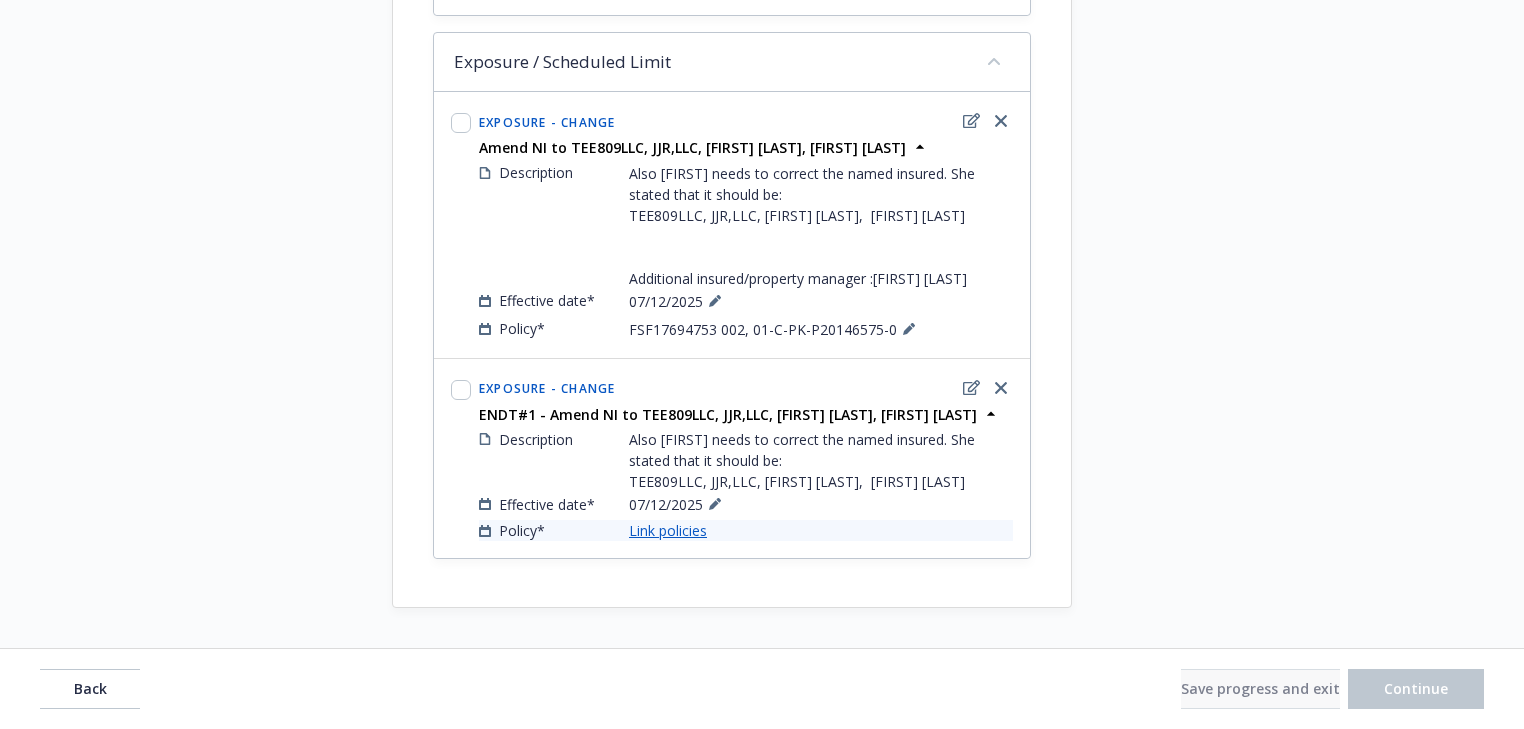 click on "Link policies" at bounding box center (668, 530) 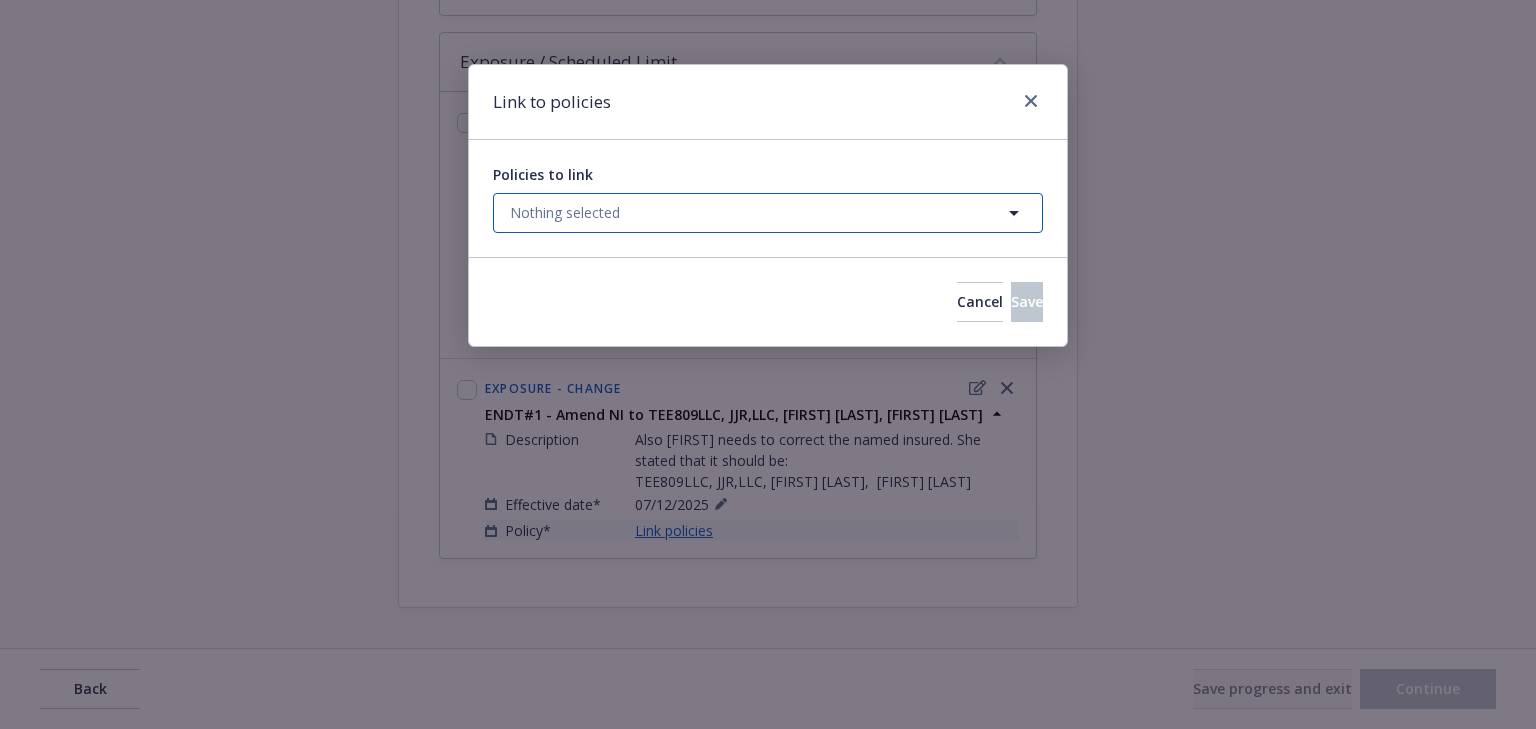 click on "Nothing selected" at bounding box center [768, 213] 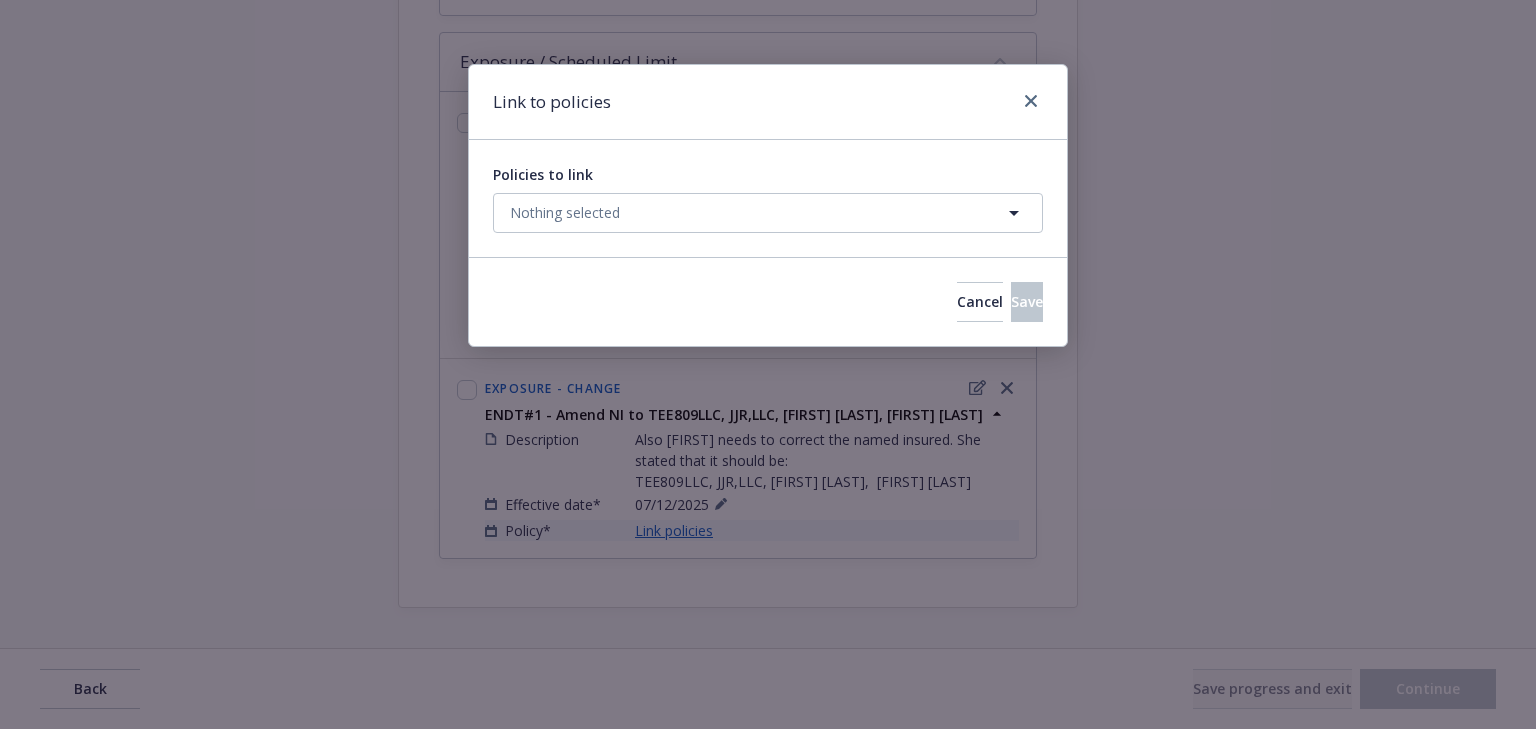select on "ACTIVE" 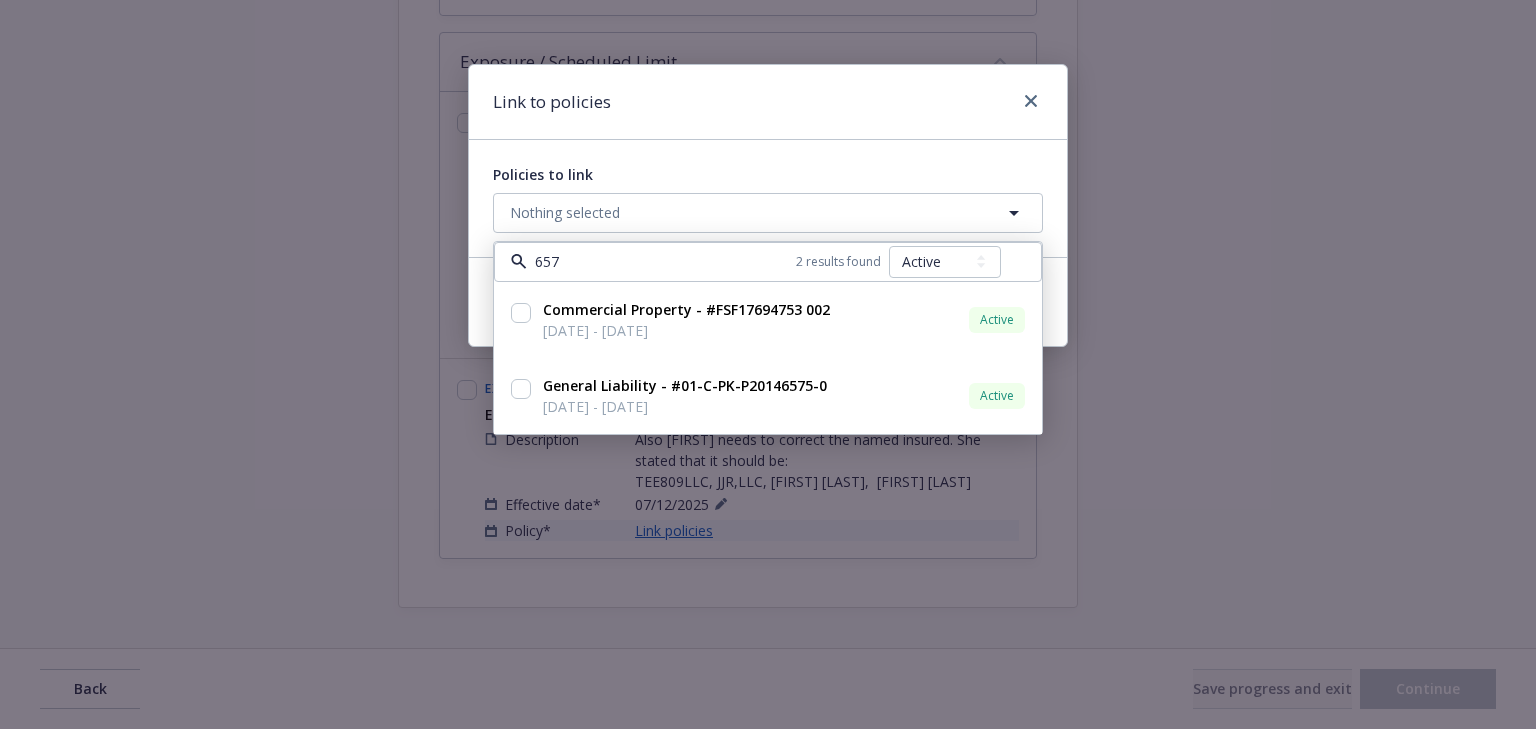 type on "6575" 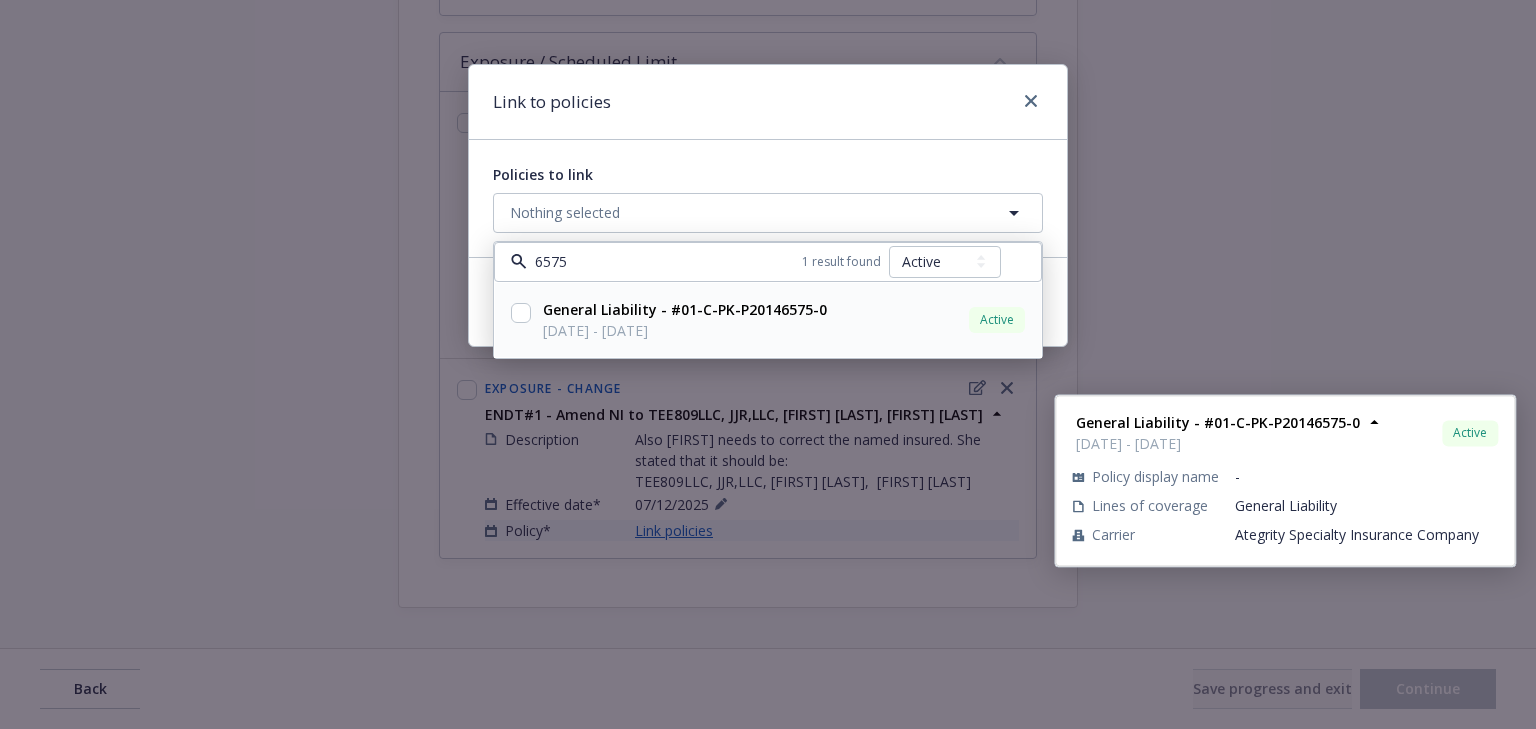 click at bounding box center [521, 313] 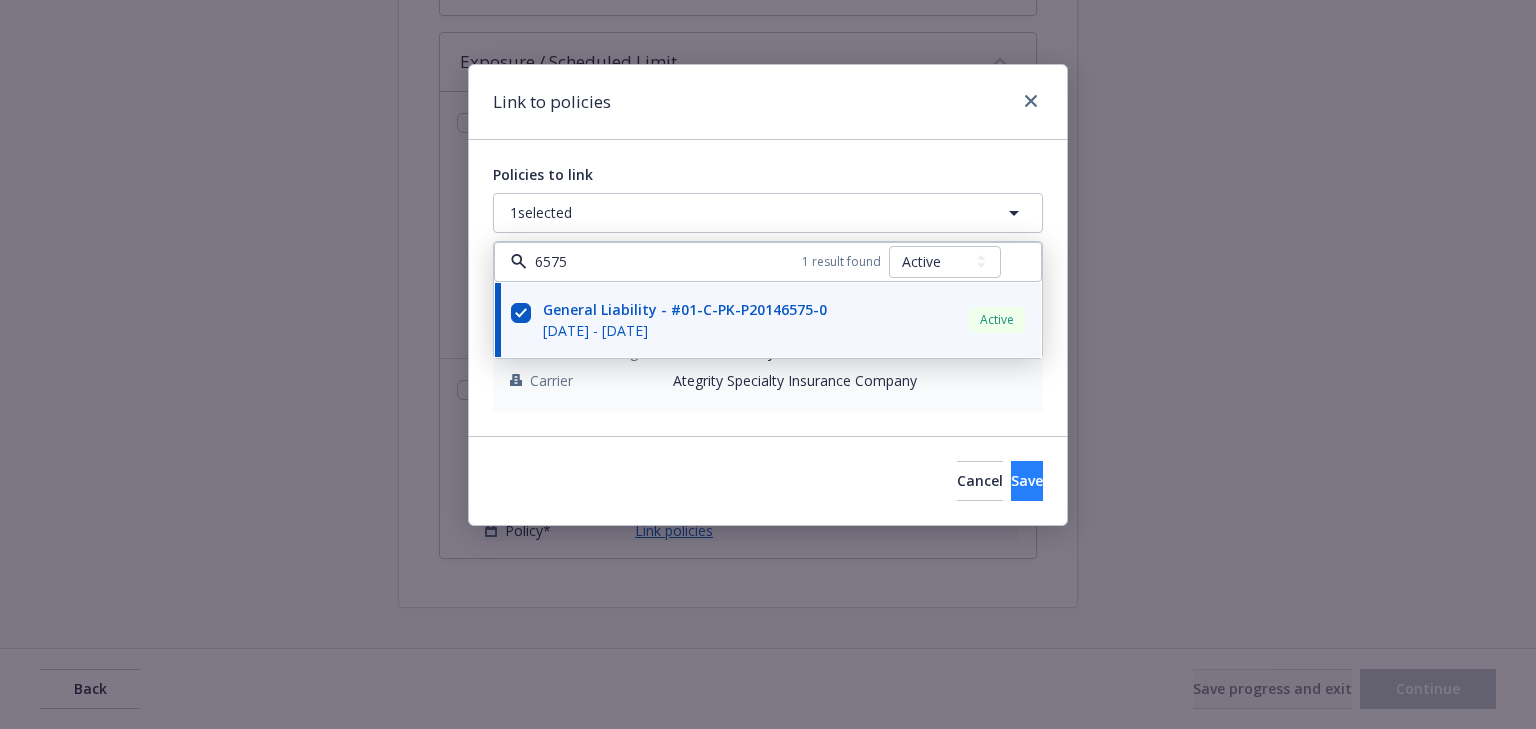 type on "6575" 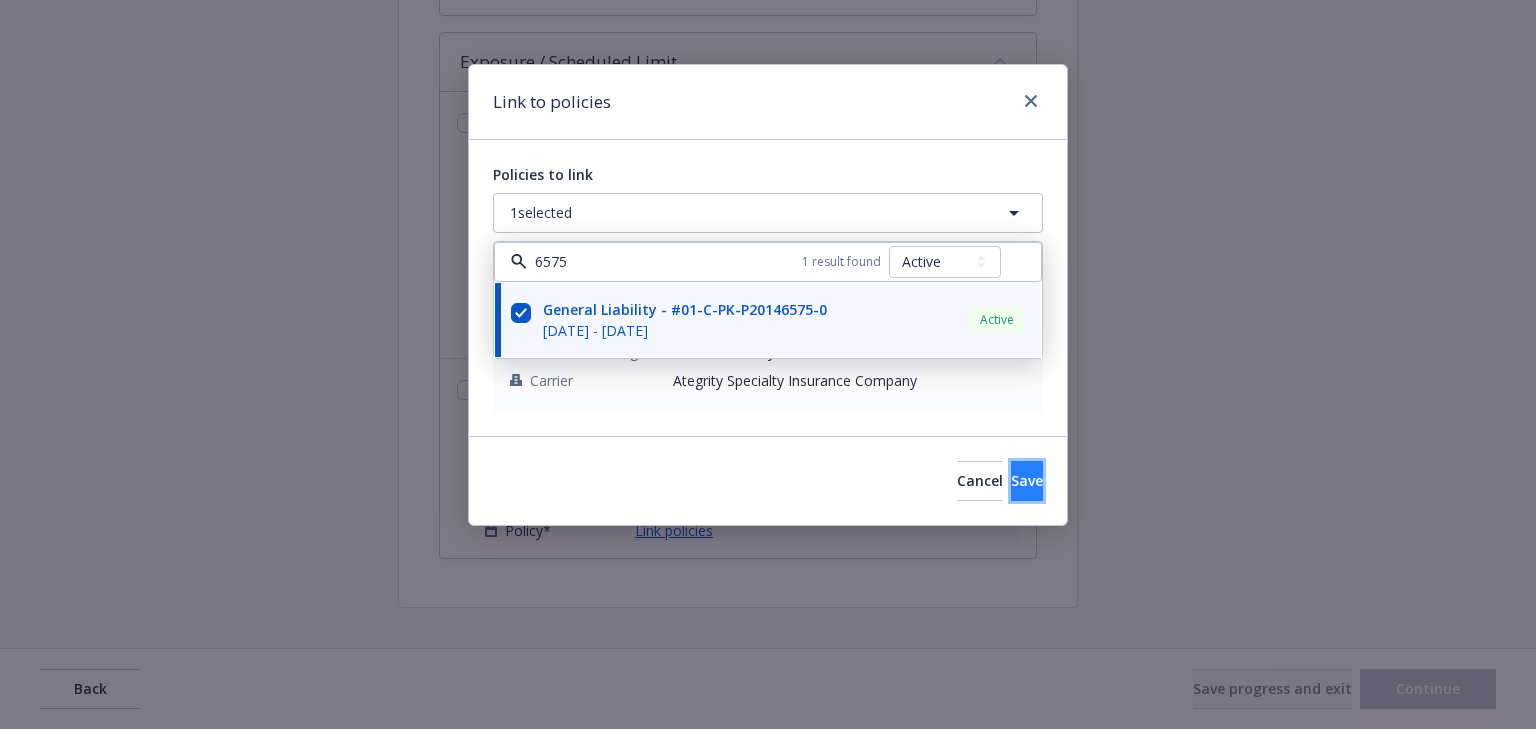 click on "Save" at bounding box center [1027, 480] 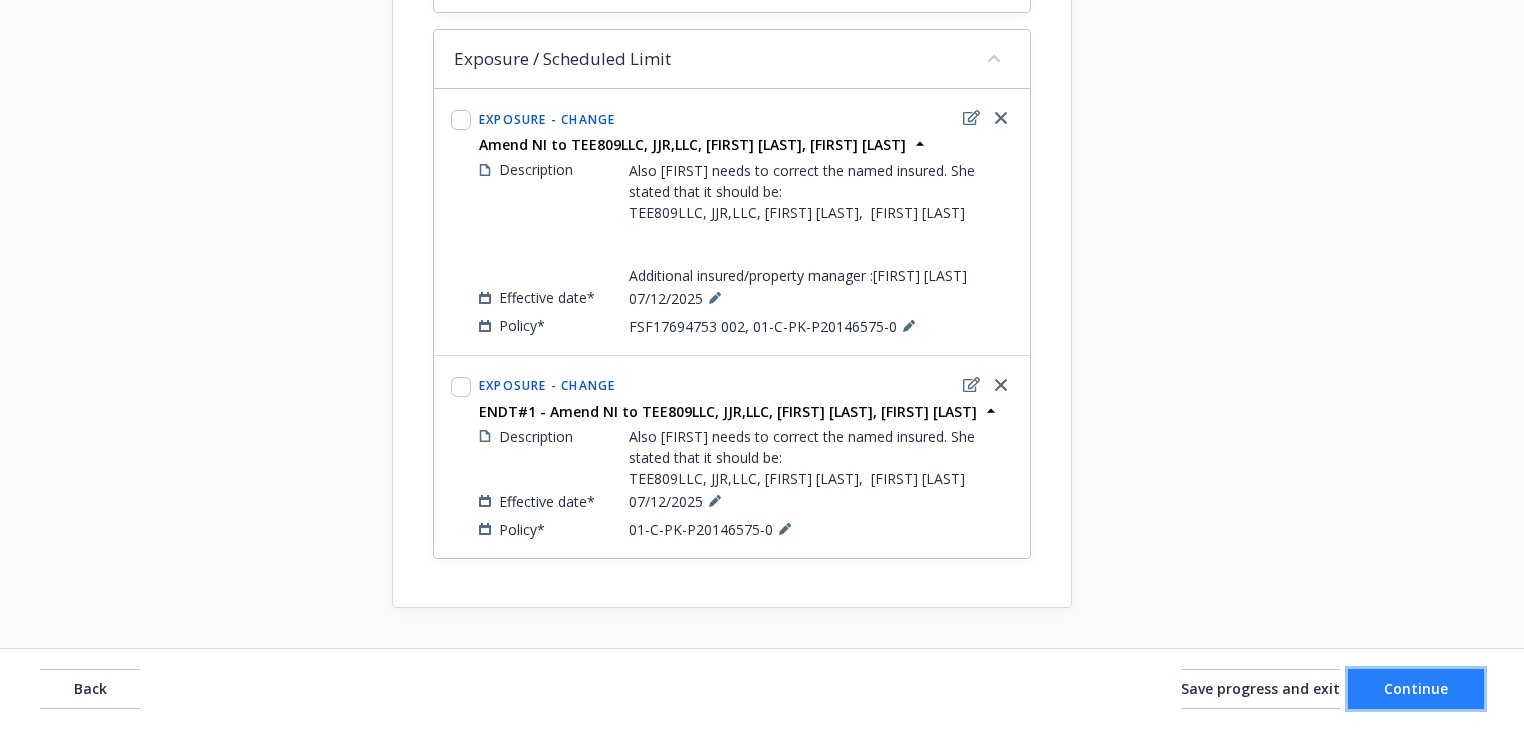 click on "Continue" at bounding box center (1416, 689) 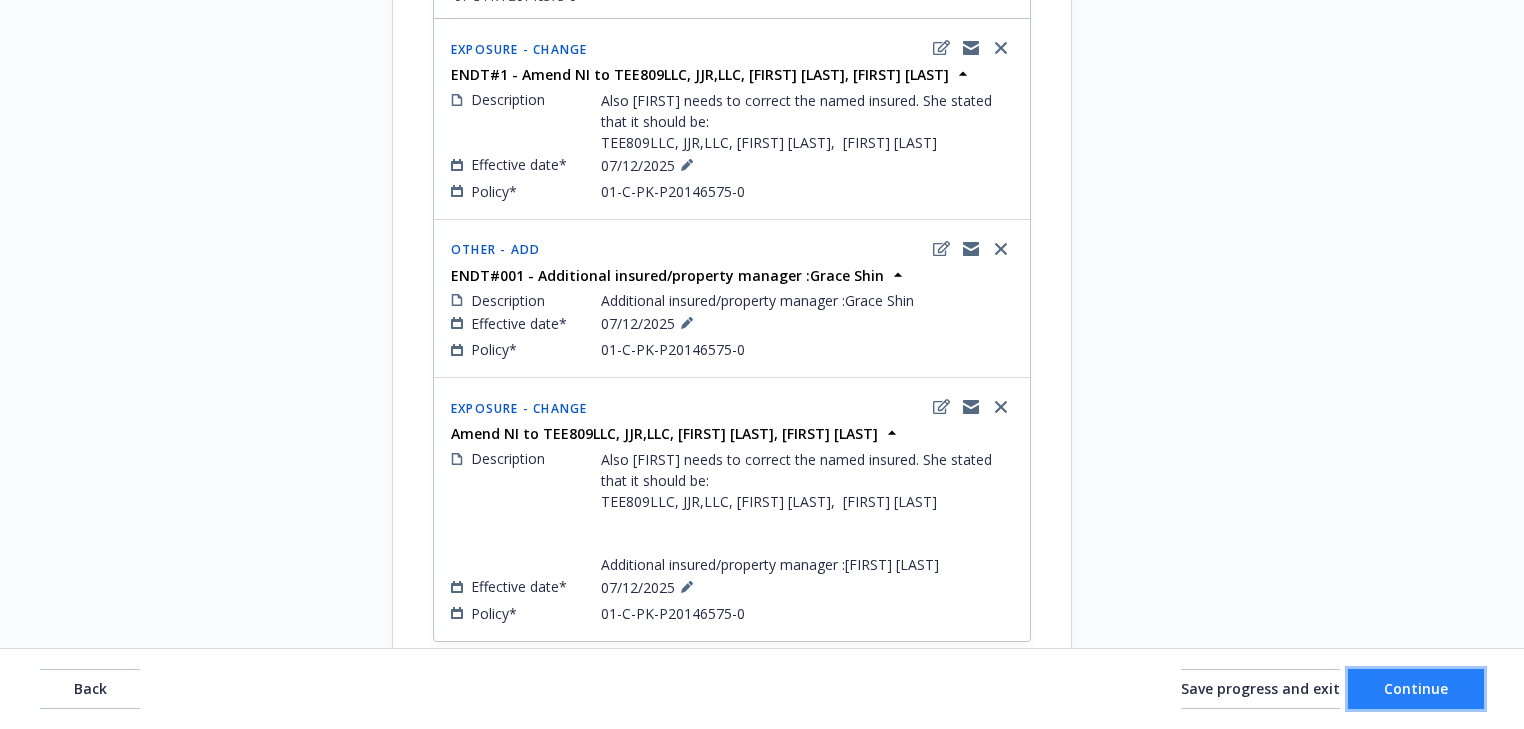 click on "Continue" at bounding box center (1416, 688) 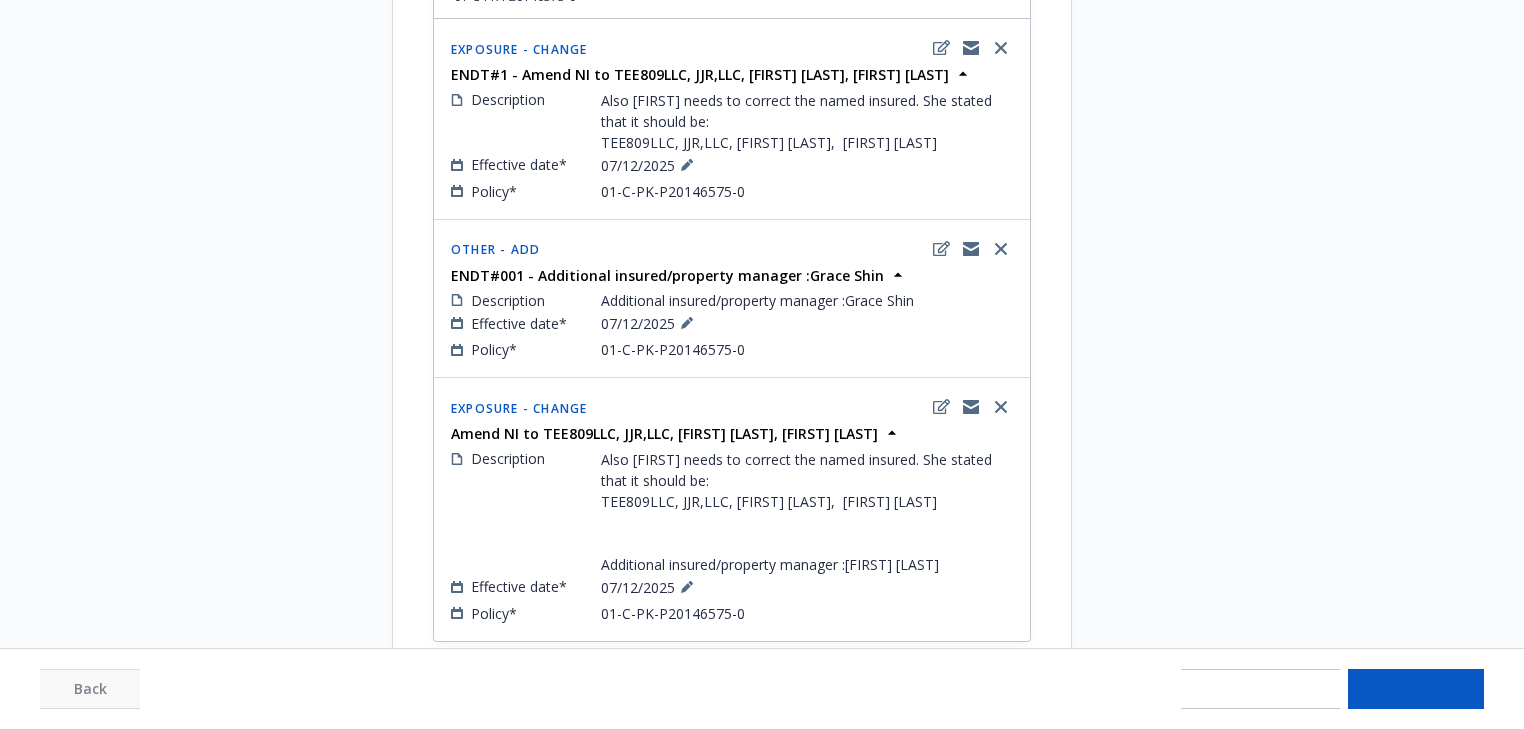 select on "ACCEPTED" 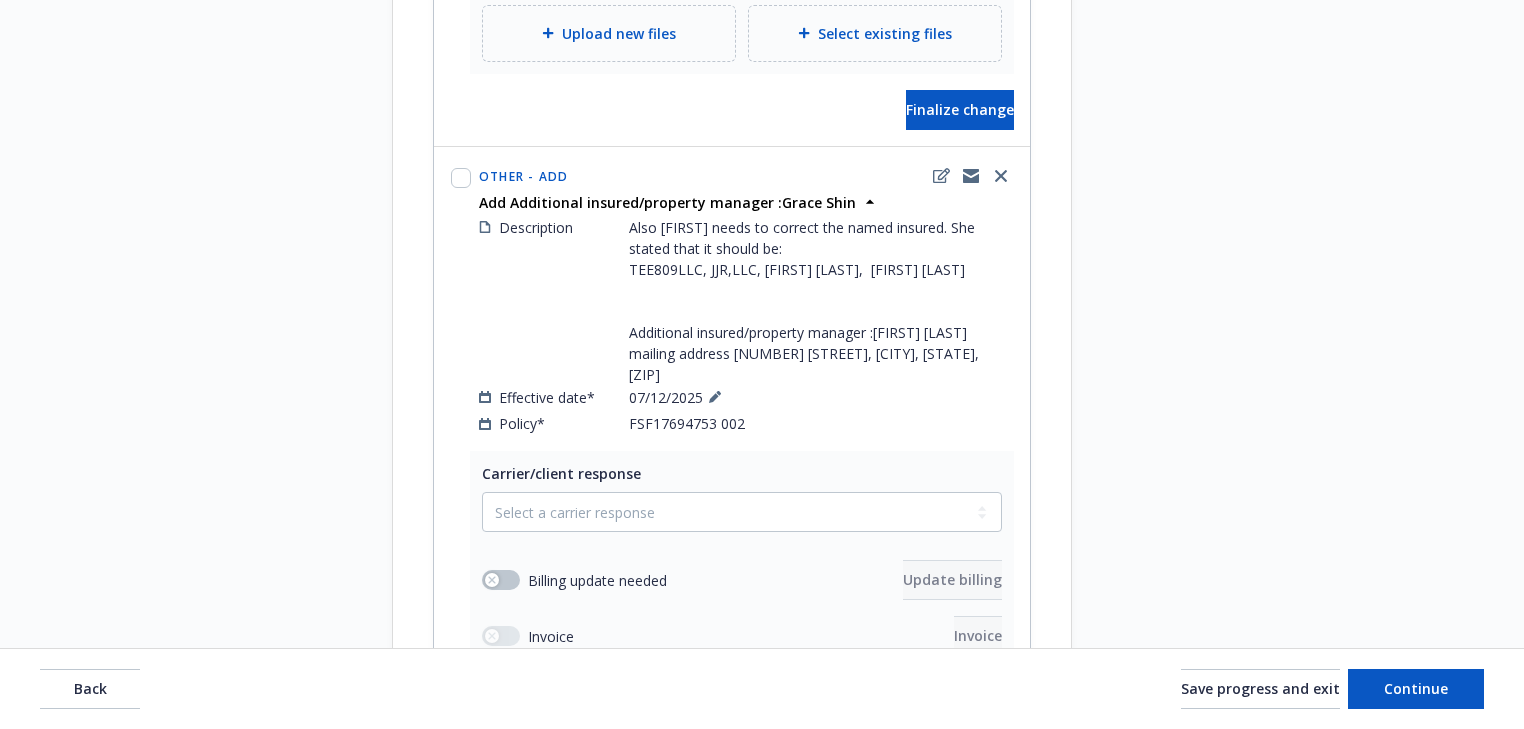 click on "Request details Updated by Melody Zhang on  08/04/2025, 9:27 AM Also Grace needs to correct the named insured. She stated that it should be:
TEE809LLC, JJR,LLC, Jackie Cho,  James Cho
Additional insured/property manager :Grace Shin
mailing address 17242 Sandra Lee Ln, Huntington Beach, CA, 92649
Reference documents RE: (EXTERNAL) Endorsement Request - Shin, Daniel & Grace (Commercial) - Policy #01-C-PK-P20146575-0 &  FSF17694753 002 RE: (EXTERNAL) Endorsement Request - Shin, Daniel & Grace (Commercial) - Policy #01-C-PK-P20146575-0 &  FSF17694753 002 RE: (EXTERNAL) Endorsement Request - Shin, Daniel & Grace (Commercial) - Policy #01-C-PK-P20146575-0 &  FSF17694753 002 RE: (EXTERNAL) Endorsement Request - Shin, Daniel & Grace (Commercial) - Policy #01-C-PK-P20146575-0 &  FSF17694753 002 pdf Policy Change 2025 Commercial Property - Amend NI to TEE809LLC, JJR,LLC, Jackie Cho, James Cho.pdf View all" at bounding box center [1252, 1077] 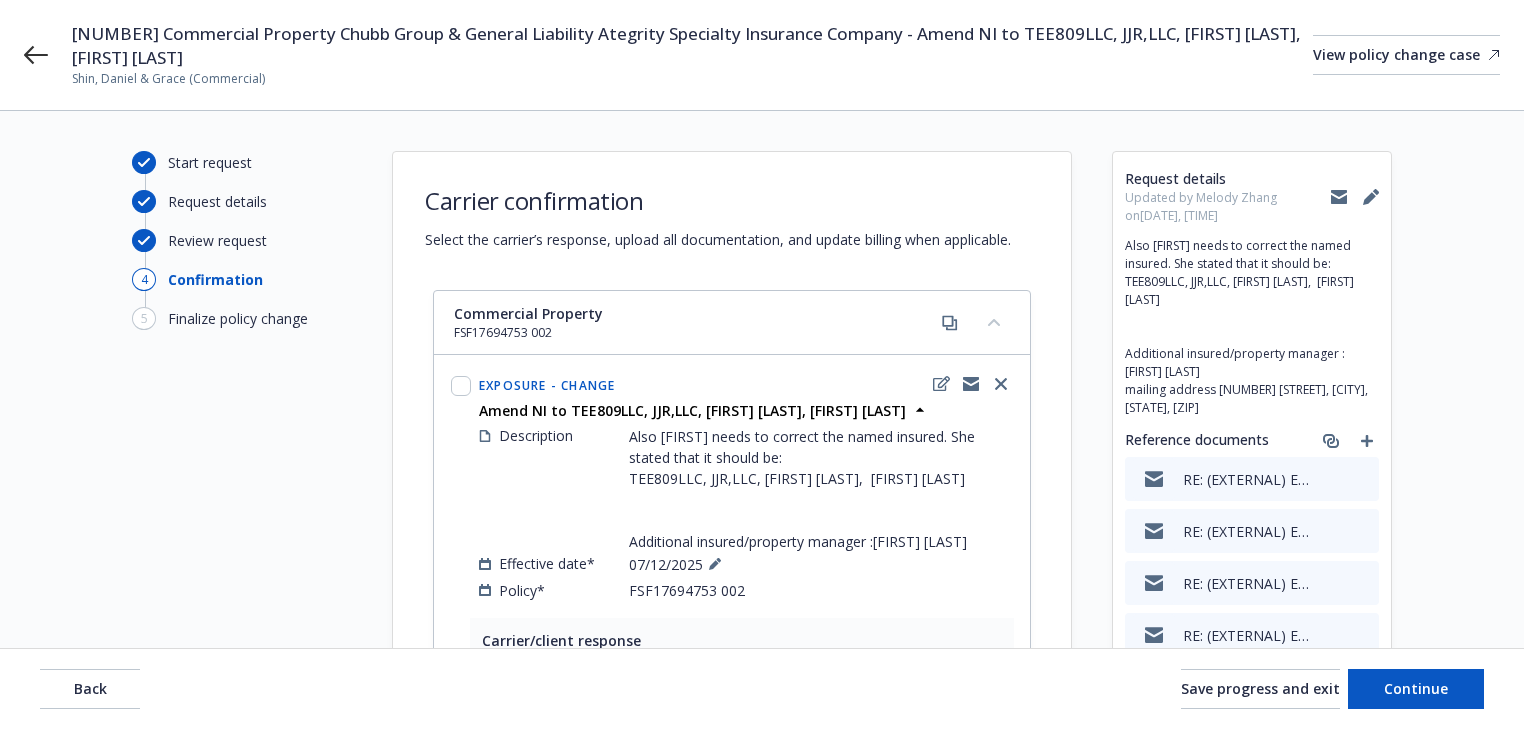 scroll, scrollTop: 0, scrollLeft: 0, axis: both 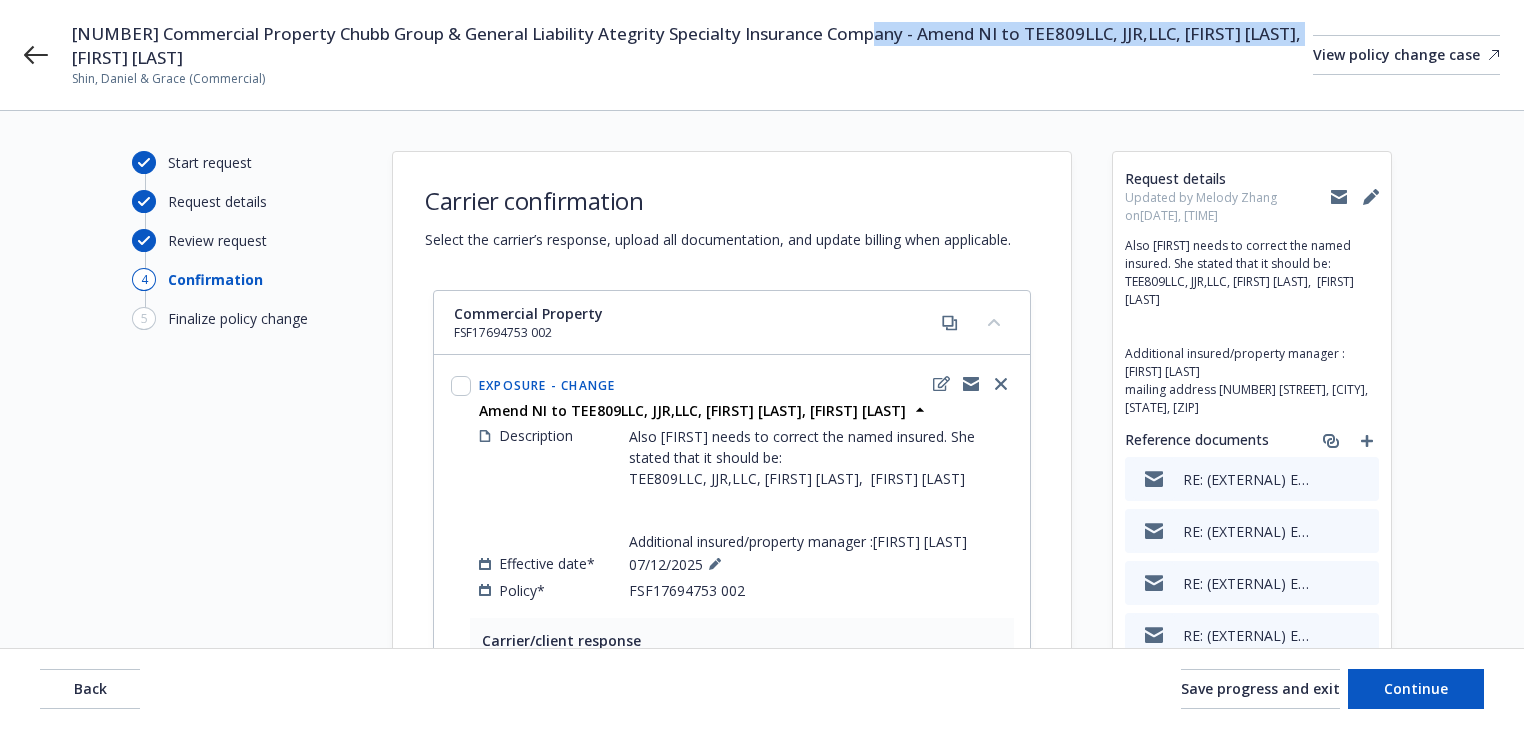 drag, startPoint x: 854, startPoint y: 32, endPoint x: 878, endPoint y: 61, distance: 37.64306 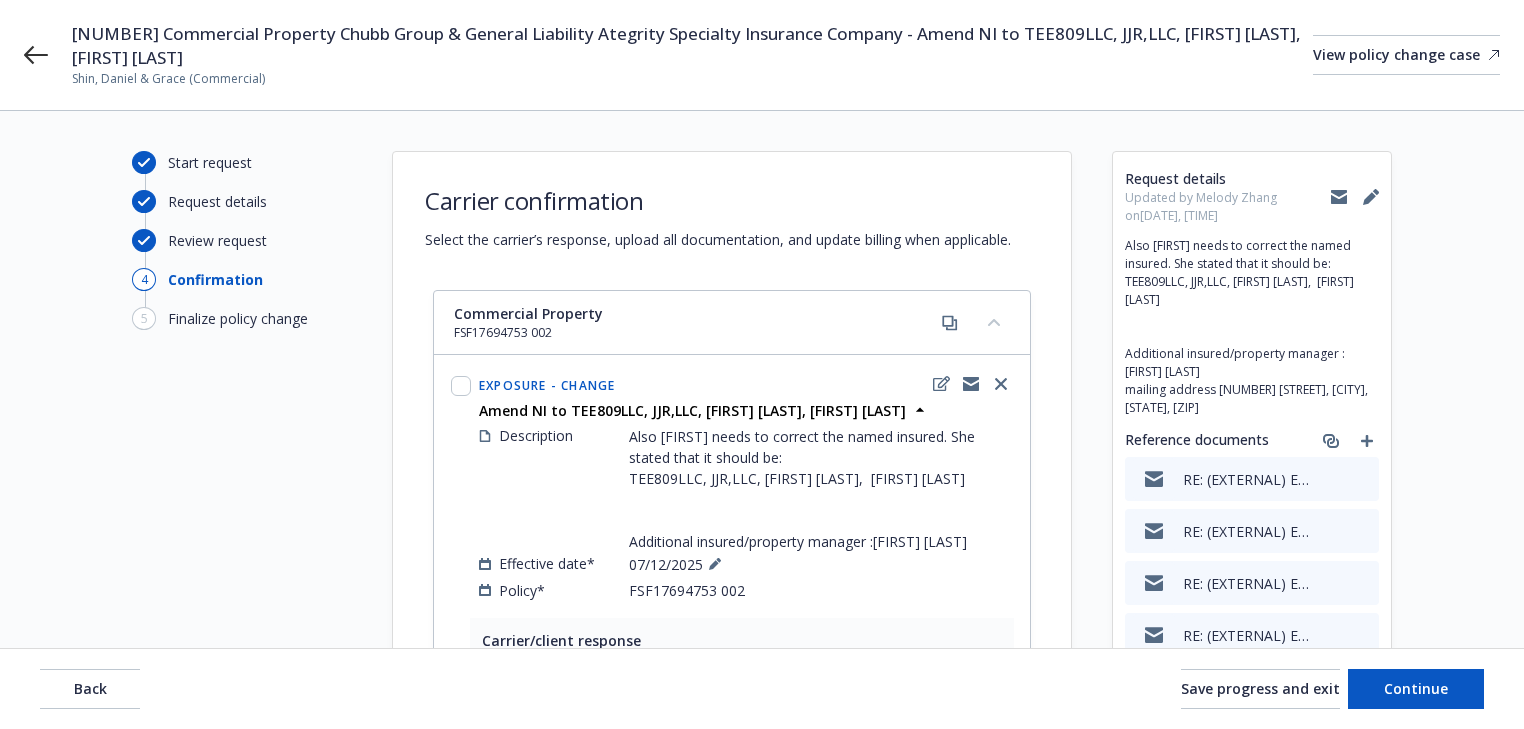 drag, startPoint x: 732, startPoint y: 76, endPoint x: 784, endPoint y: 68, distance: 52.611786 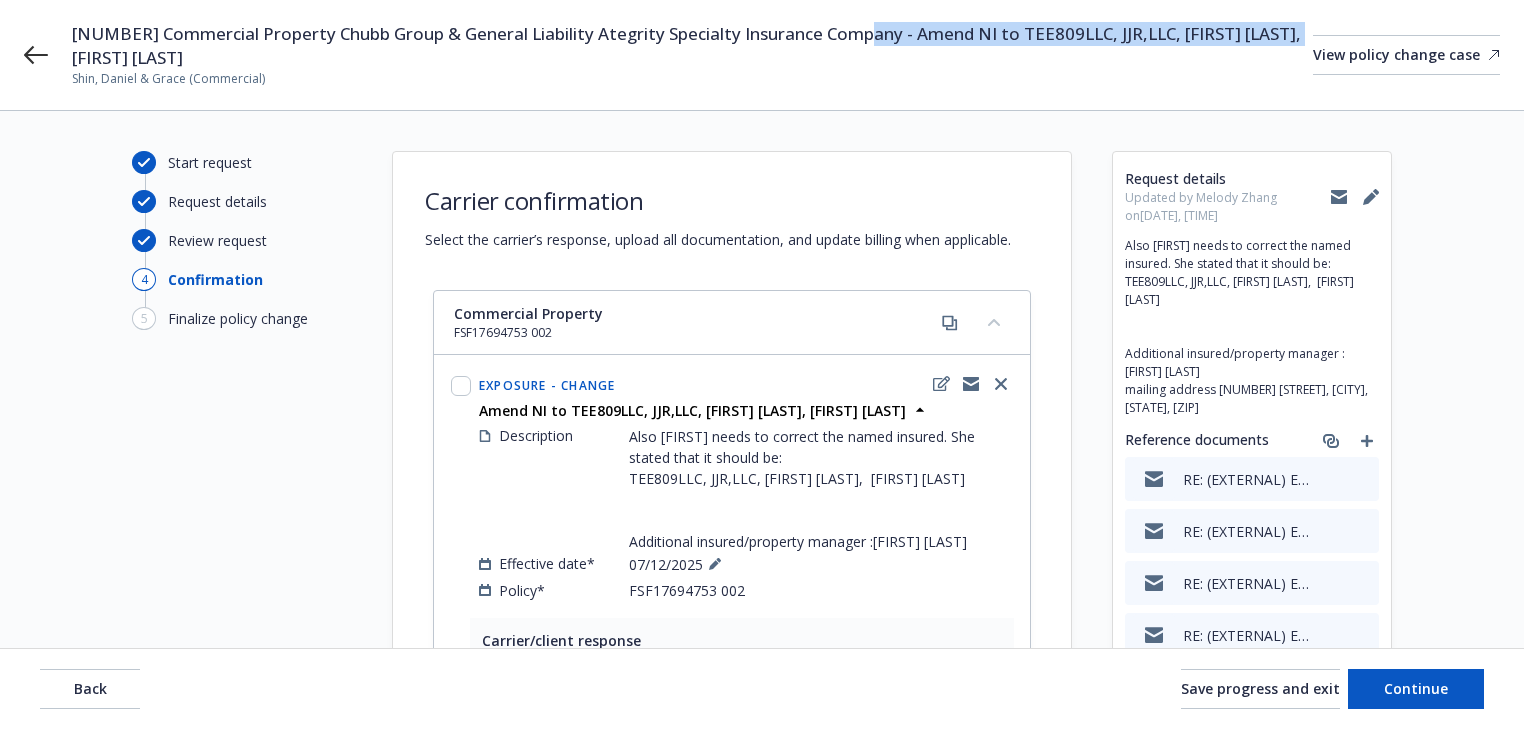 drag, startPoint x: 855, startPoint y: 32, endPoint x: 865, endPoint y: 54, distance: 24.166092 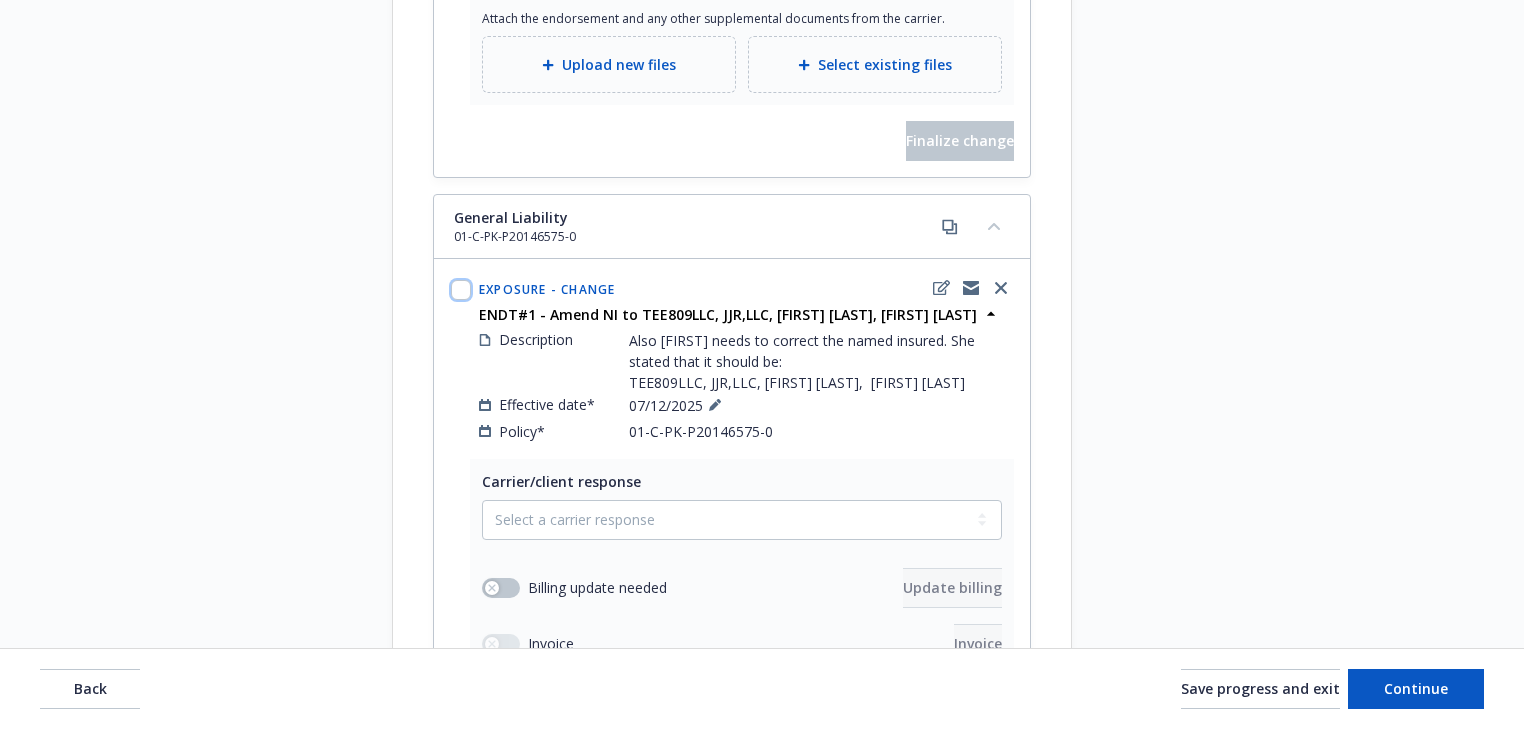 click at bounding box center [461, 290] 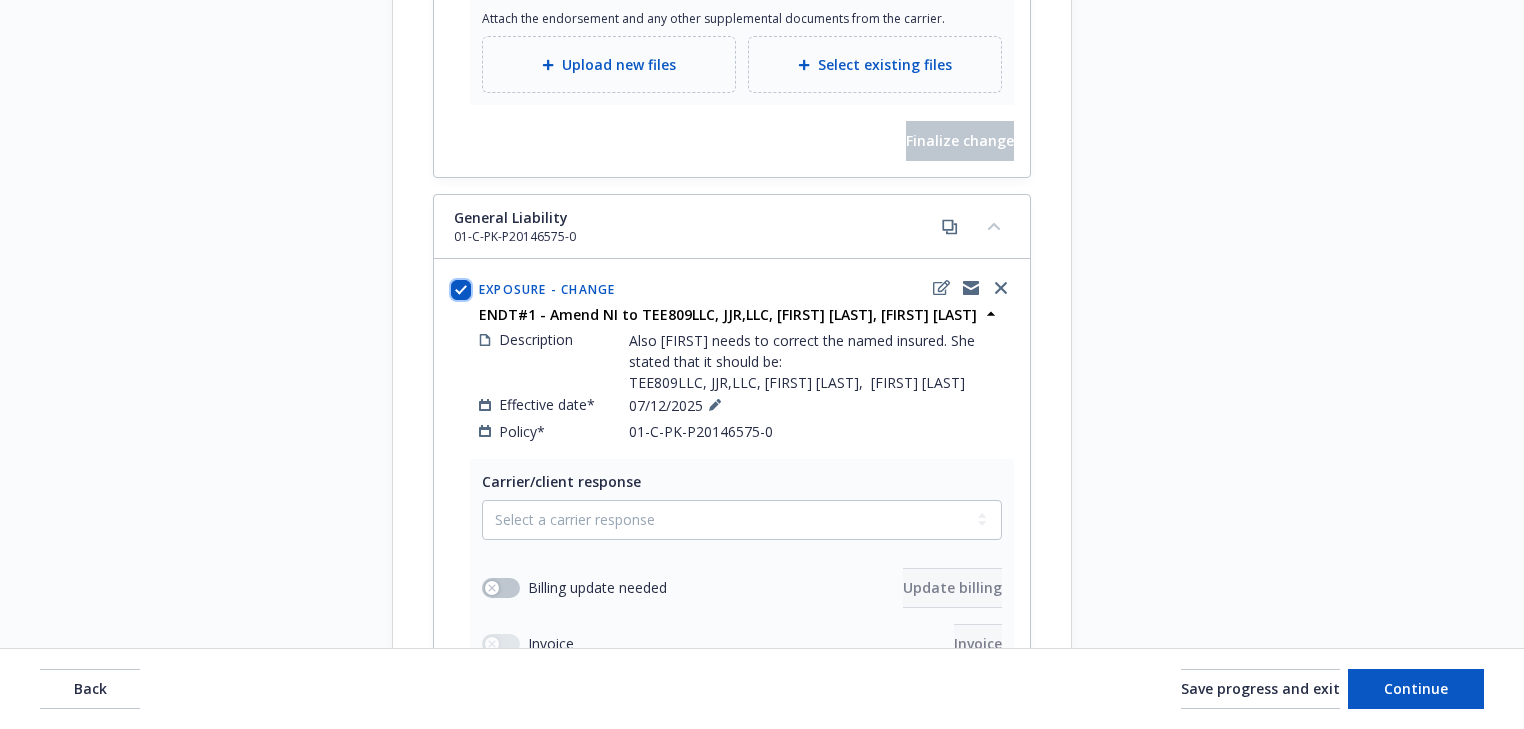 checkbox on "true" 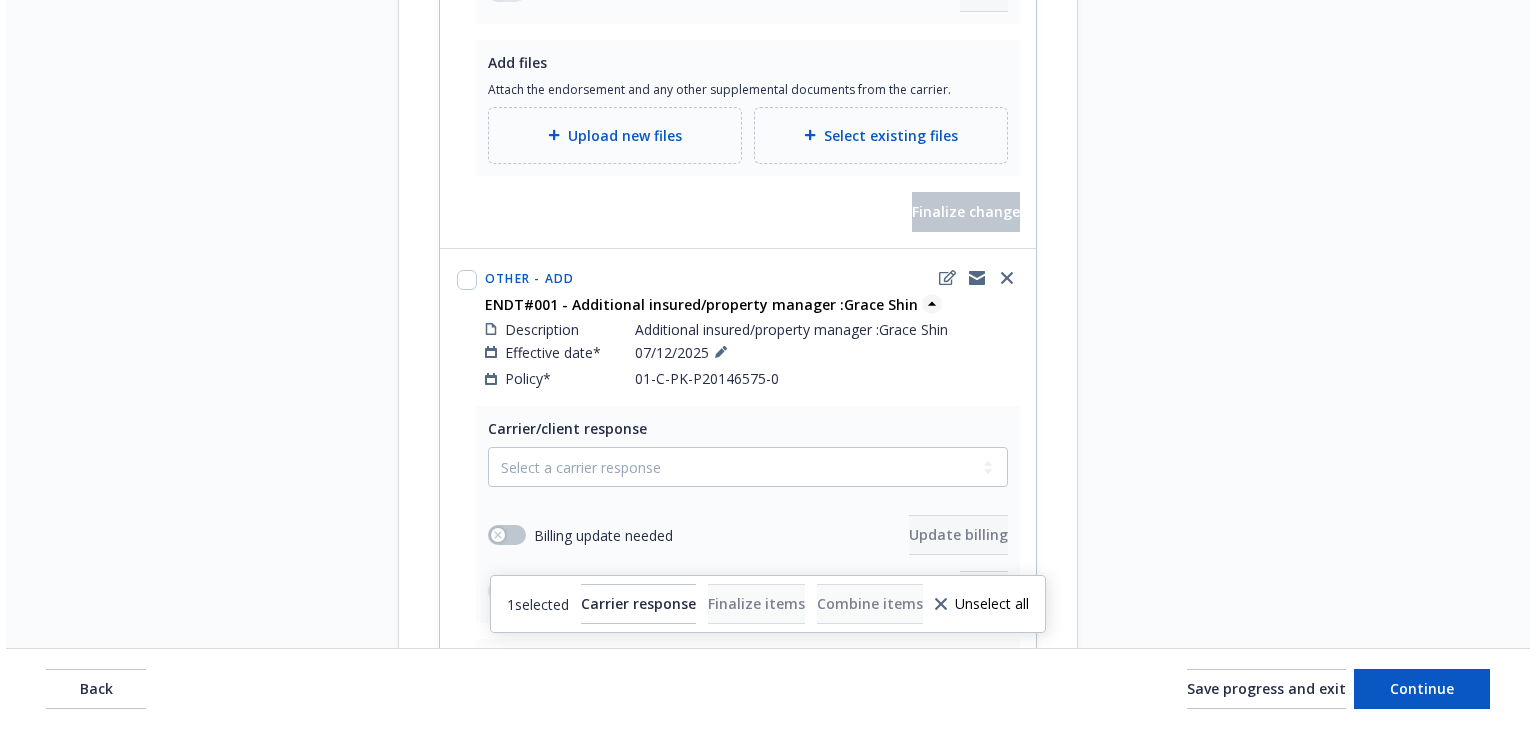 scroll, scrollTop: 2480, scrollLeft: 0, axis: vertical 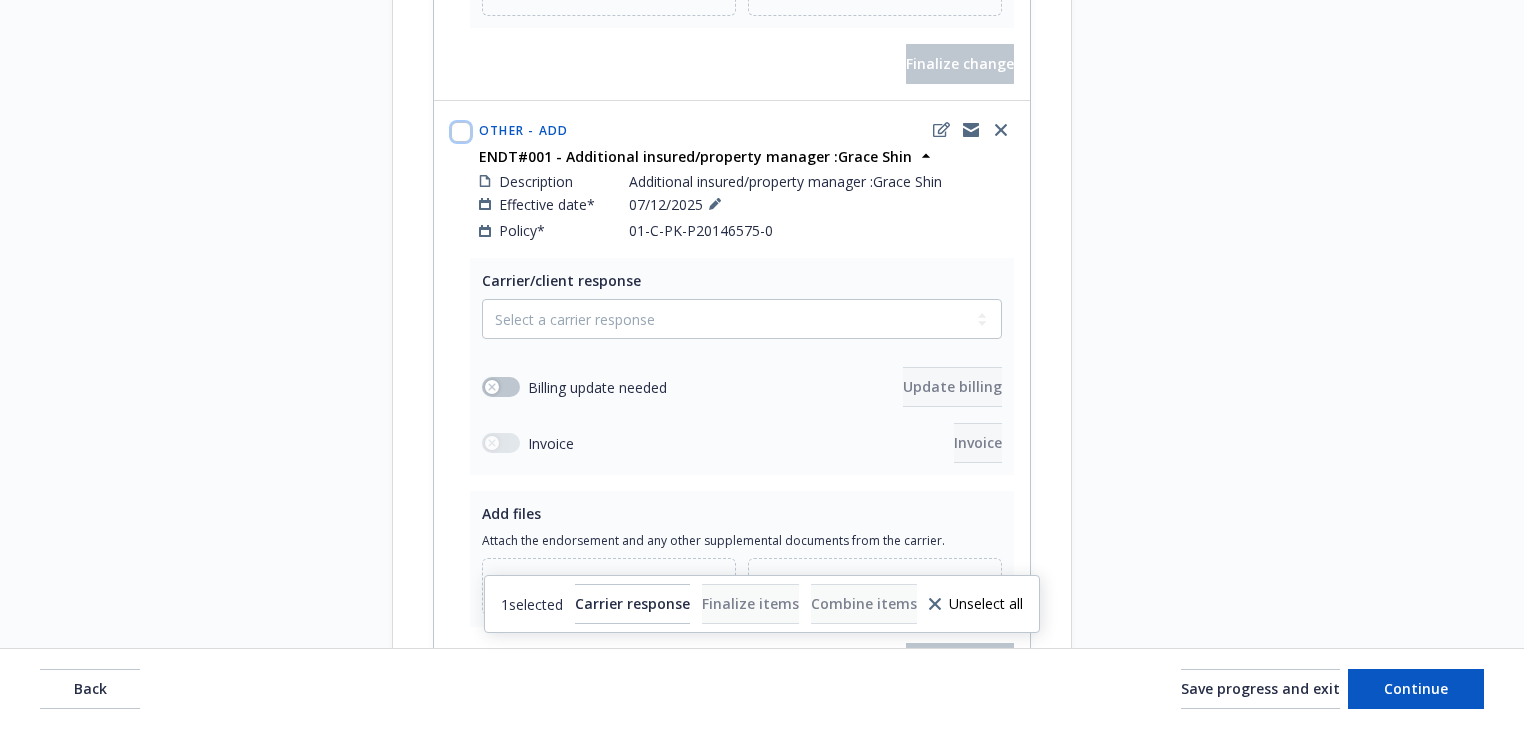 click at bounding box center (461, 132) 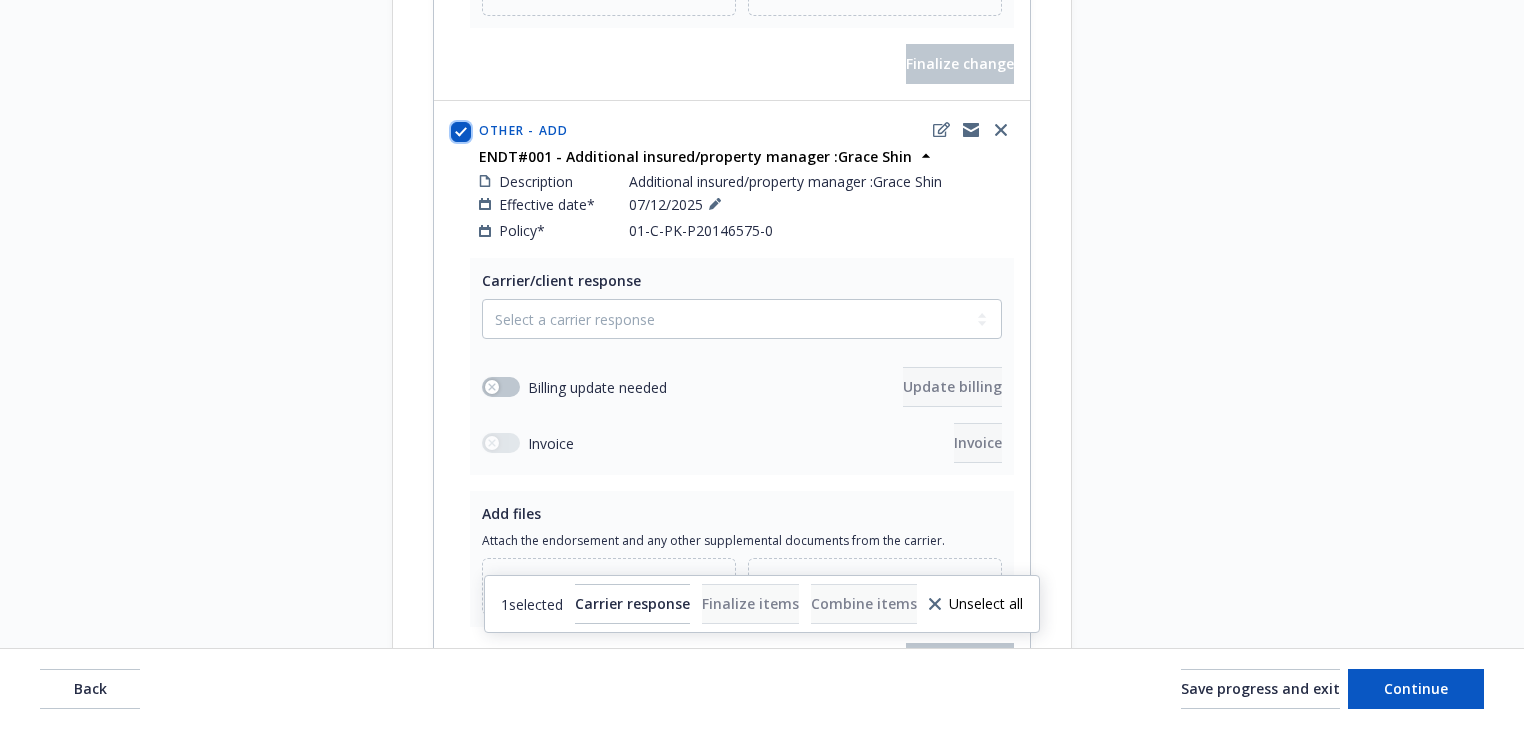 checkbox on "true" 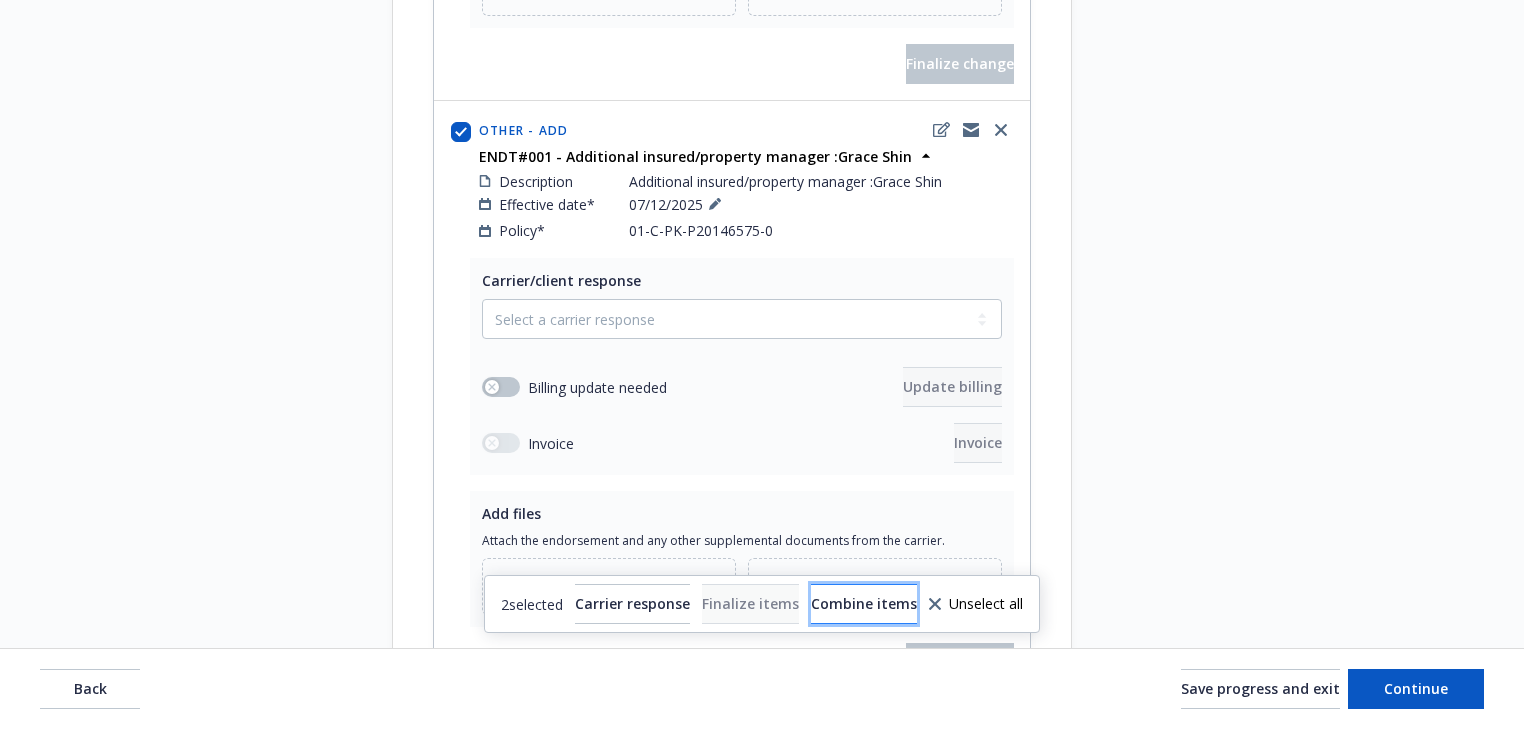 click on "Combine items" at bounding box center [864, 603] 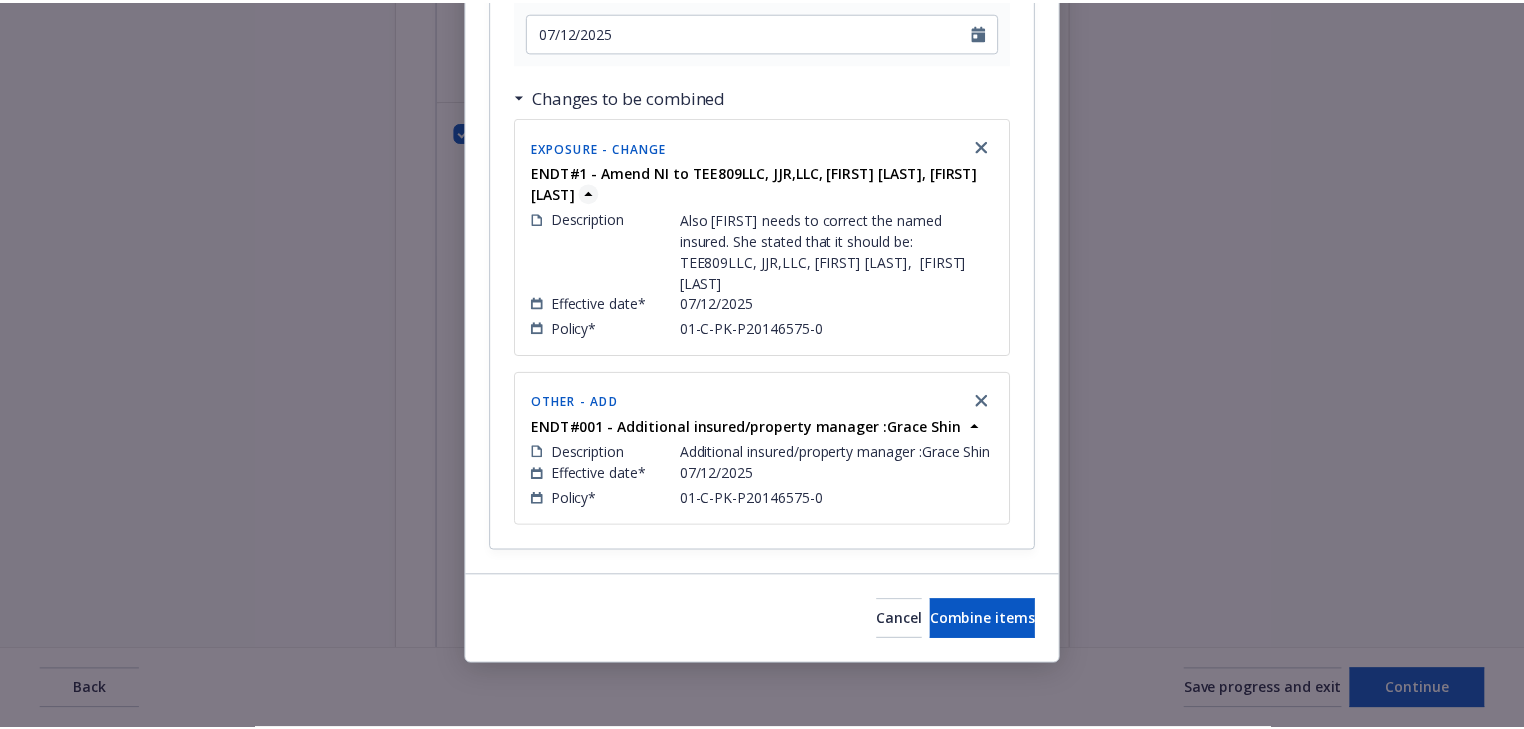 scroll, scrollTop: 342, scrollLeft: 0, axis: vertical 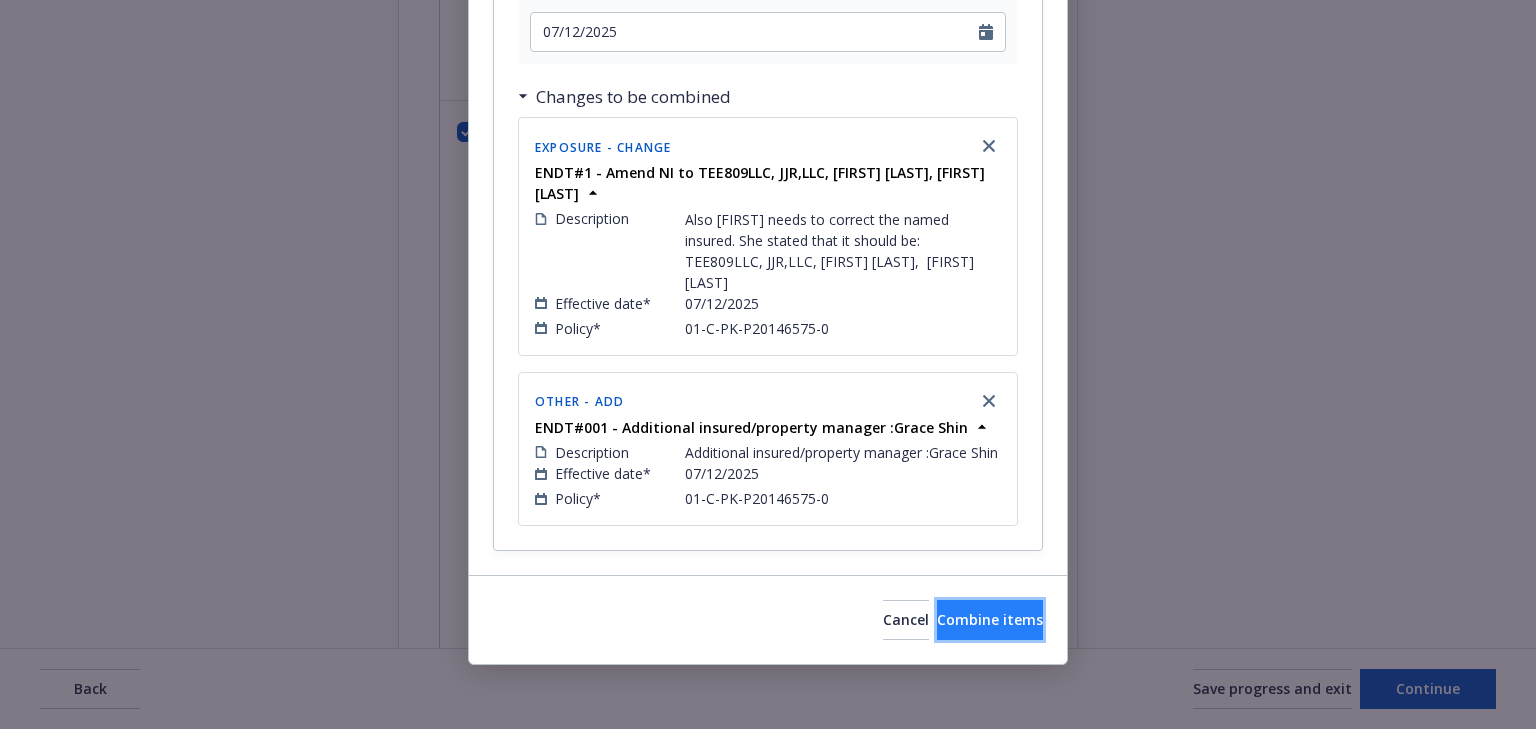 click on "Combine items" at bounding box center (990, 619) 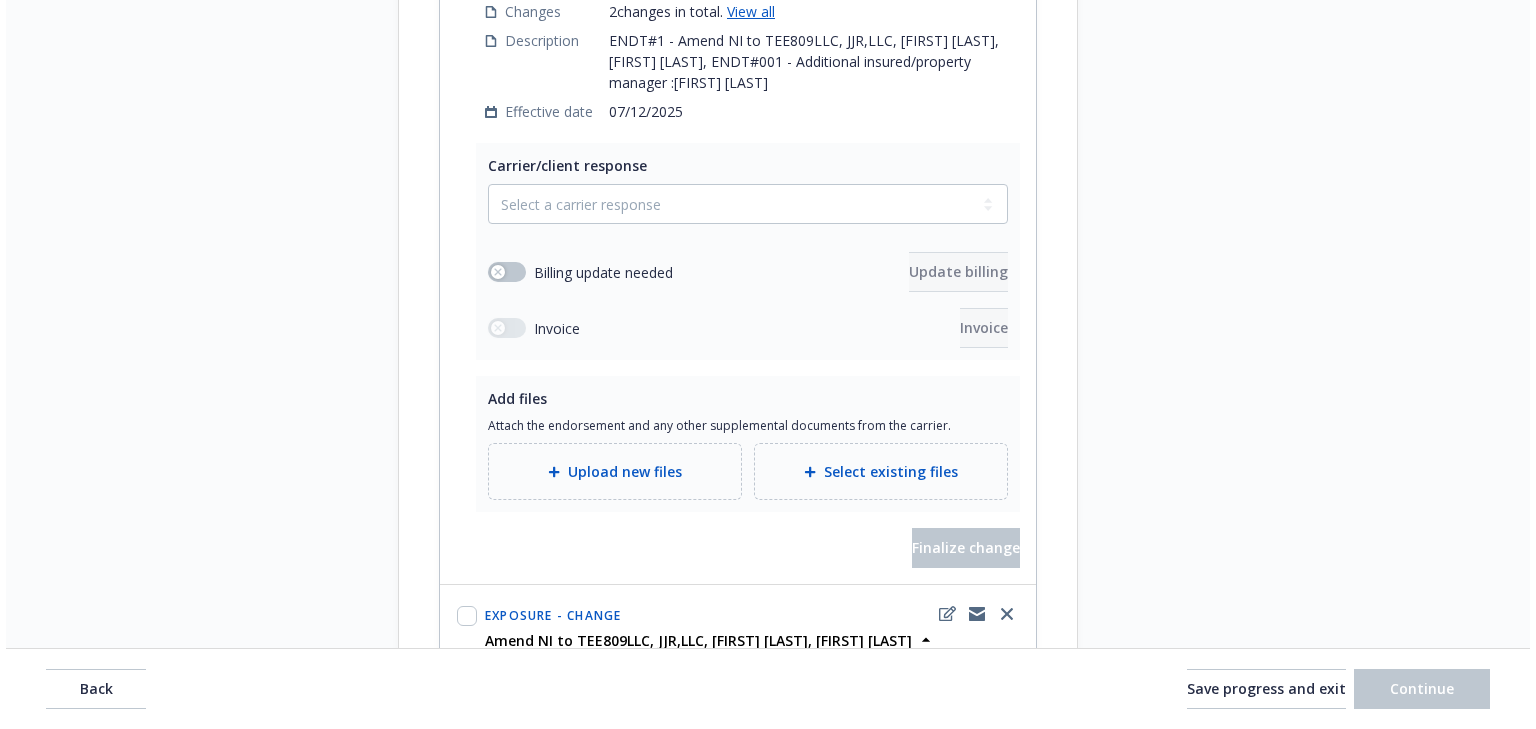 scroll, scrollTop: 2042, scrollLeft: 0, axis: vertical 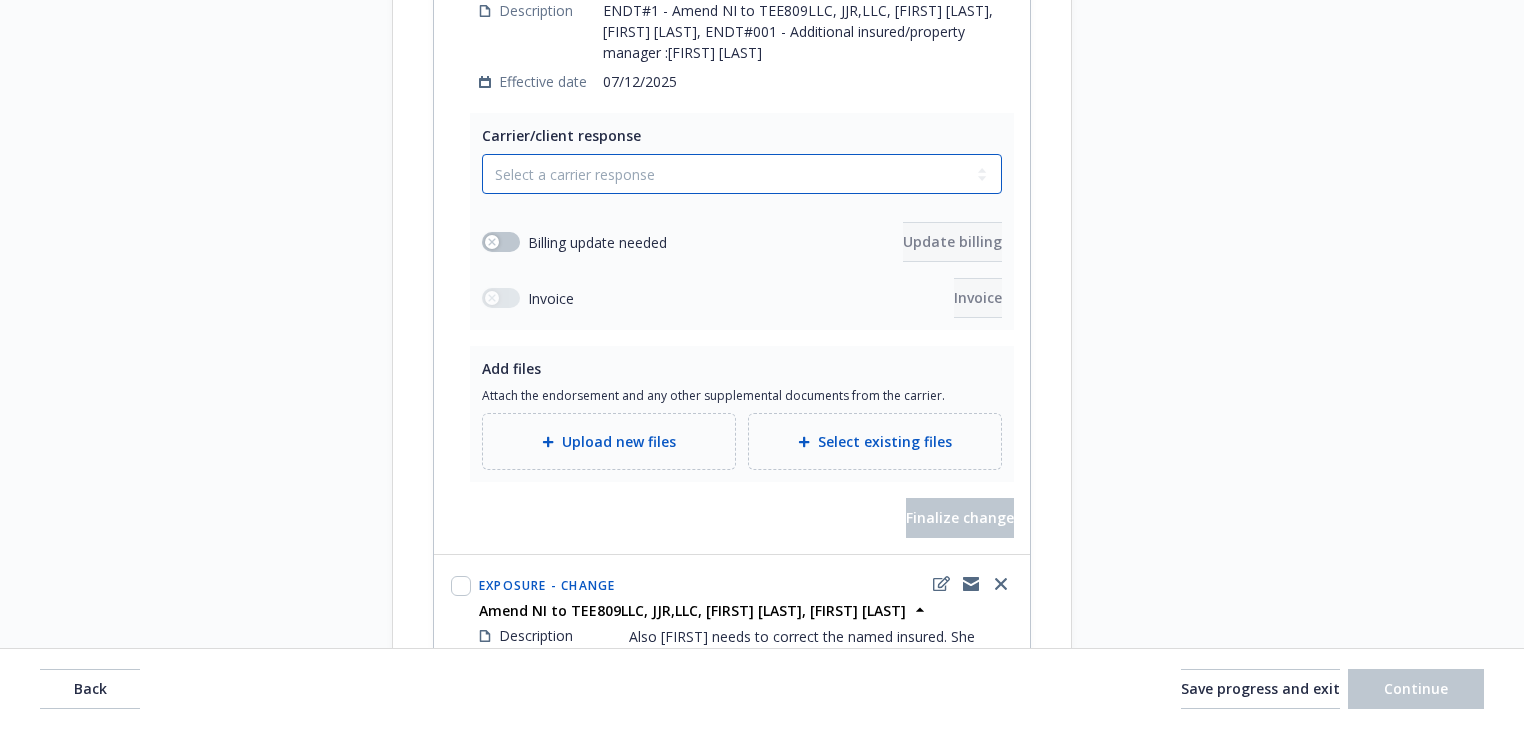 drag, startPoint x: 597, startPoint y: 246, endPoint x: 582, endPoint y: 273, distance: 30.88689 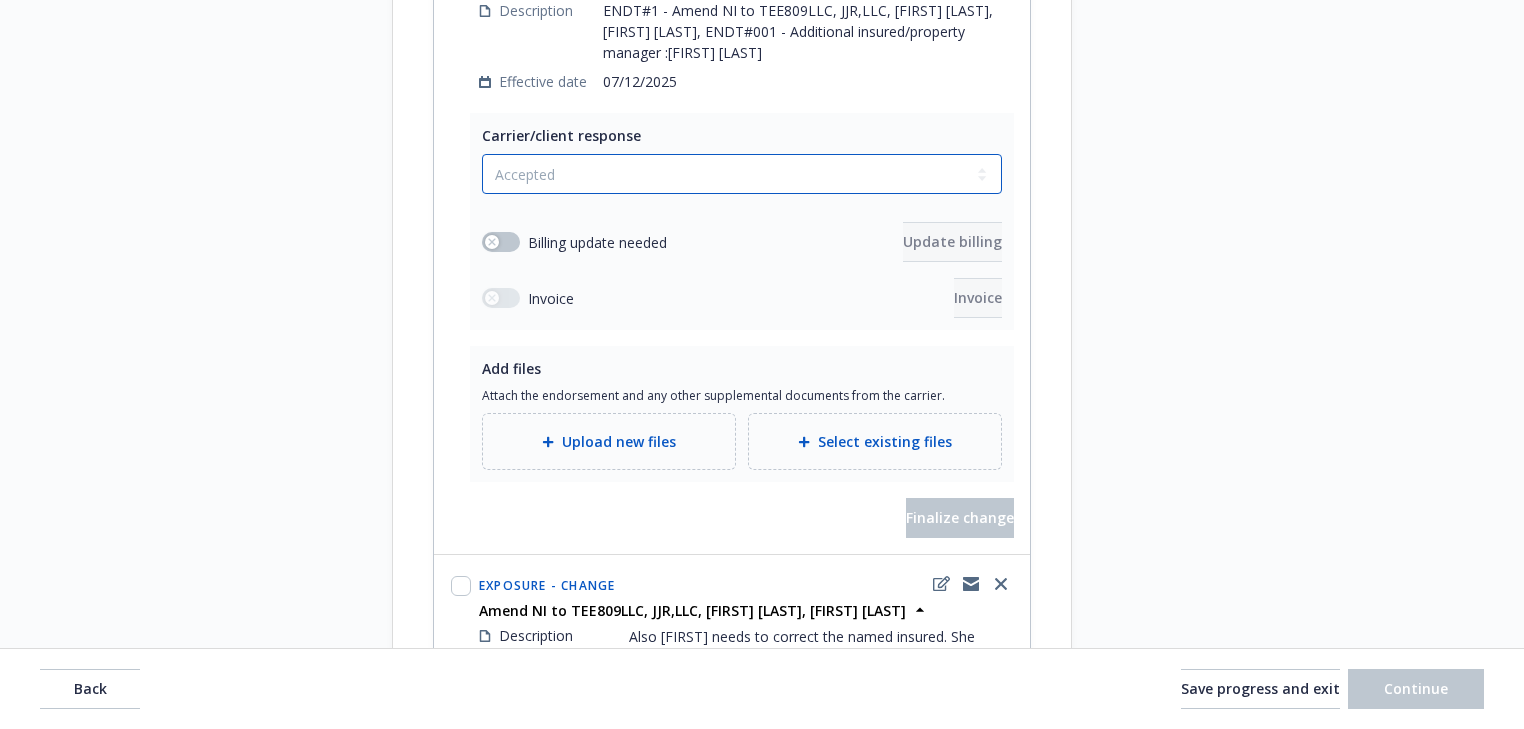 click on "Select a carrier response Accepted Accepted with revision No endorsement needed Declined by carrier Rejected by client" at bounding box center (742, 174) 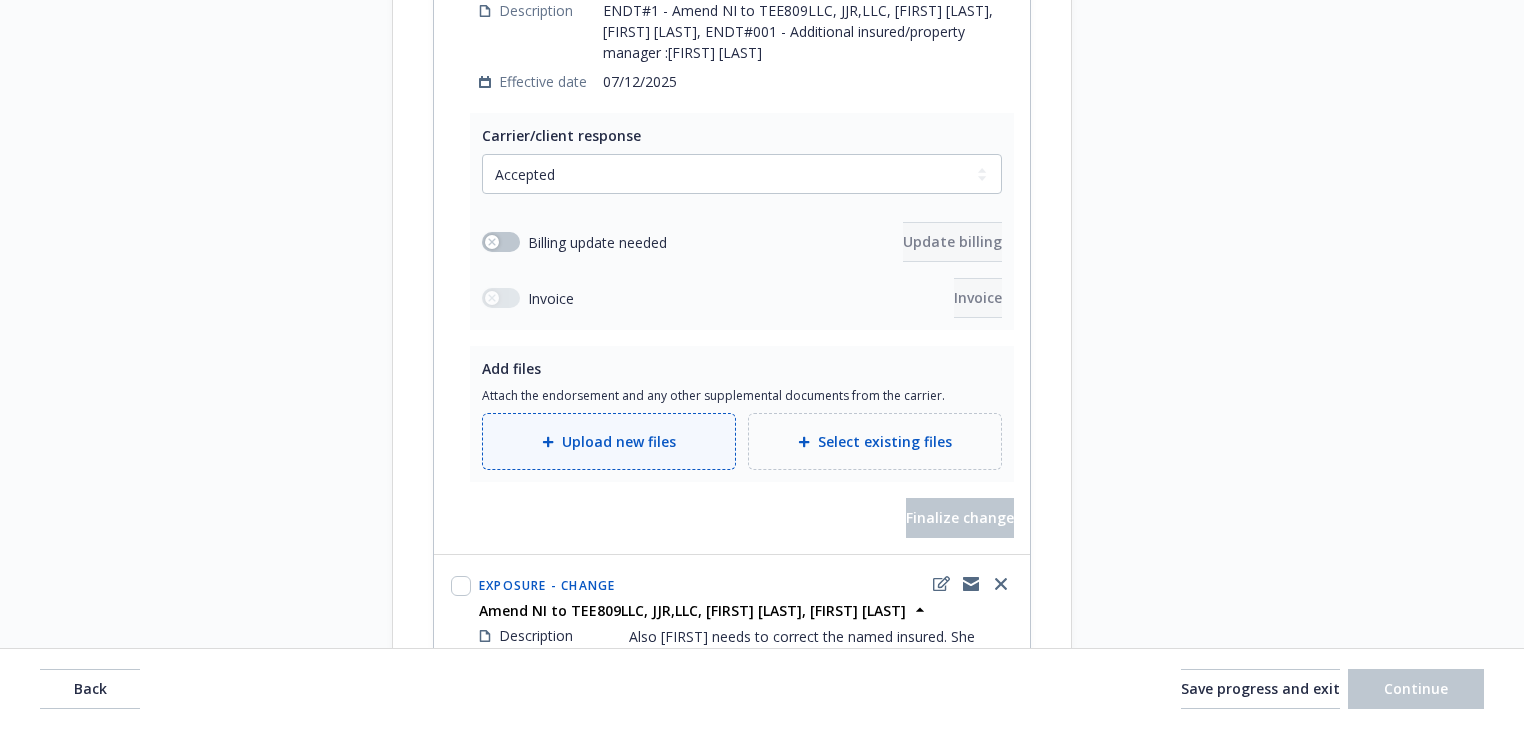 click on "Upload new files" at bounding box center (619, 441) 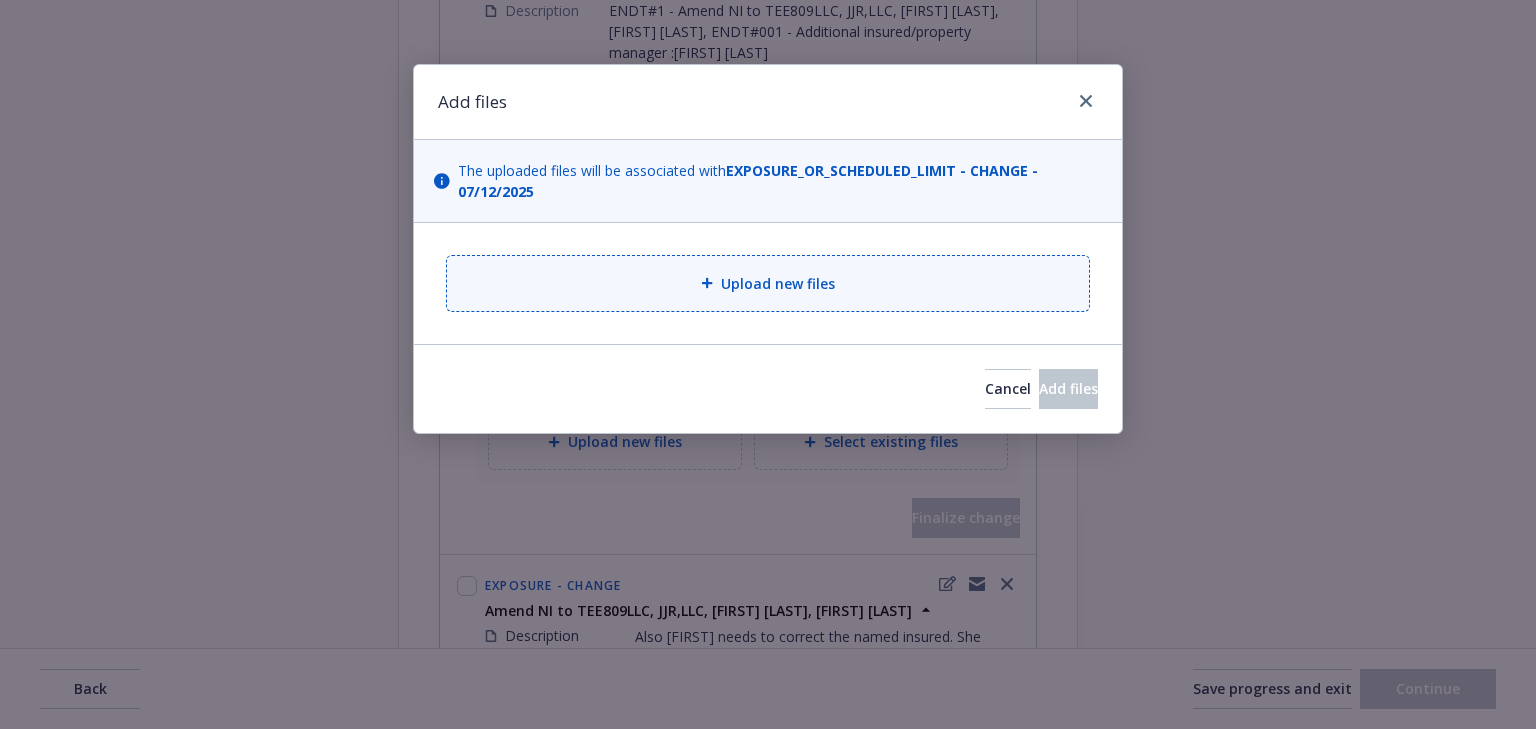 click on "Upload new files" at bounding box center (768, 283) 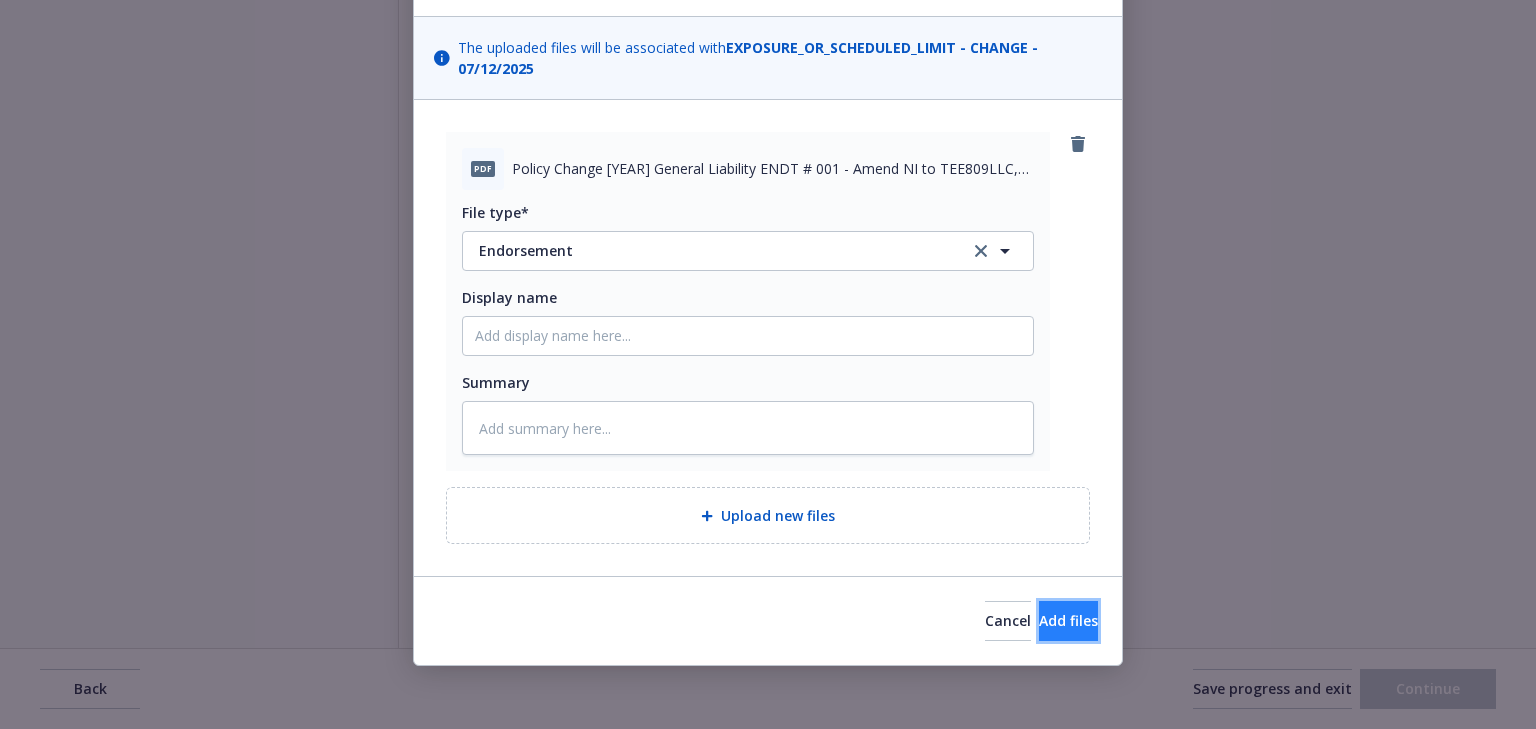 click on "Add files" at bounding box center (1068, 620) 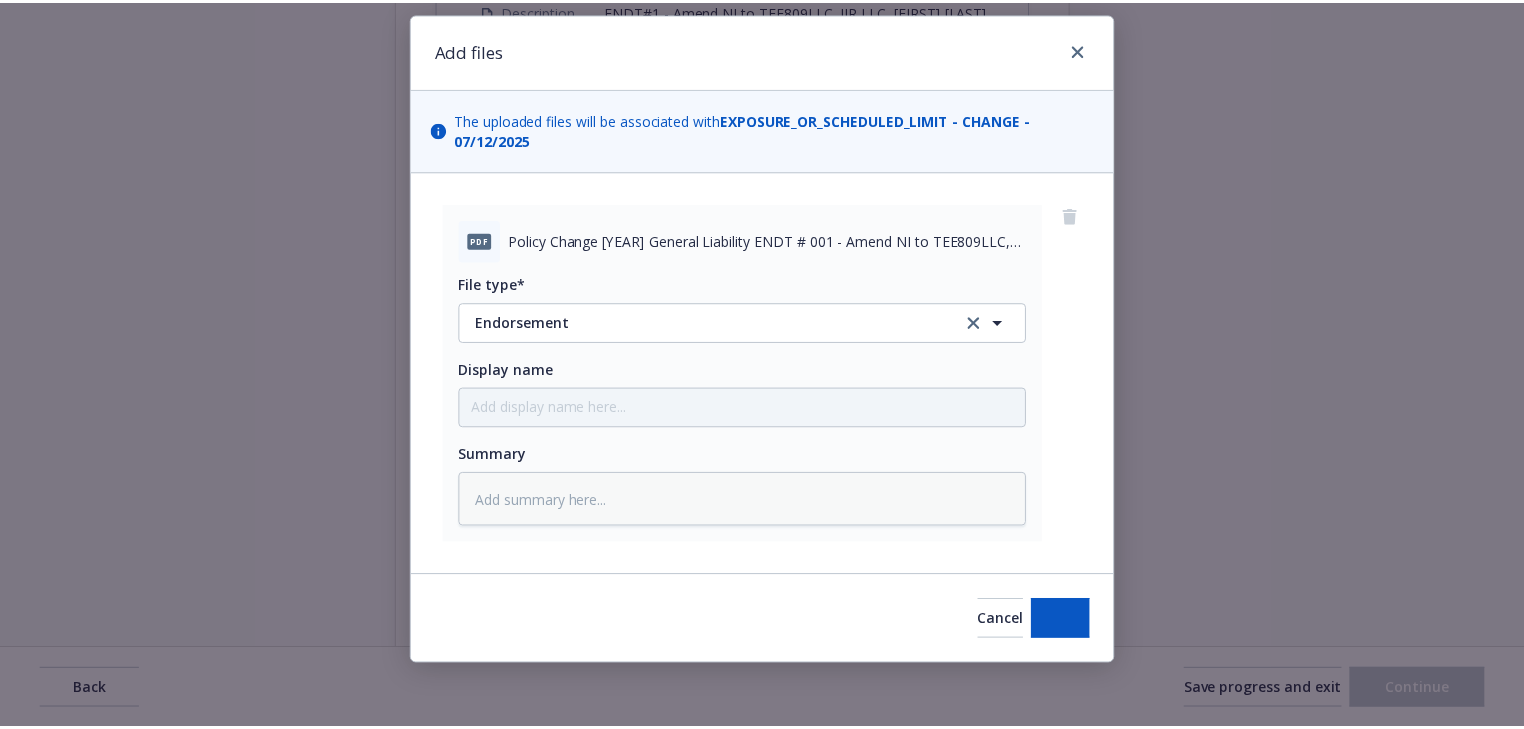 scroll, scrollTop: 50, scrollLeft: 0, axis: vertical 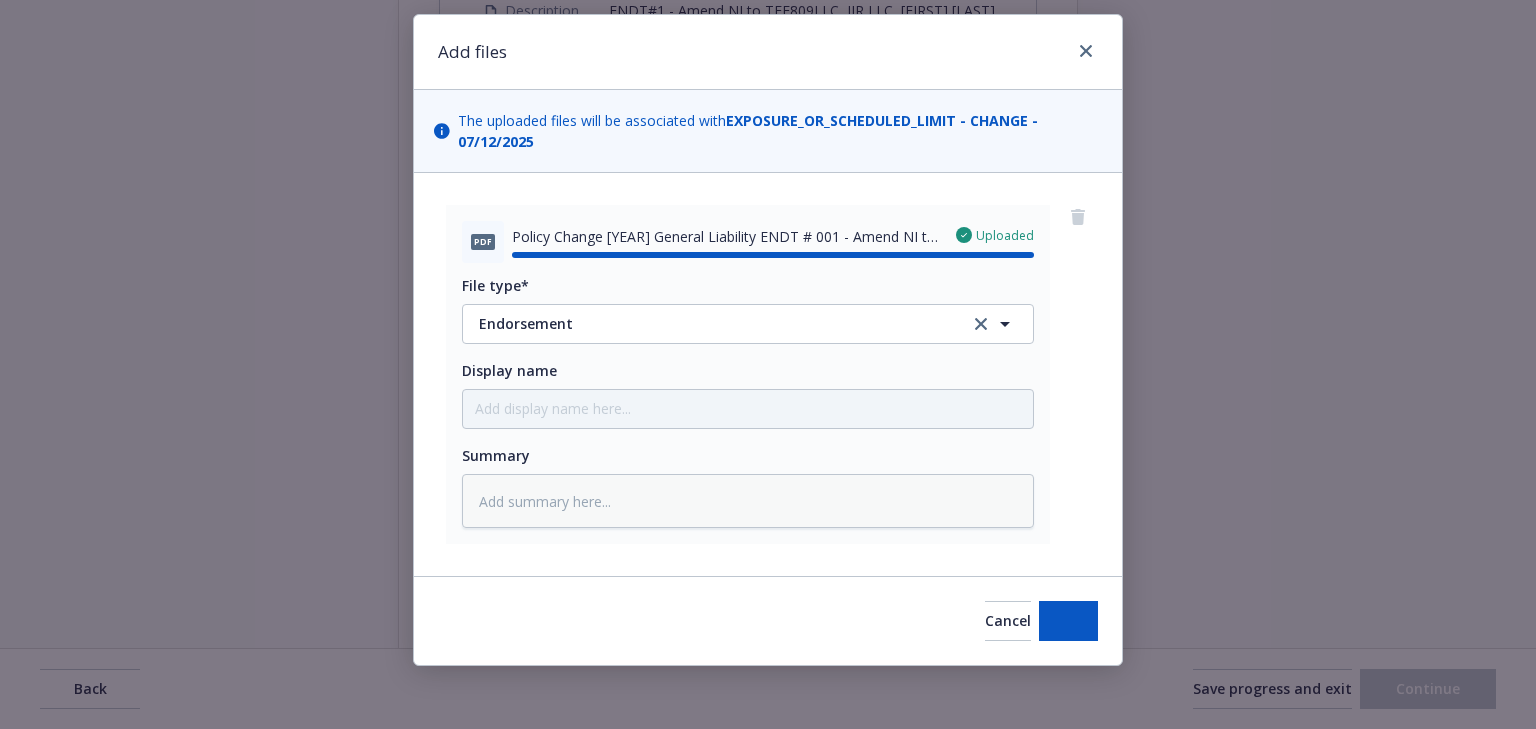 type on "x" 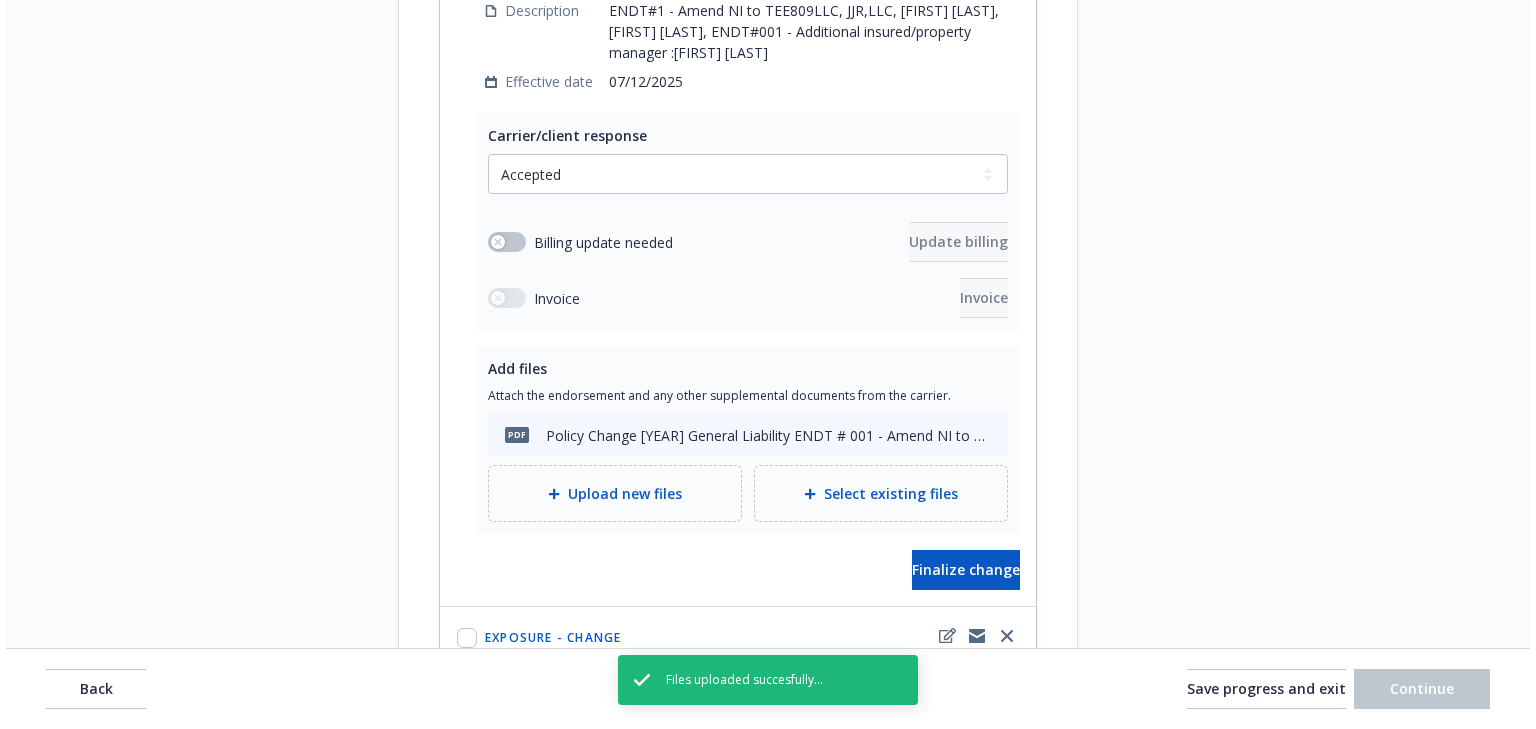 scroll, scrollTop: 2362, scrollLeft: 0, axis: vertical 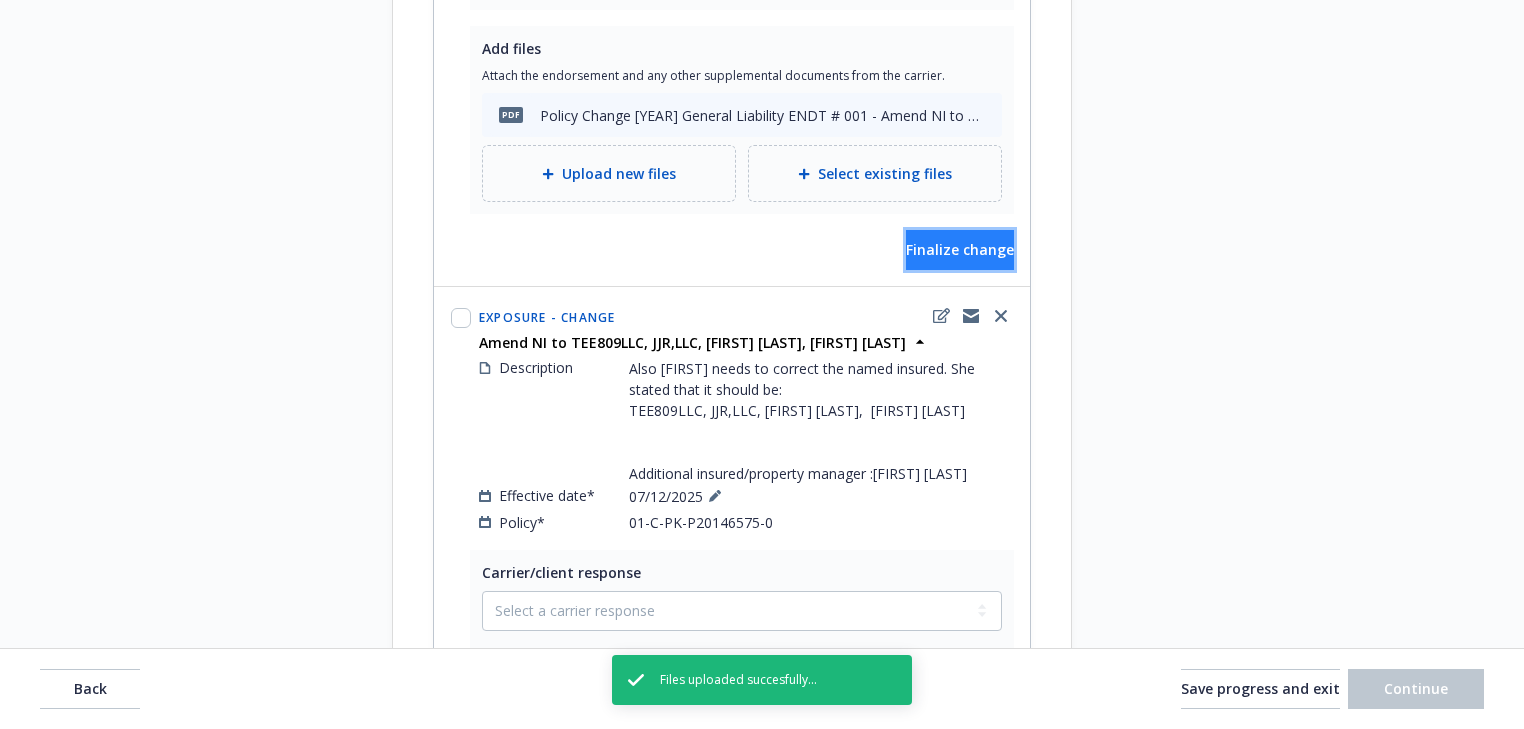 click on "Finalize change" at bounding box center (960, 249) 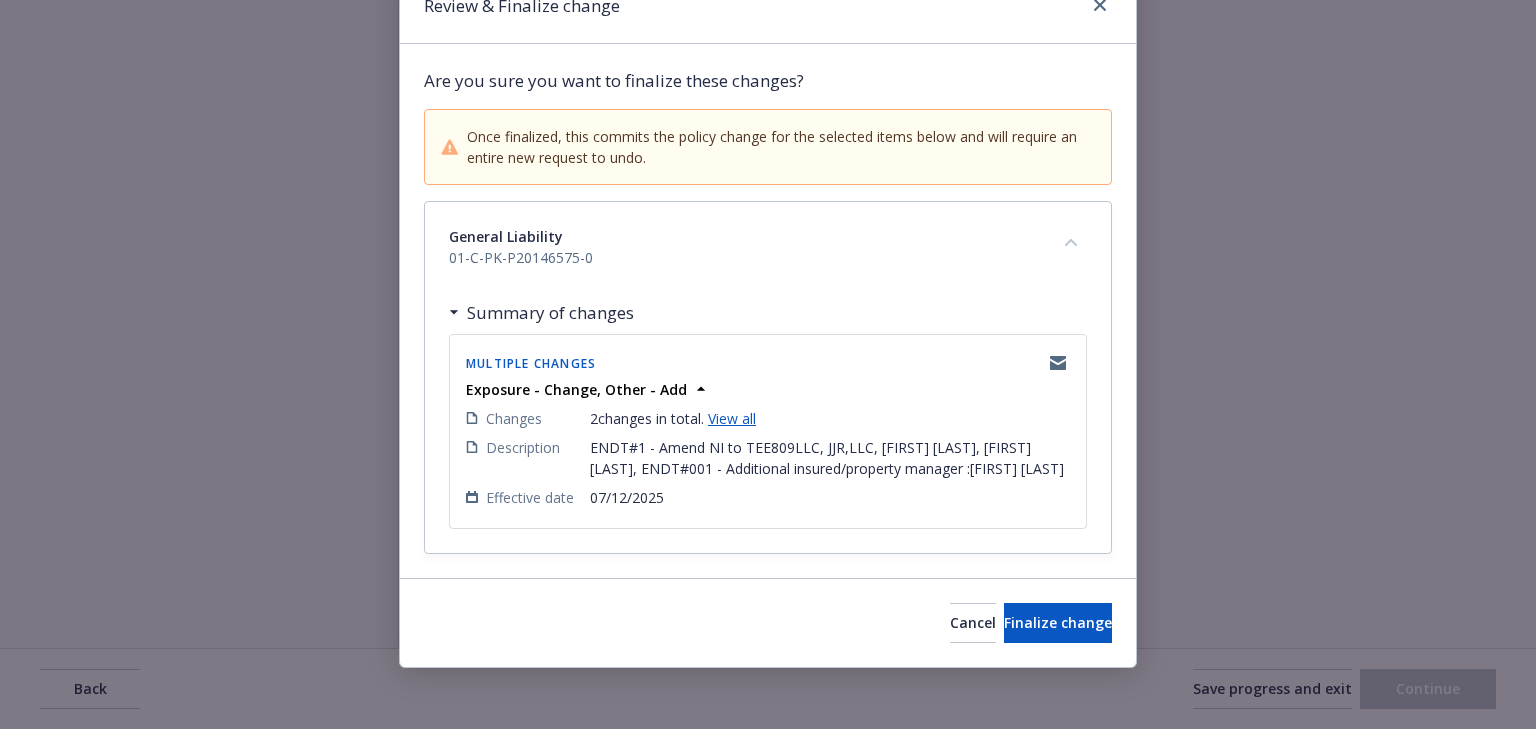 scroll, scrollTop: 96, scrollLeft: 0, axis: vertical 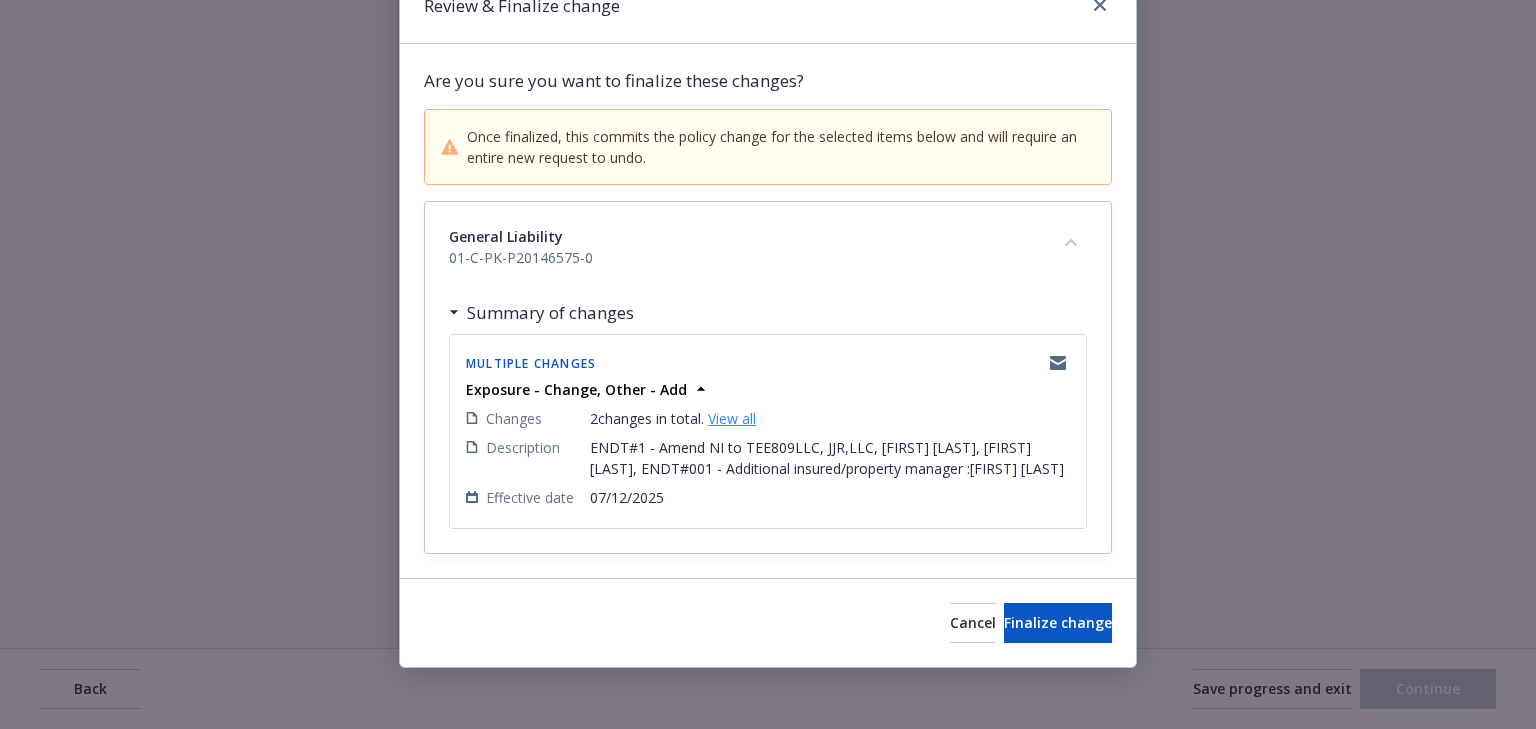 click on "View all" at bounding box center [732, 418] 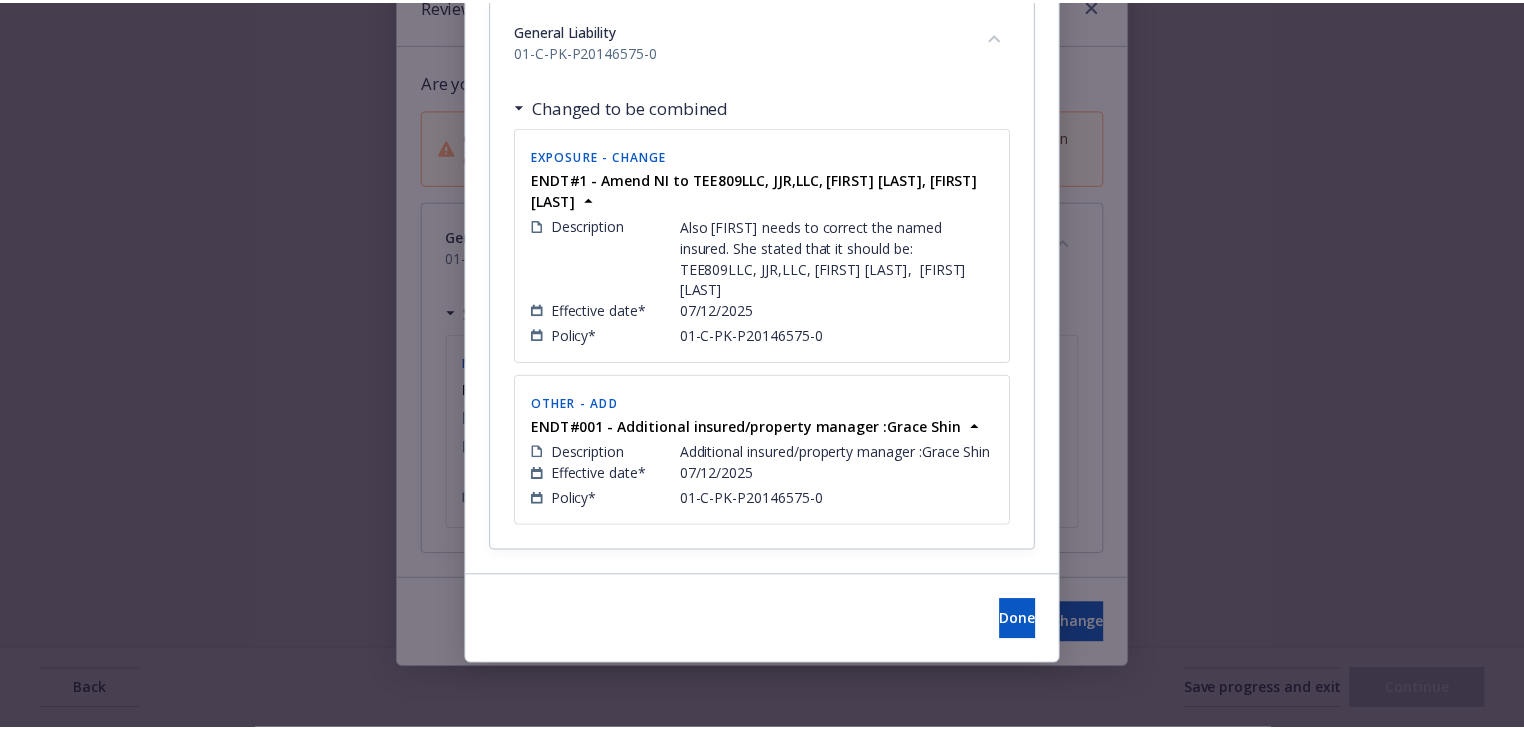 scroll, scrollTop: 320, scrollLeft: 0, axis: vertical 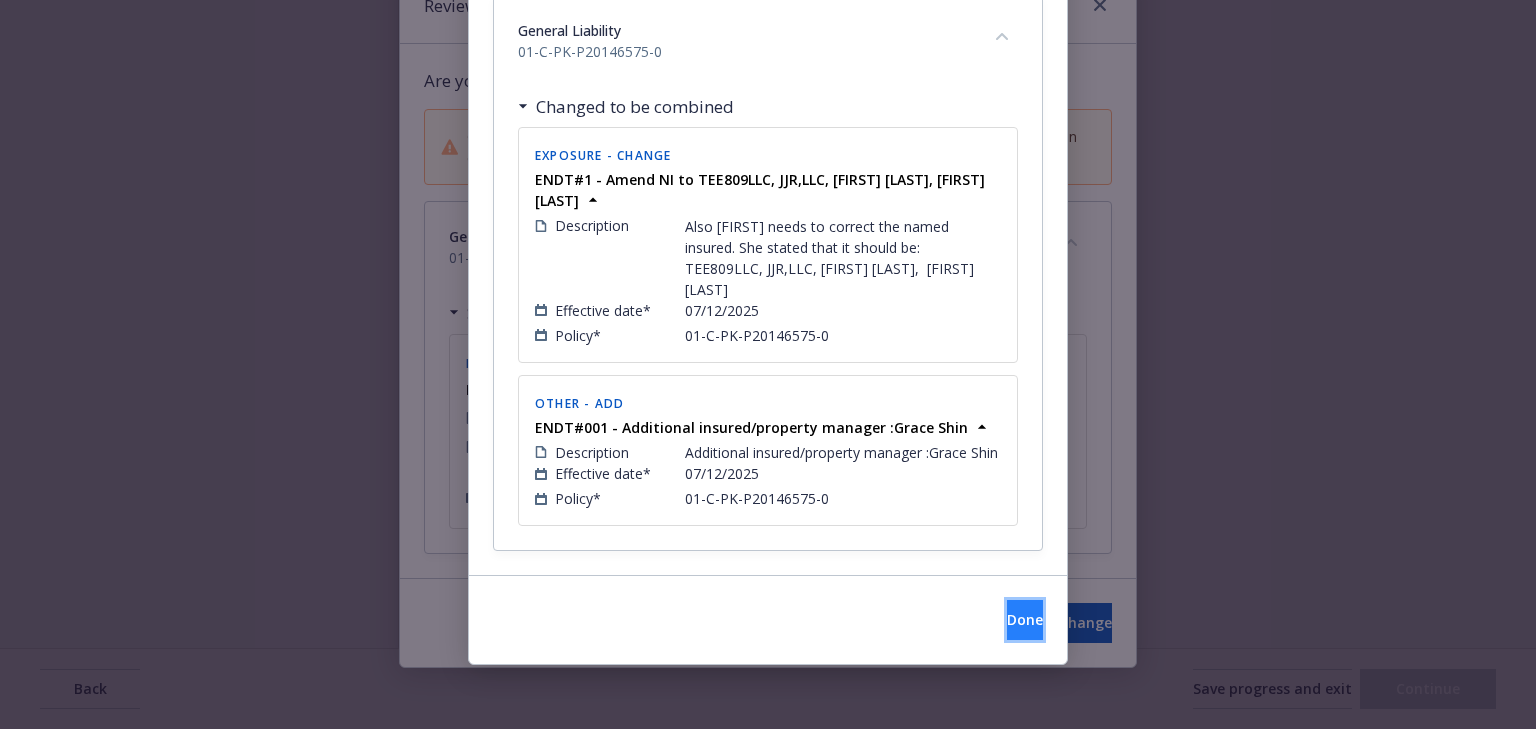 click on "Done" at bounding box center [1025, 620] 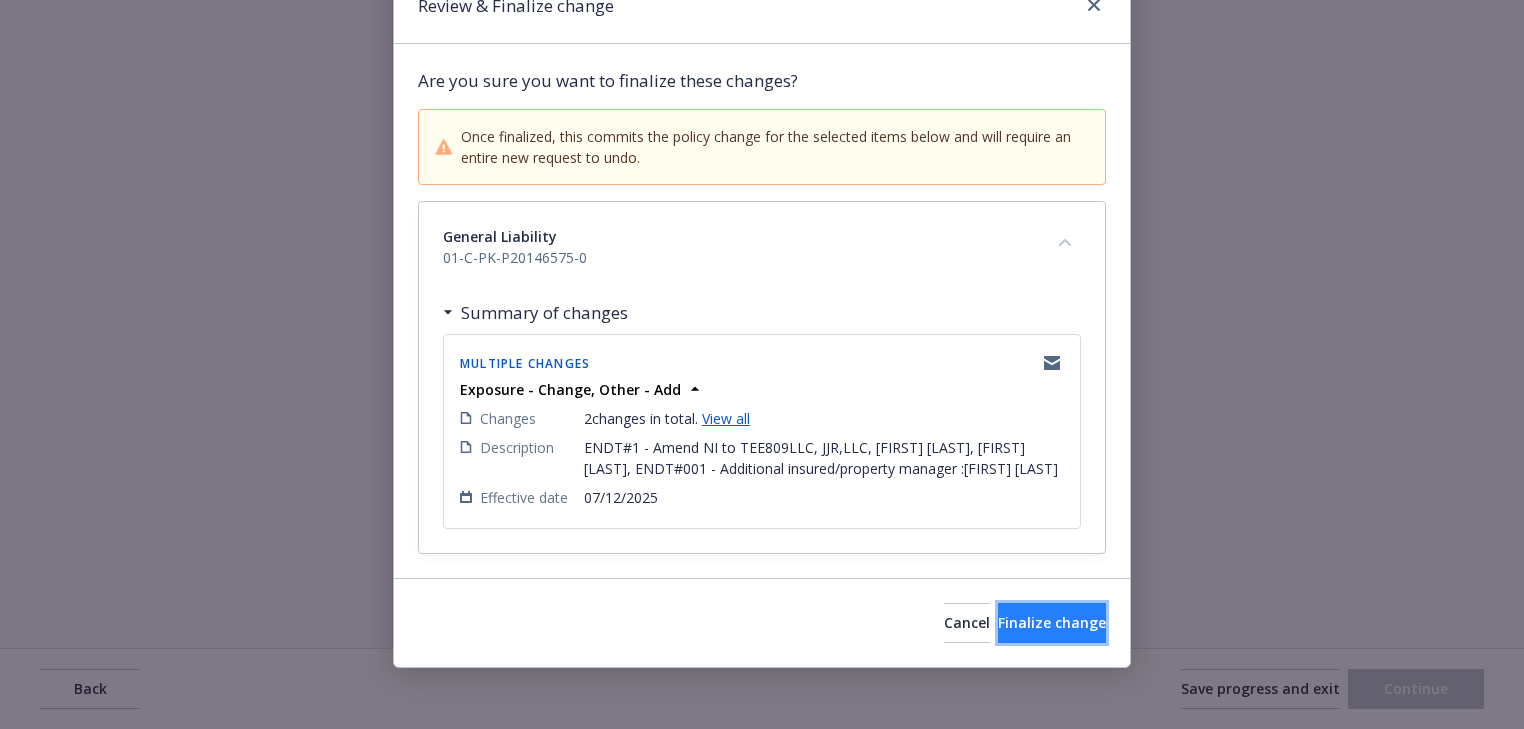 click on "Finalize change" at bounding box center (1052, 623) 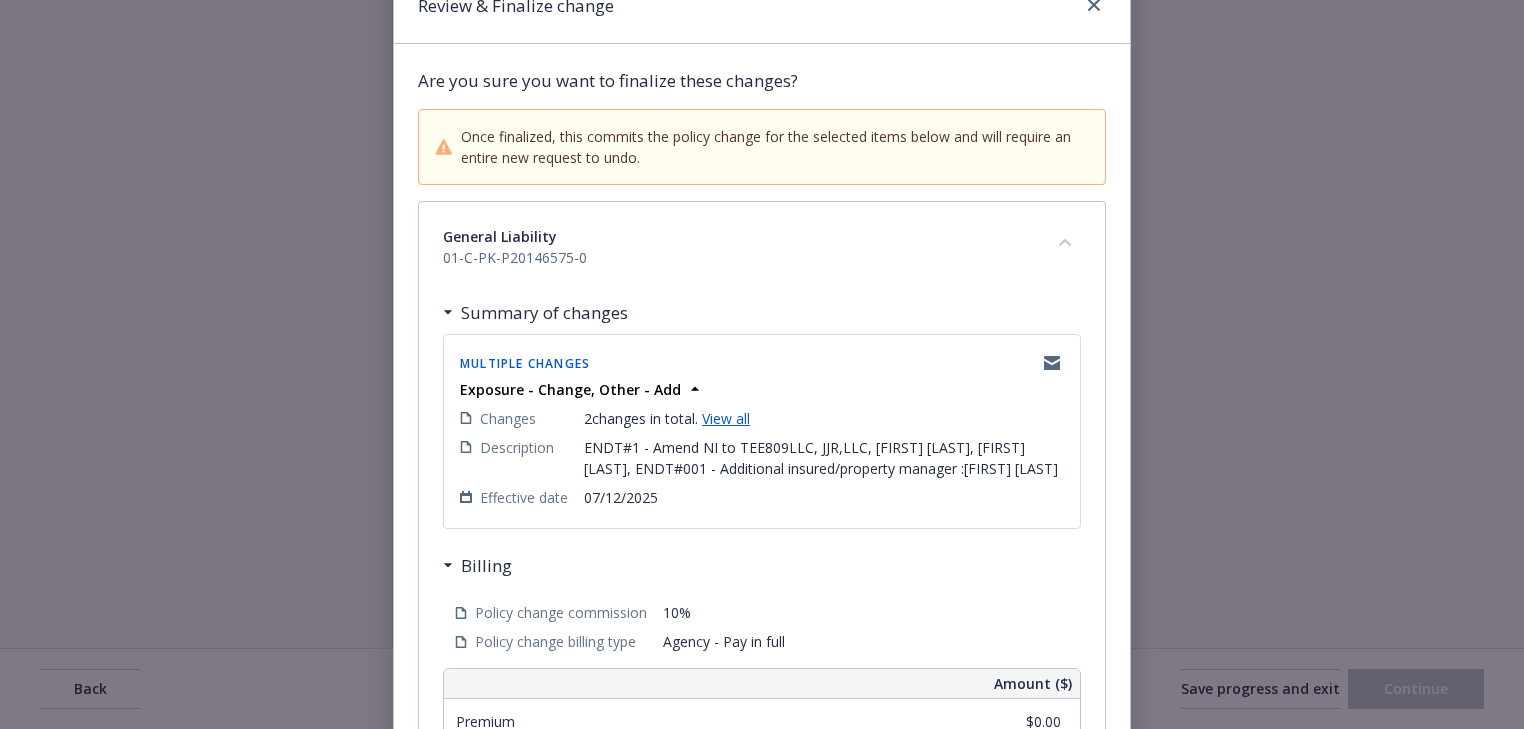 scroll, scrollTop: 0, scrollLeft: 0, axis: both 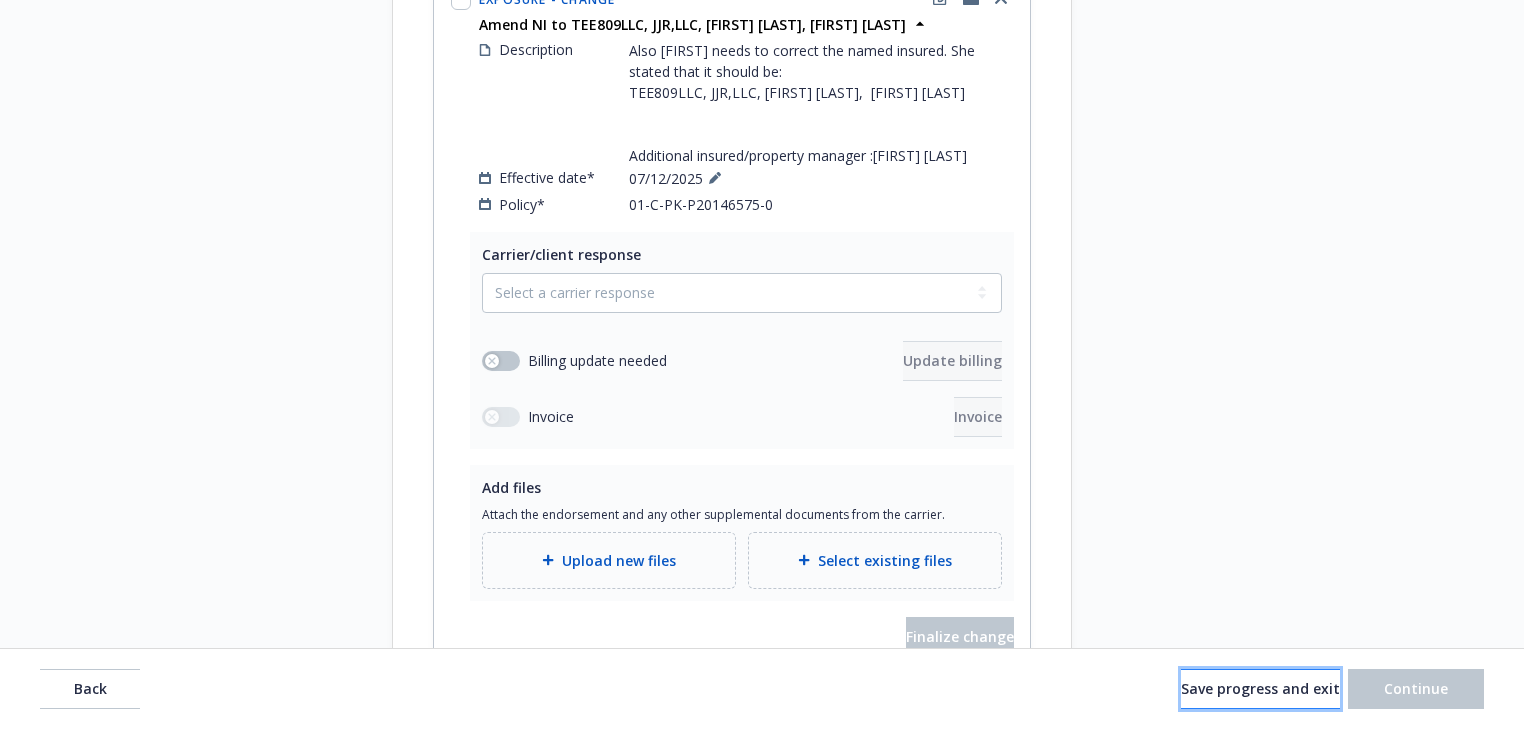 click on "Save progress and exit" at bounding box center [1260, 688] 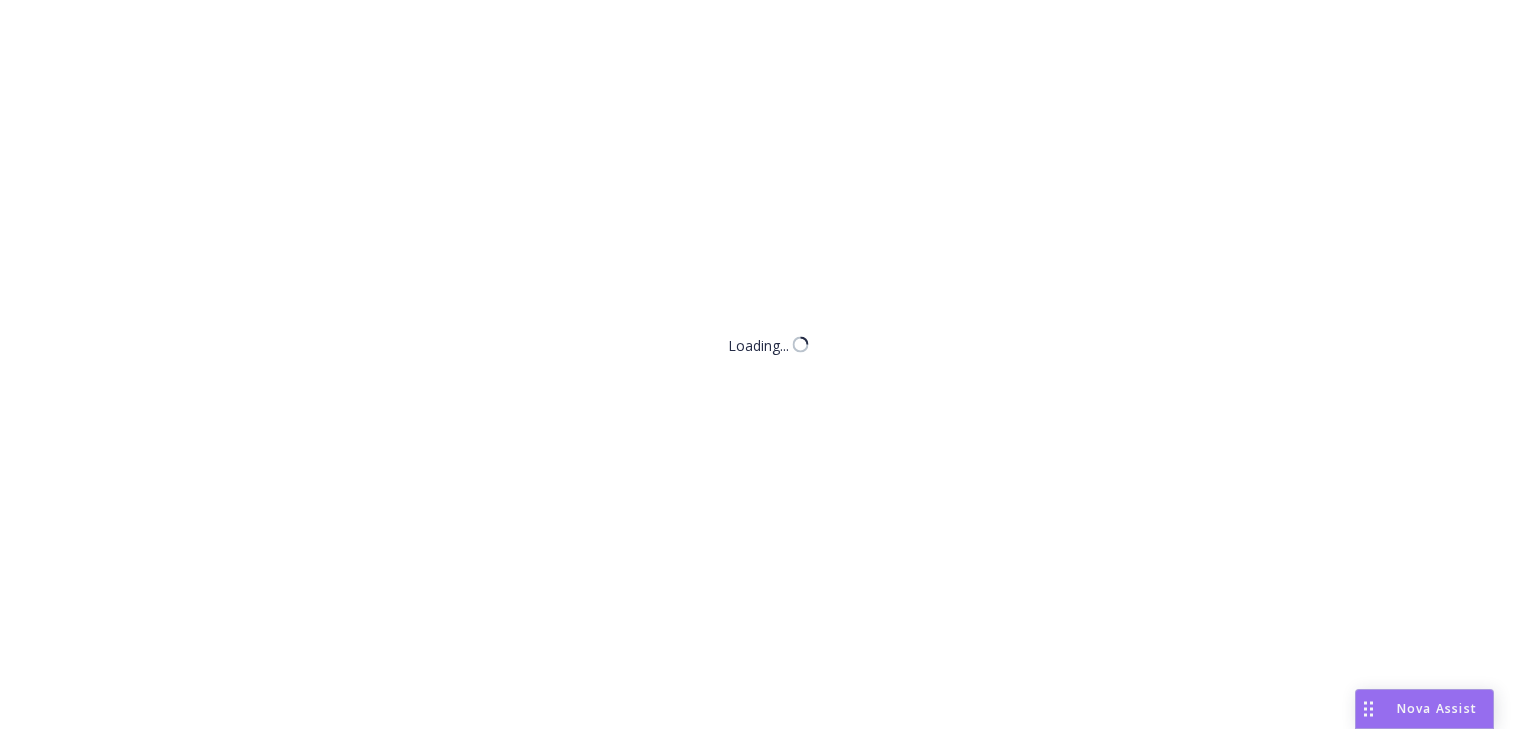 scroll, scrollTop: 0, scrollLeft: 0, axis: both 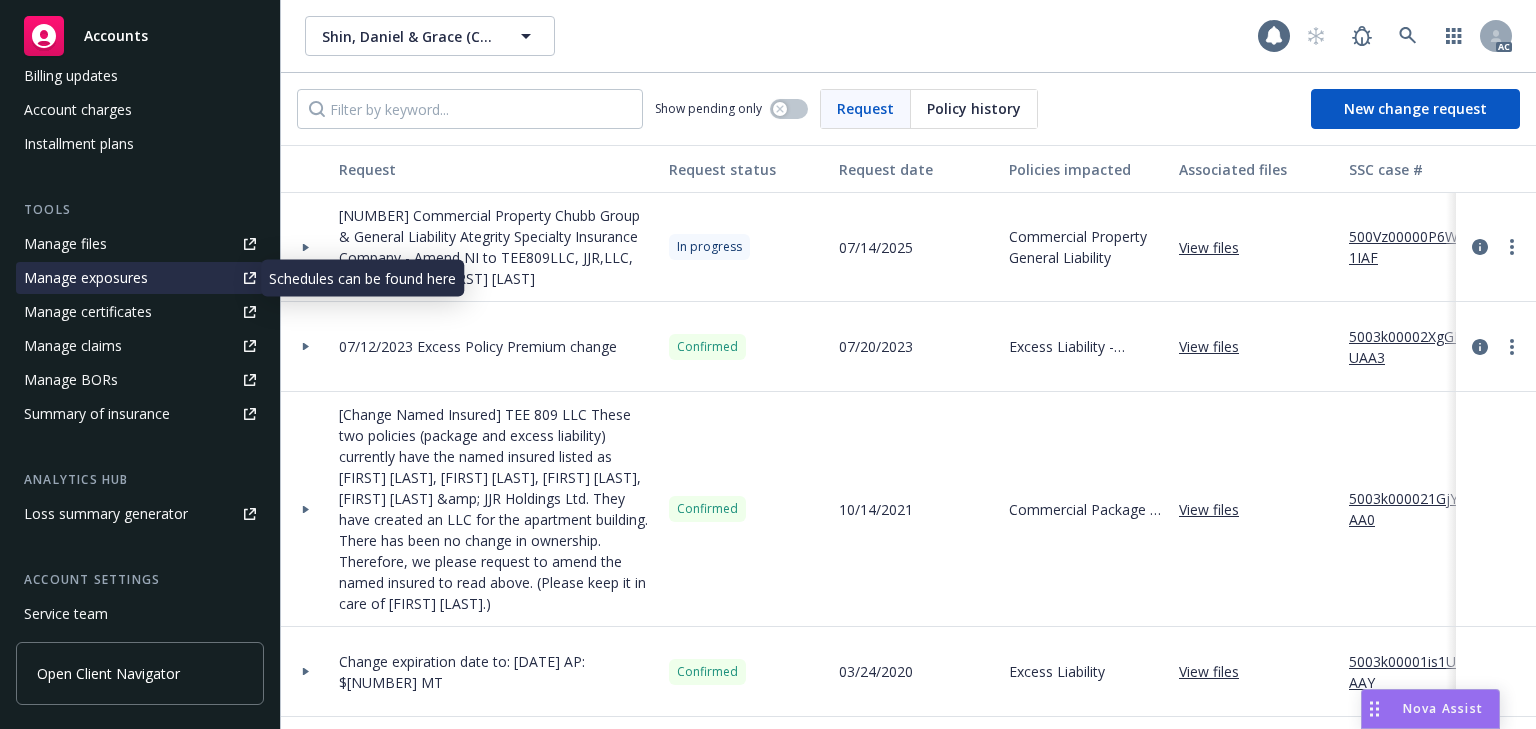 click on "Manage exposures" at bounding box center [86, 278] 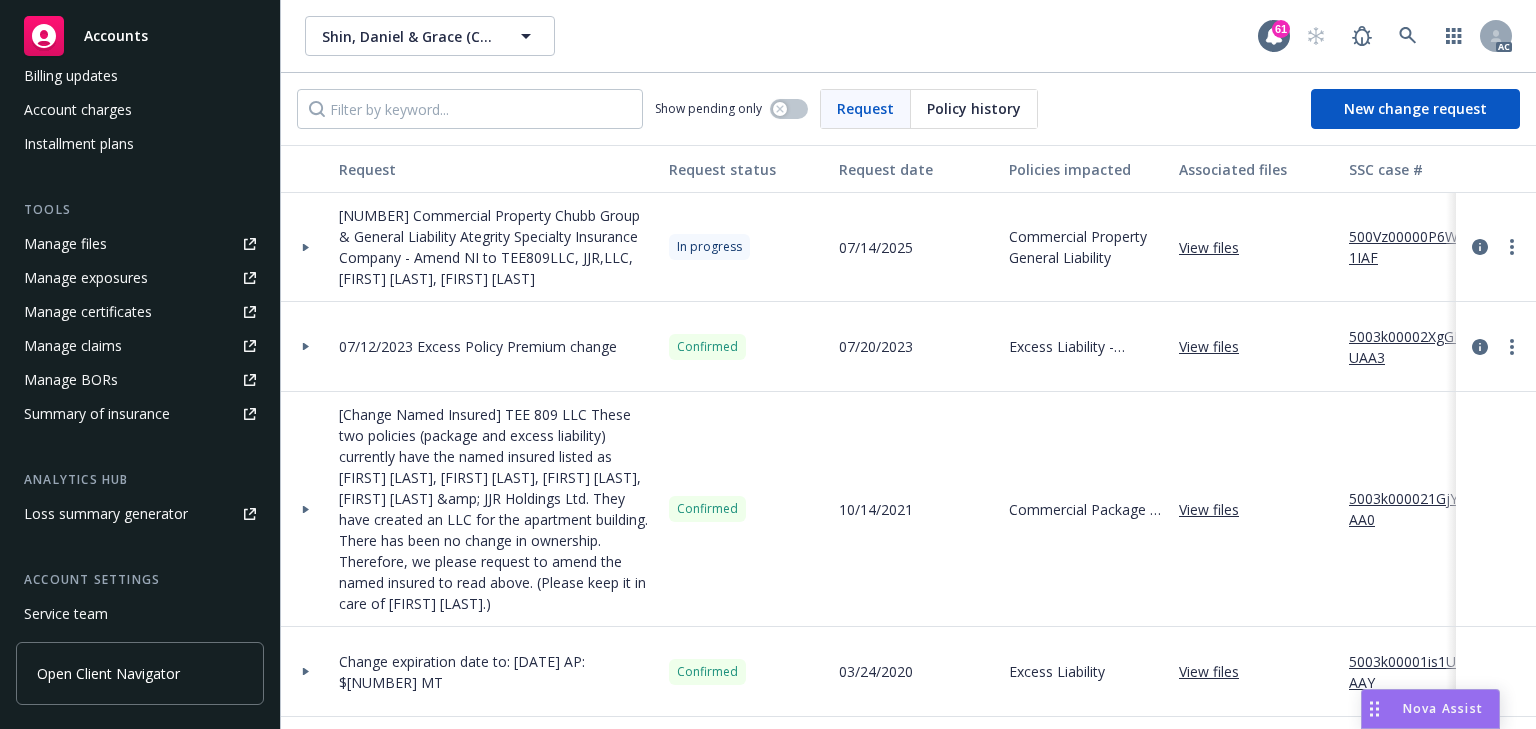click on "25 Commercial Property Chubb Group & General Liability Ategrity Specialty Insurance Company - Amend NI to TEE809LLC, JJR,LLC, Jackie Cho,  James Cho" at bounding box center (496, 247) 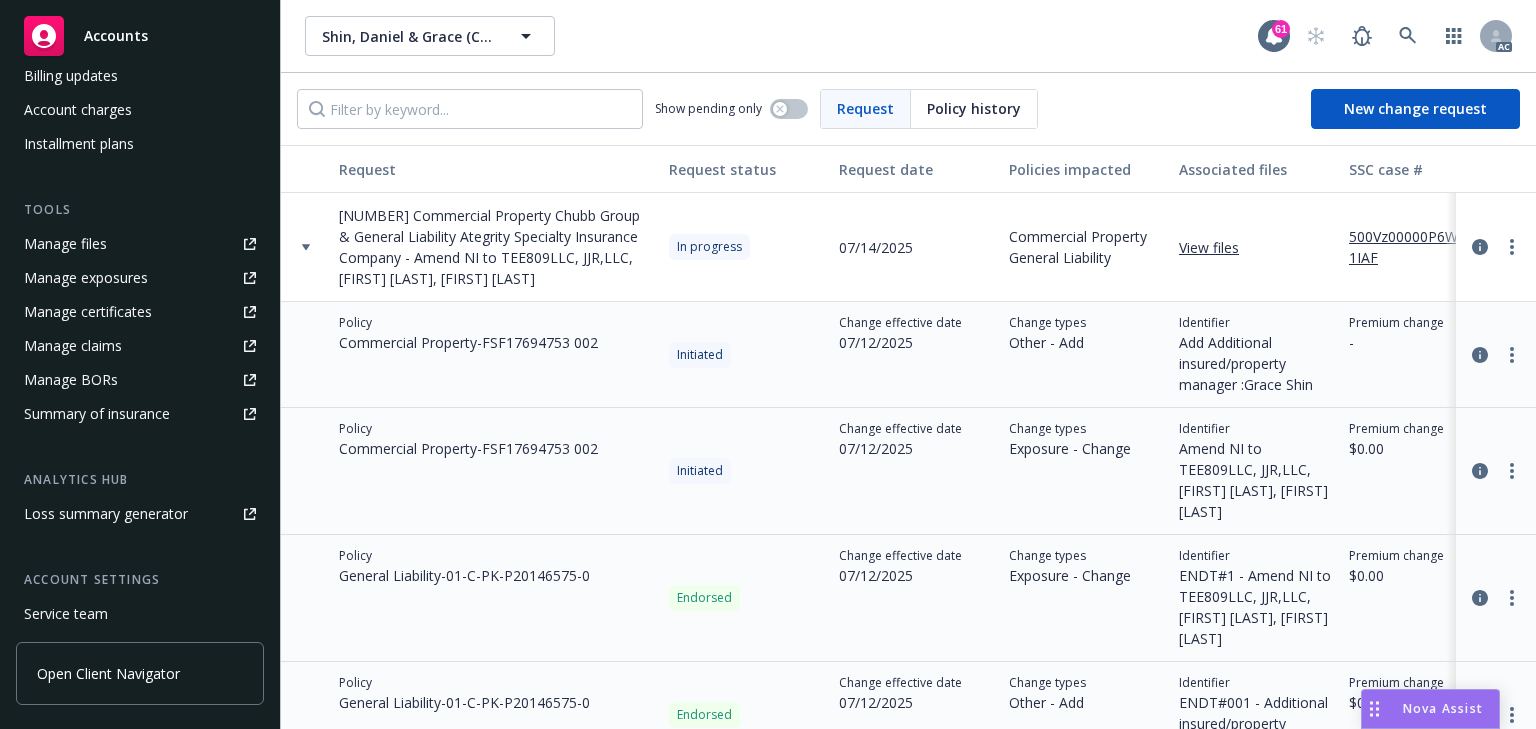drag, startPoint x: 452, startPoint y: 557, endPoint x: 636, endPoint y: 556, distance: 184.00272 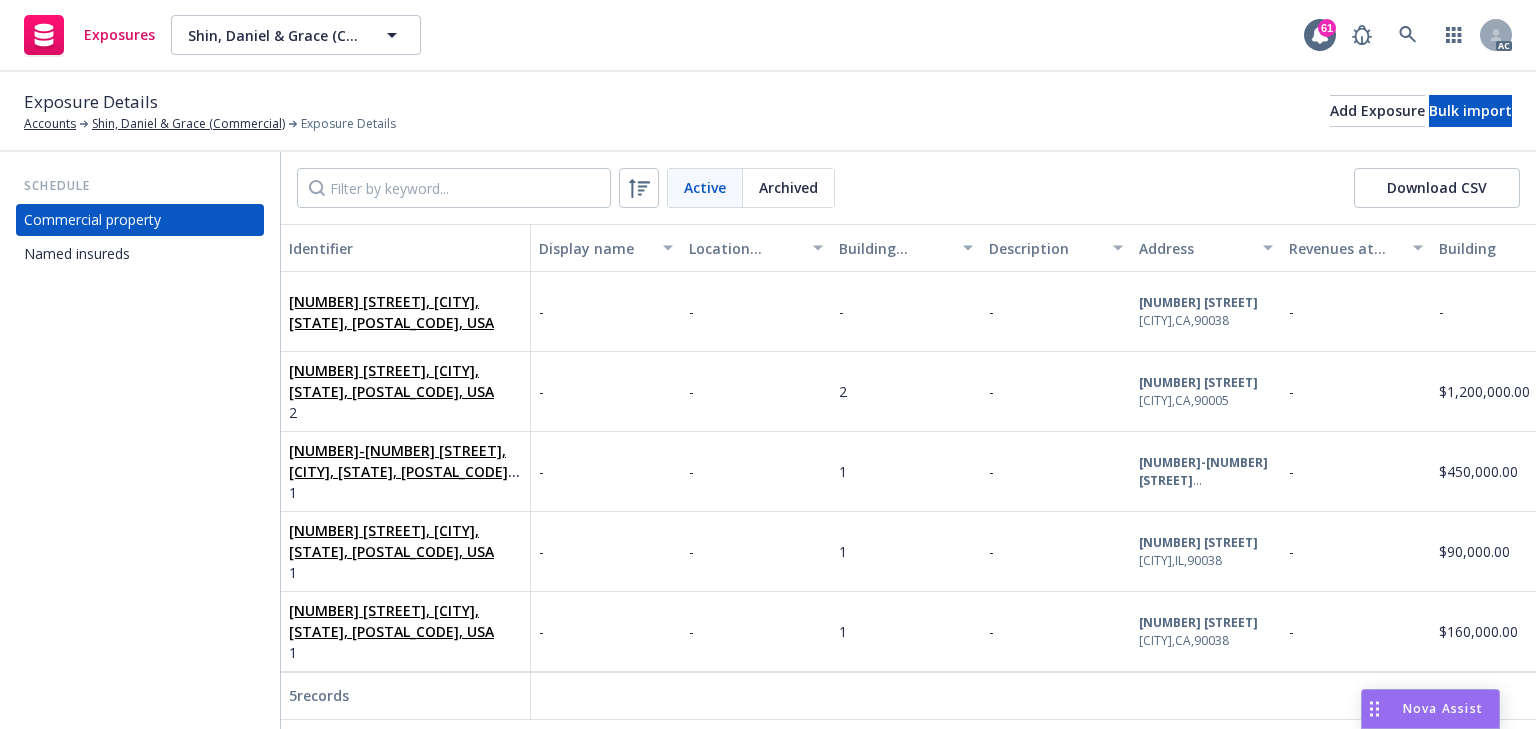 scroll, scrollTop: 0, scrollLeft: 0, axis: both 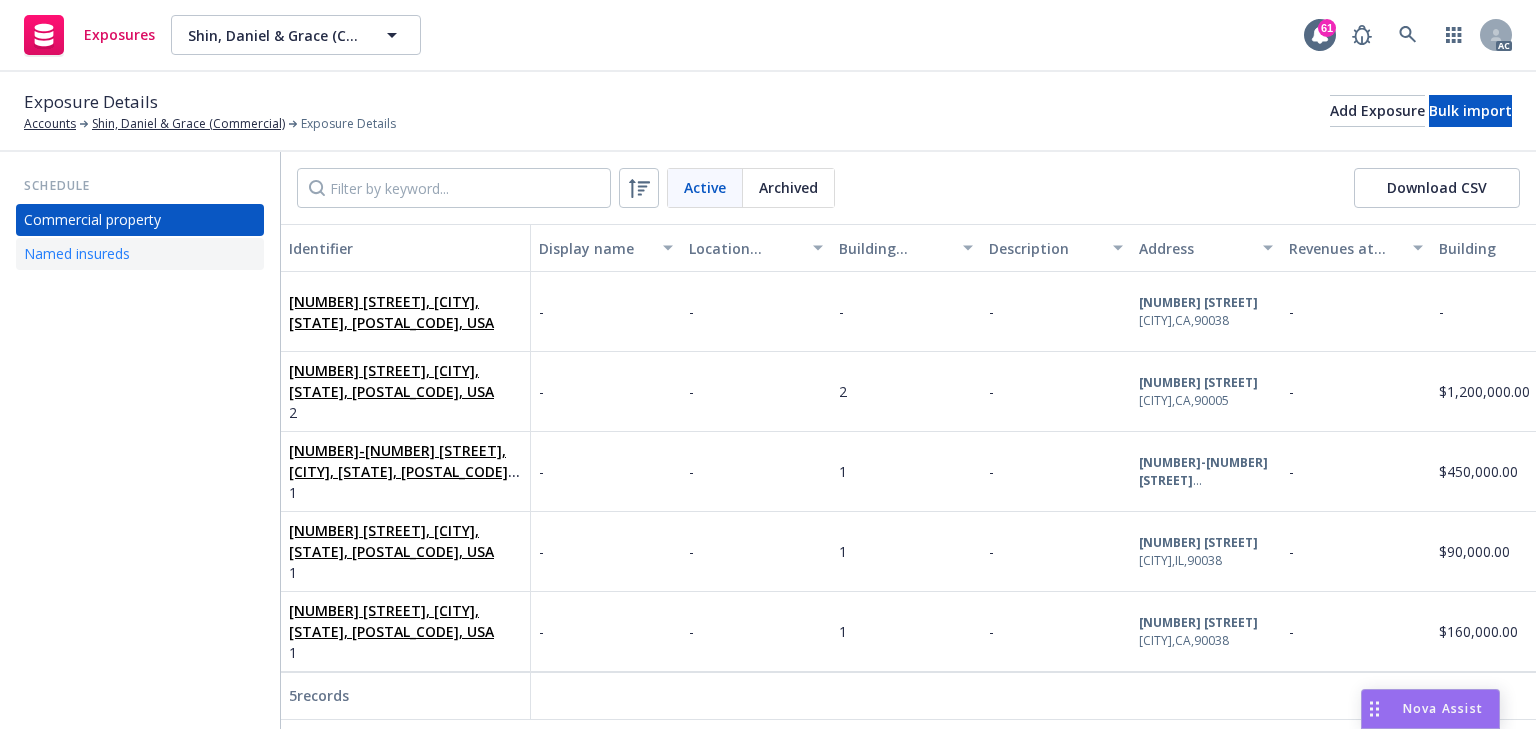 click on "Named insureds" at bounding box center (77, 254) 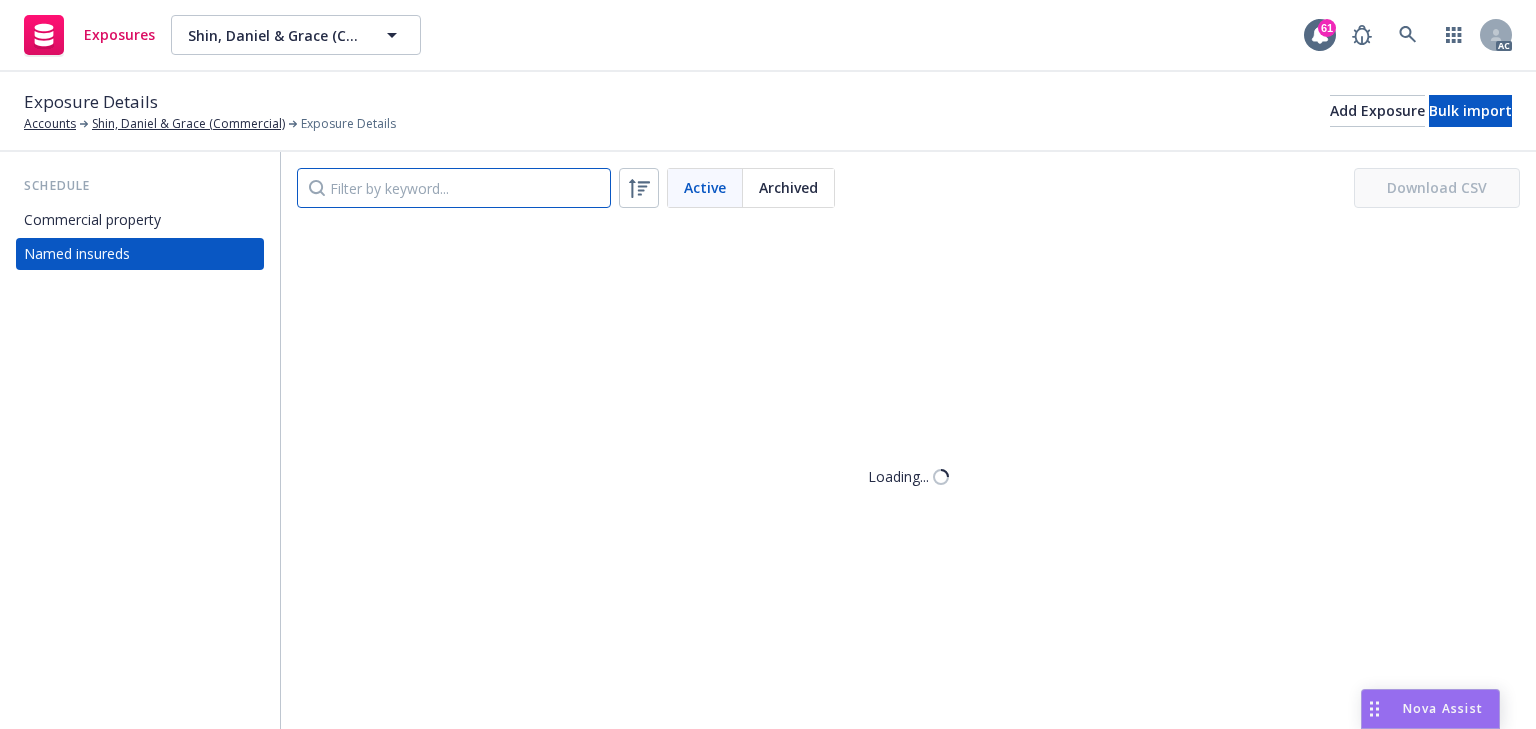 click at bounding box center (454, 188) 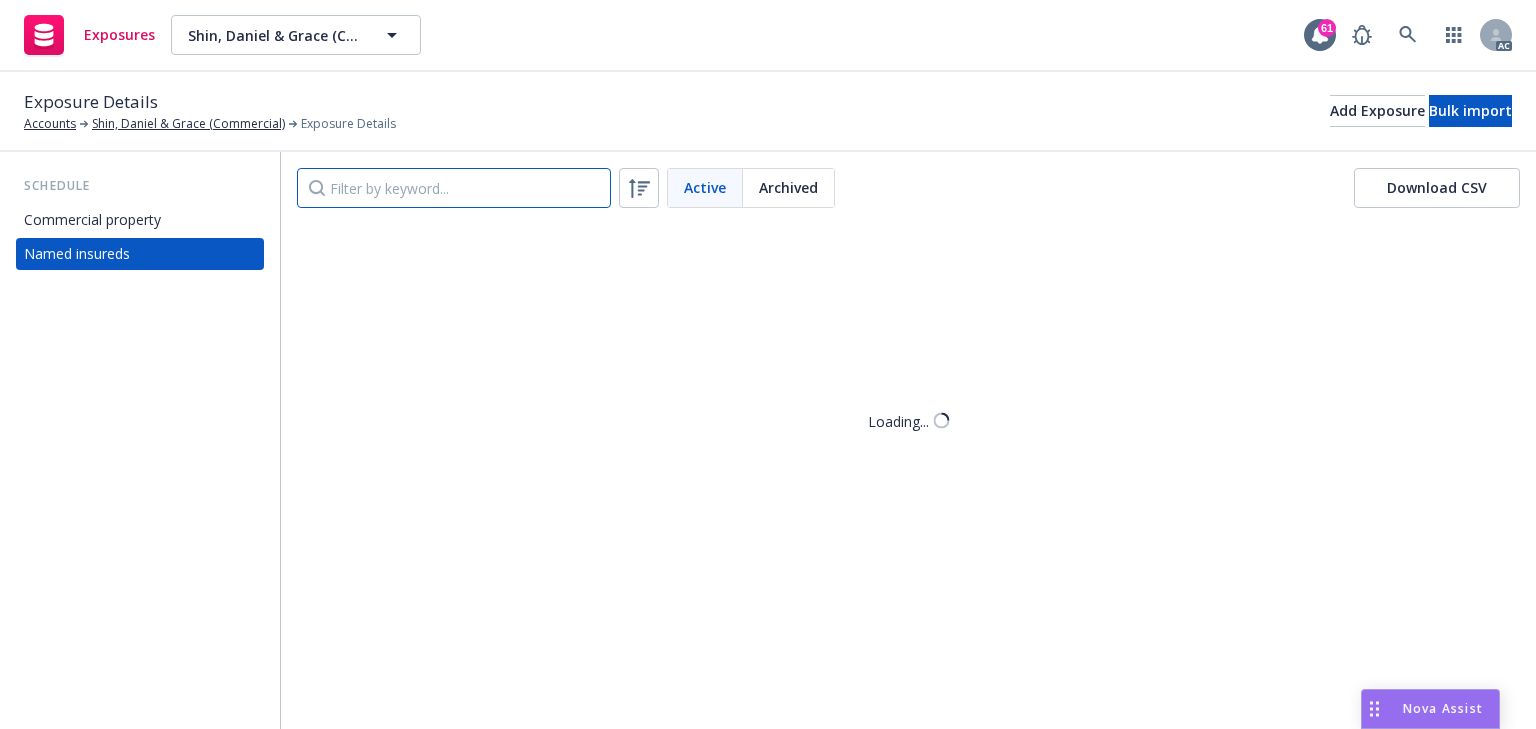 paste on "TEE809LLC, JJR,LLC, Jackie Cho, James Cho" 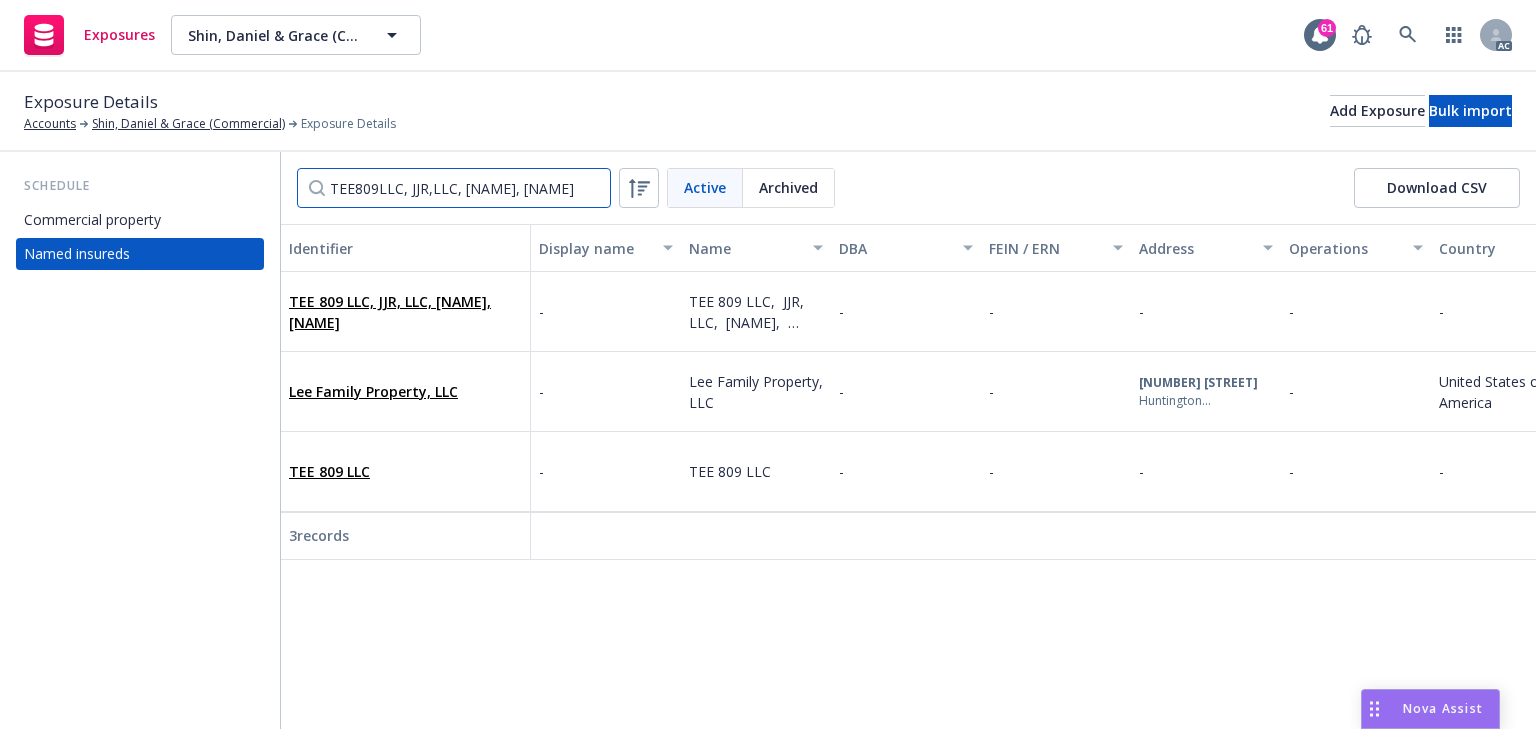 scroll, scrollTop: 0, scrollLeft: 15, axis: horizontal 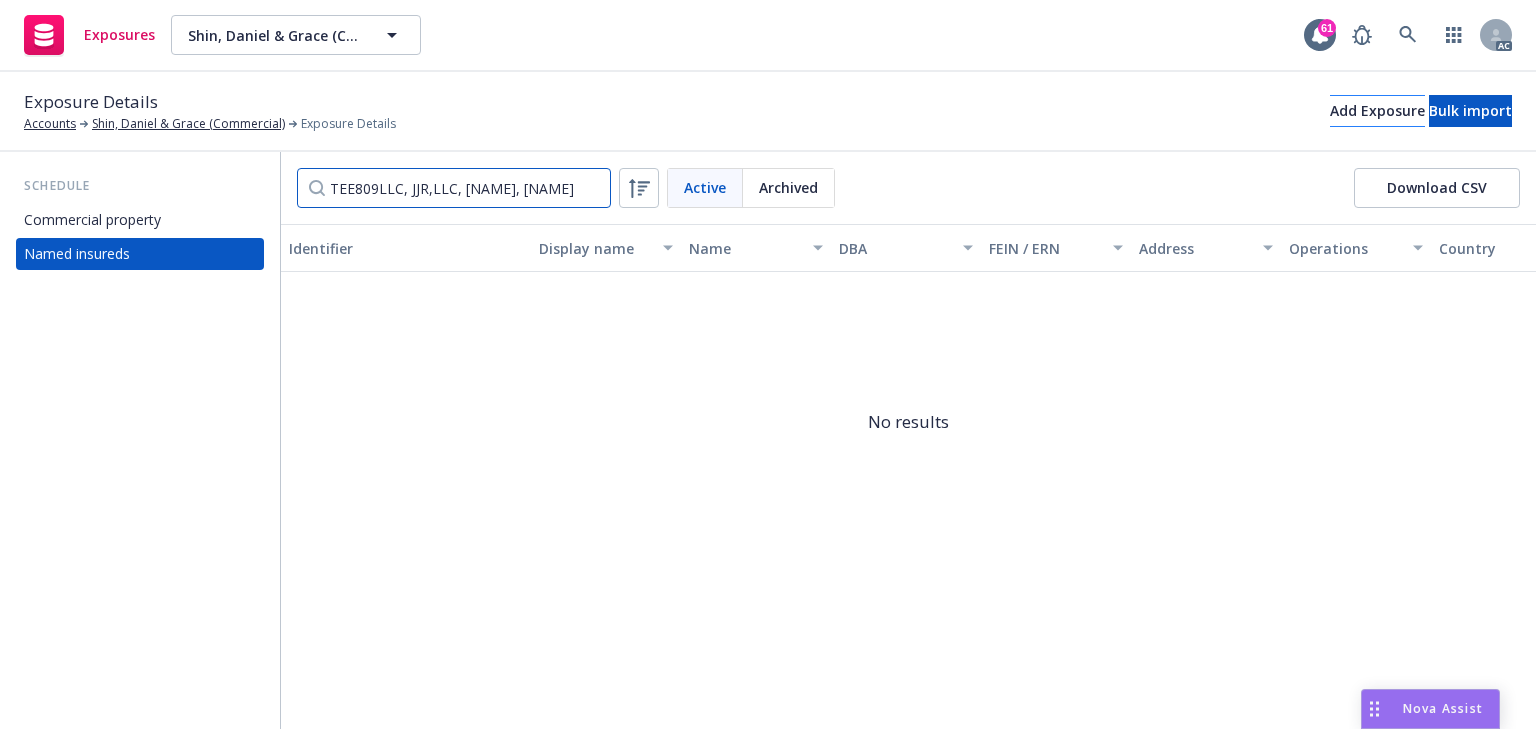 type on "TEE809LLC, JJR,LLC, Jackie Cho, James Cho" 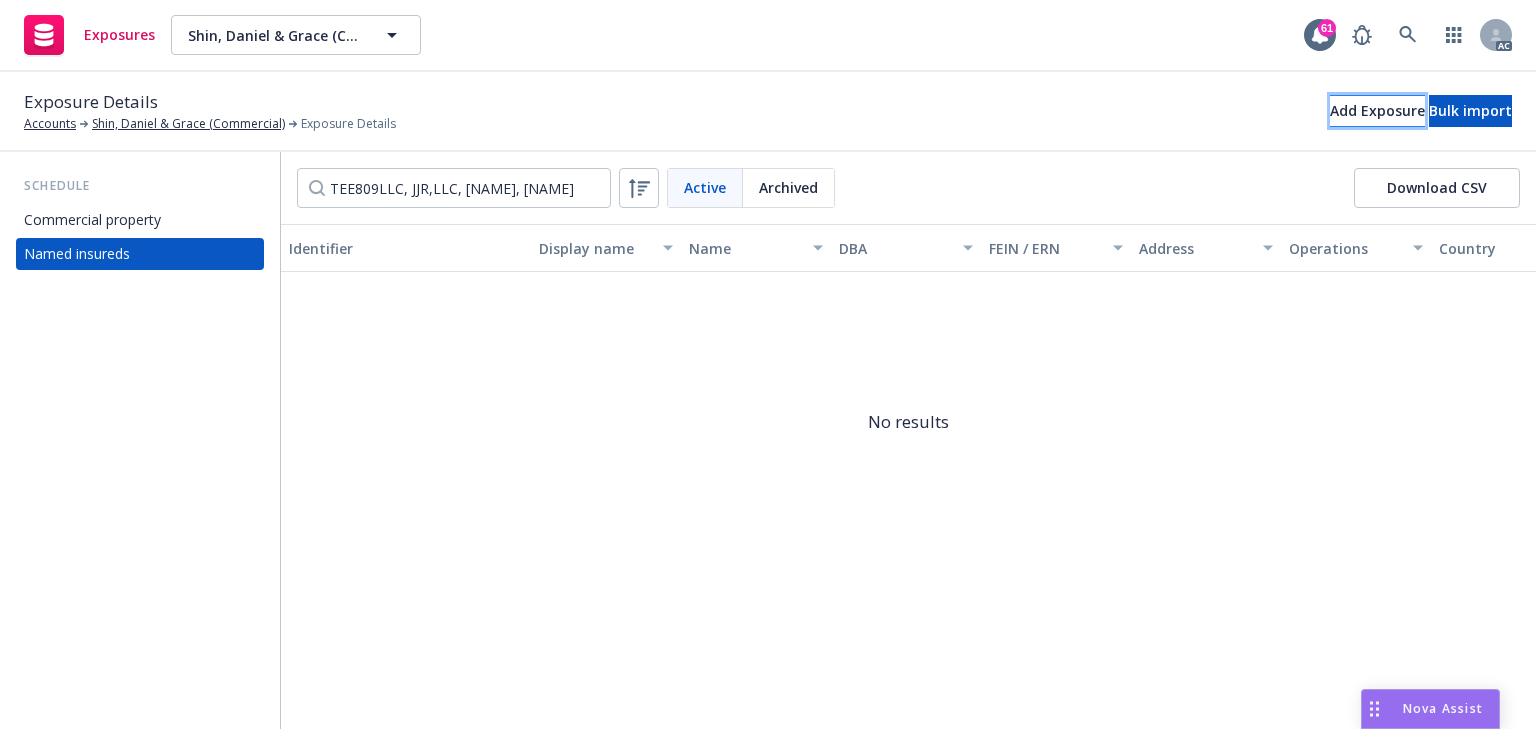 click on "Add Exposure" at bounding box center [1377, 111] 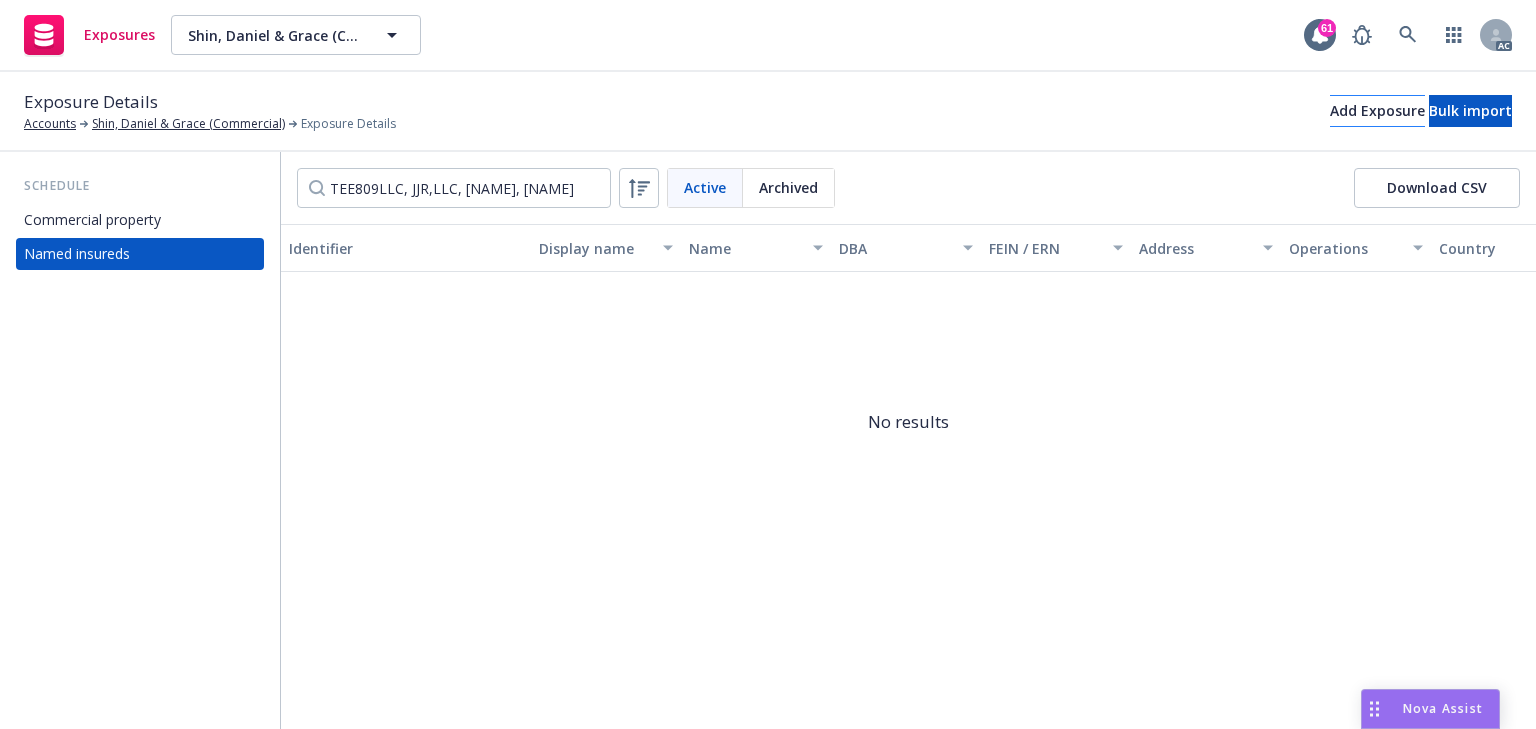 scroll, scrollTop: 0, scrollLeft: 0, axis: both 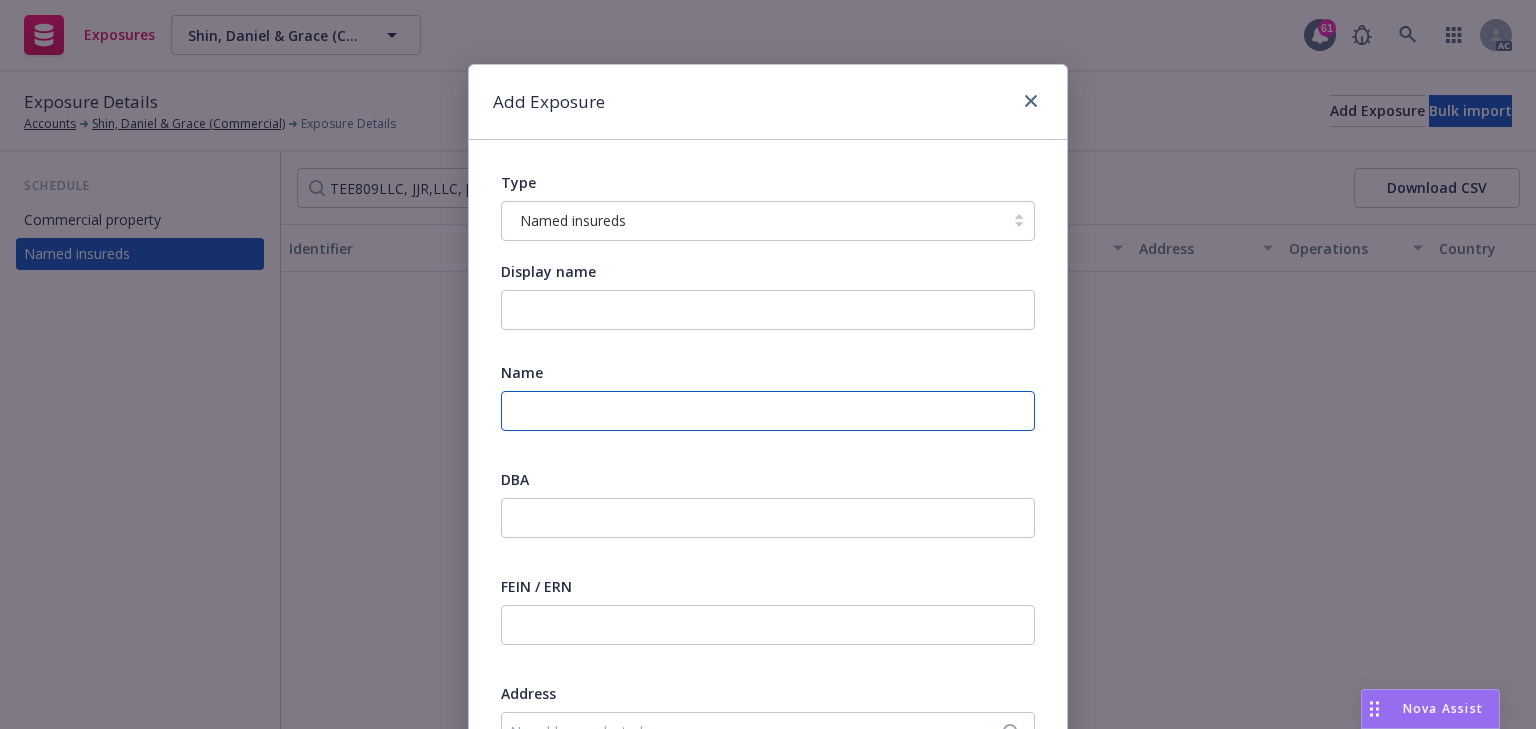 click at bounding box center (768, 411) 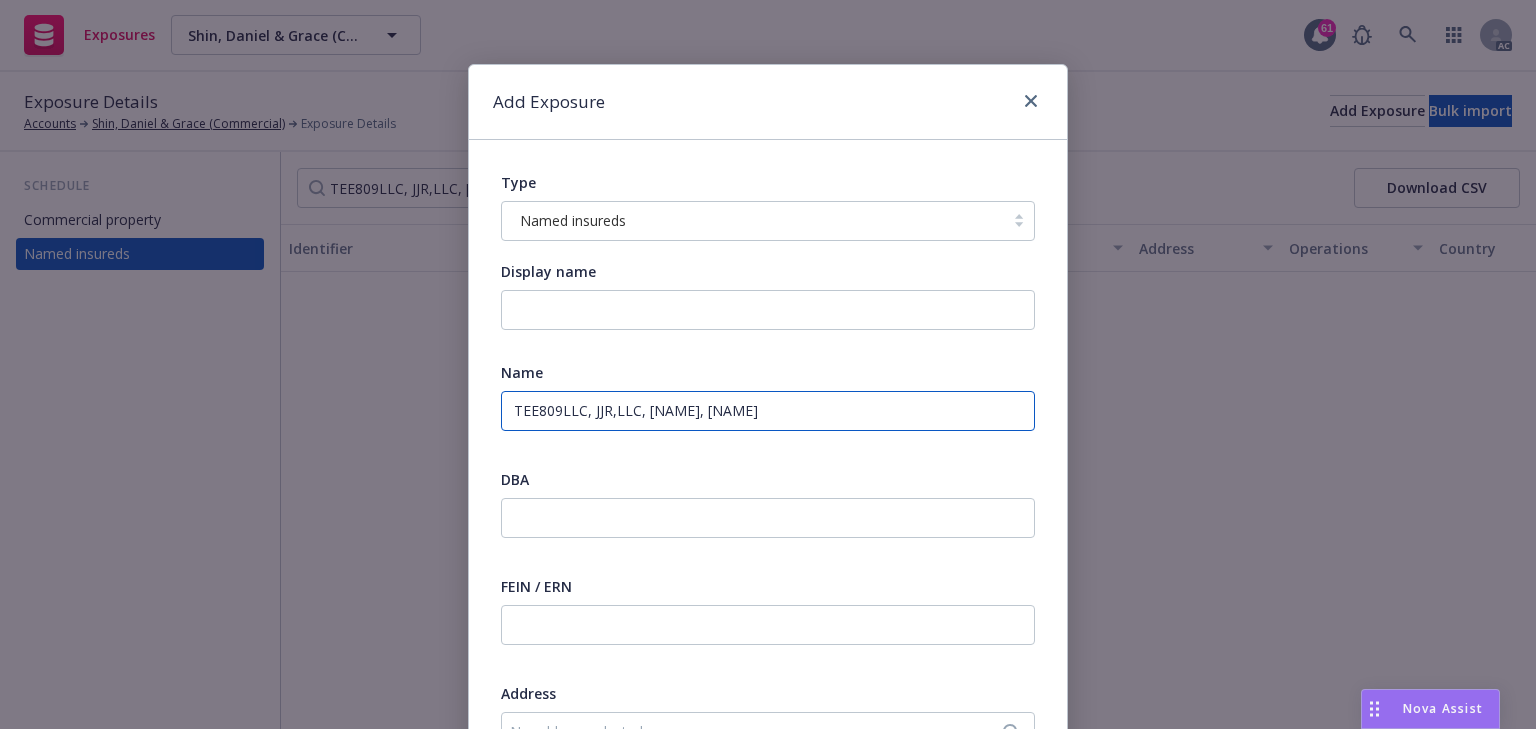 type on "TEE809LLC, JJR,LLC, Jackie Cho, James Cho" 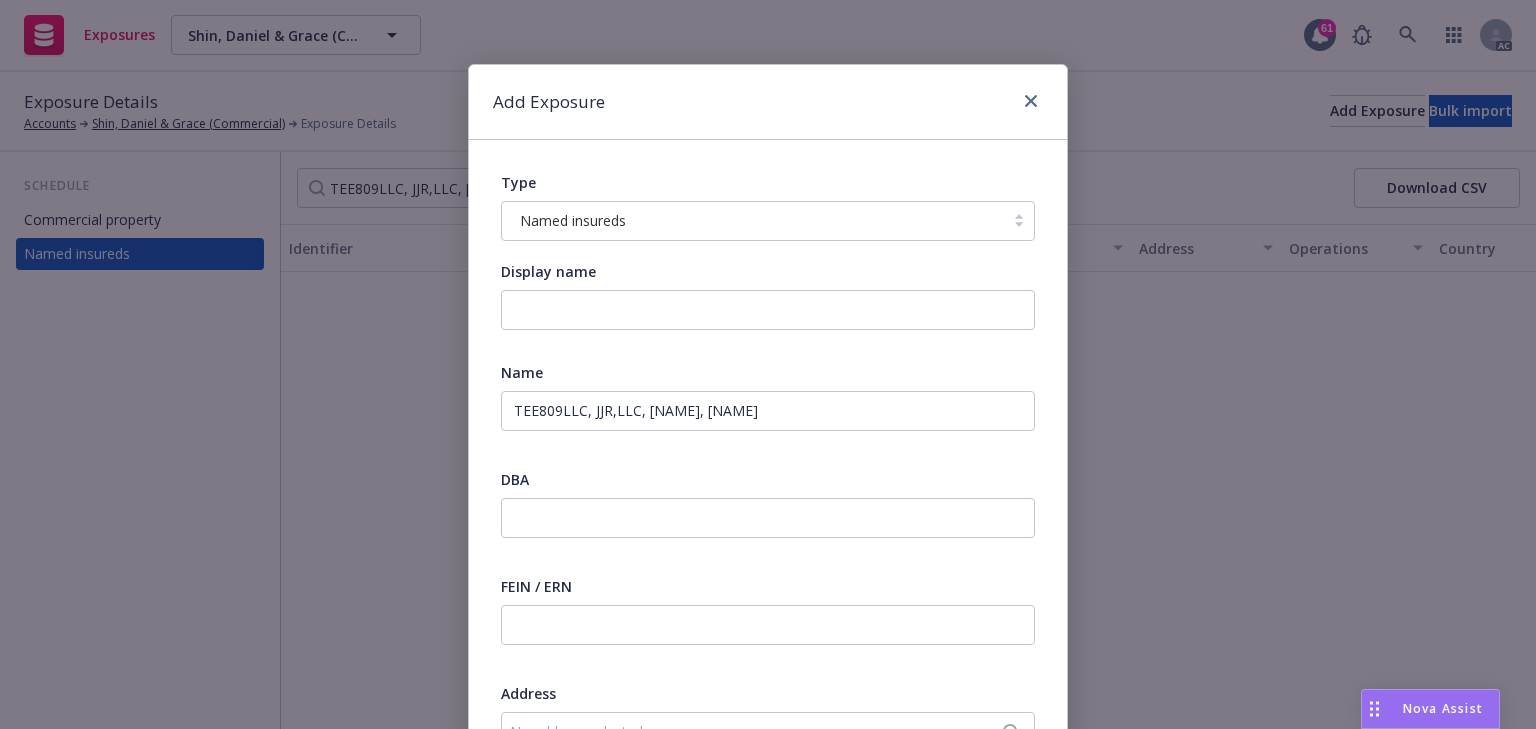 click on "Display name Name TEE809LLC, JJR,LLC, Jackie Cho, James Cho DBA FEIN / ERN Address No address selected Operations Country -- select an option -- United States of America Afghanistan Albania Algeria American Samoa Andorra Angola Anguilla Antarctica Antigua and Barbuda Argentina Armenia Aruba Australia Austria Azerbaijan Bahamas Bahrain Bangladesh Barbados Belarus Belgium Belize Benin Bermuda Bhutan Bolivia Bosnia and Herzegovina Botswana Bouvet Island Brazil British Indian Ocean Territory Brunei Darussalam Bulgaria Burkina Faso Burundi Cambodia Cameroon Canada Cape Verde Cayman Islands Central African Republic Chad Chile People's Republic of China Christmas Island Cocos (Keeling) Islands Colombia Comoros Republic of the Congo Democratic Republic of the Congo Cook Islands Costa Rica Cote D'Ivoire Croatia Cuba Cyprus Czech Republic Denmark Djibouti Dominica Dominican Republic Ecuador Egypt El Salvador Equatorial Guinea Eritrea Estonia Ethiopia Falkland Islands (Malvinas) Faroe Islands Fiji Finland France Gabon %" at bounding box center [768, 951] 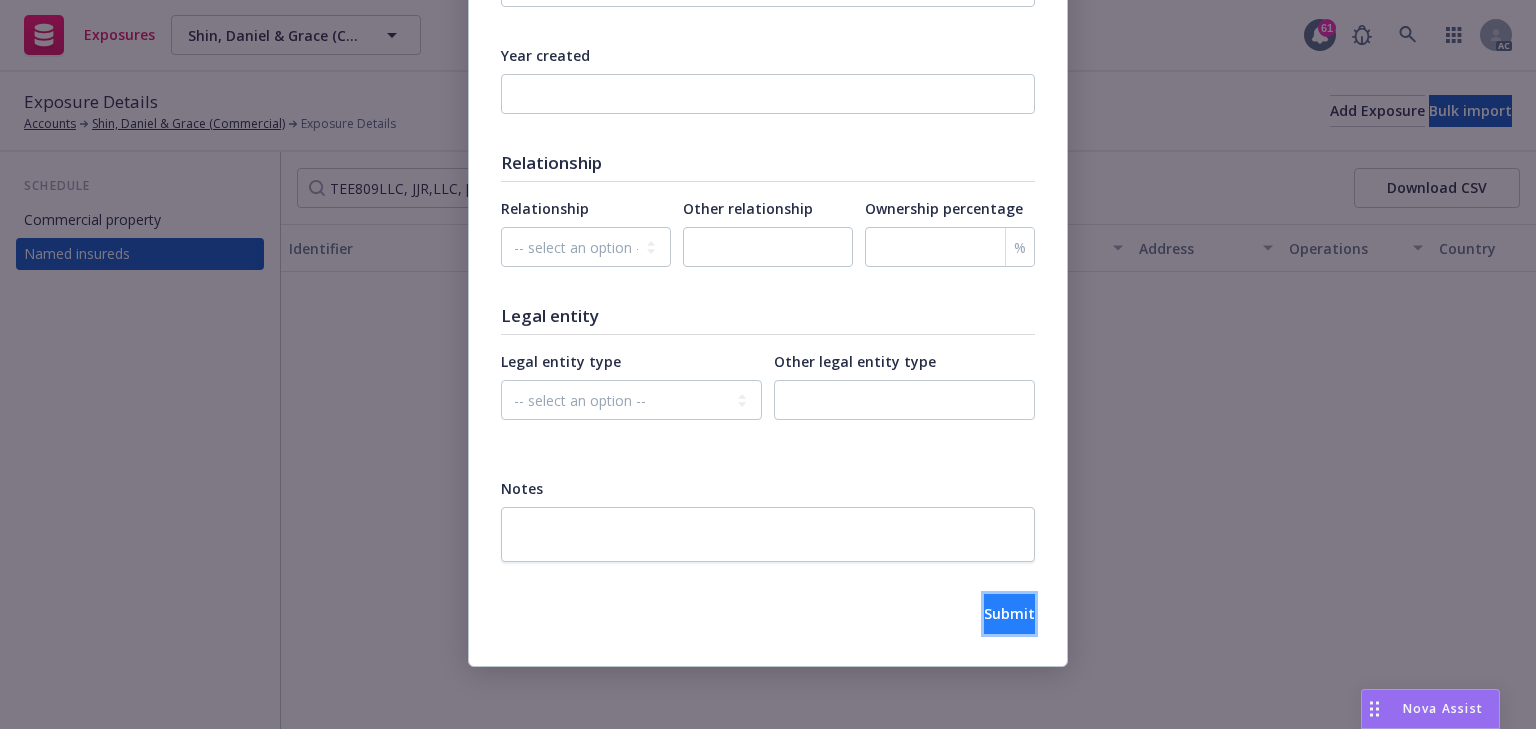 click on "Submit" at bounding box center [1009, 613] 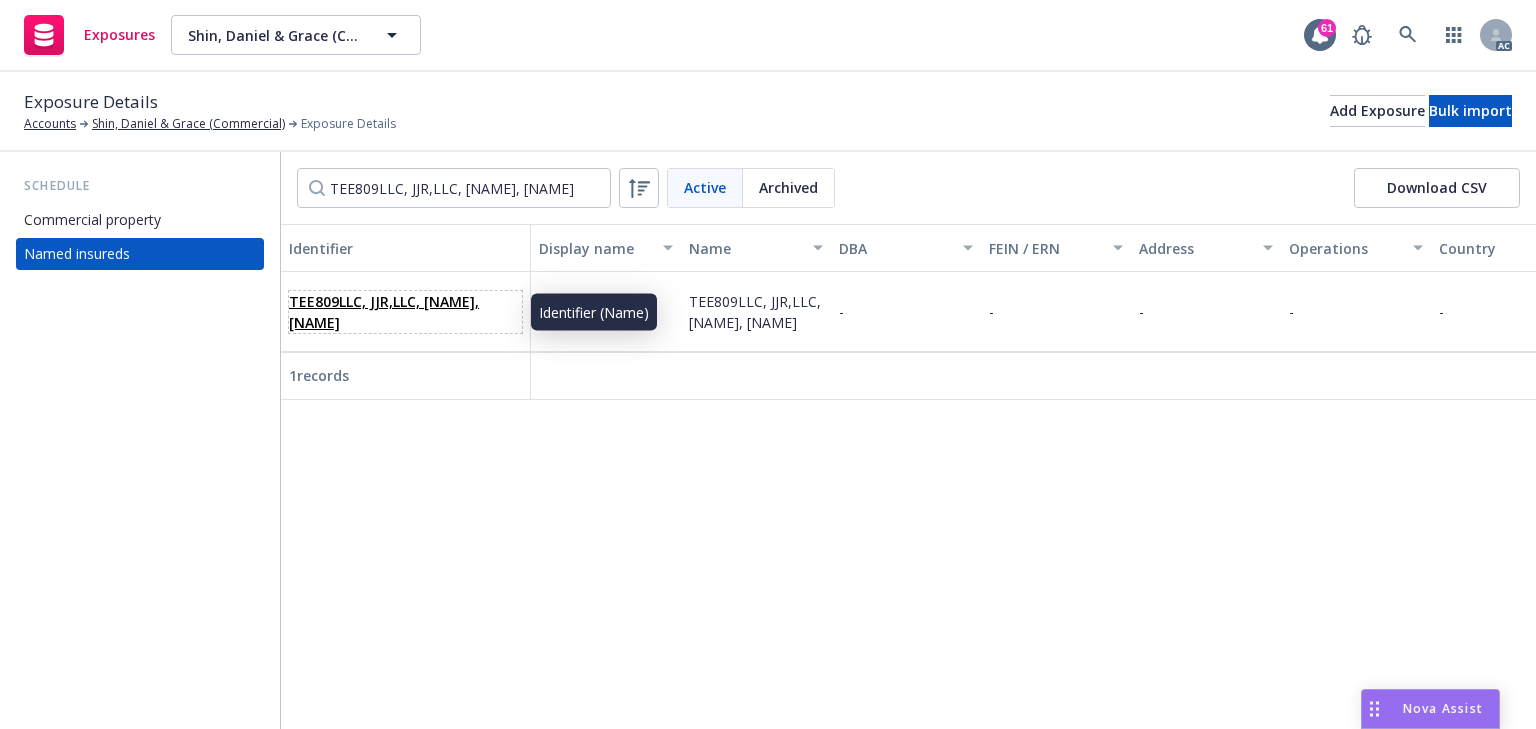 click on "TEE809LLC, JJR,LLC, Jackie Cho, James Cho" at bounding box center (384, 312) 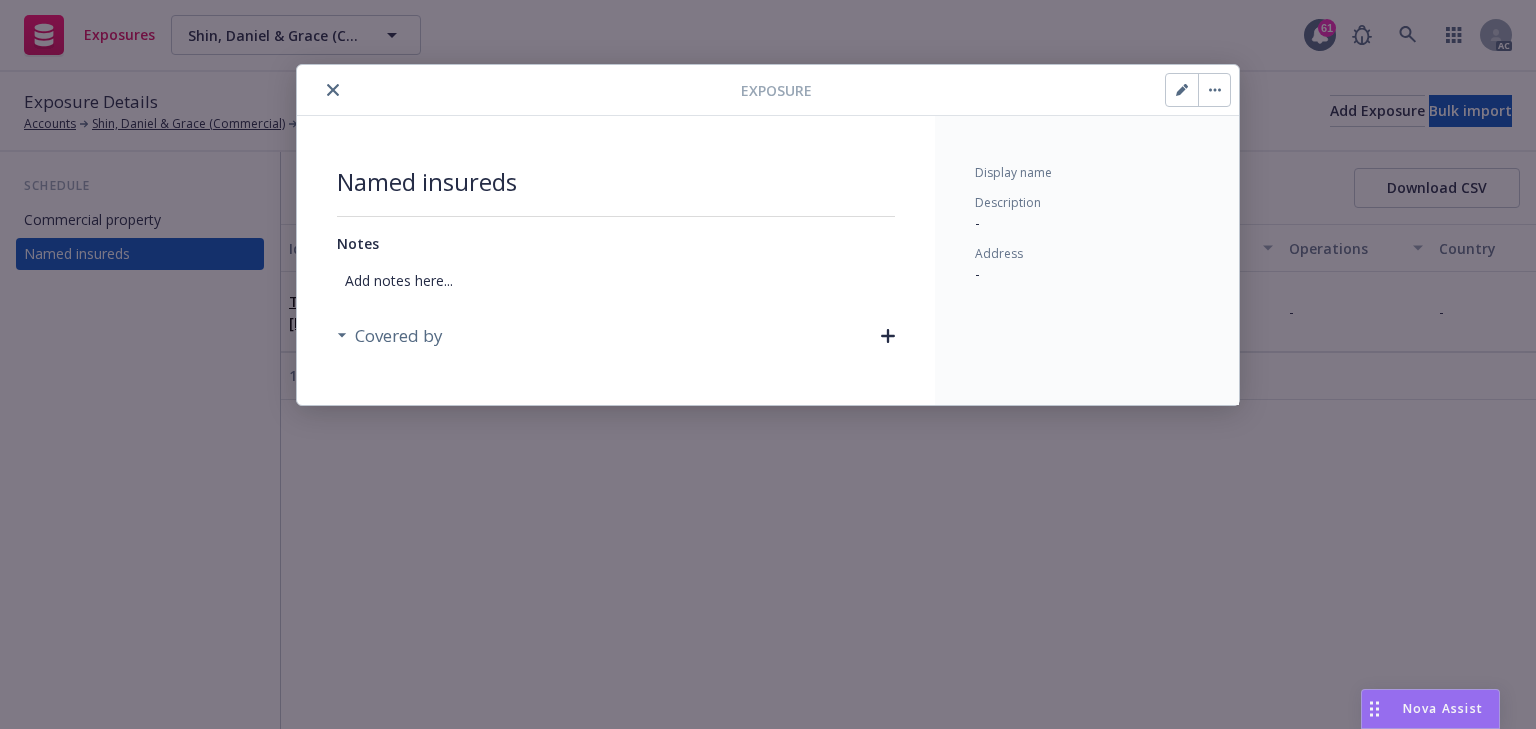 click 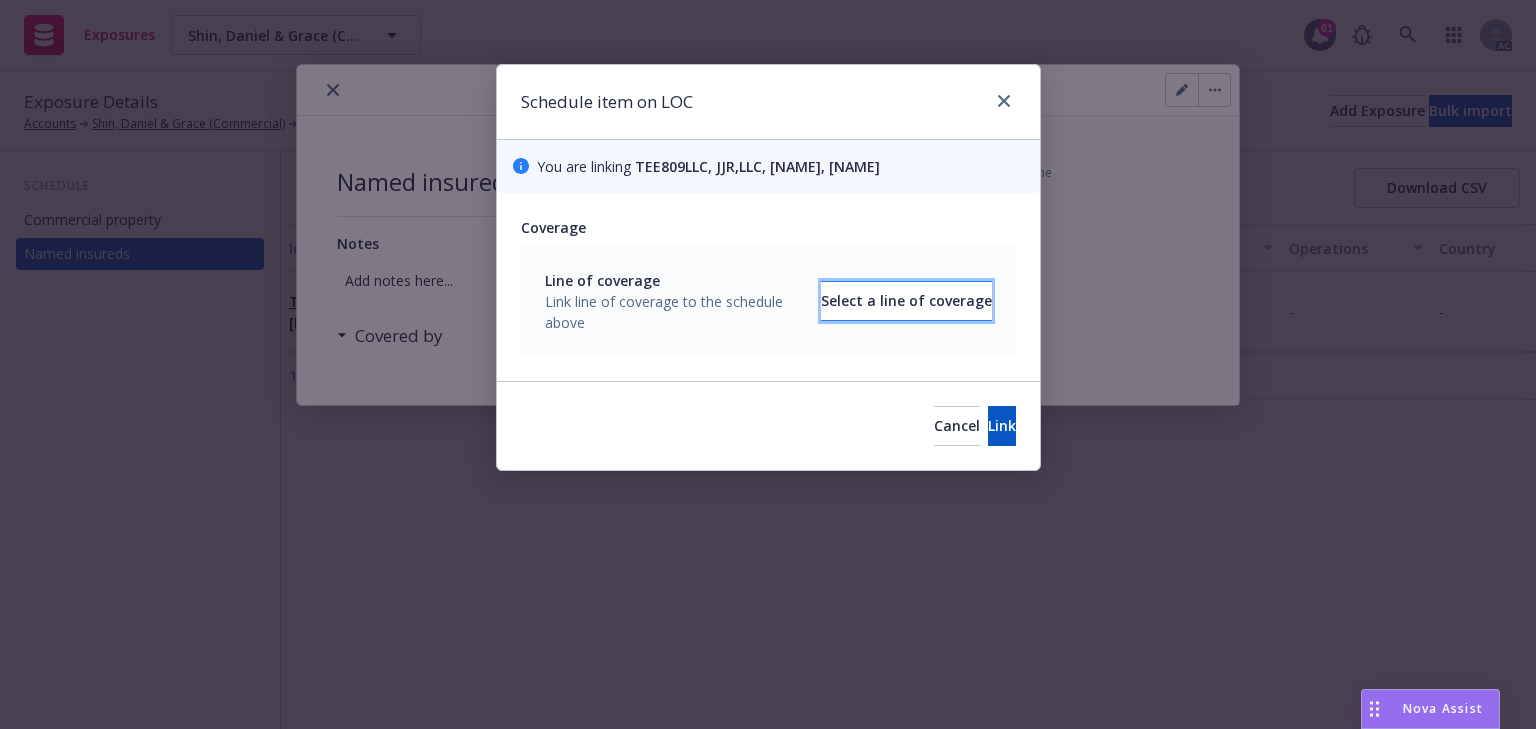 click on "Select a line of coverage" at bounding box center (906, 301) 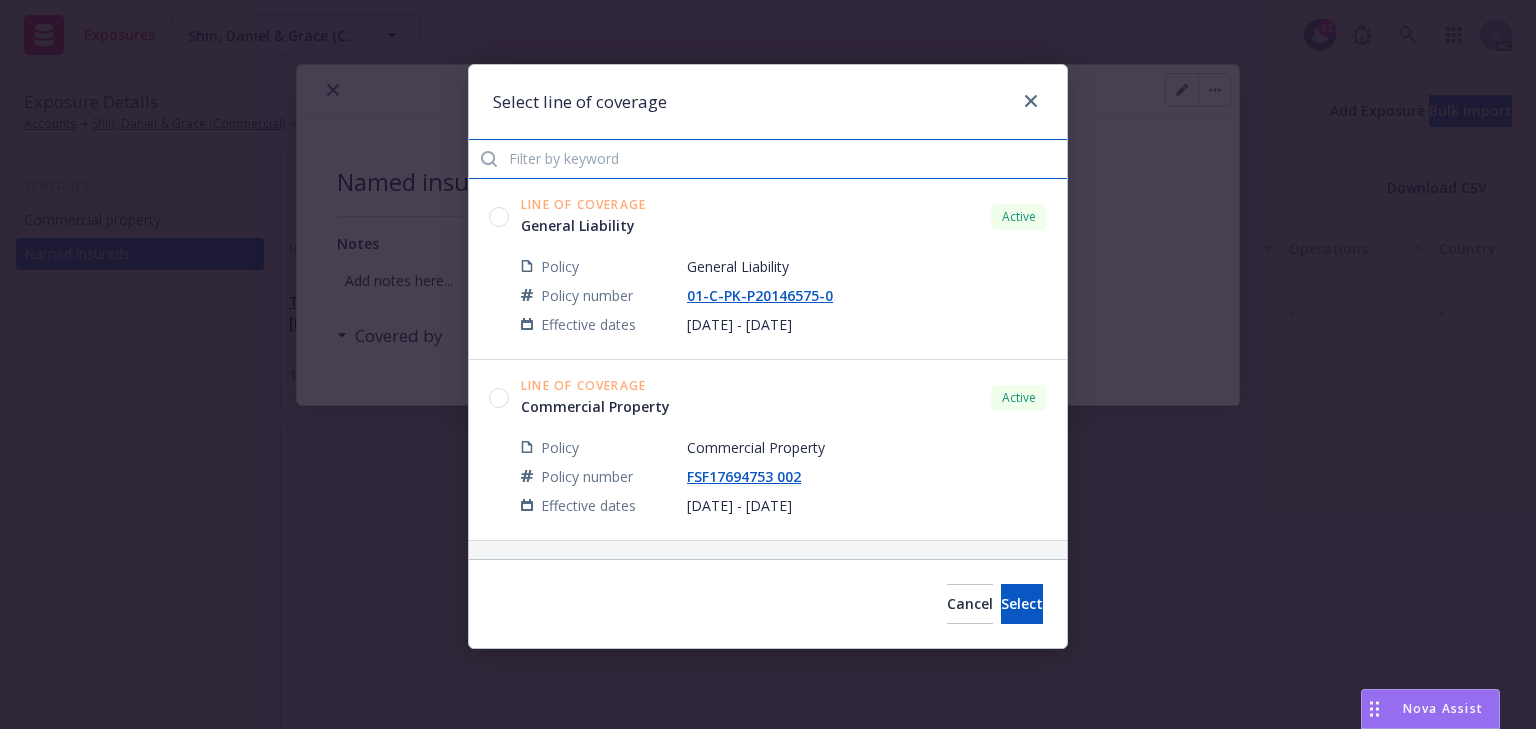 click at bounding box center (768, 159) 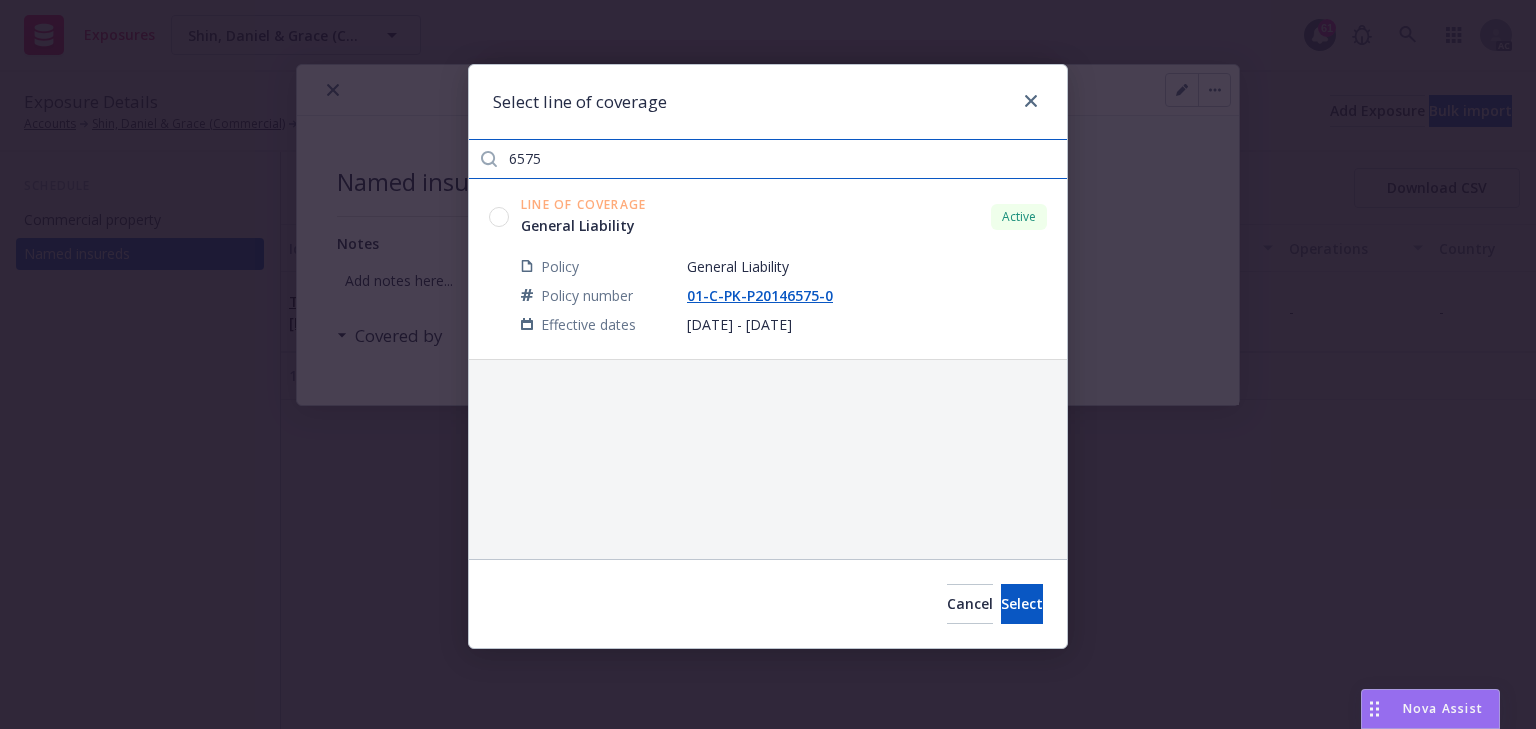type on "6575" 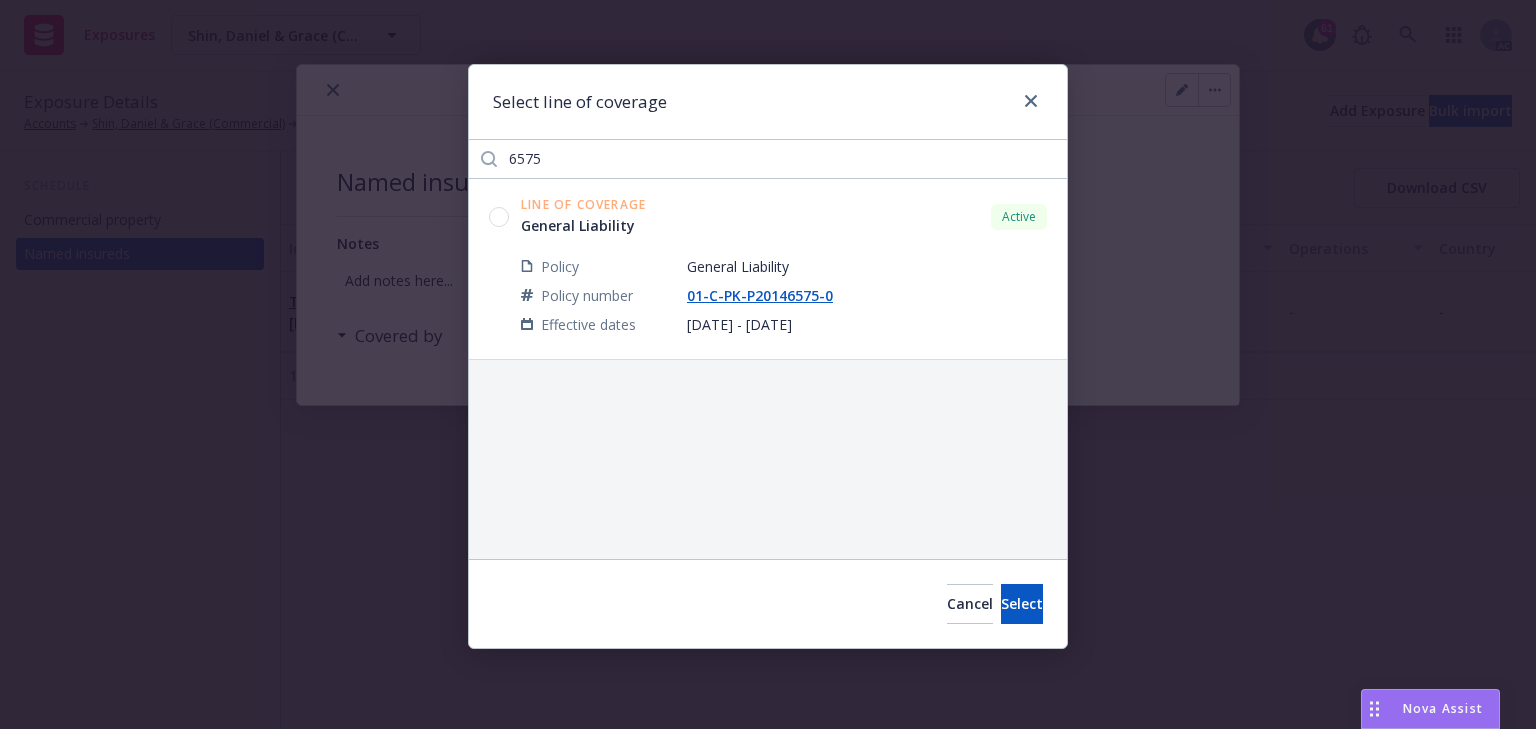 click 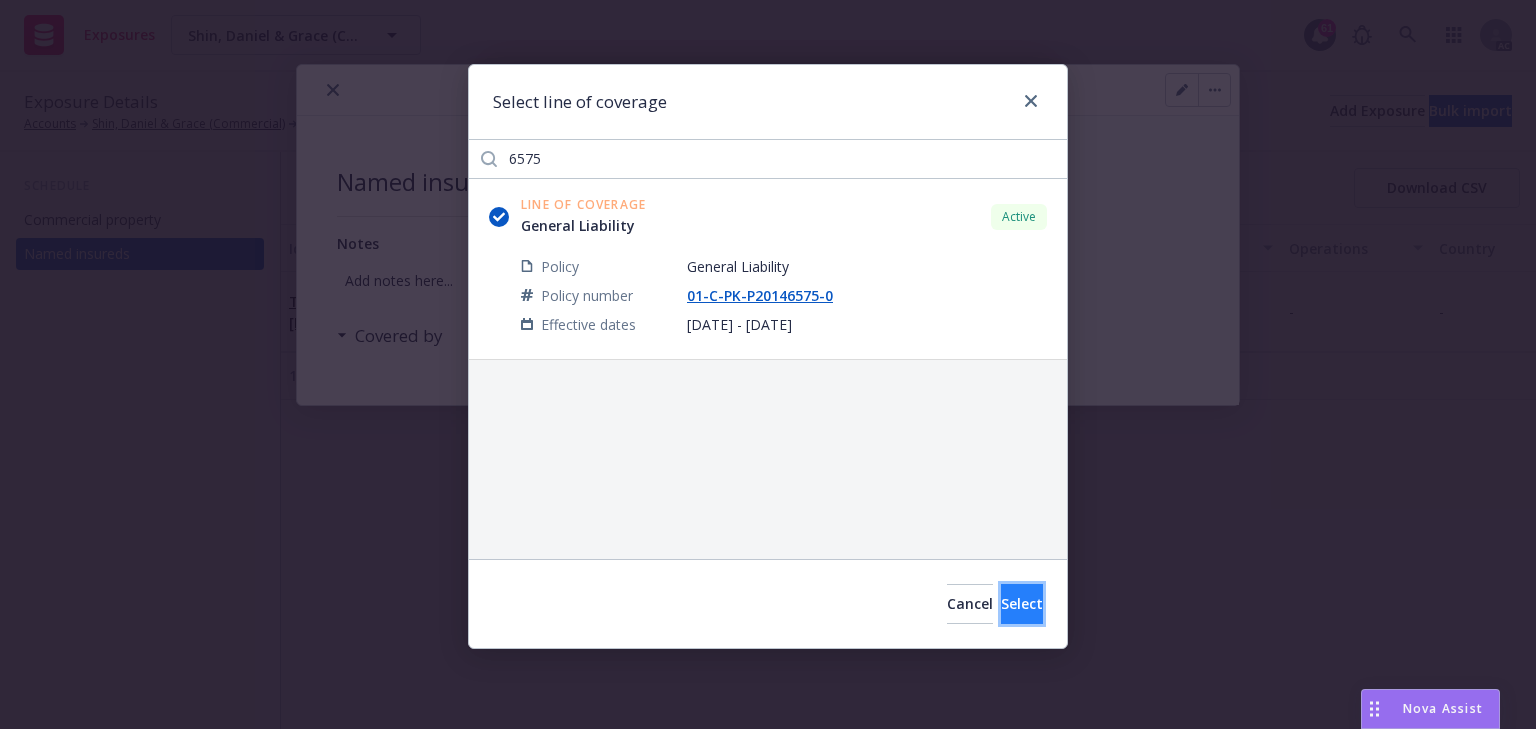 click on "Select" at bounding box center [1022, 604] 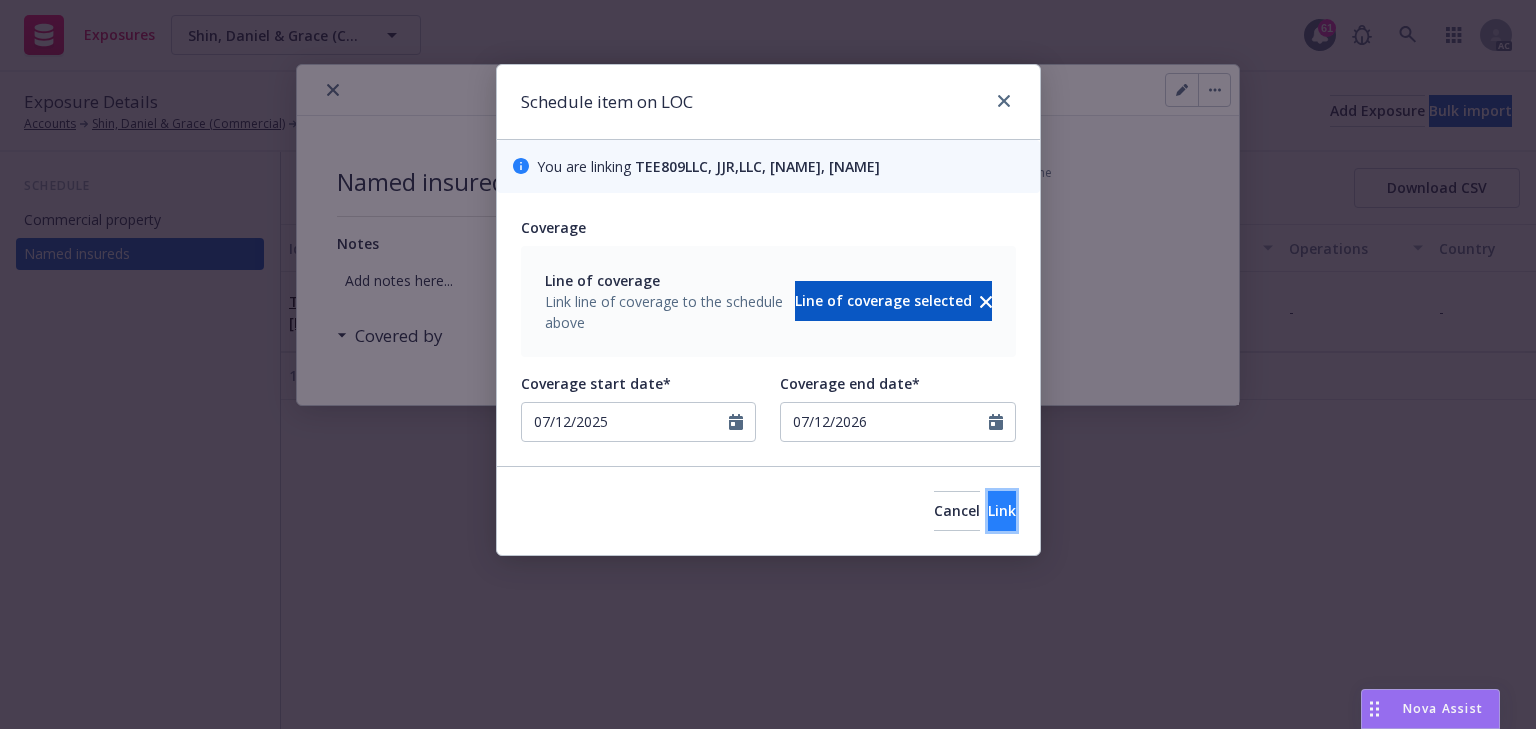 click on "Link" at bounding box center [1002, 511] 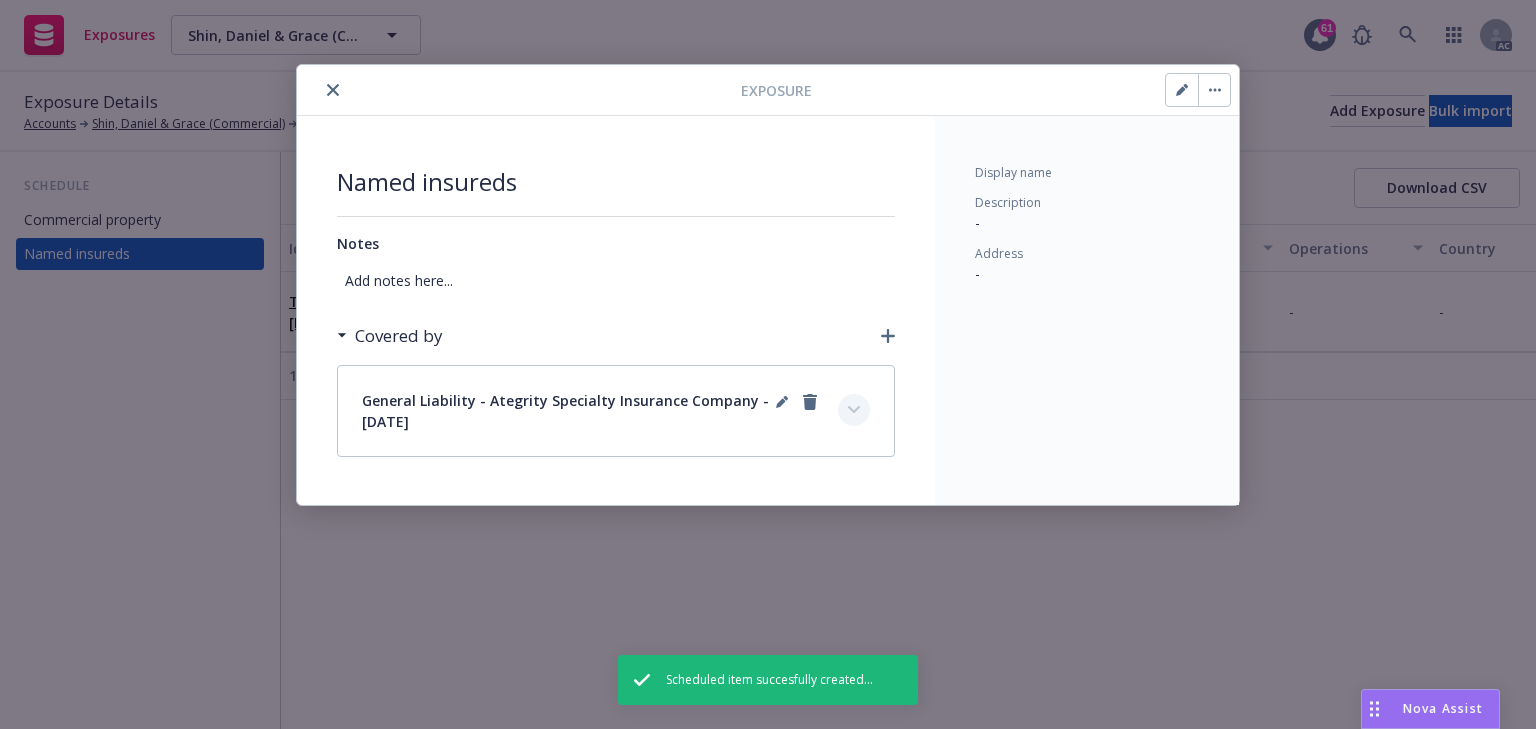 click at bounding box center (854, 410) 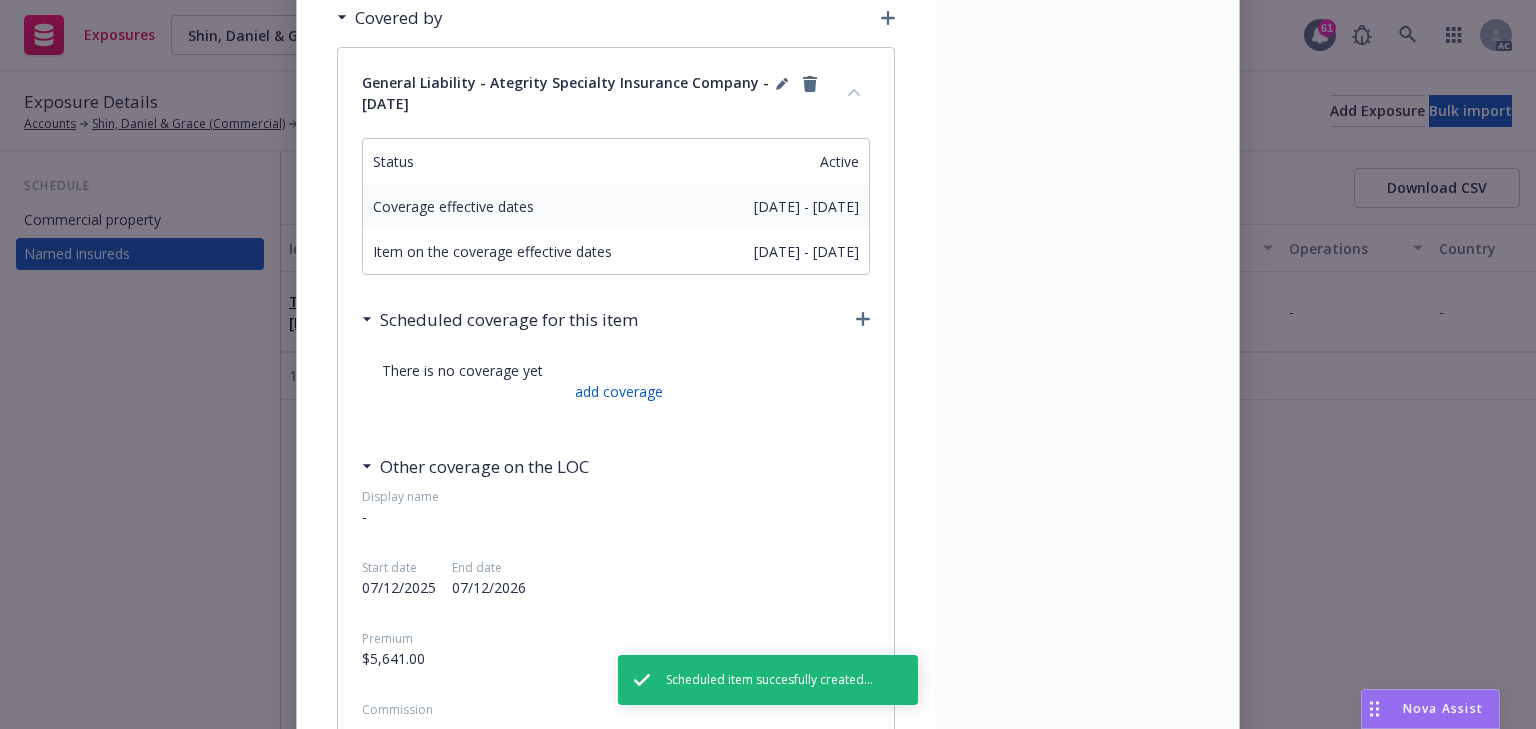 scroll, scrollTop: 320, scrollLeft: 0, axis: vertical 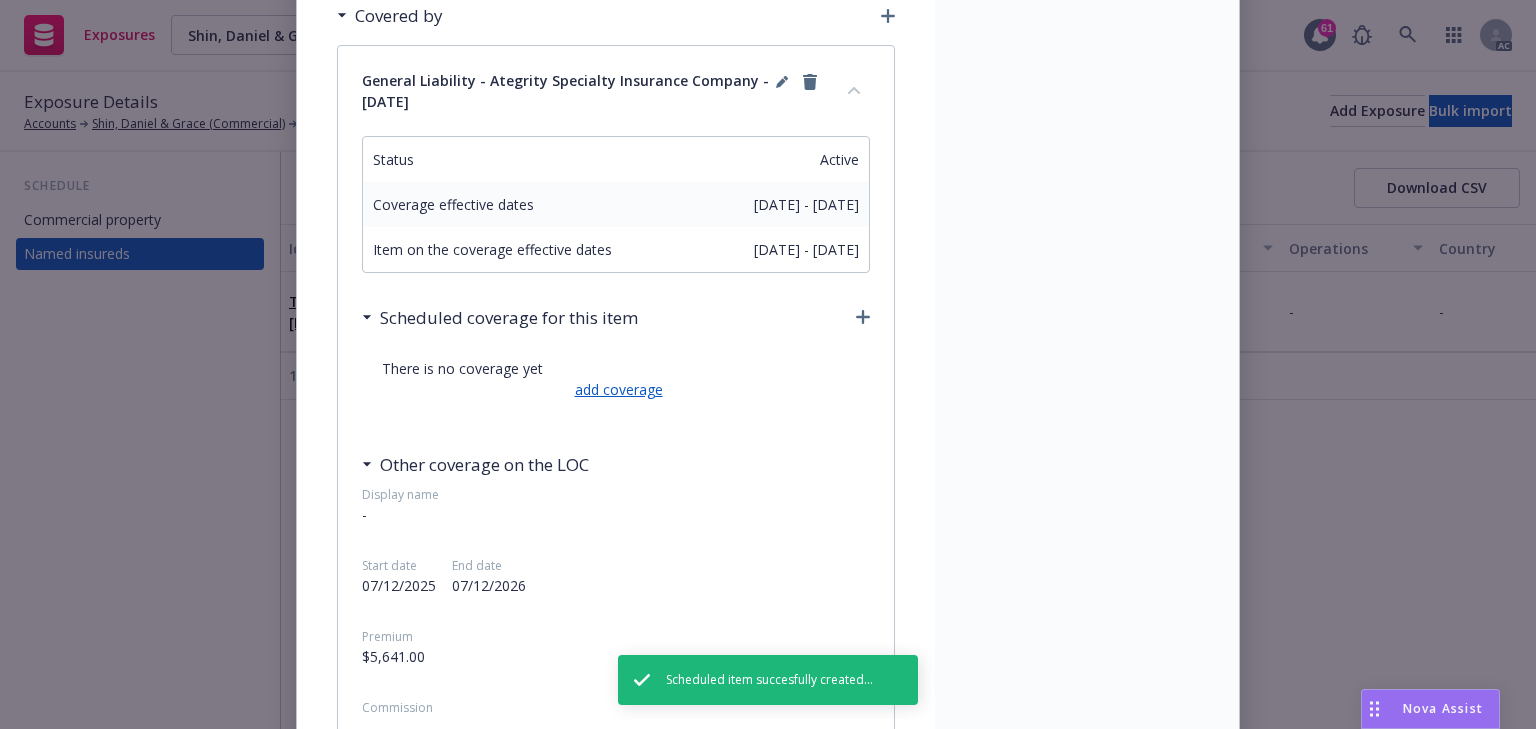 click on "add coverage" at bounding box center (616, 389) 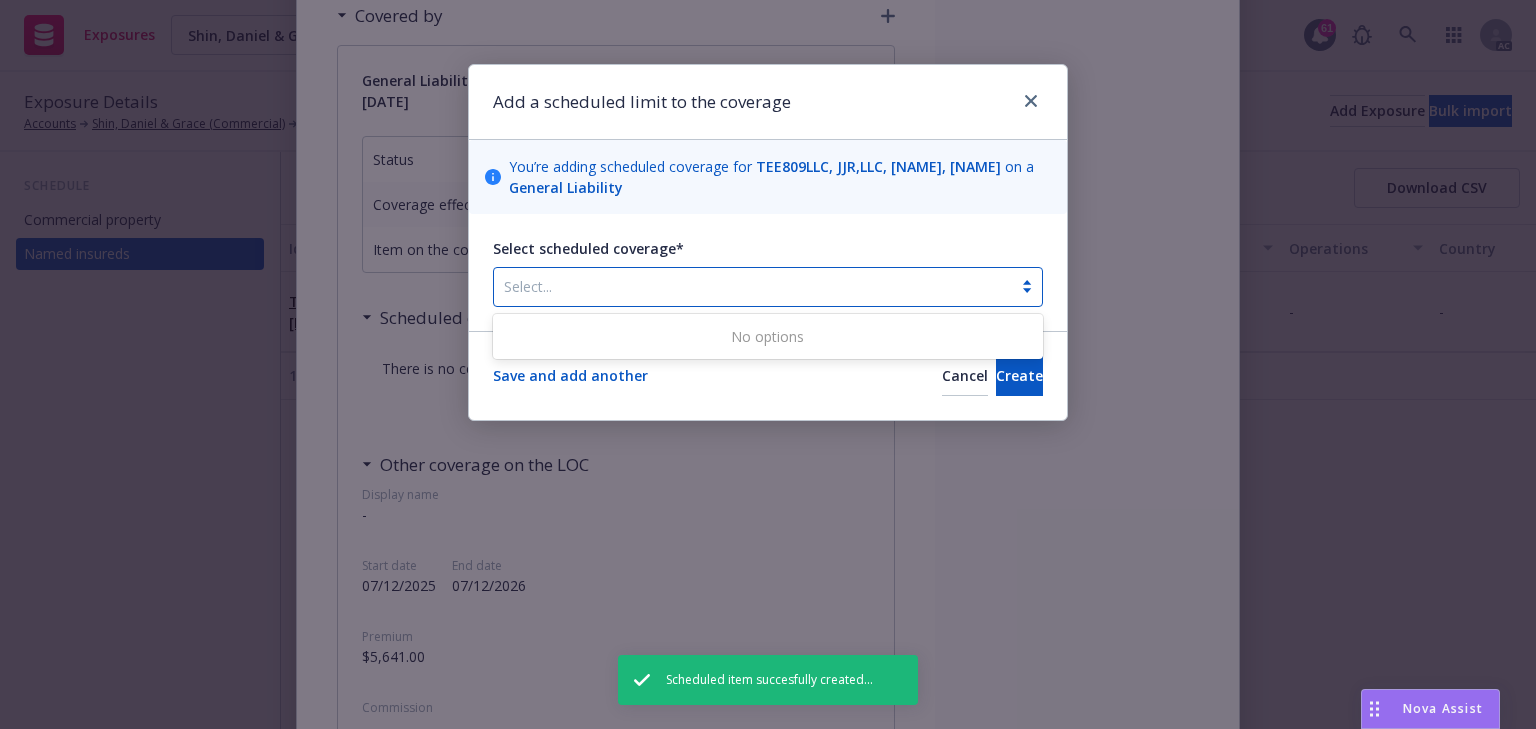 click at bounding box center (753, 287) 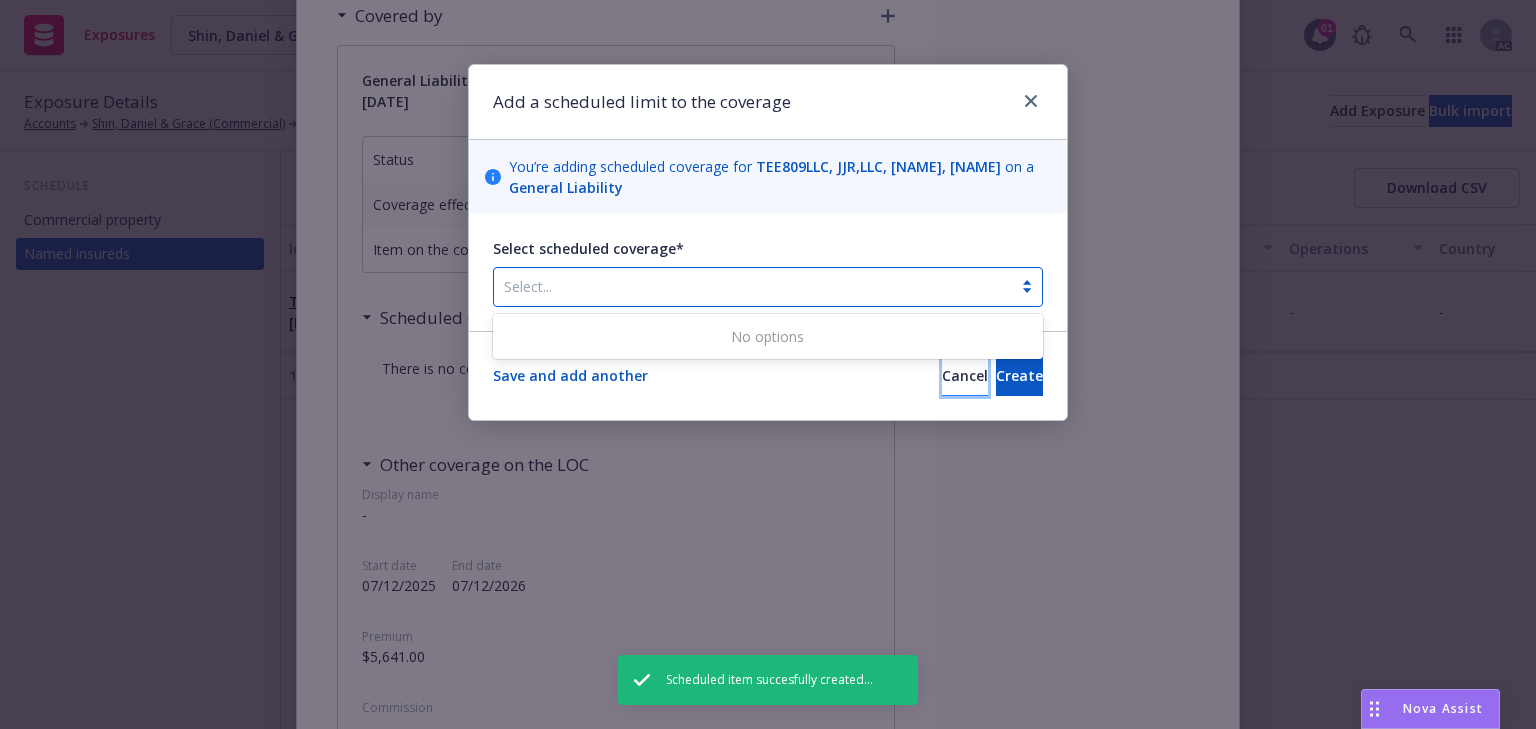 click on "Cancel" at bounding box center [965, 376] 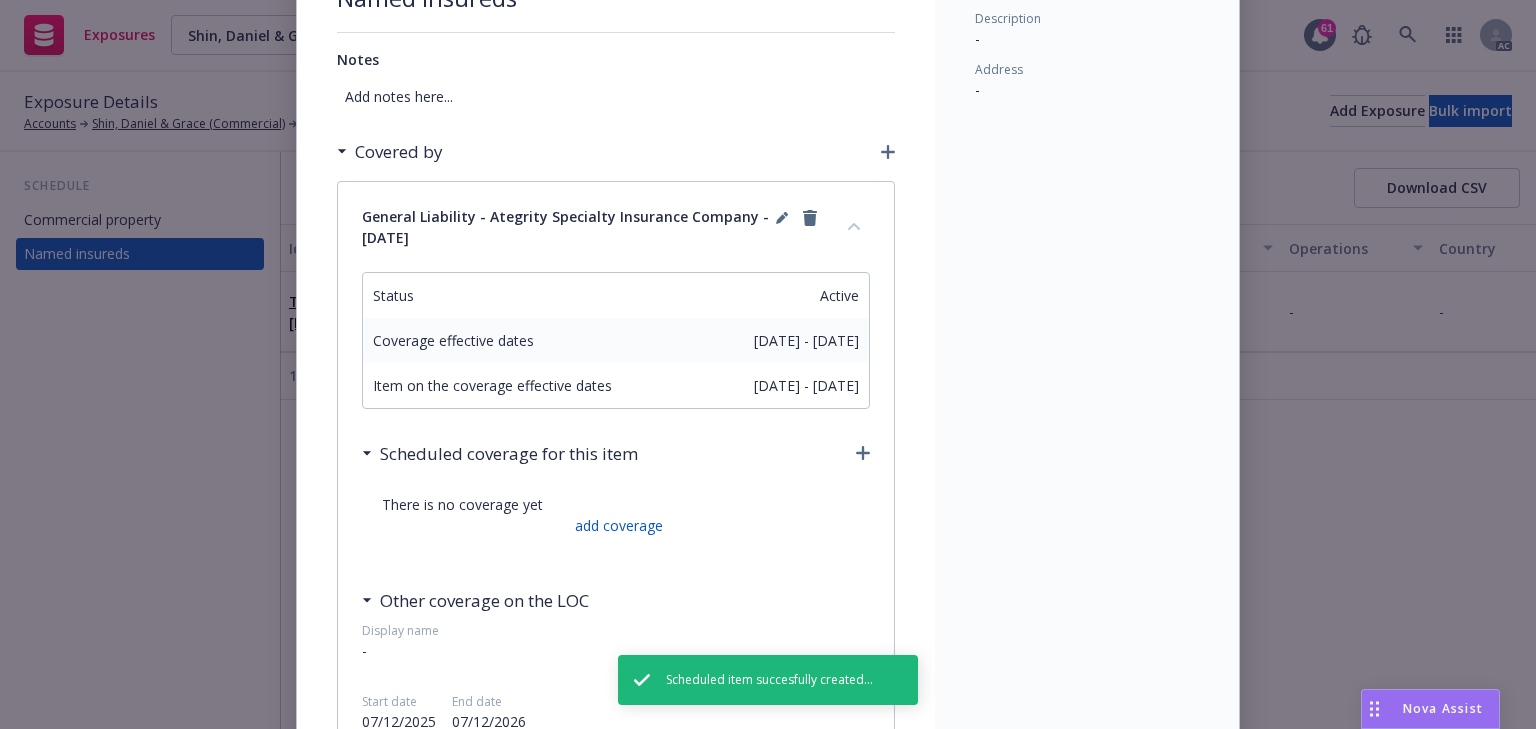 scroll, scrollTop: 0, scrollLeft: 0, axis: both 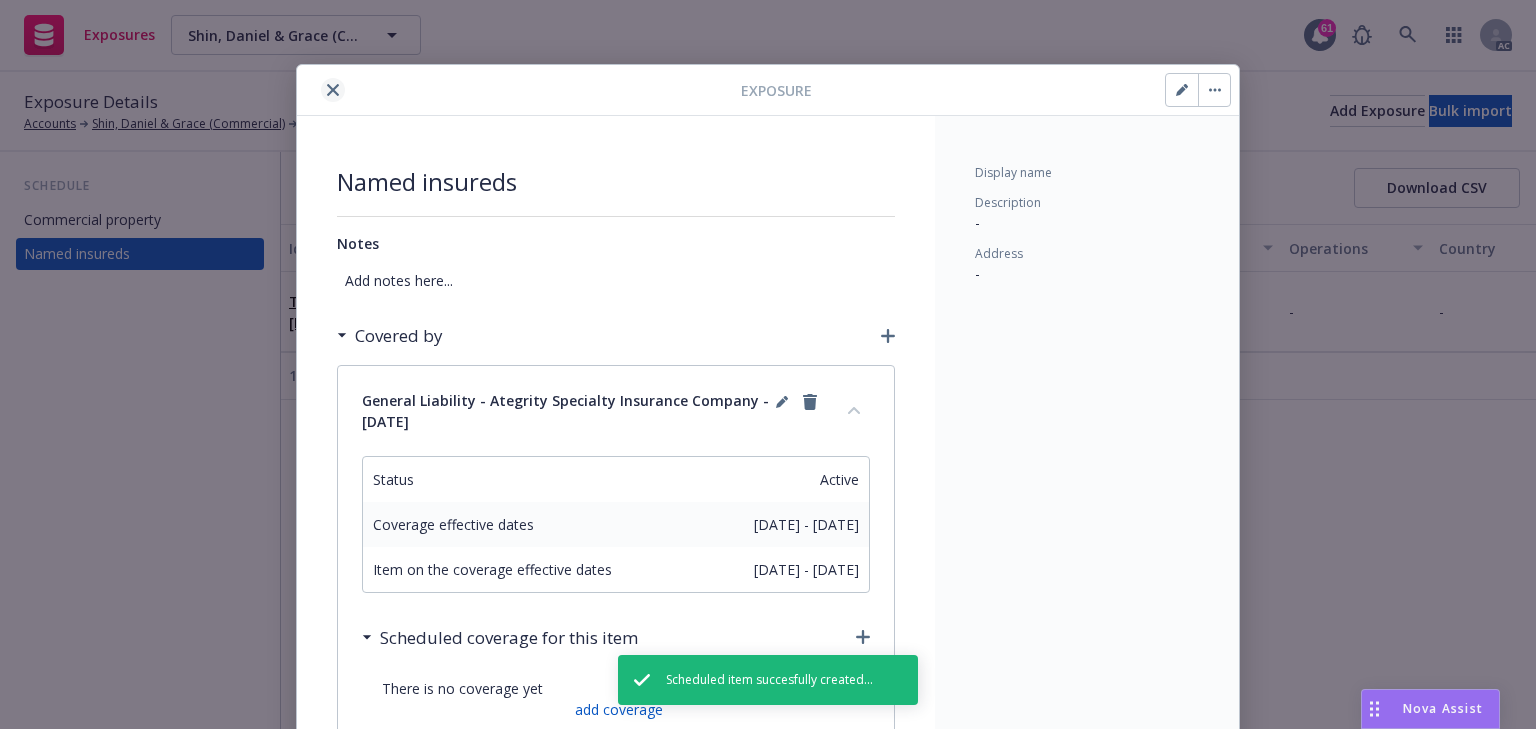 click 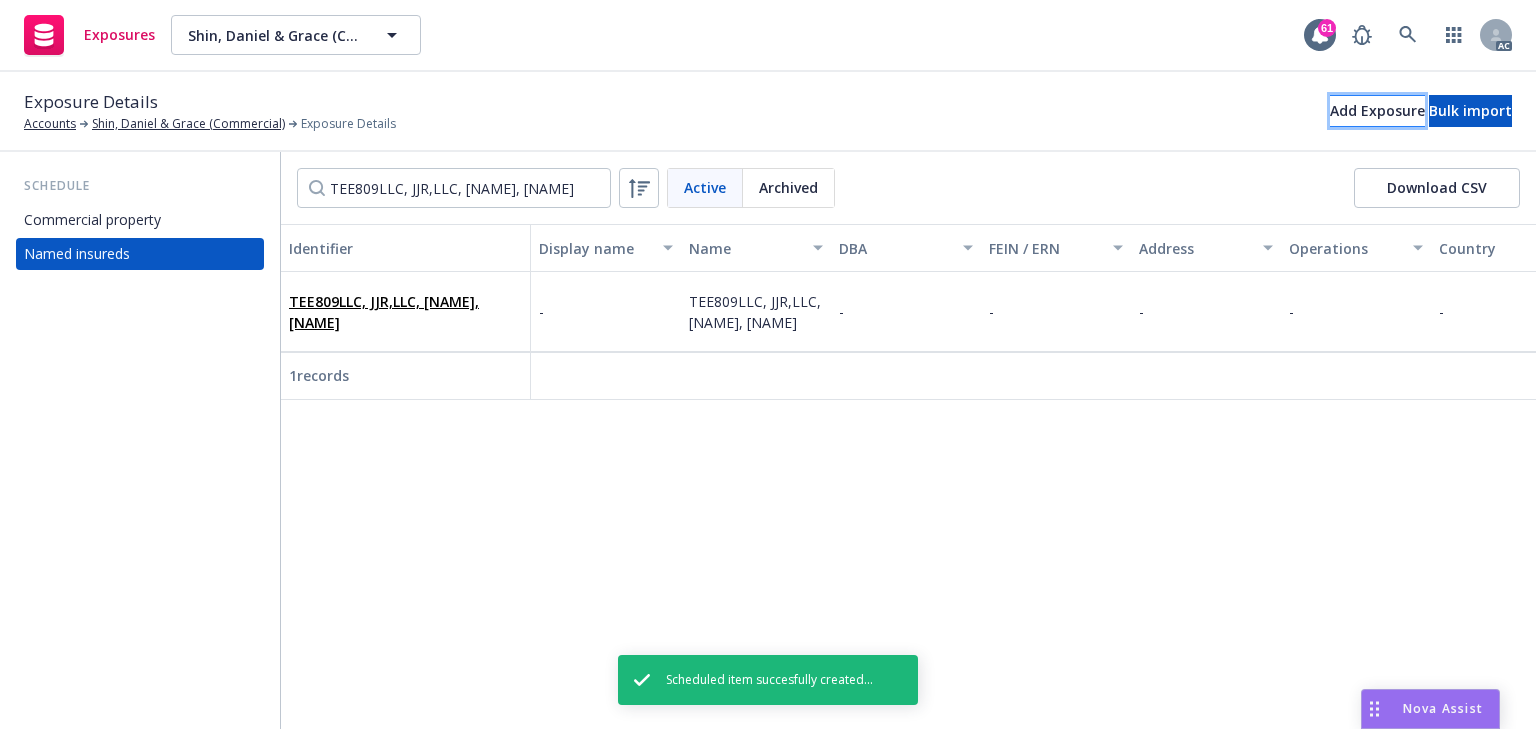 click on "Add Exposure" at bounding box center [1377, 111] 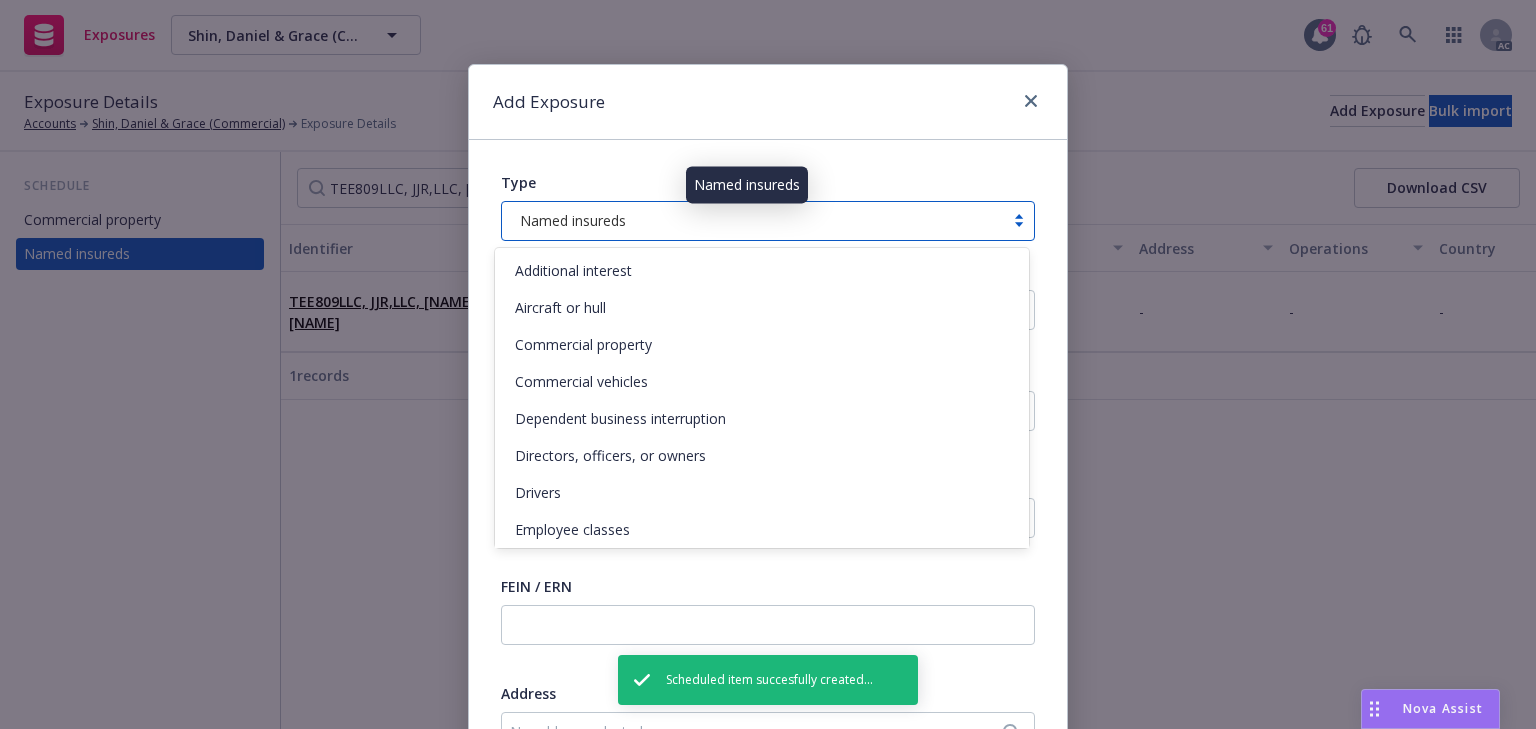 click on "Named insureds" at bounding box center [753, 220] 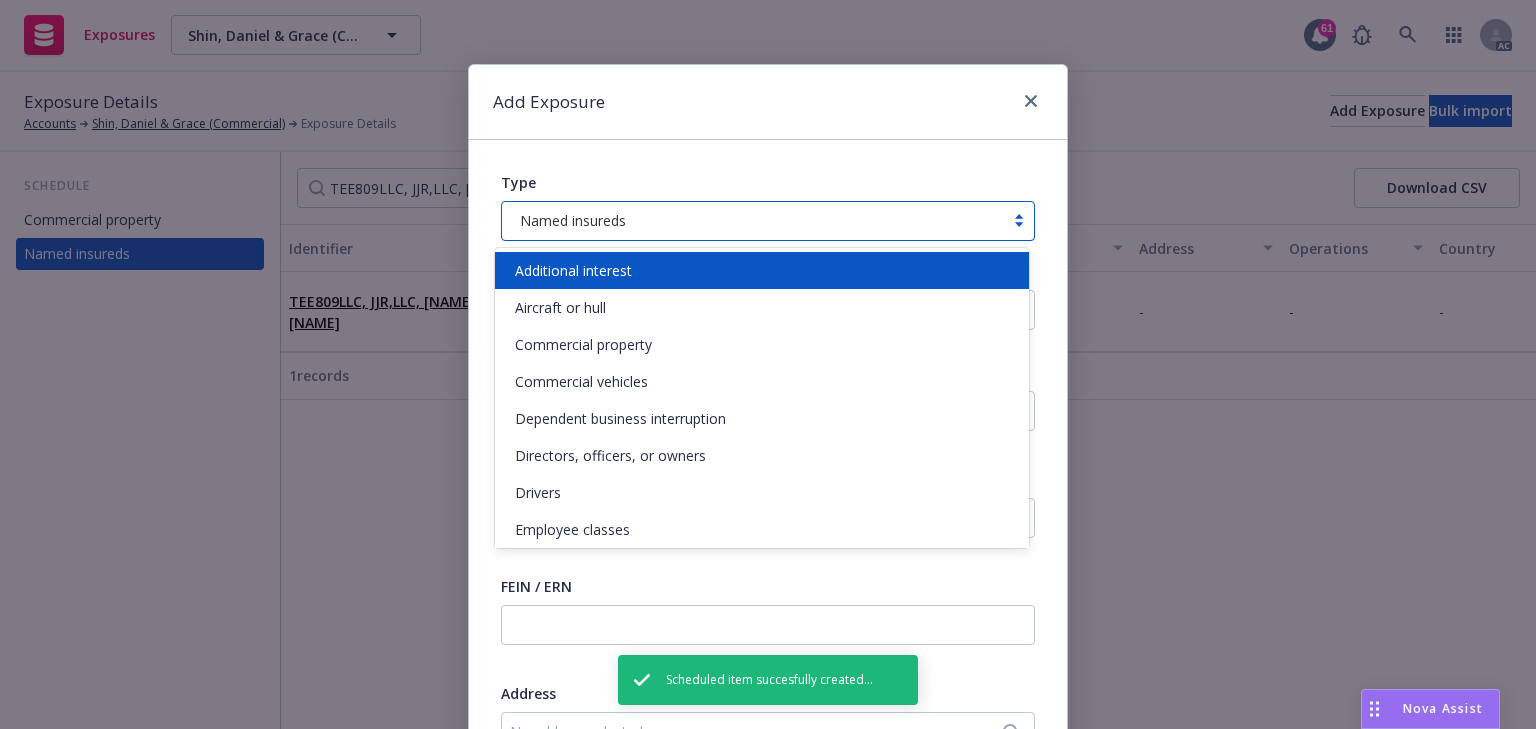 click on "Additional interest" at bounding box center (762, 270) 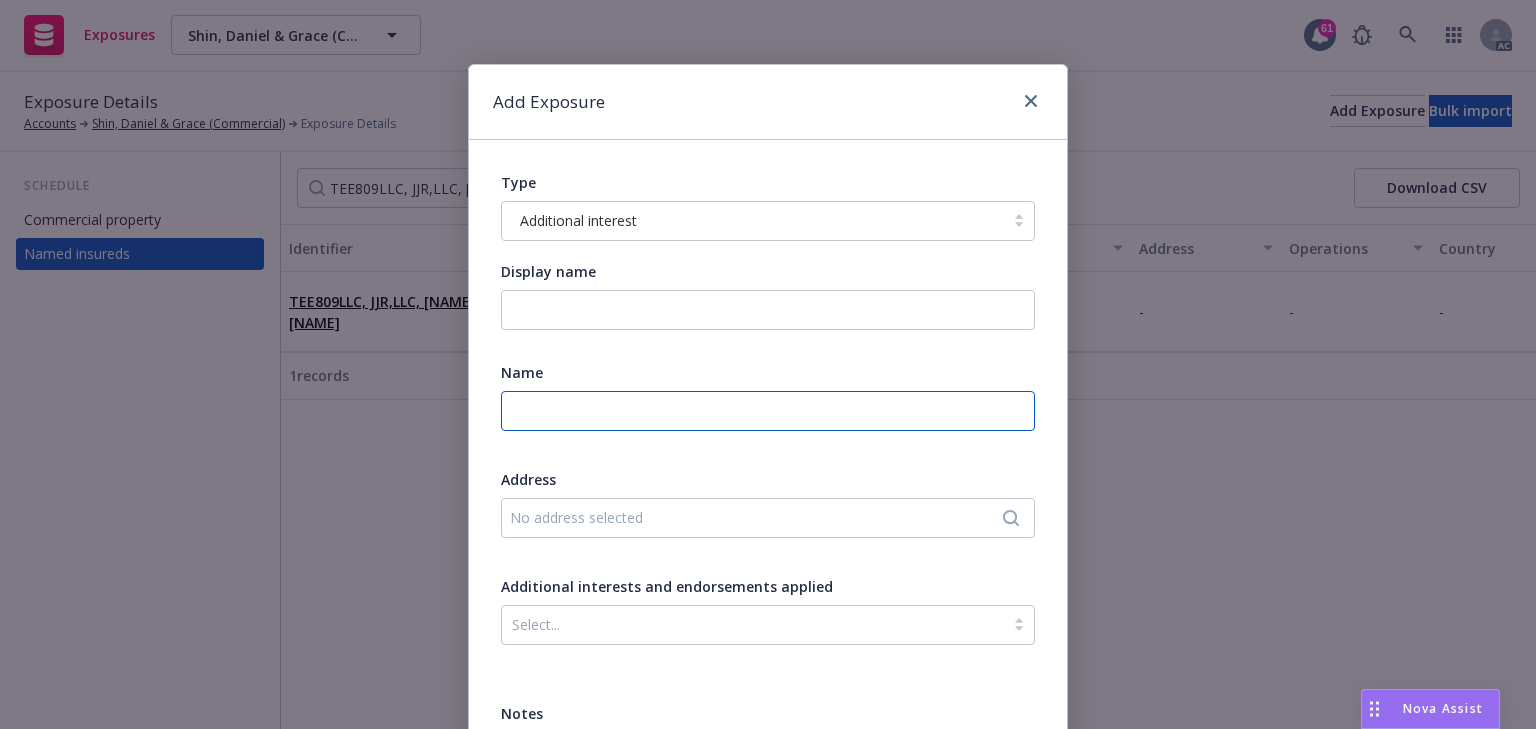 click at bounding box center (768, 411) 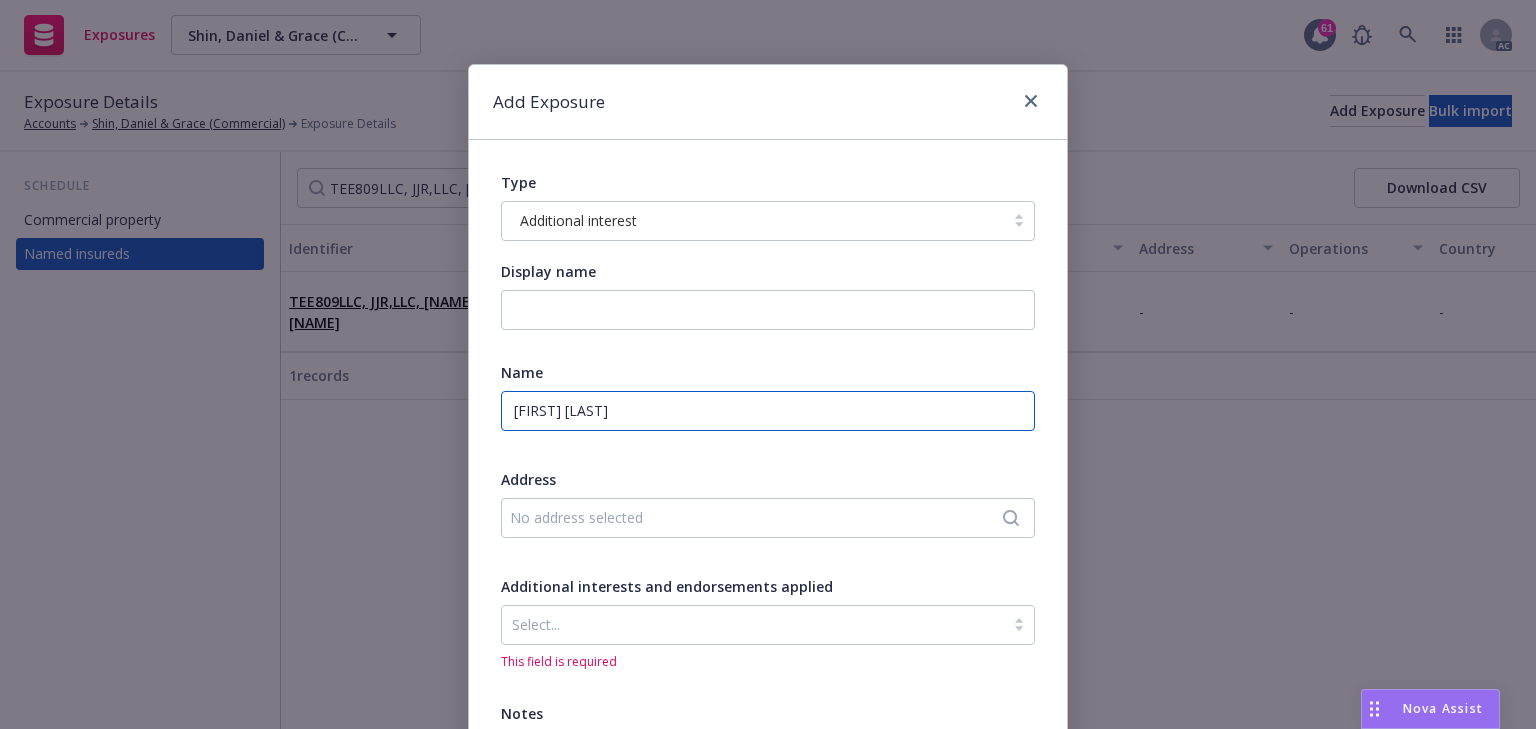 type on "Grace Shin" 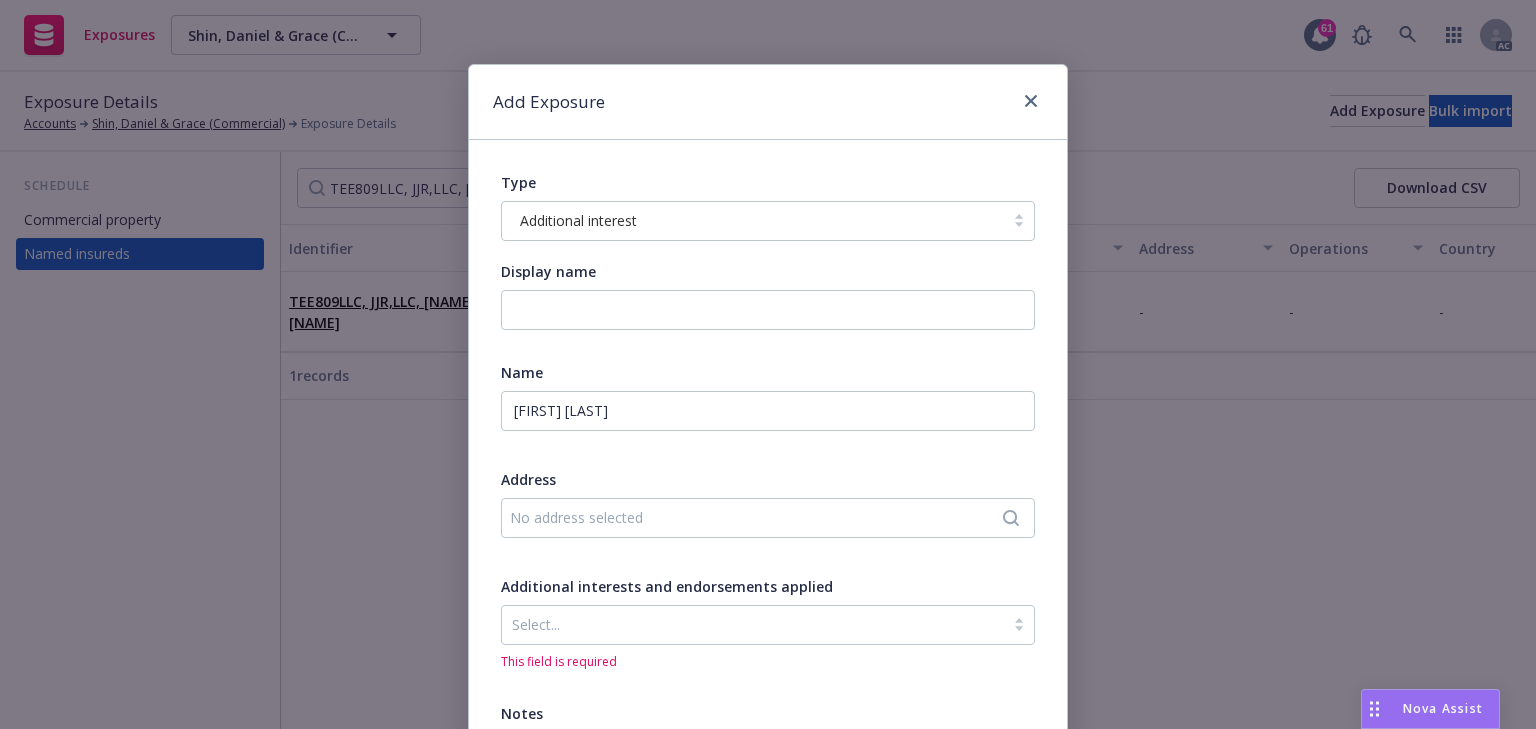click on "No address selected" at bounding box center [758, 517] 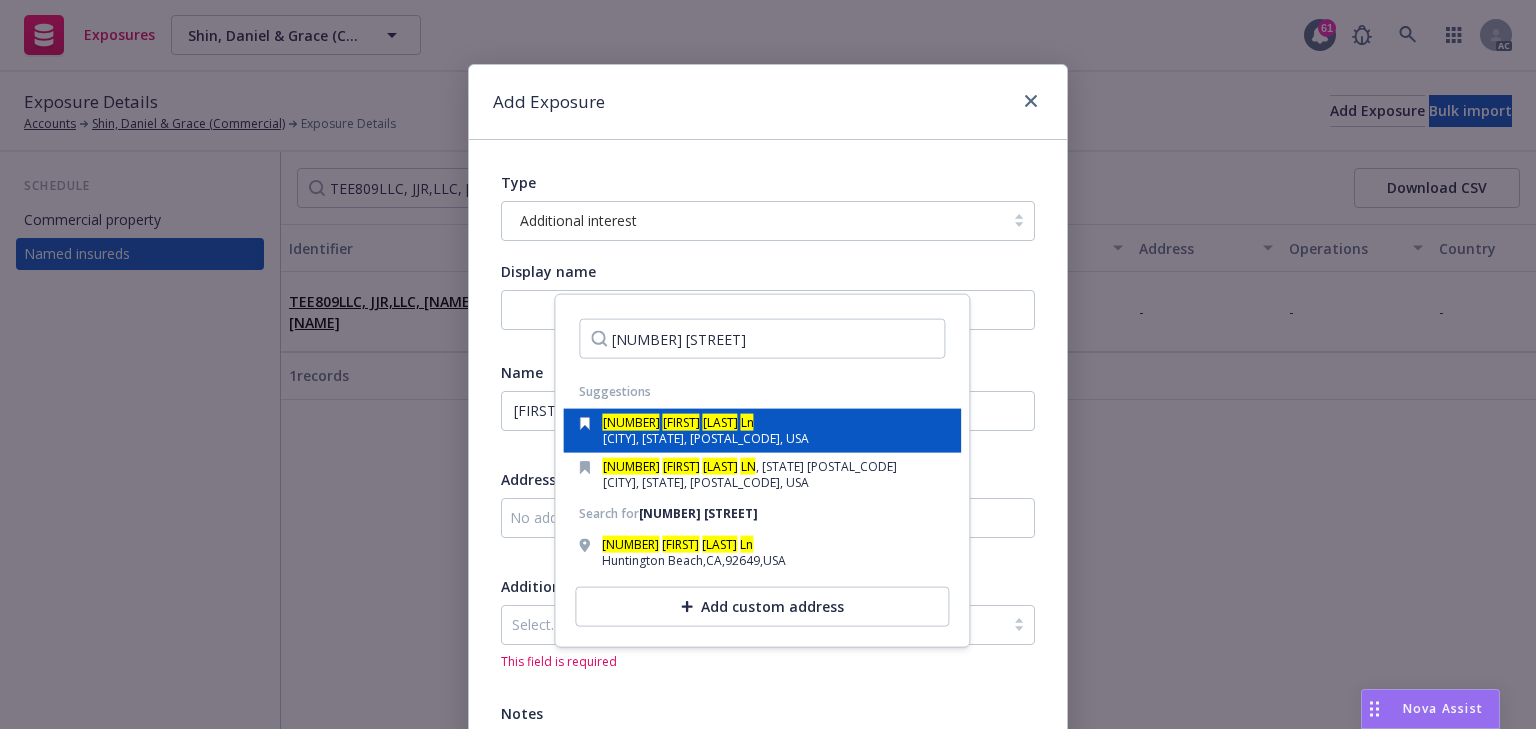type on "17242 Sandra Lee Ln" 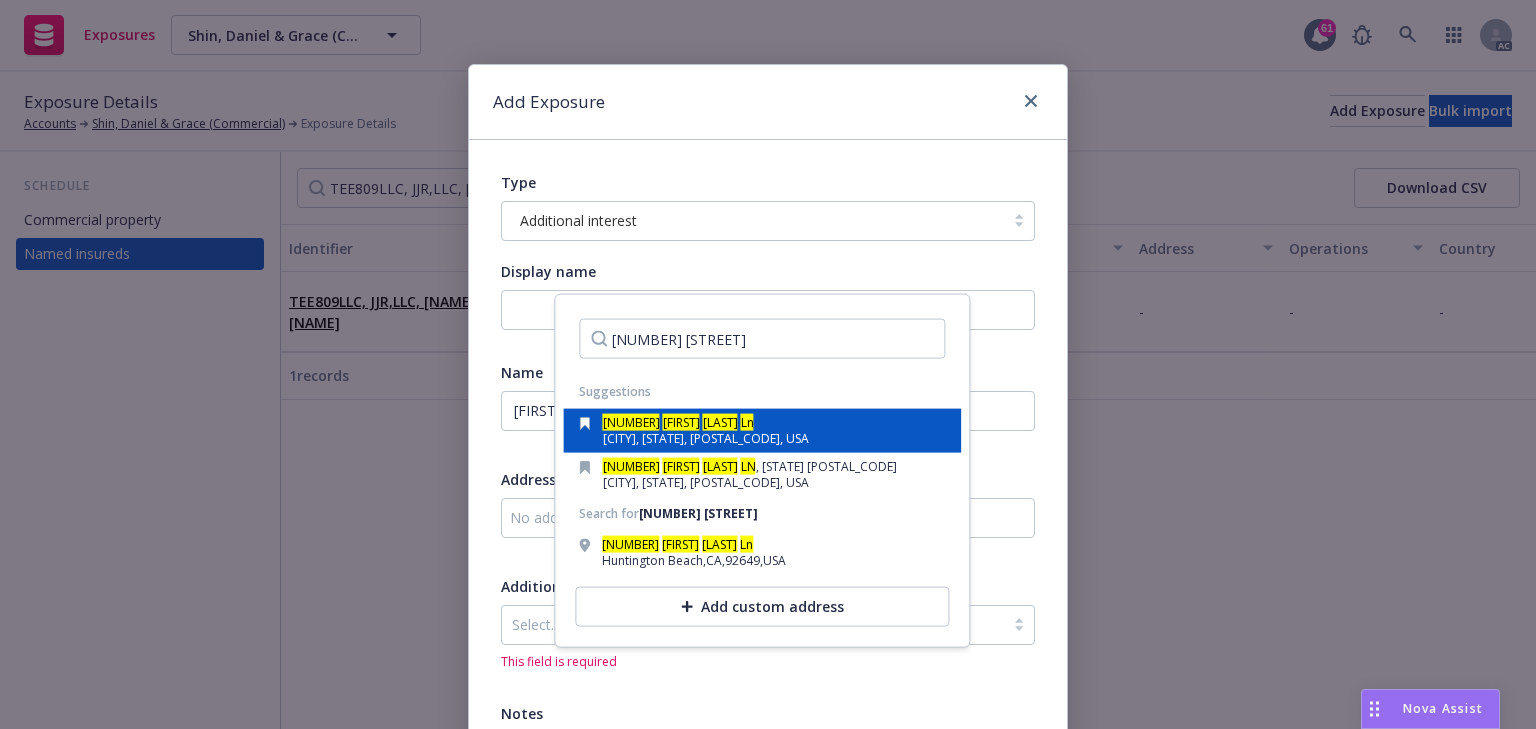 click on "Huntington Beach, CA, 92649, USA" at bounding box center [706, 438] 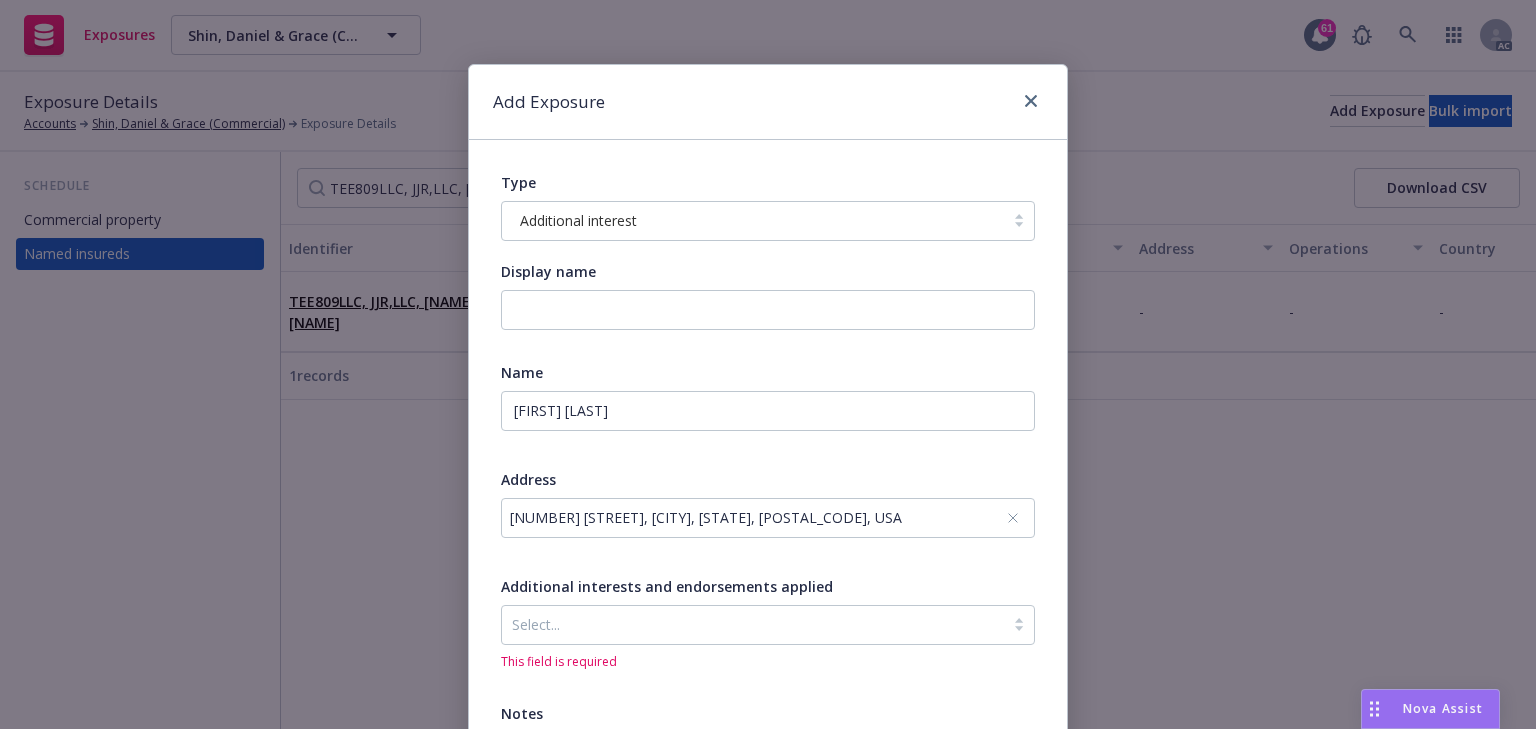 scroll, scrollTop: 225, scrollLeft: 0, axis: vertical 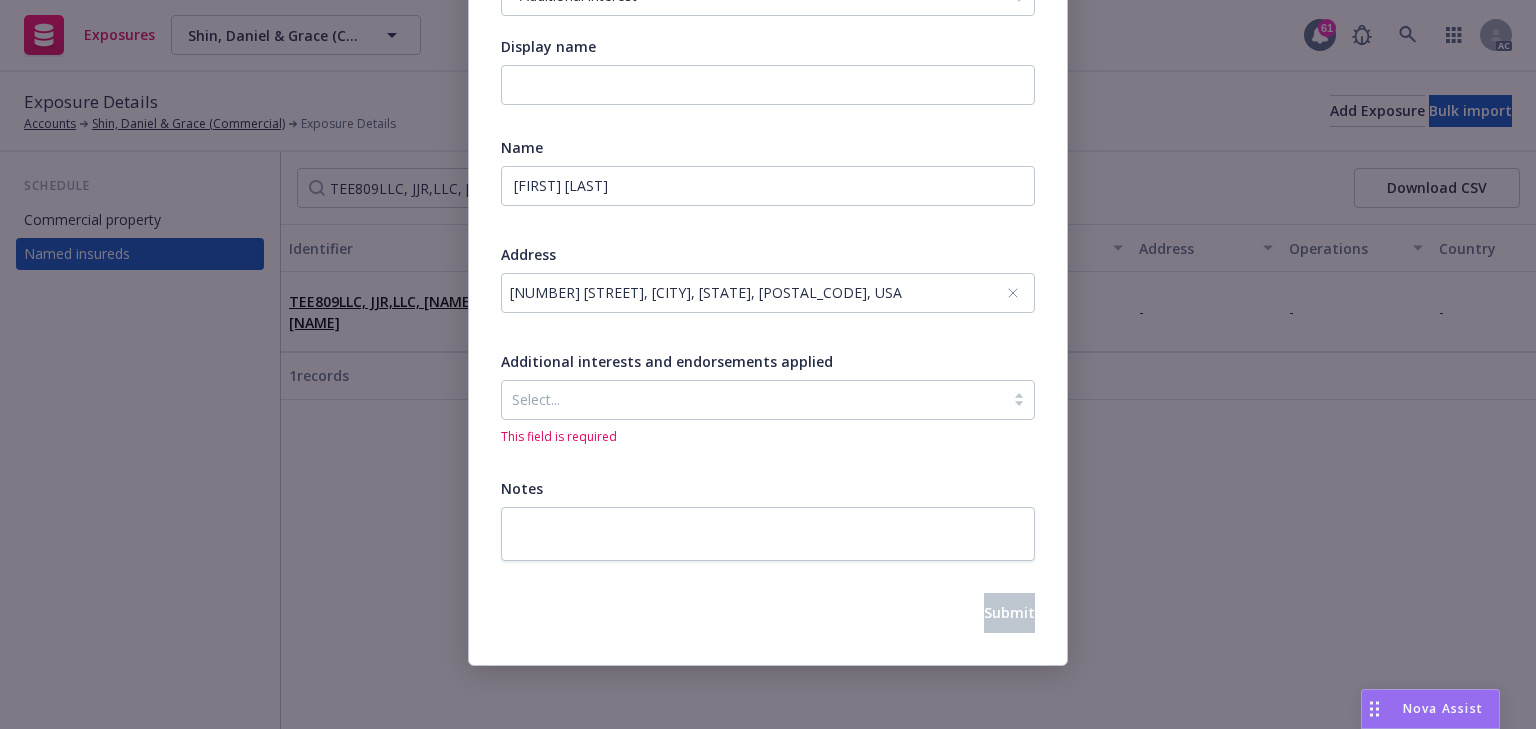 click at bounding box center [753, 400] 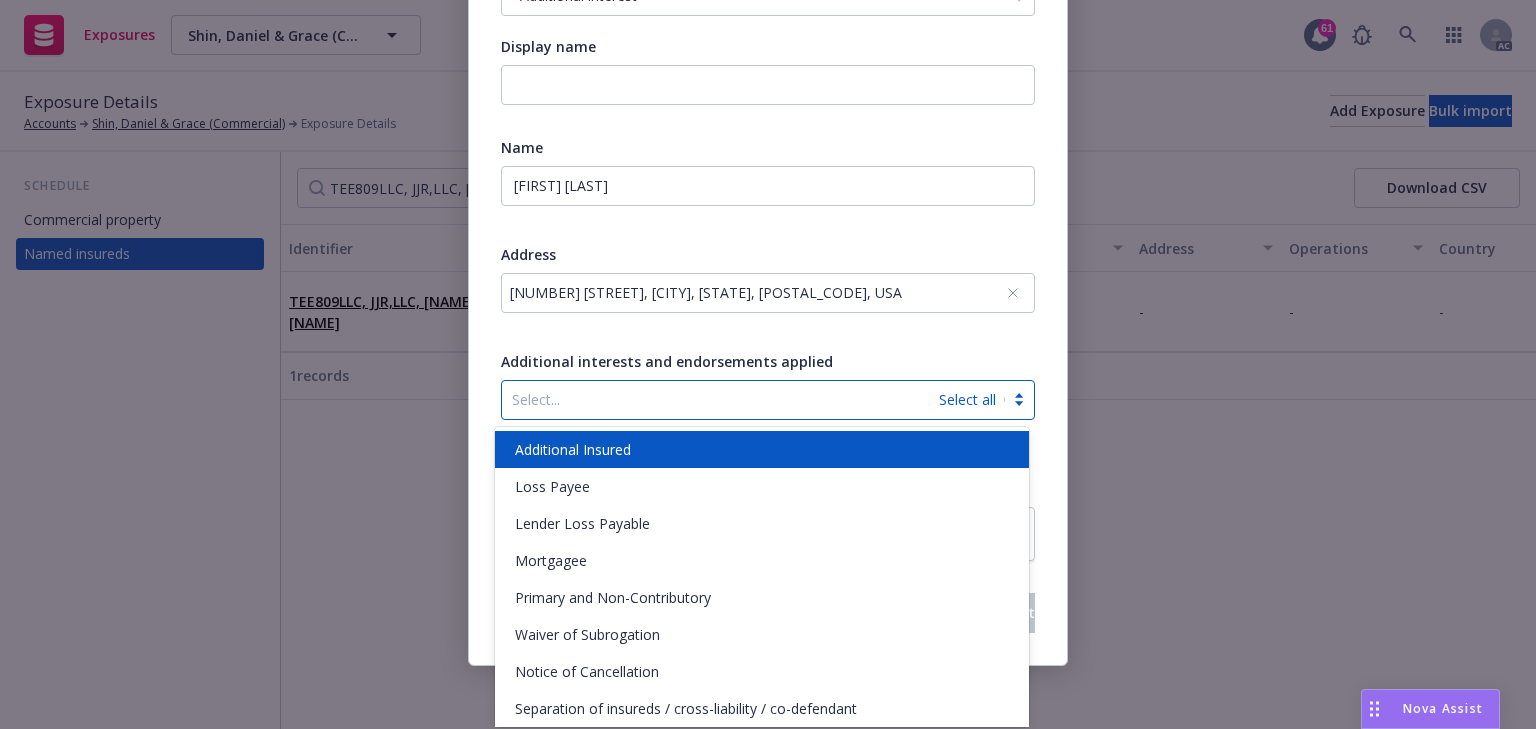 click on "Additional Insured" at bounding box center (573, 449) 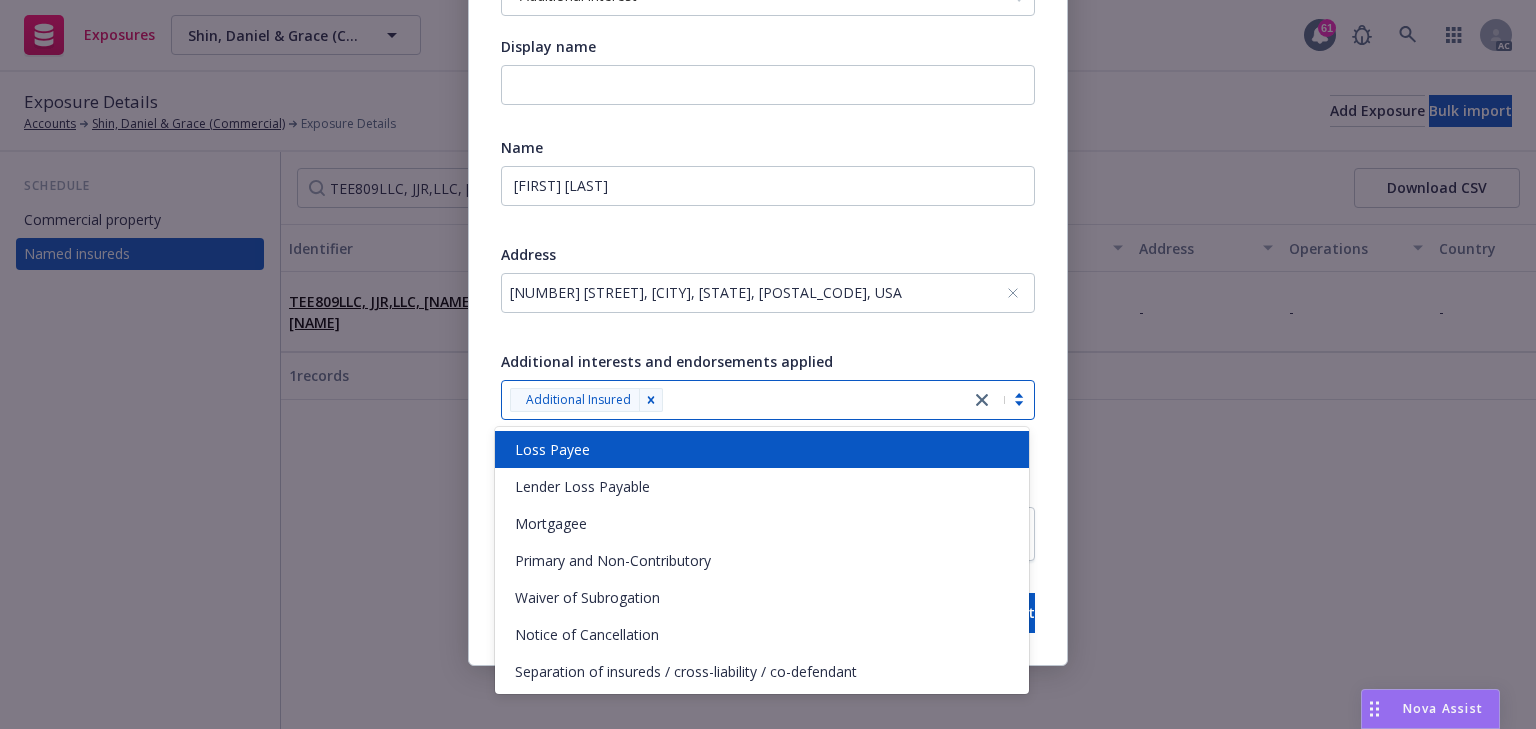 click on "Additional interests and endorsements applied" at bounding box center (768, 361) 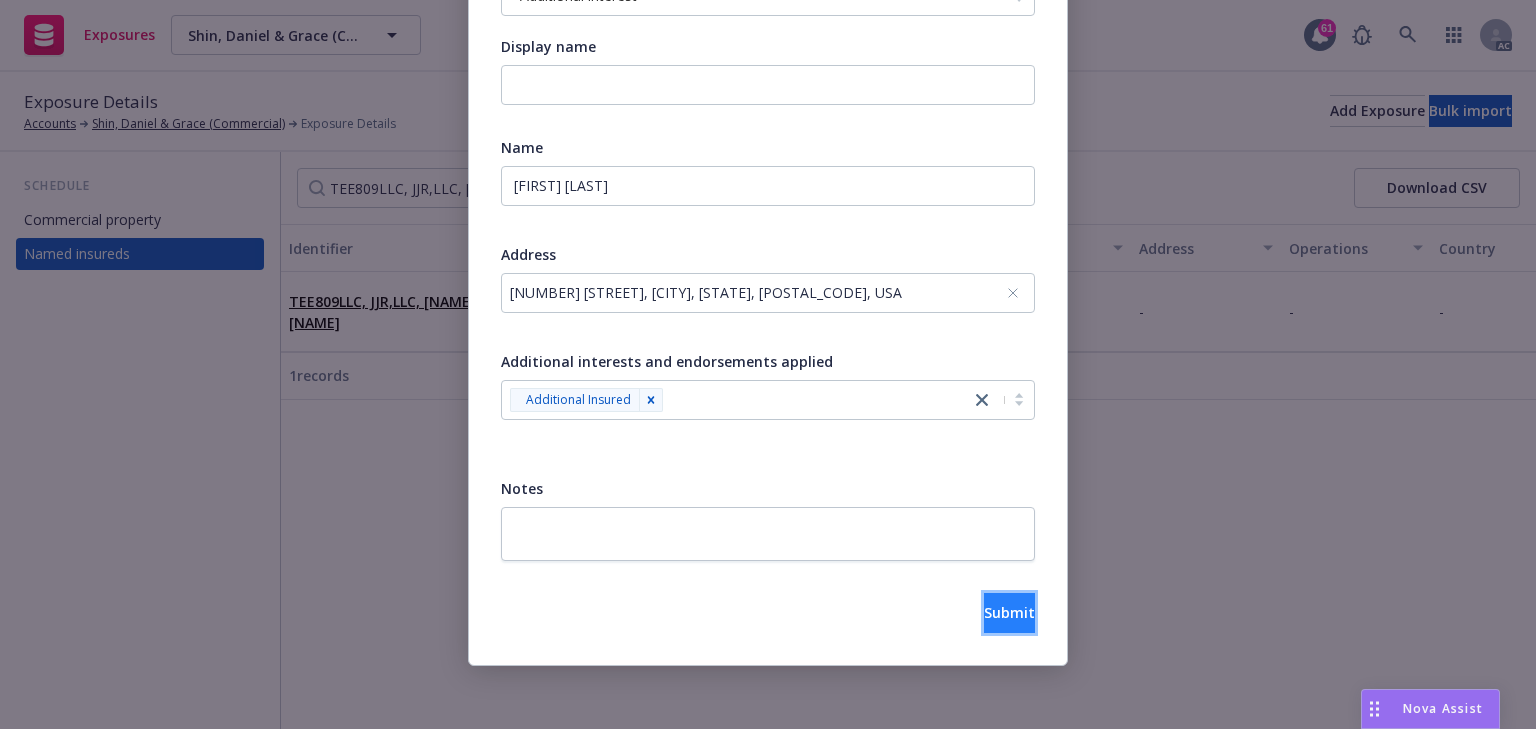 click on "Submit" at bounding box center [1009, 613] 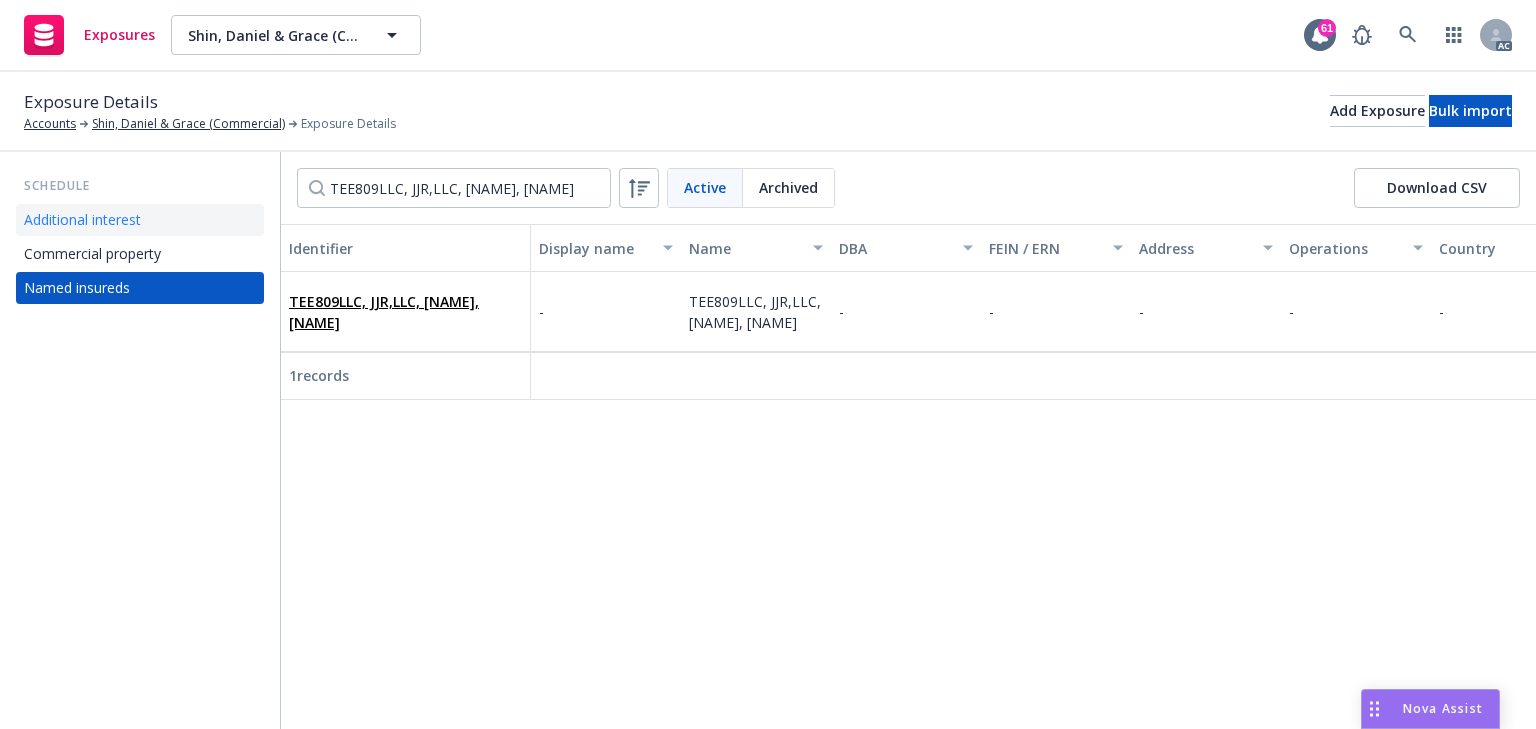click on "Additional interest" at bounding box center (82, 220) 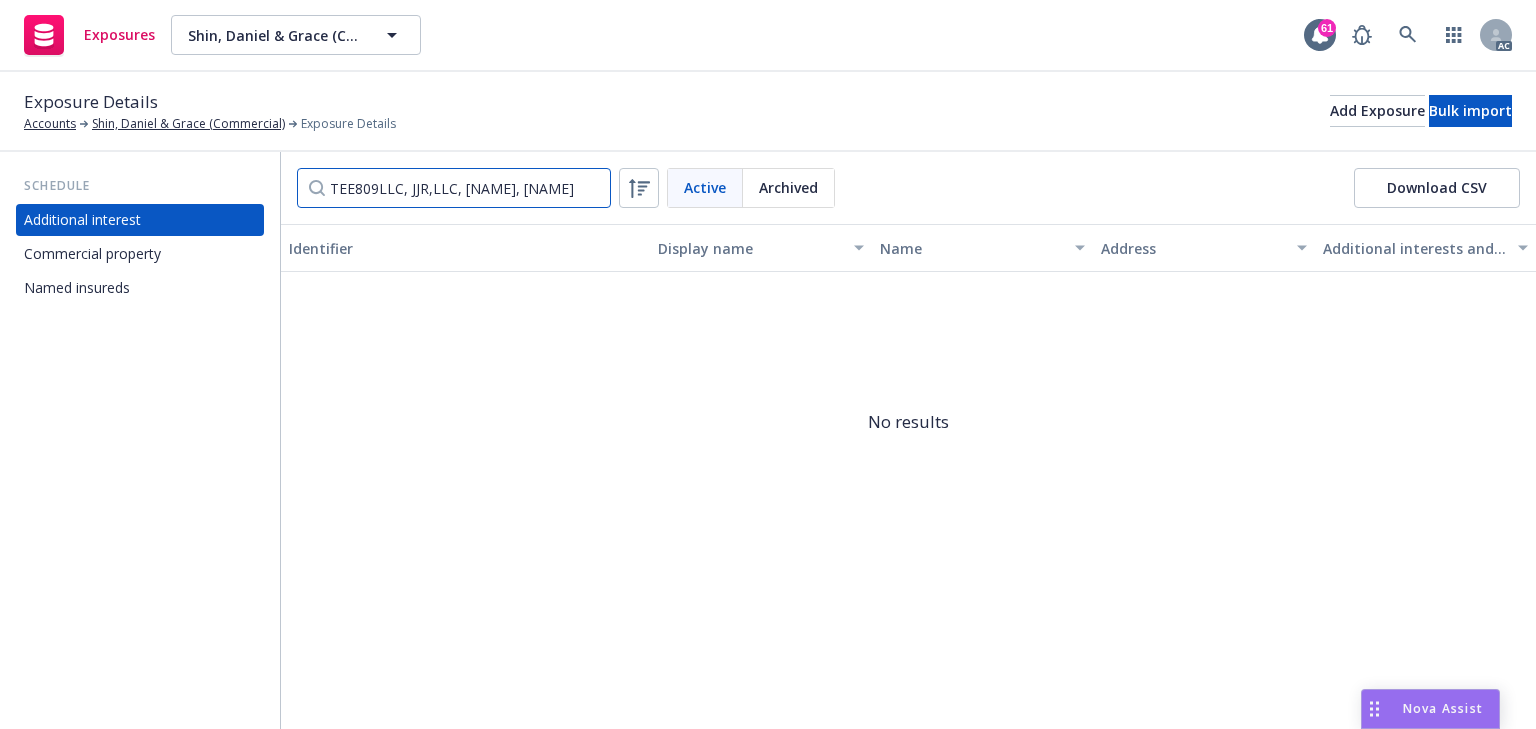 click on "TEE809LLC, JJR,LLC, Jackie Cho, James Cho" at bounding box center (454, 188) 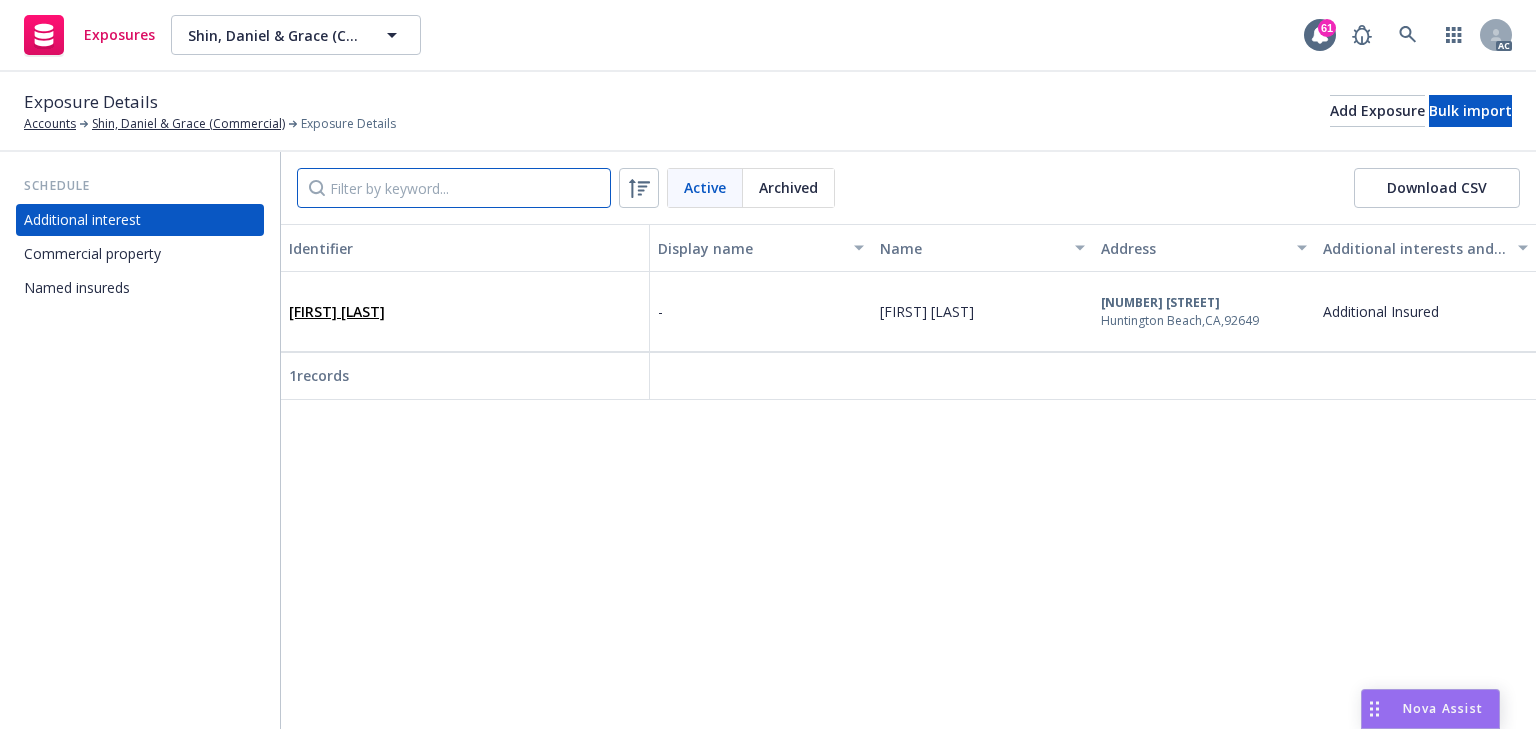 type 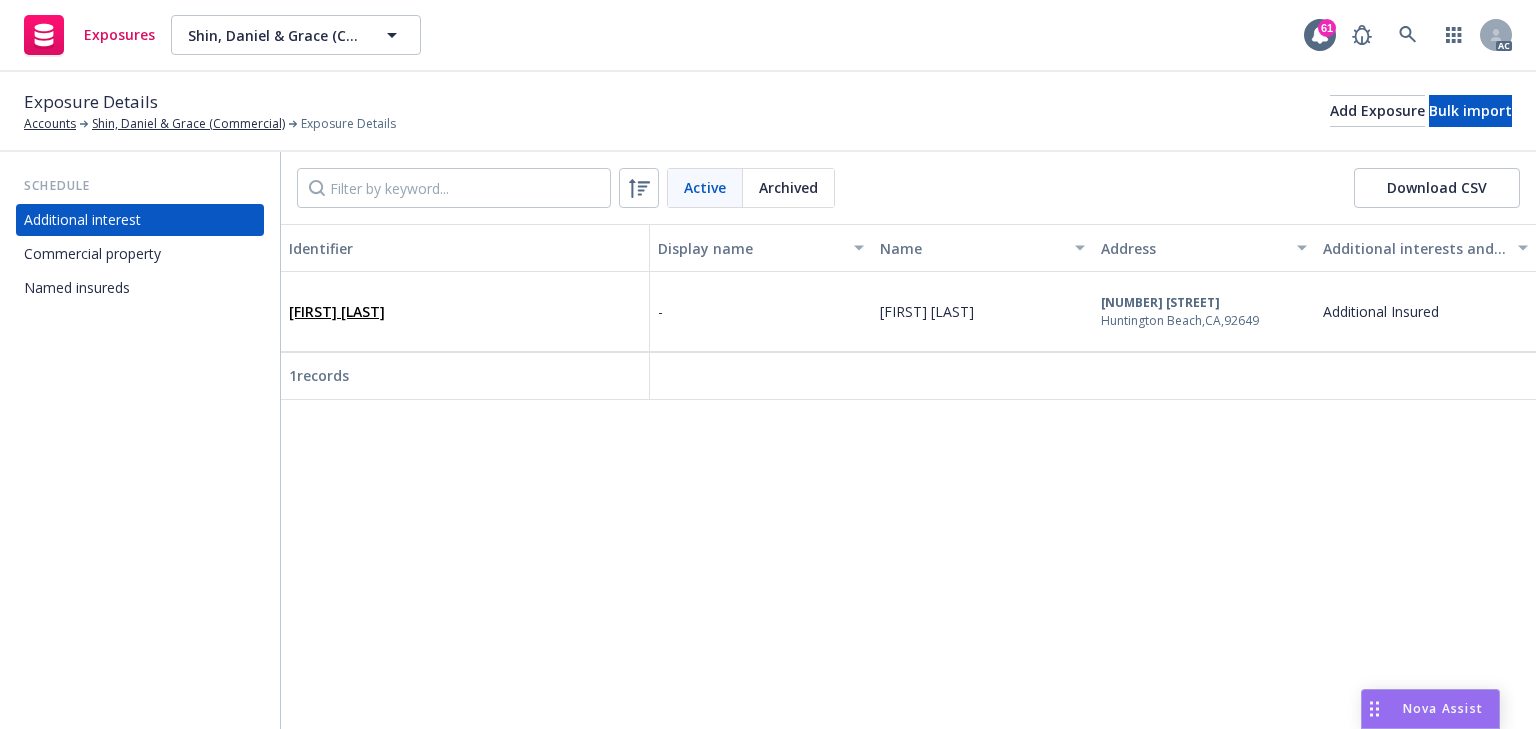 click on "Grace Shin" at bounding box center (465, 311) 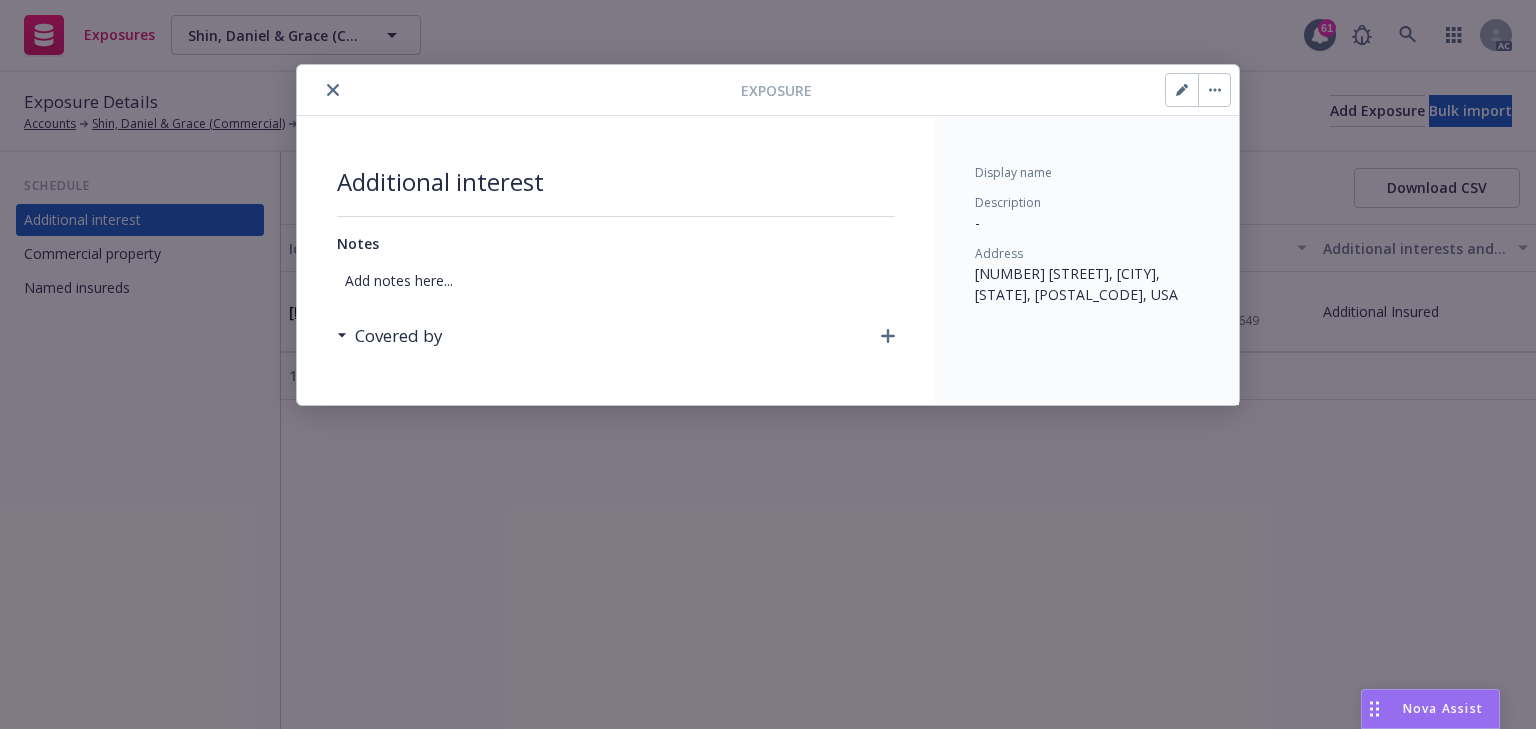click on "Covered by" at bounding box center [390, 336] 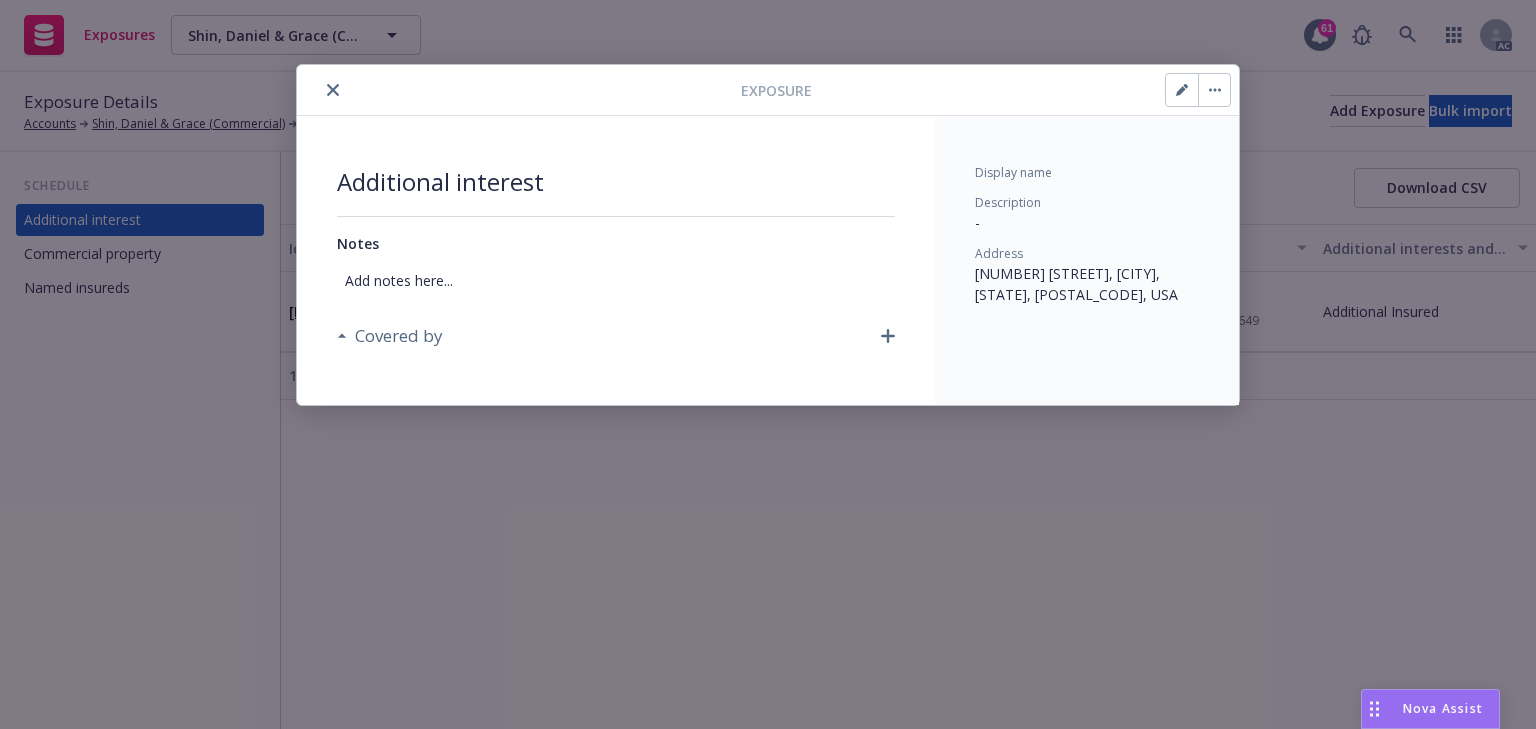 click on "Covered by" at bounding box center [616, 336] 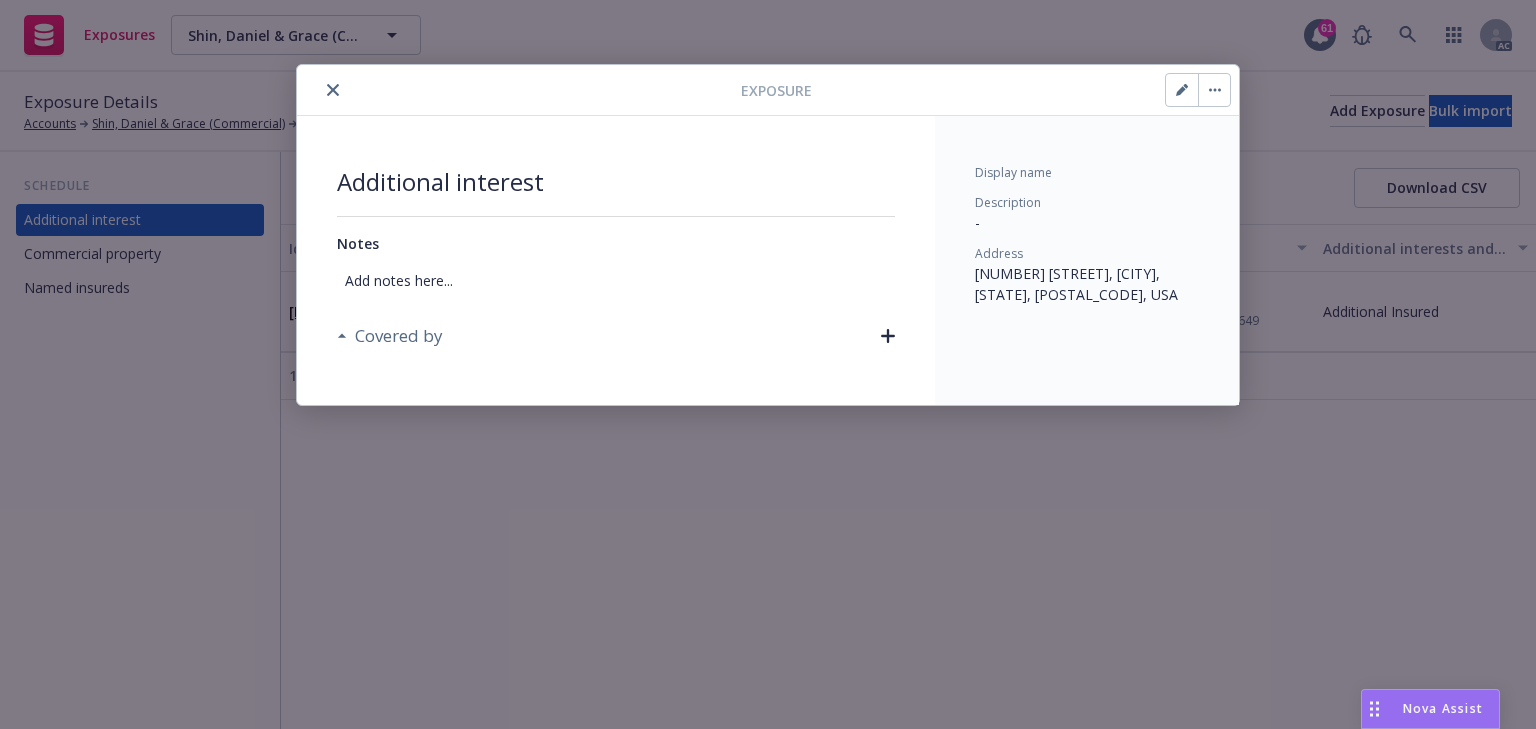 click 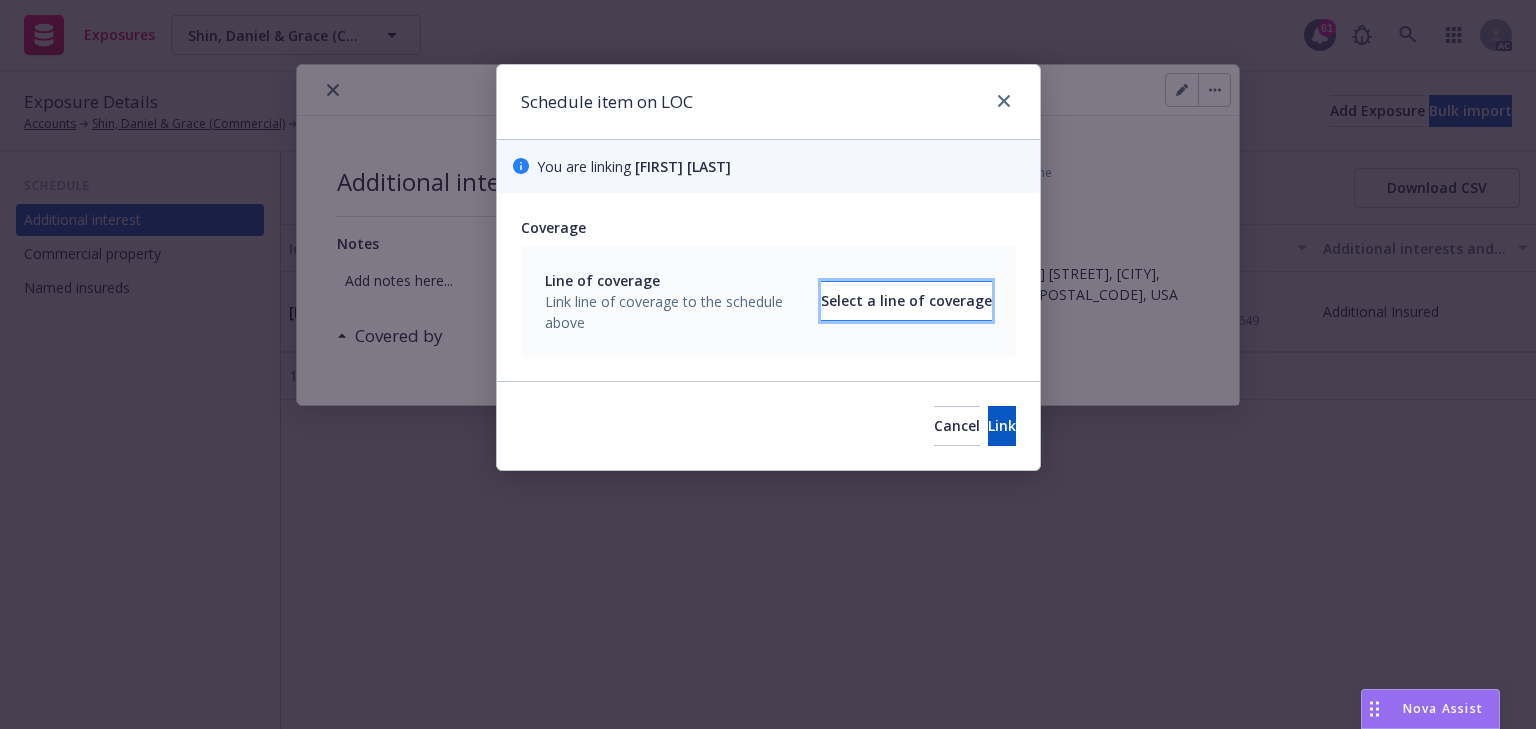 click on "Select a line of coverage" at bounding box center [906, 301] 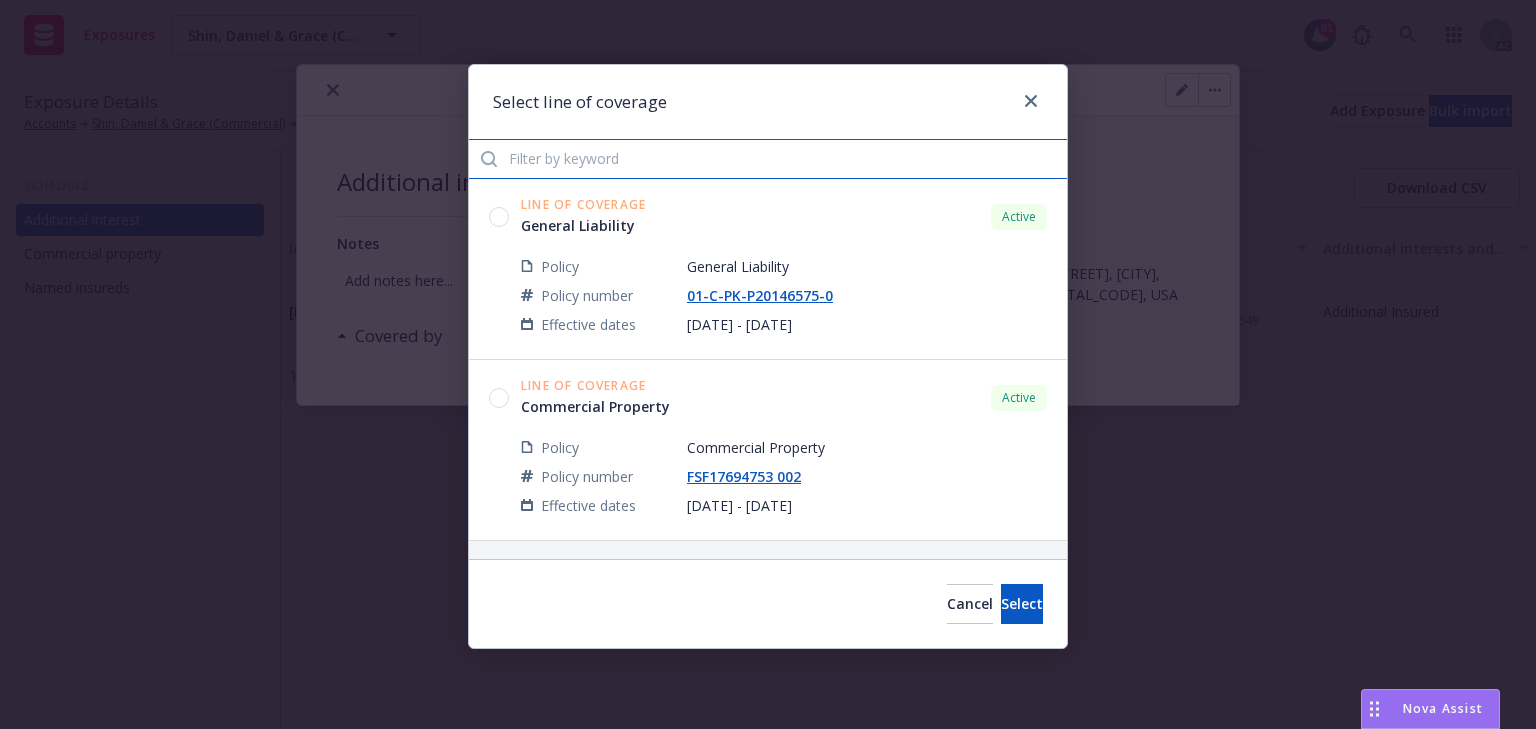 drag, startPoint x: 657, startPoint y: 162, endPoint x: 627, endPoint y: 168, distance: 30.594116 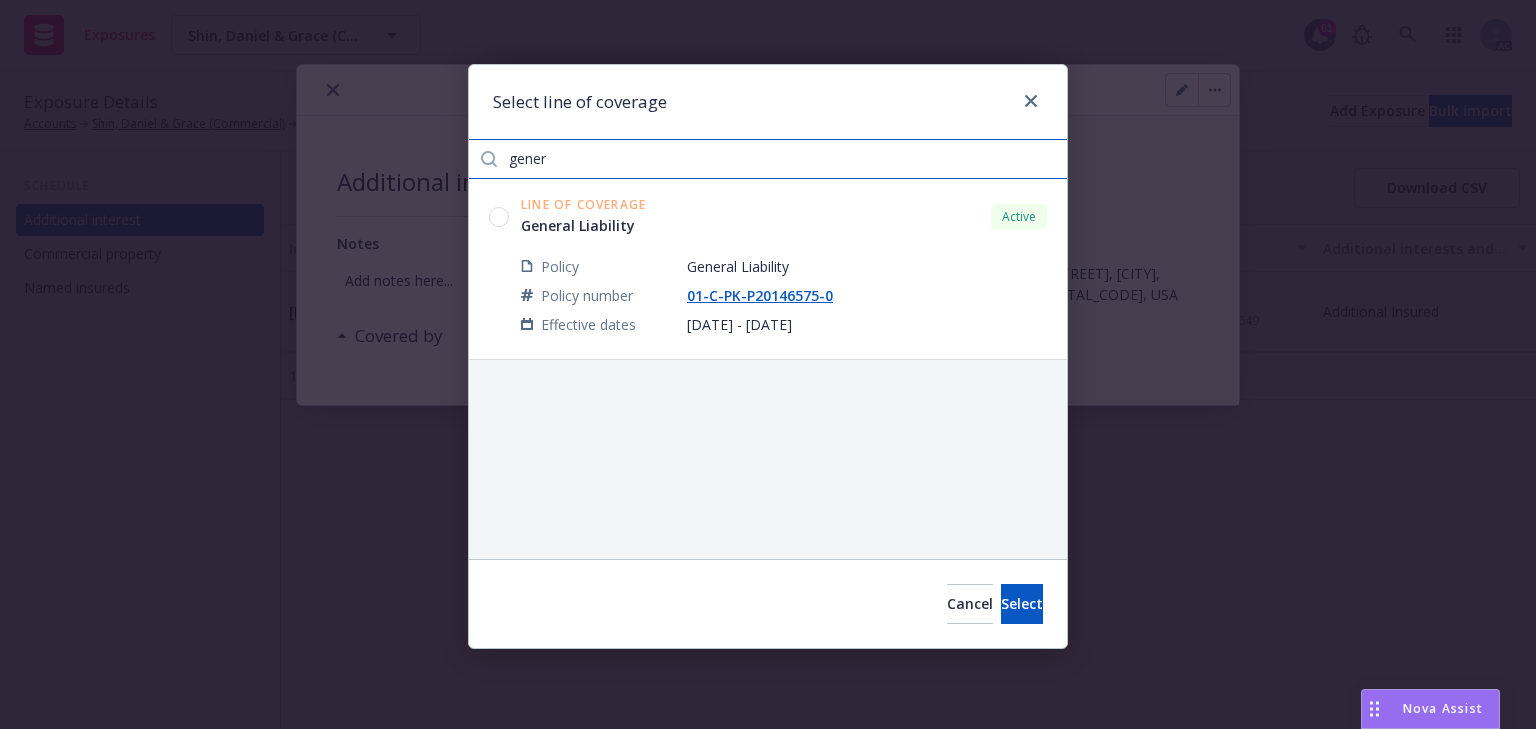 type on "gener" 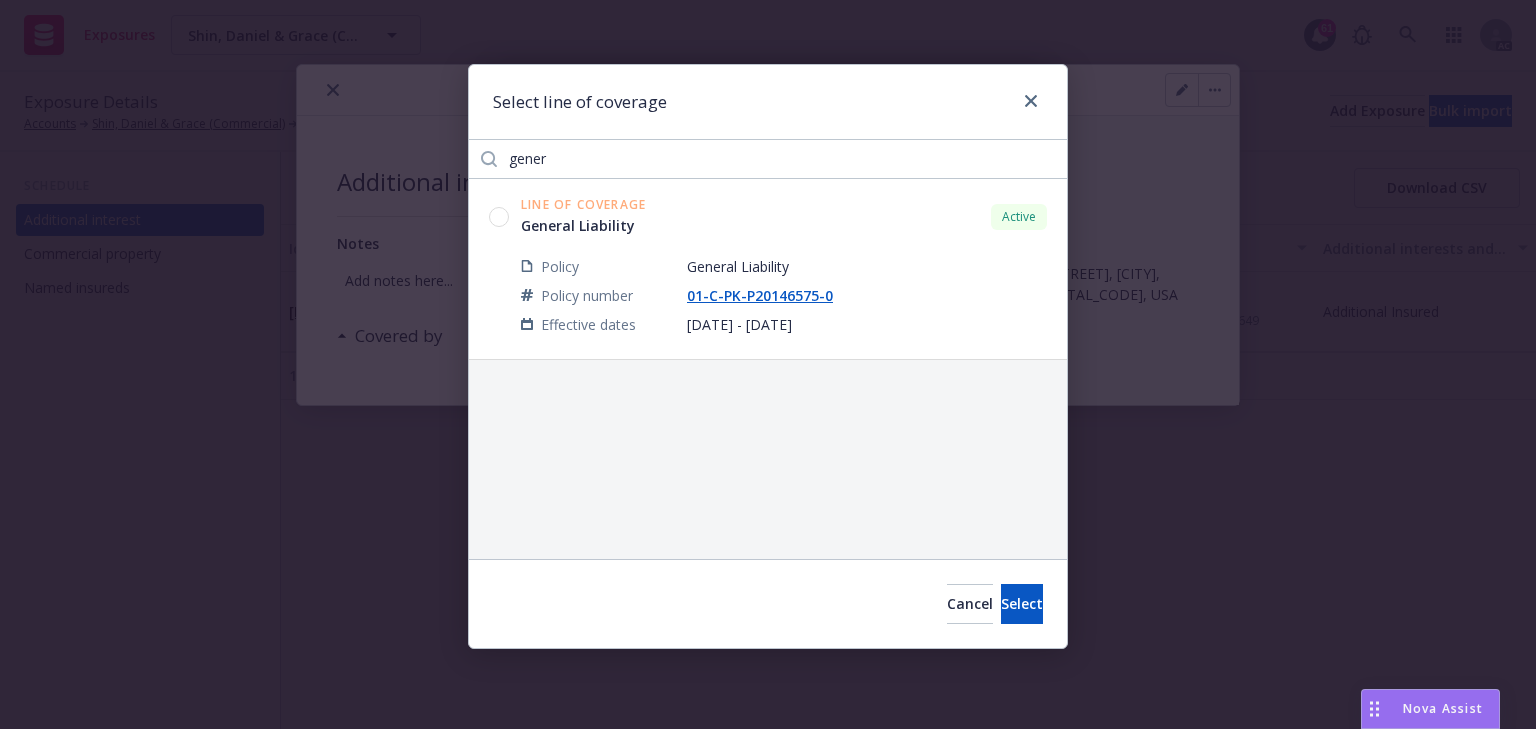 click 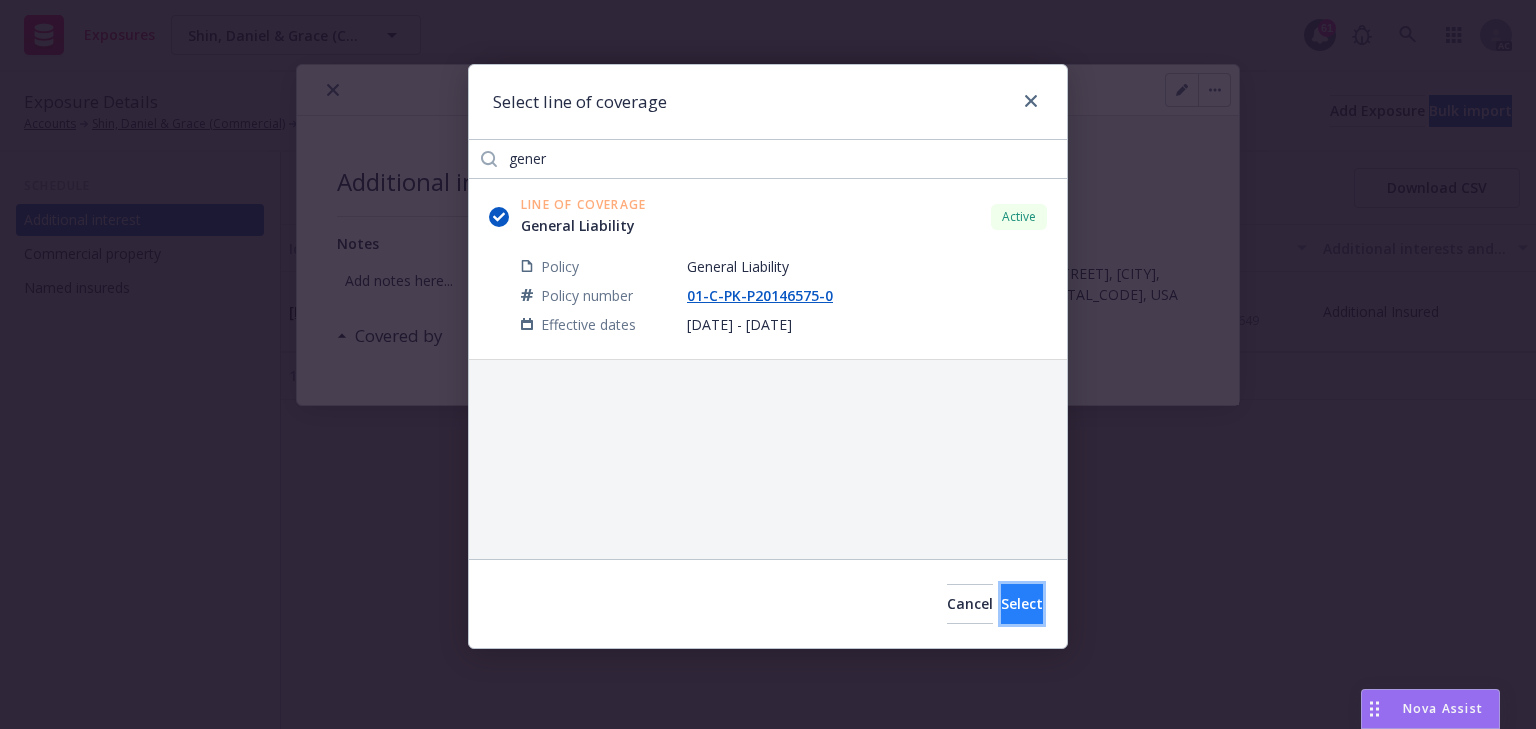click on "Select" at bounding box center [1022, 603] 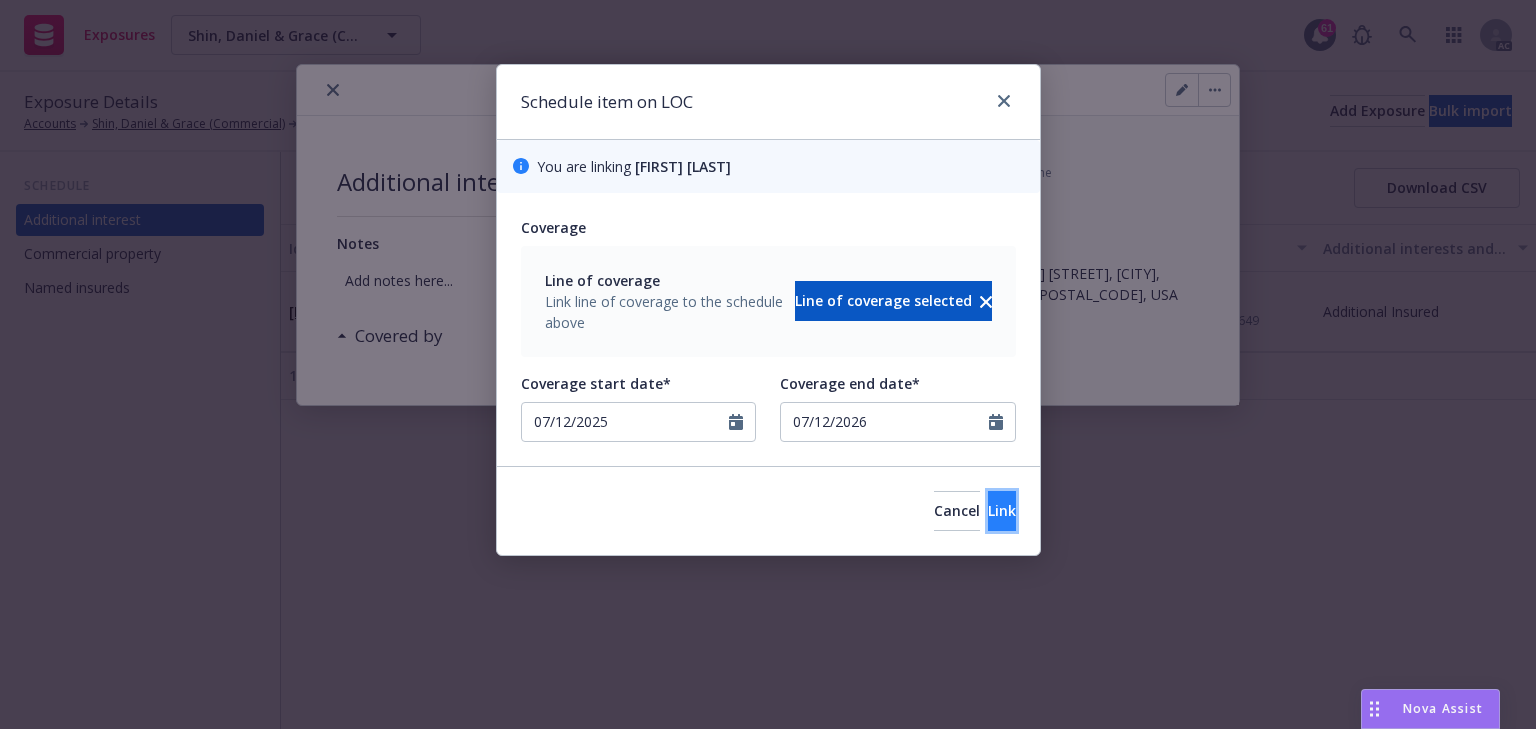 click on "Link" at bounding box center [1002, 510] 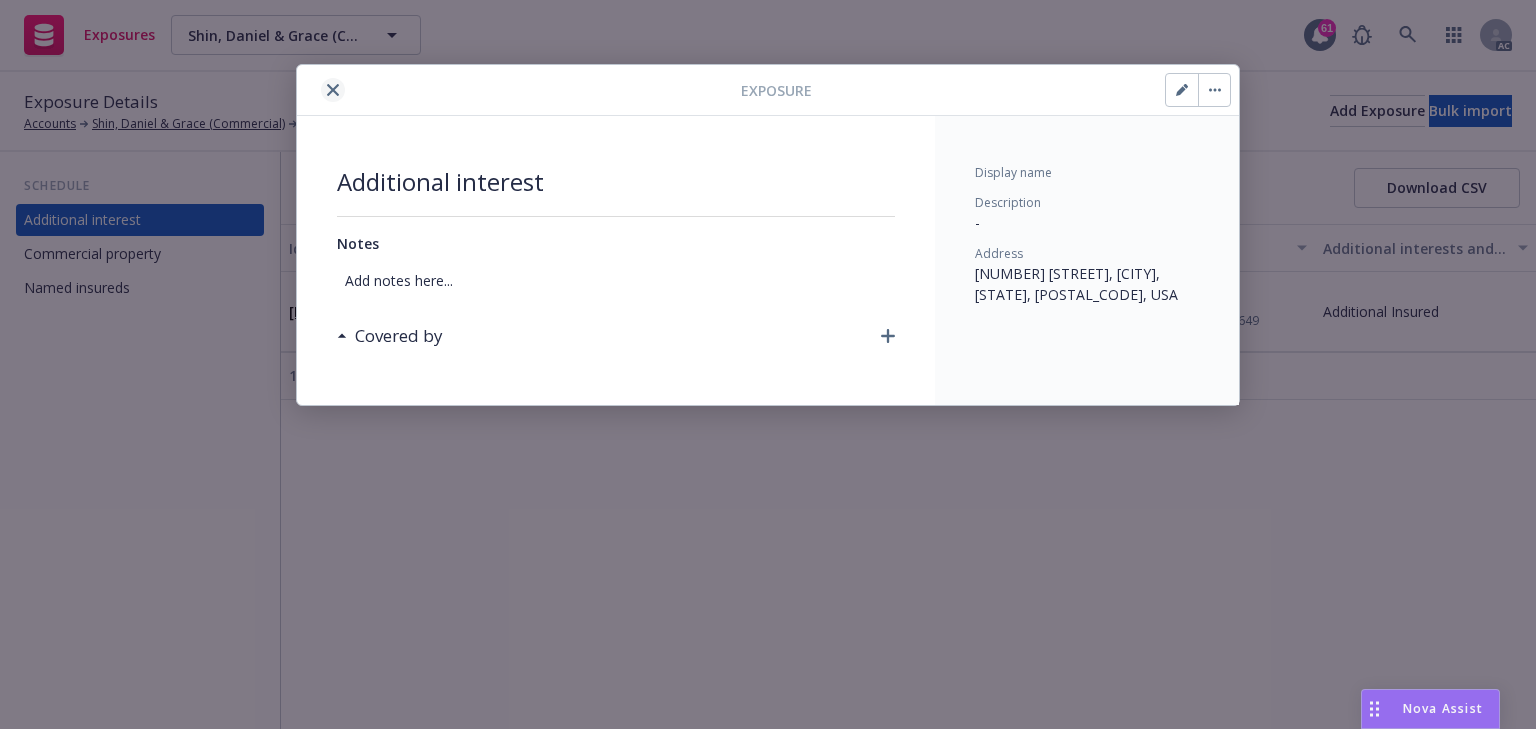 click 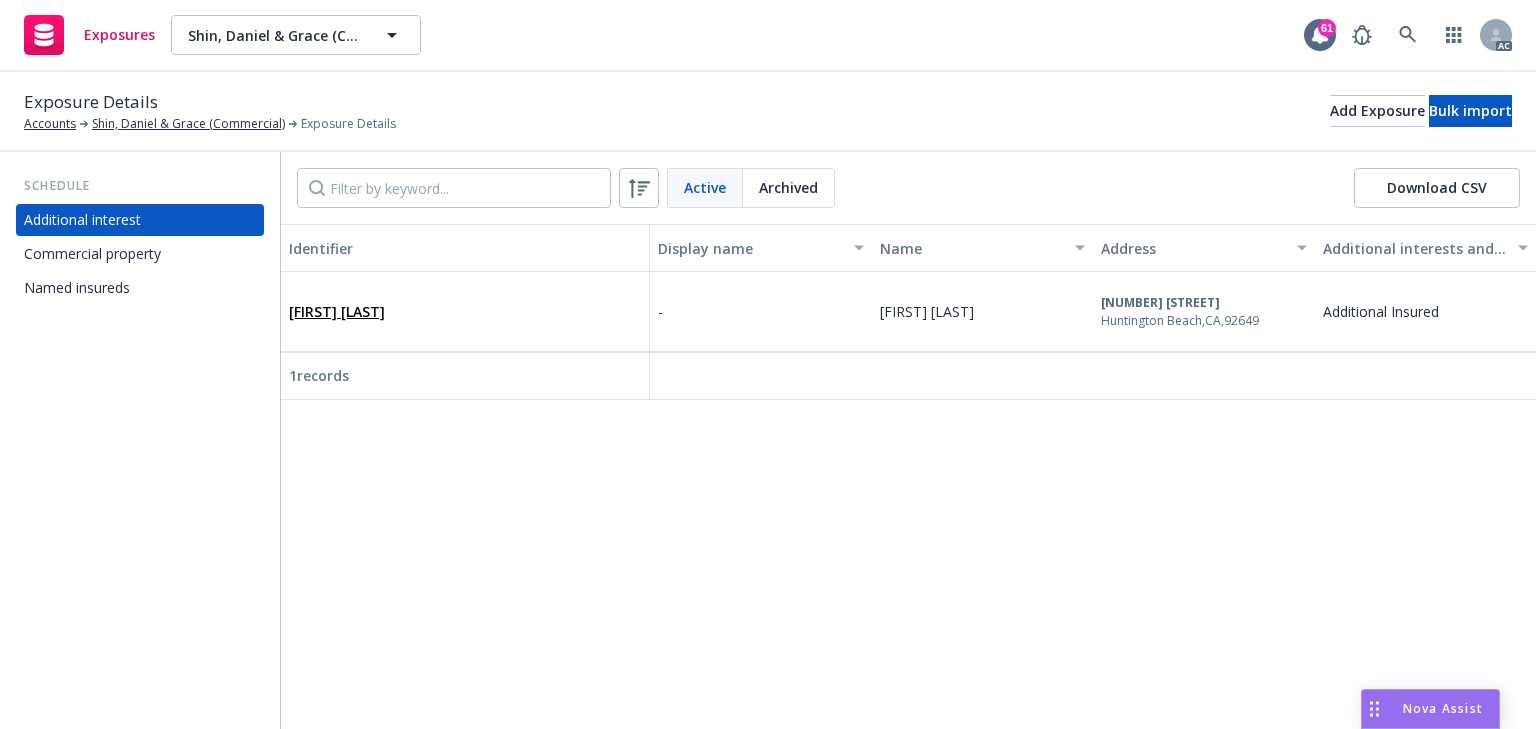 click on "Grace Shin" at bounding box center [465, 312] 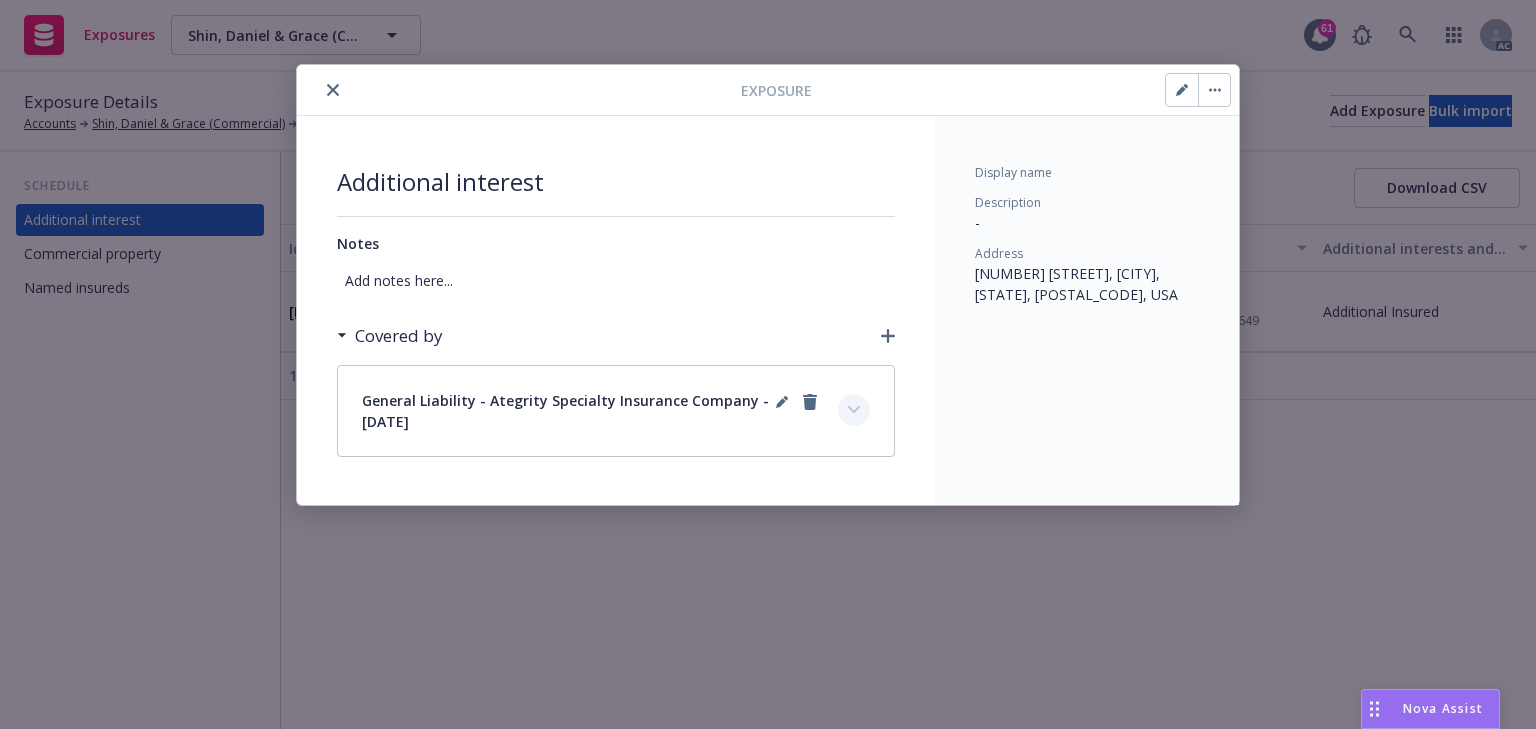 click at bounding box center (854, 410) 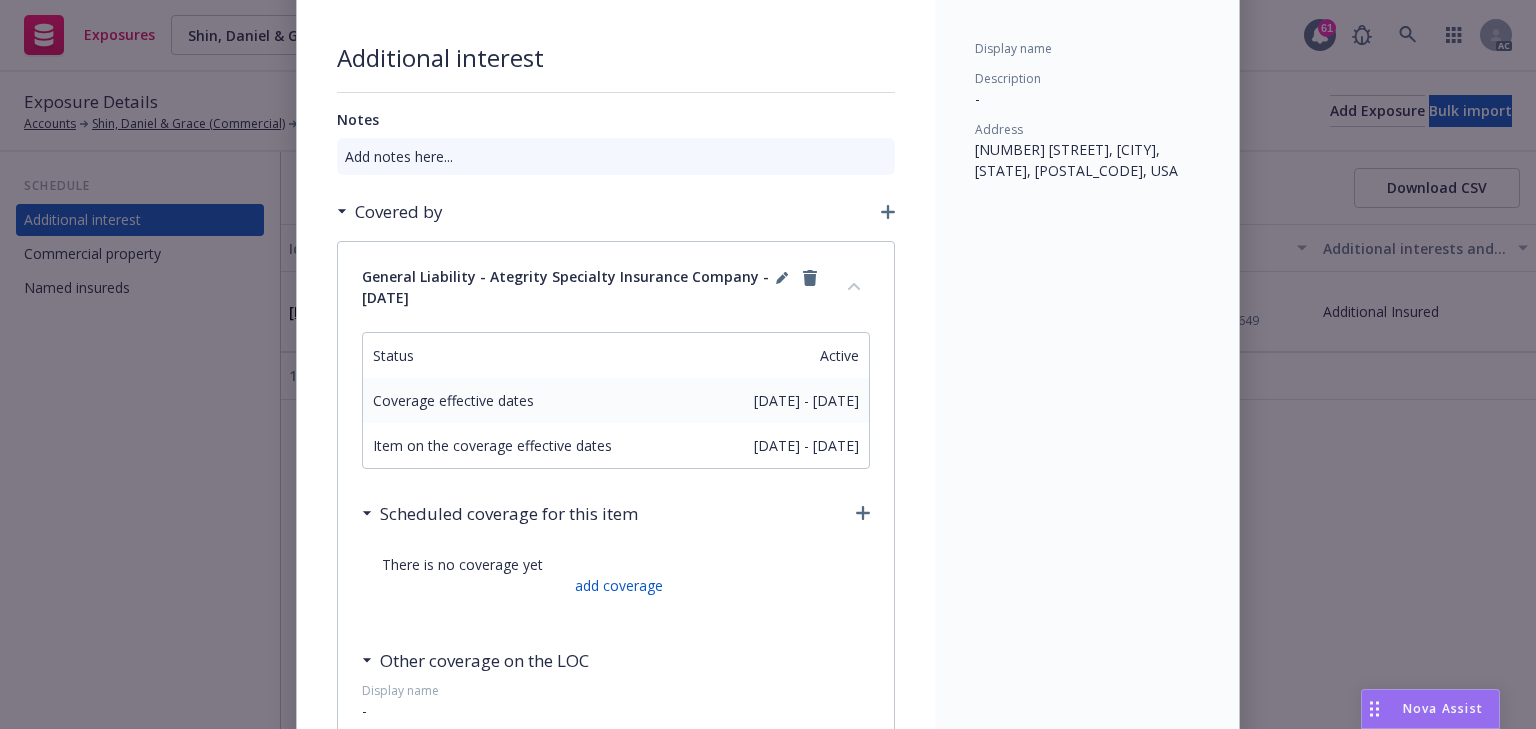 scroll, scrollTop: 0, scrollLeft: 0, axis: both 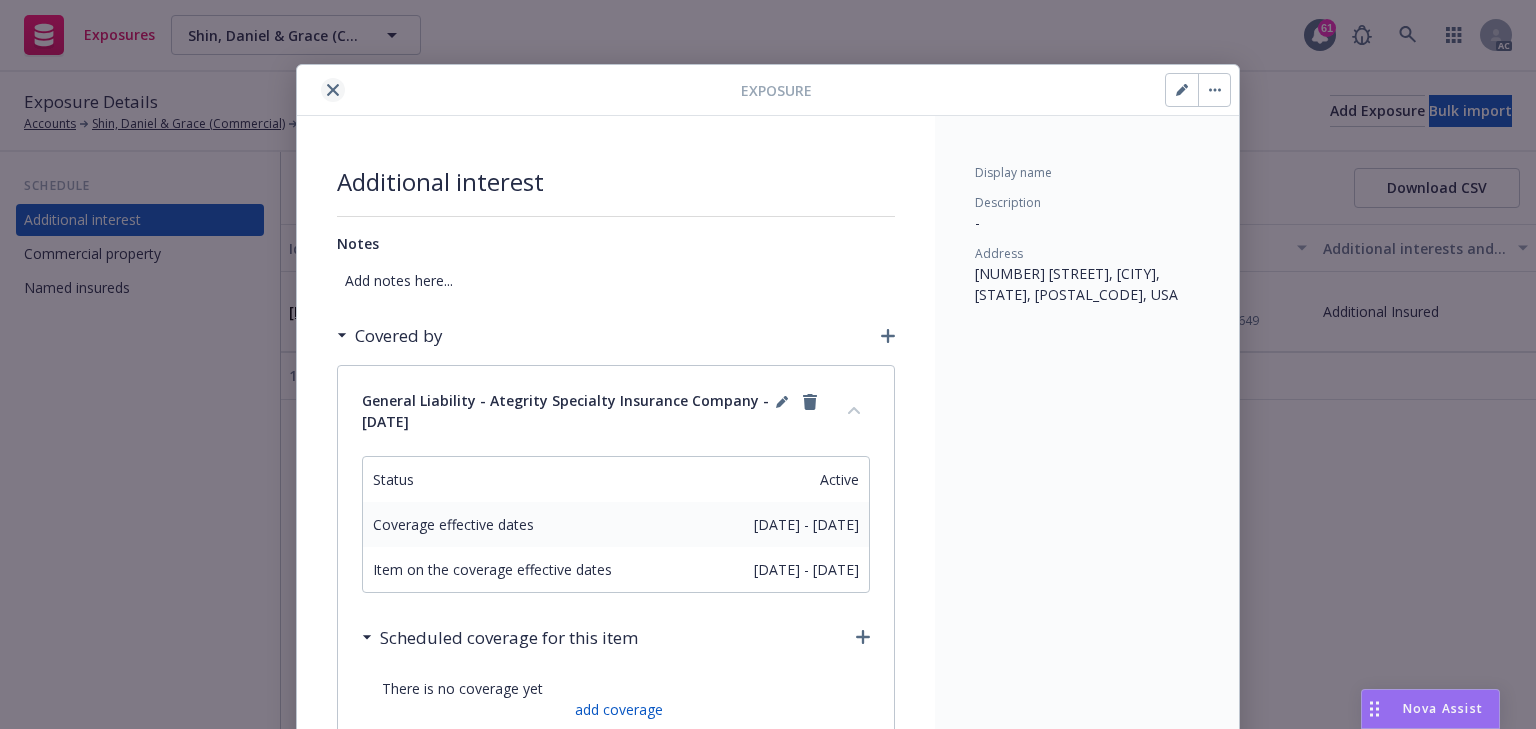 click 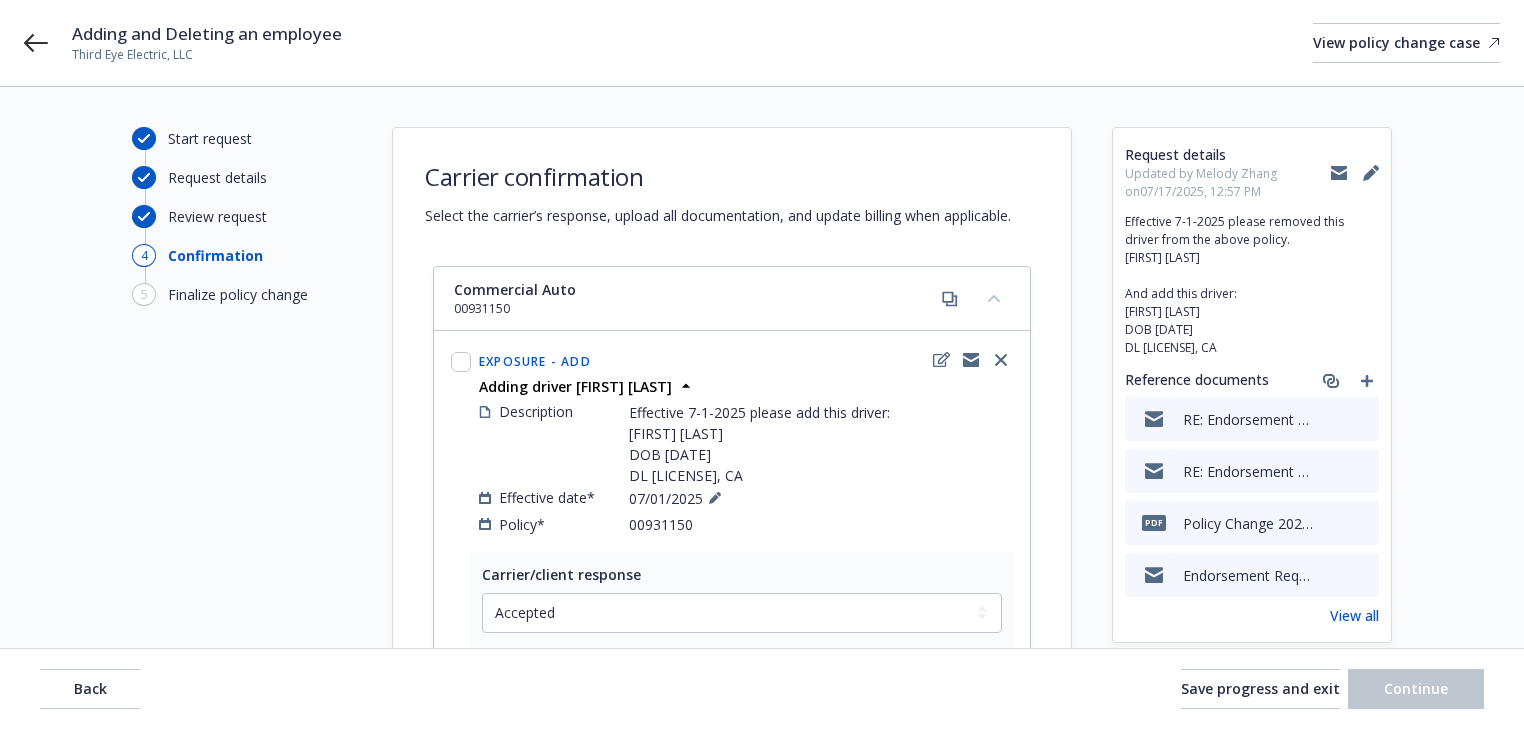 select on "ACCEPTED" 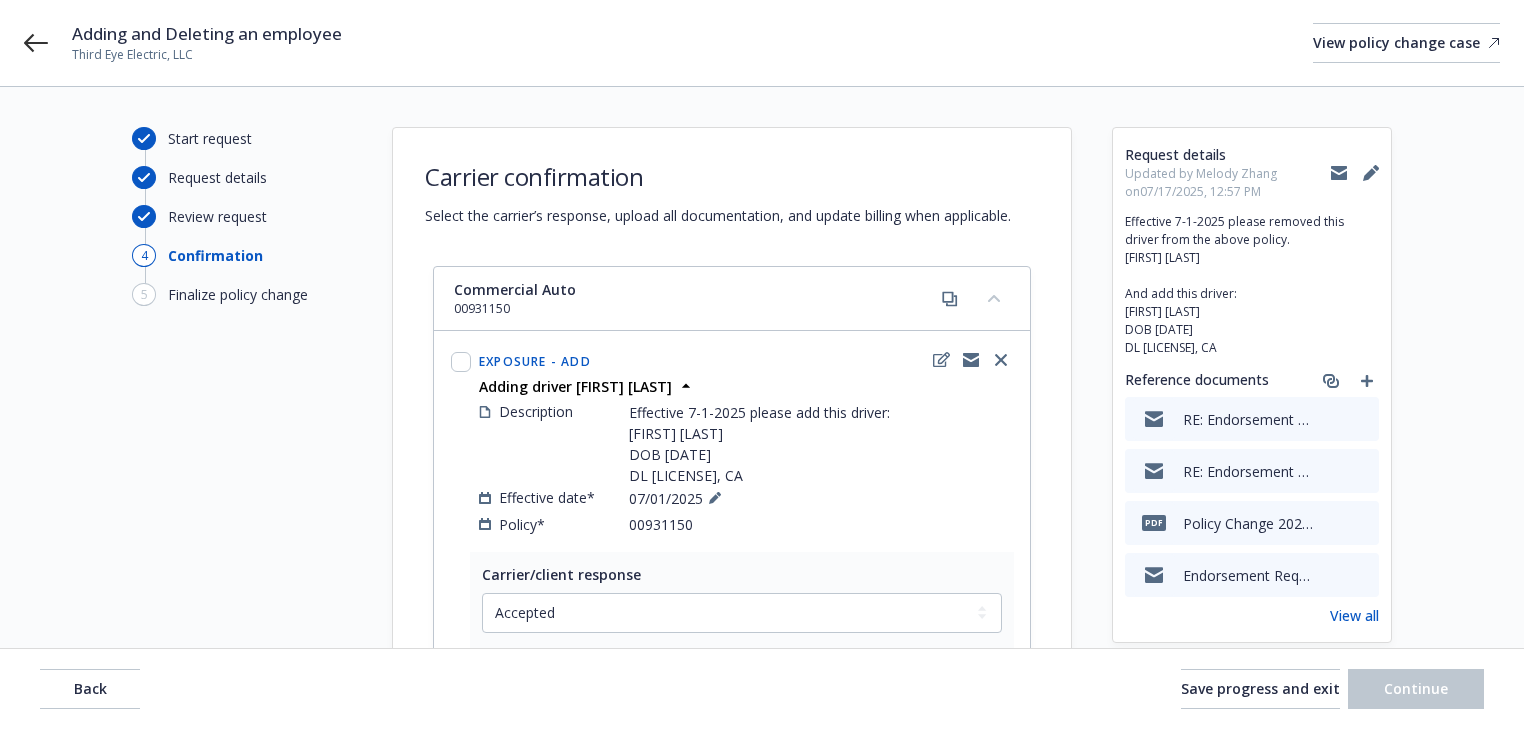 scroll, scrollTop: 0, scrollLeft: 0, axis: both 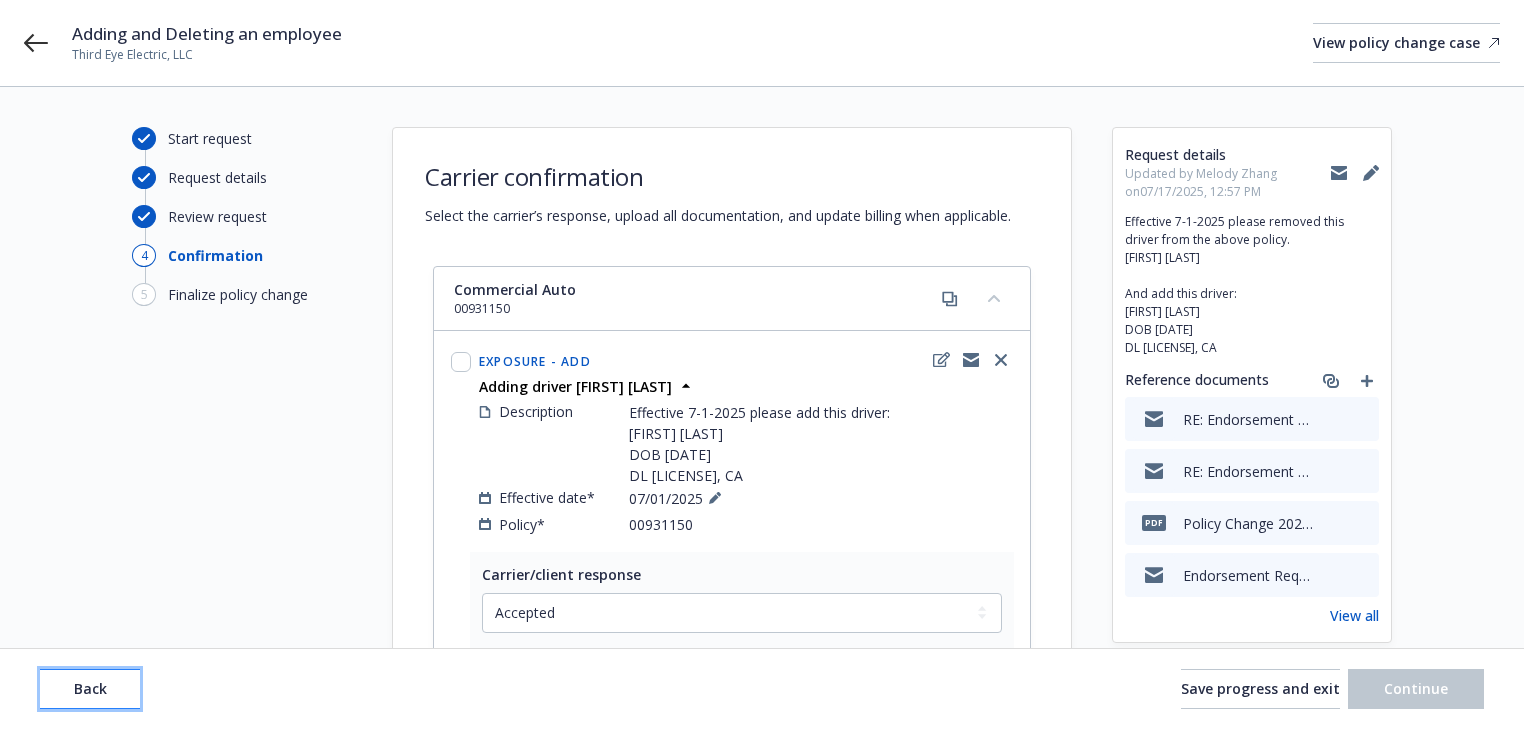 click on "Back" at bounding box center [90, 689] 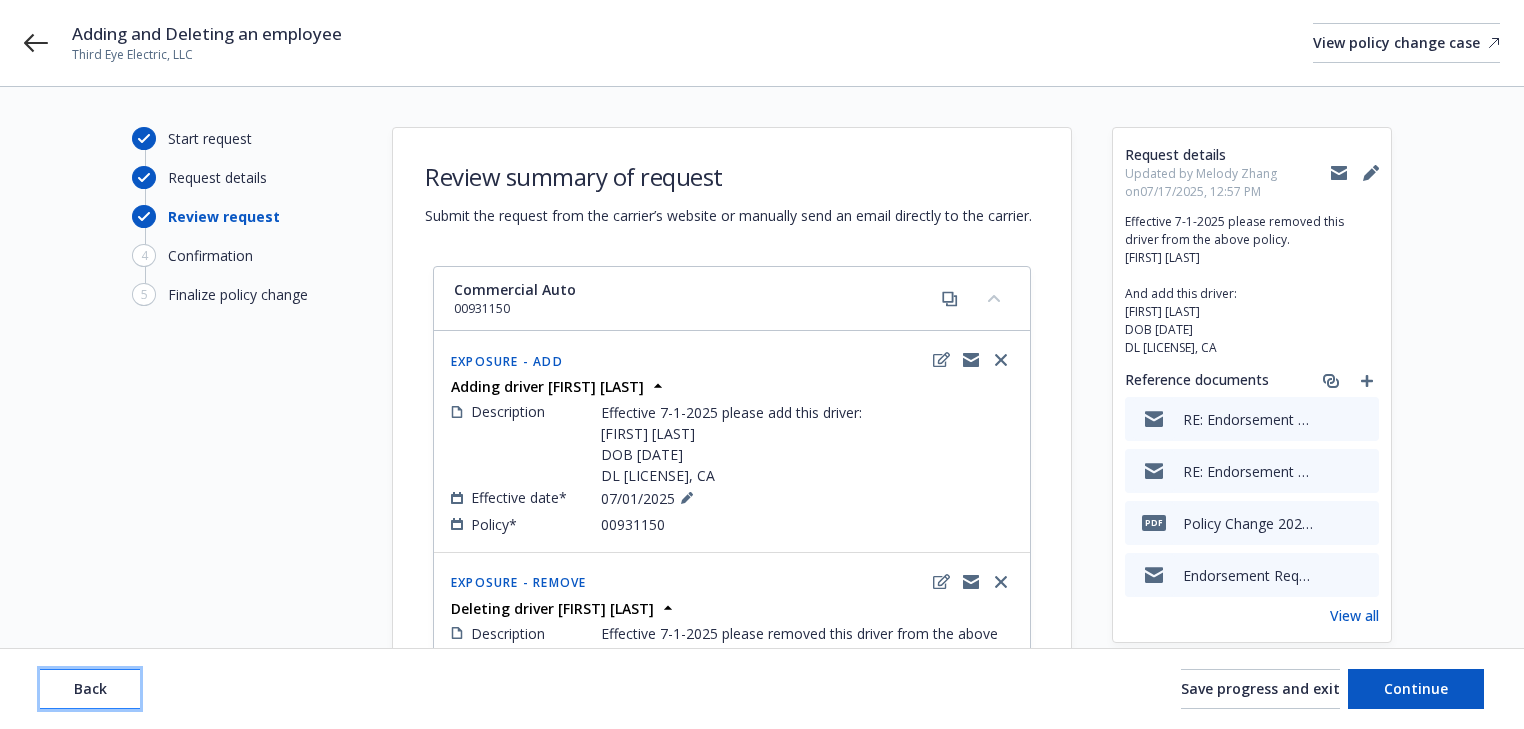 click on "Back" at bounding box center (90, 689) 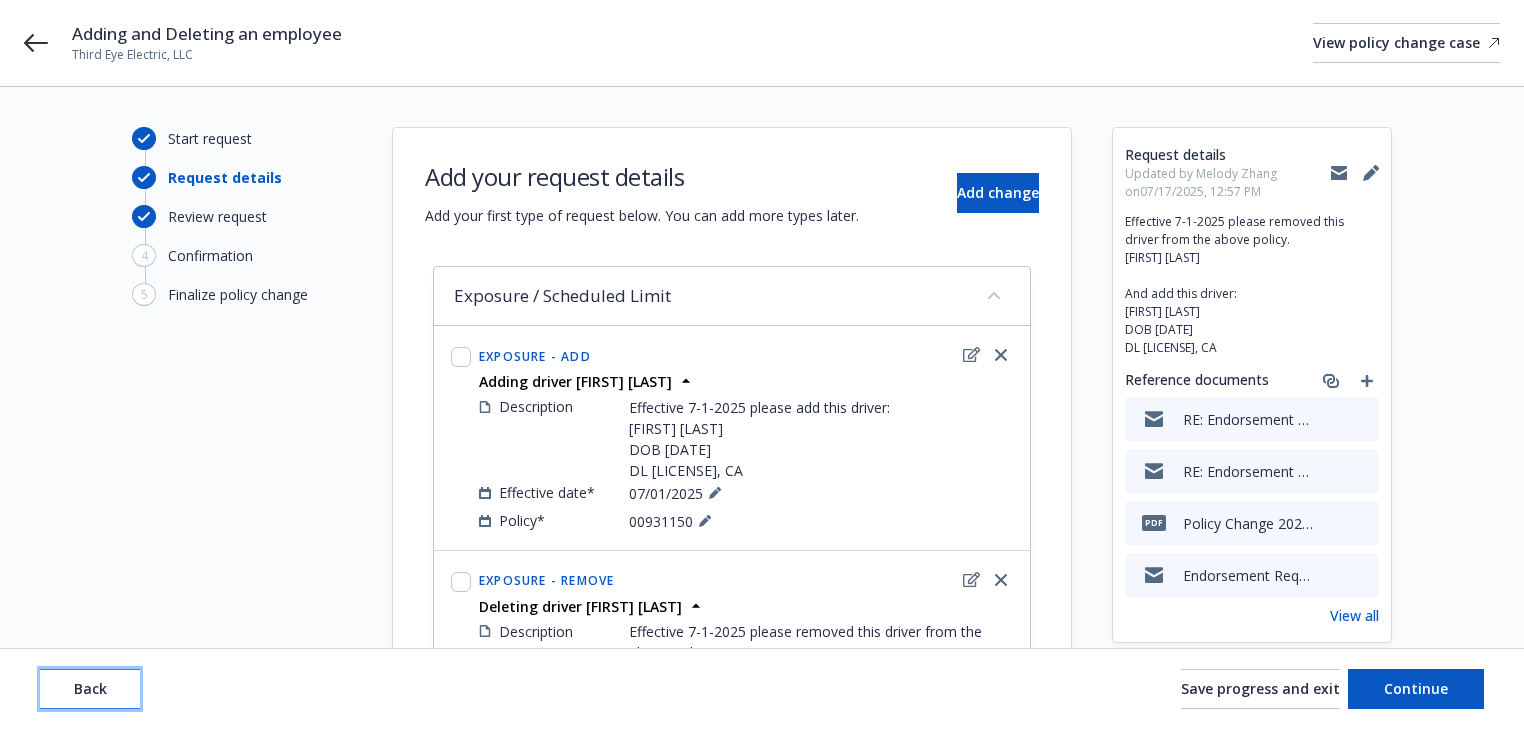 click on "Back" at bounding box center (90, 689) 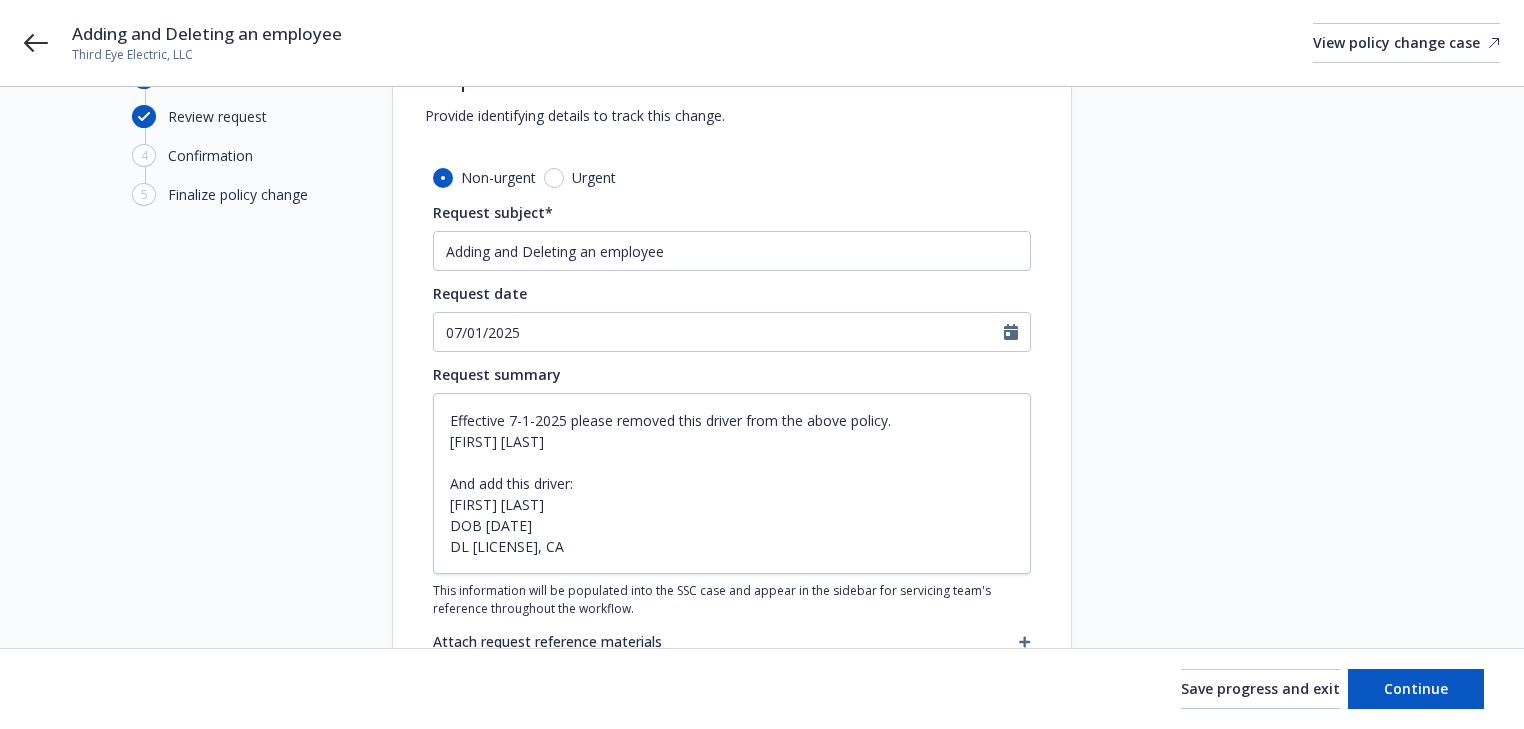 scroll, scrollTop: 320, scrollLeft: 0, axis: vertical 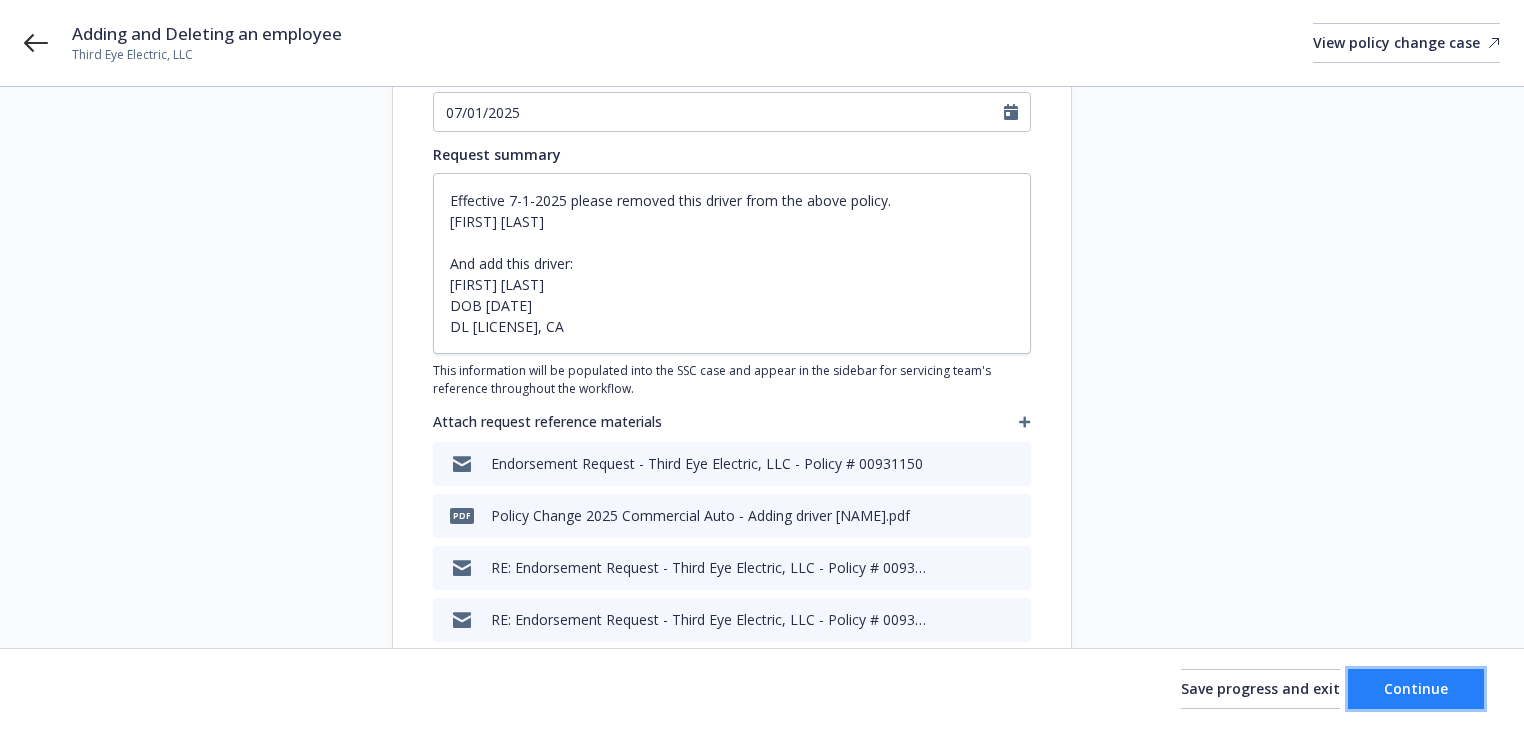 click on "Continue" at bounding box center (1416, 688) 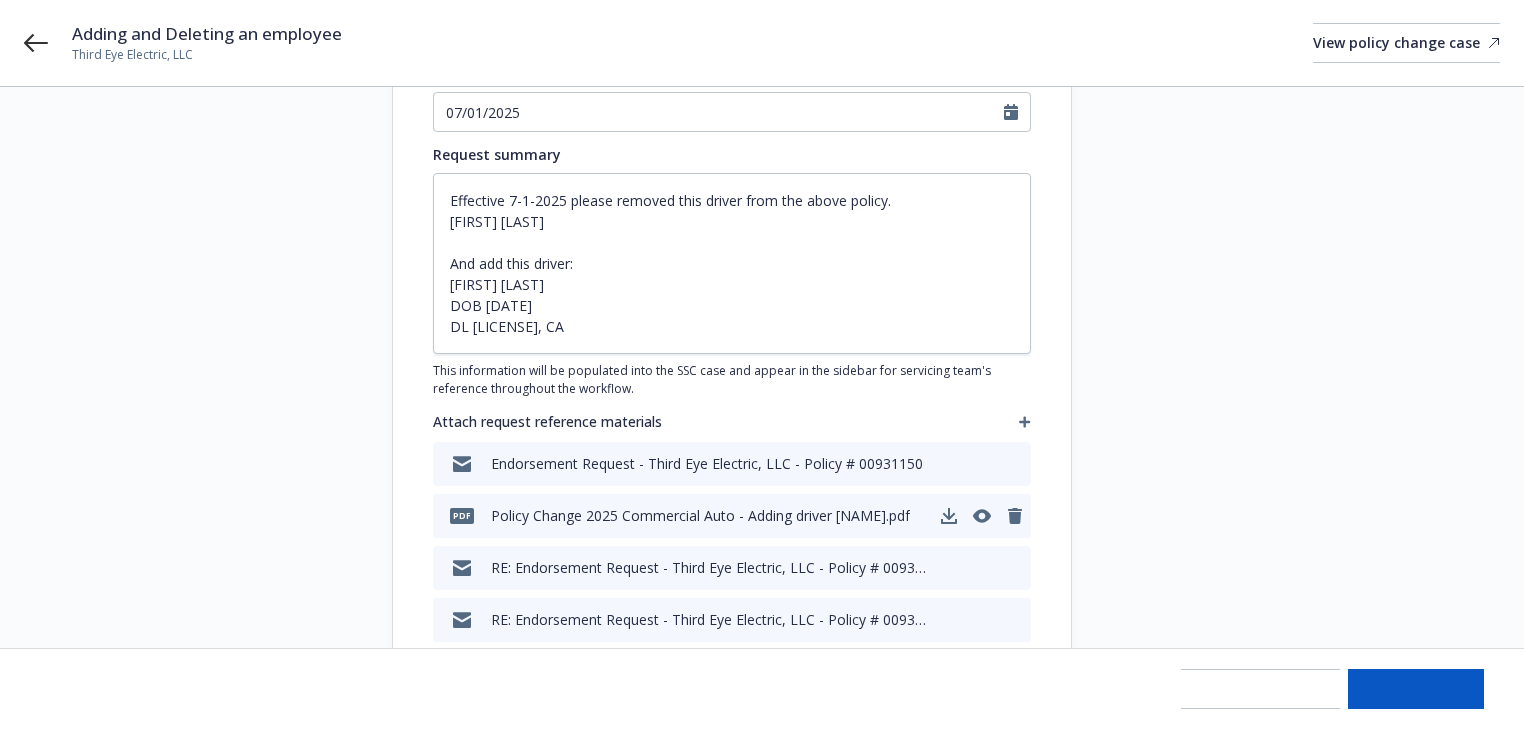 type on "x" 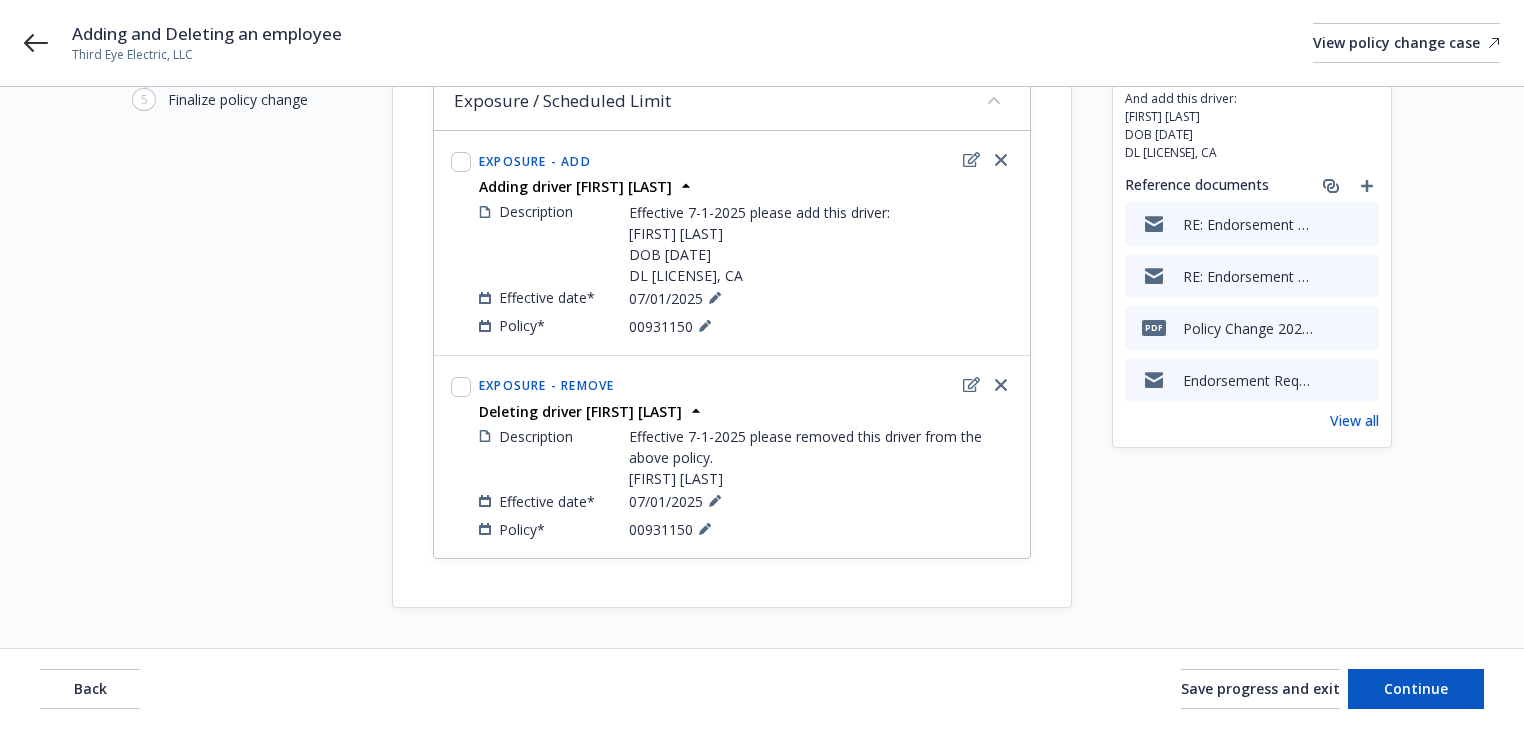 scroll, scrollTop: 213, scrollLeft: 0, axis: vertical 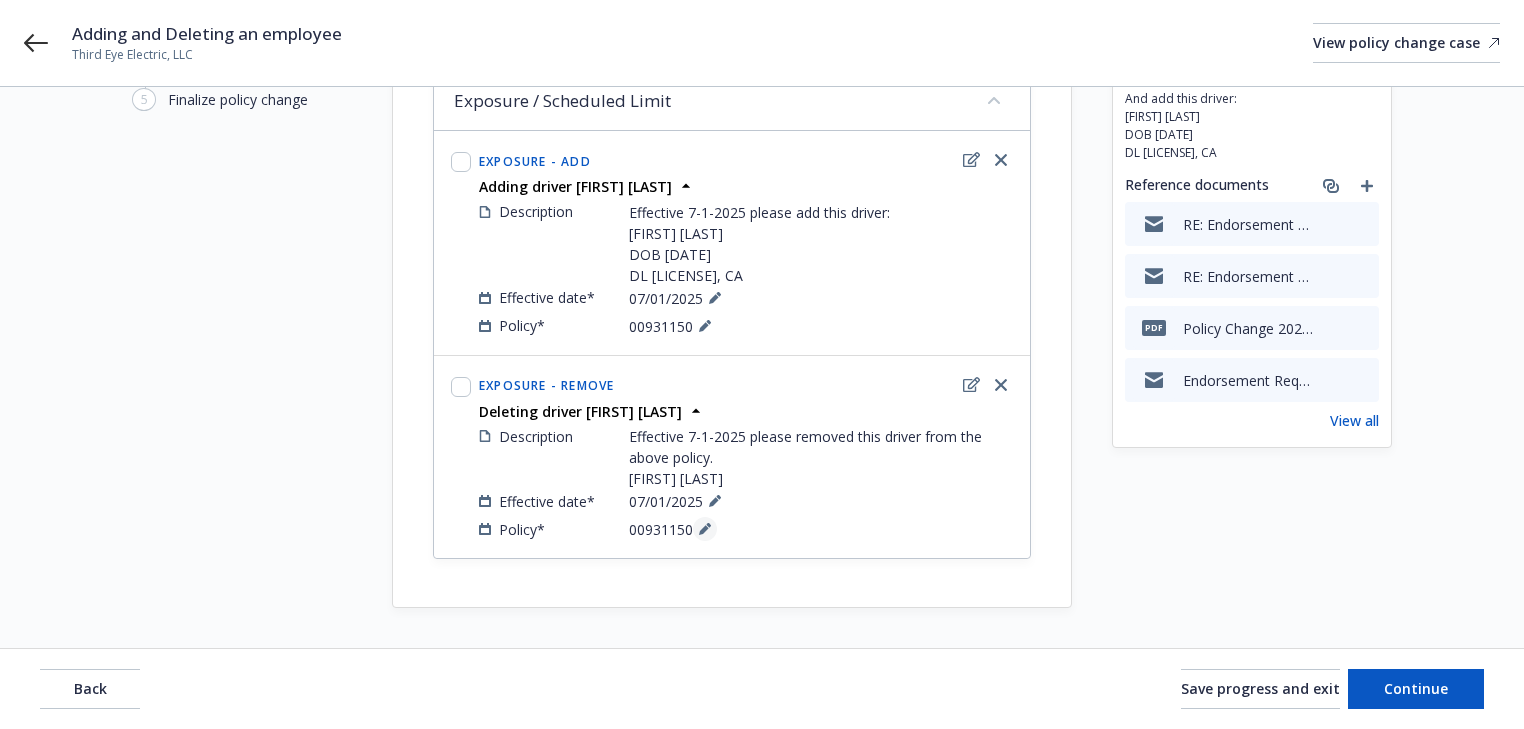 click 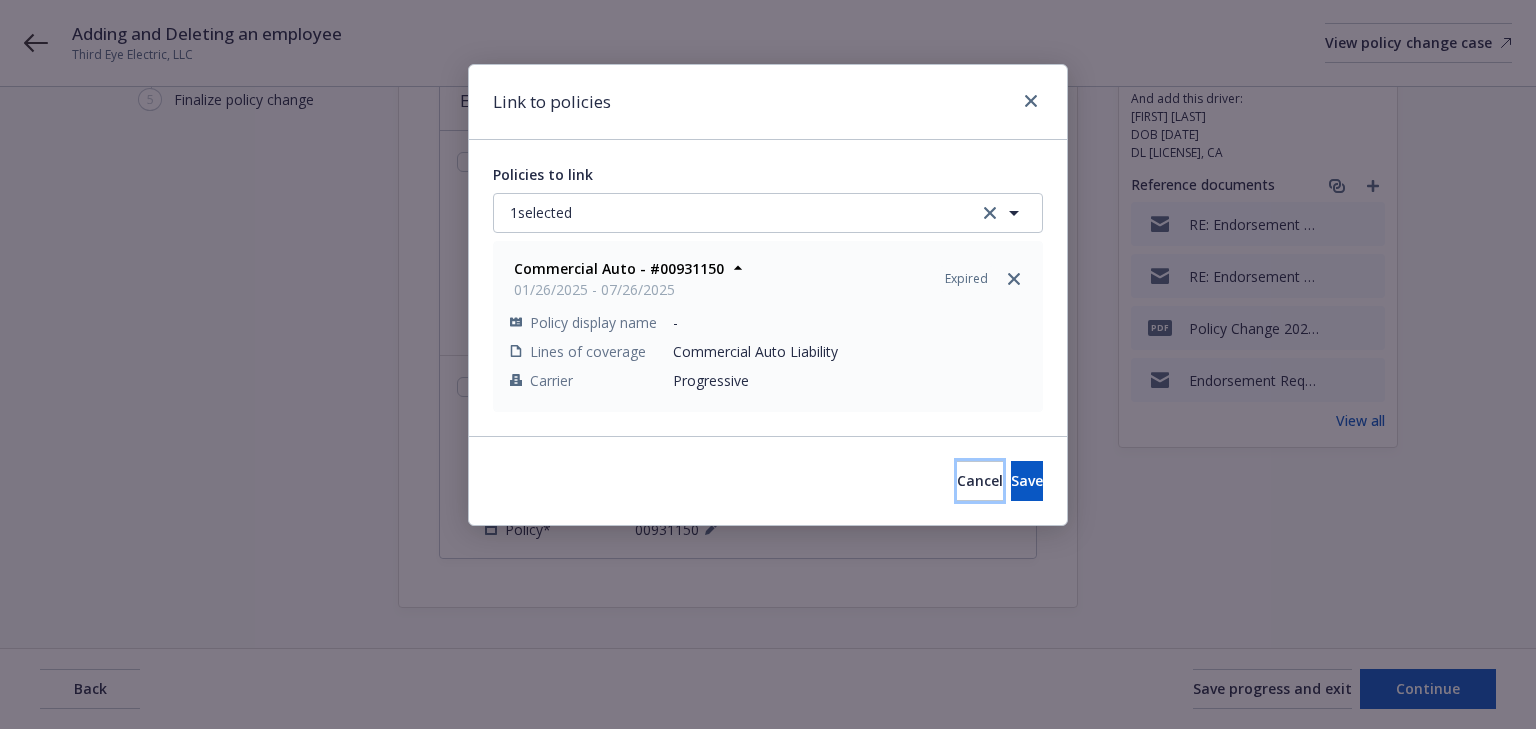 click on "Cancel" at bounding box center (980, 480) 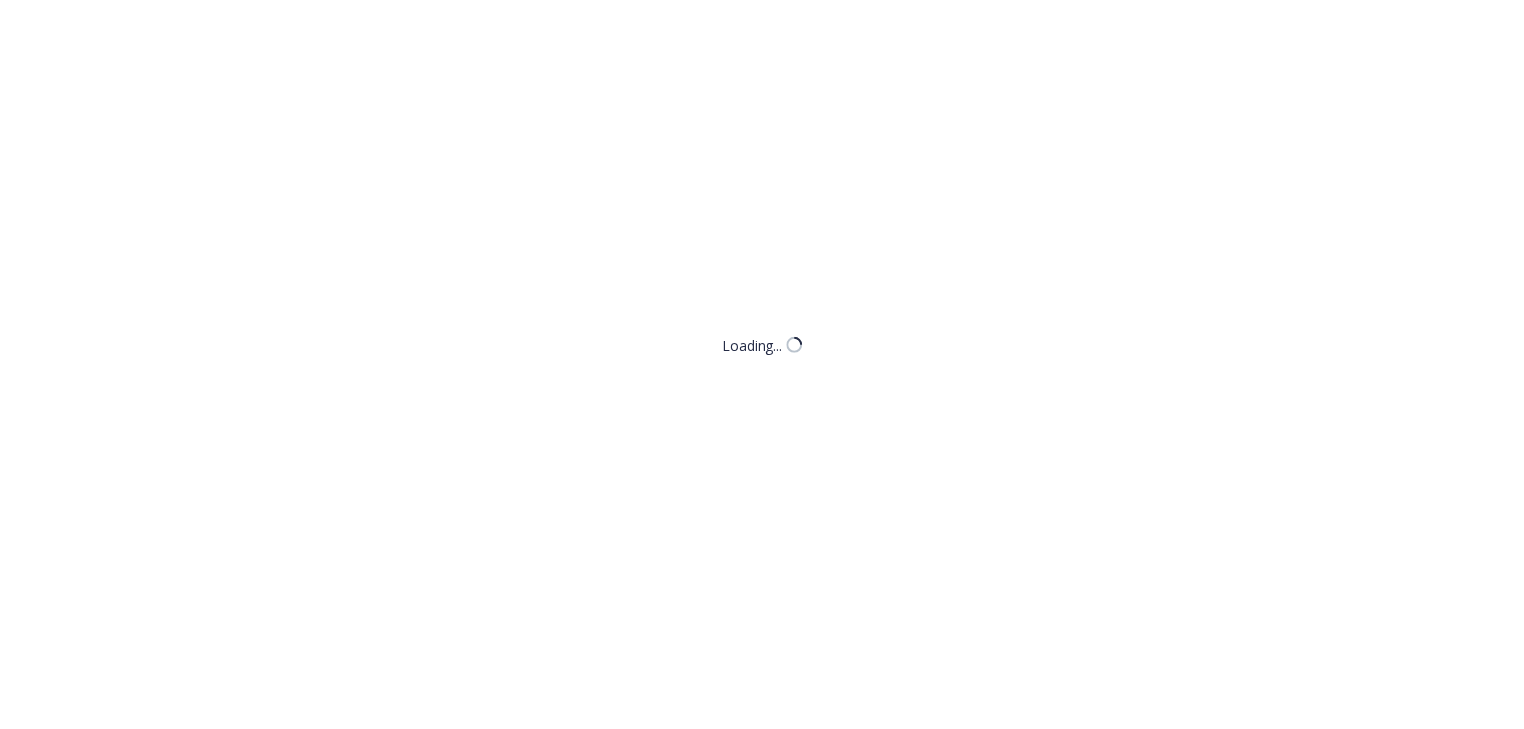 scroll, scrollTop: 0, scrollLeft: 0, axis: both 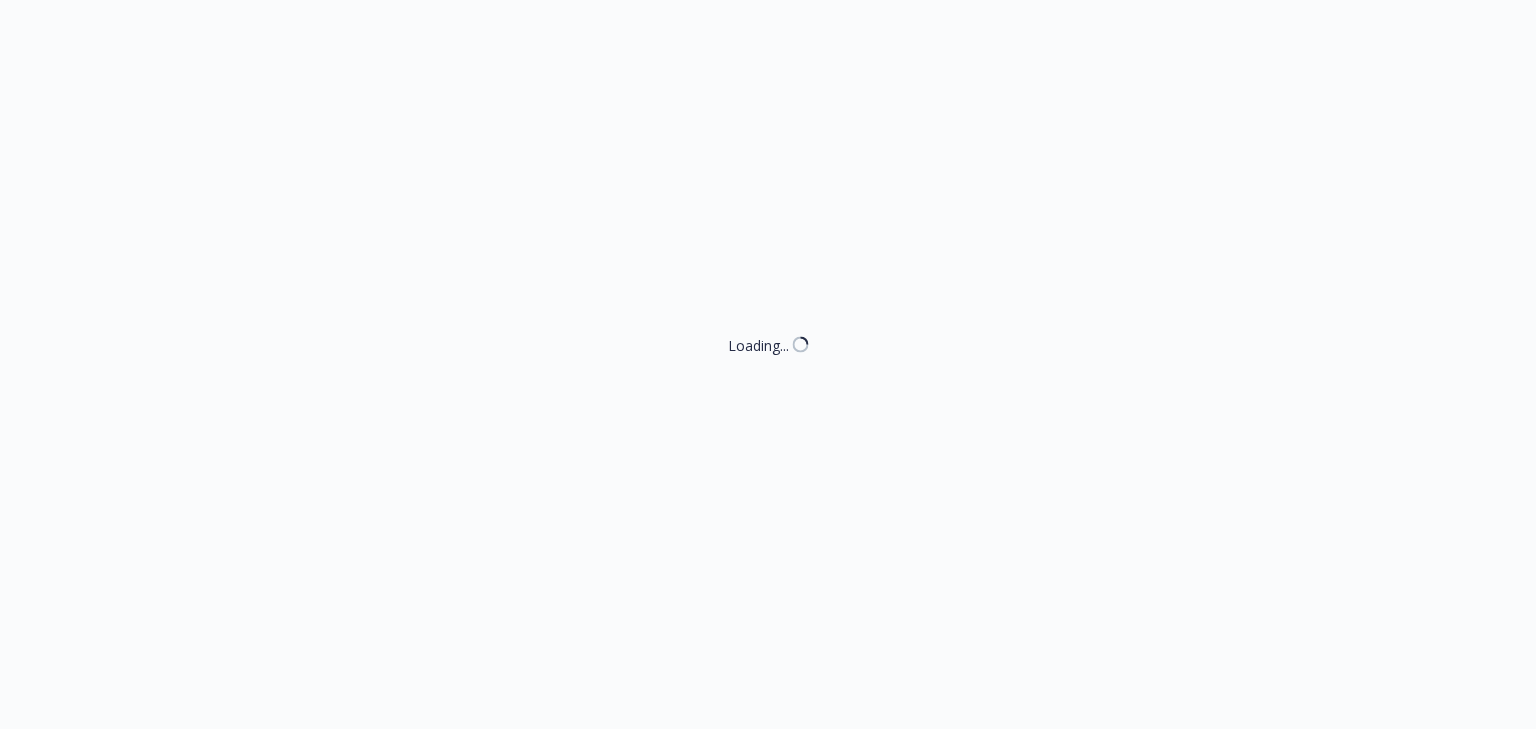 select on "ACCEPTED" 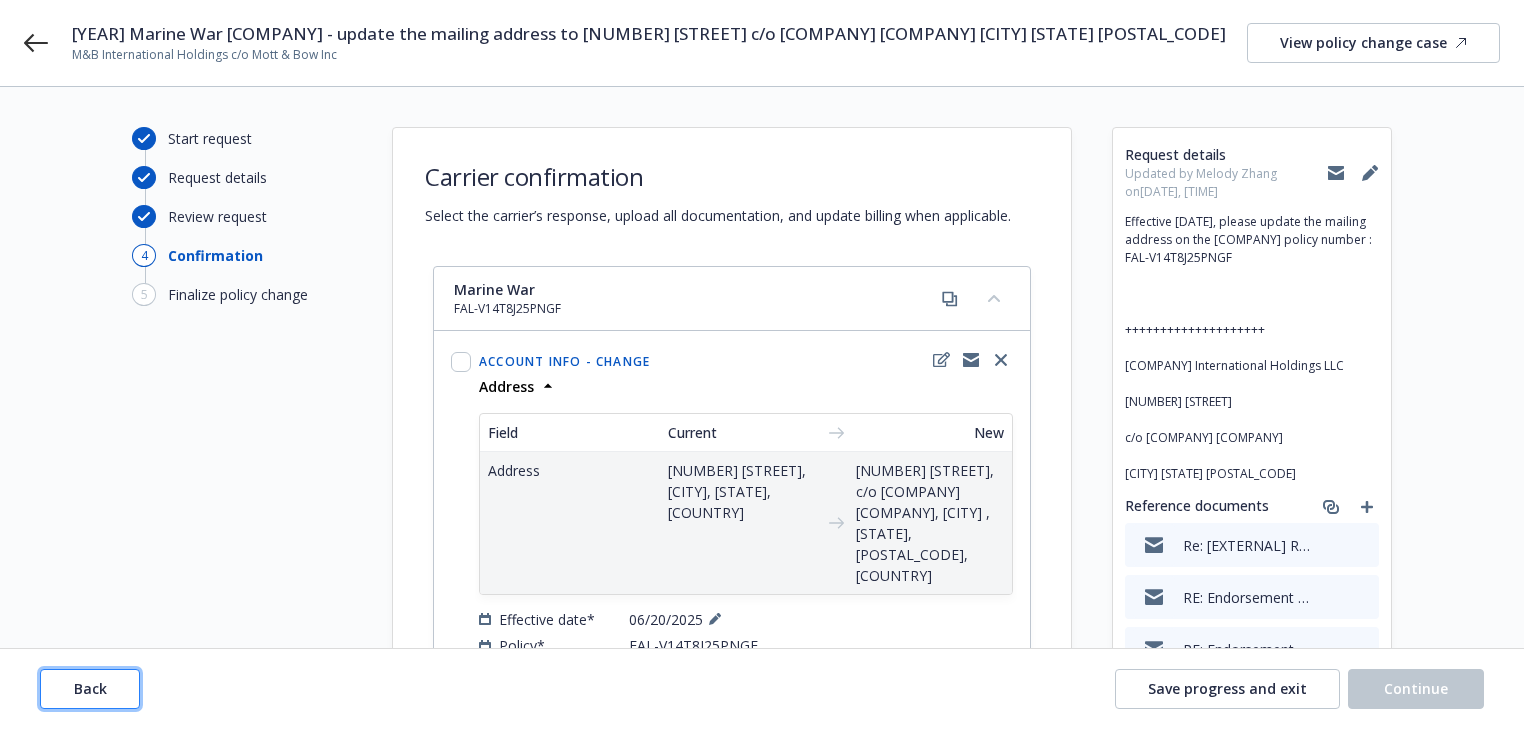 click on "Back" at bounding box center [90, 689] 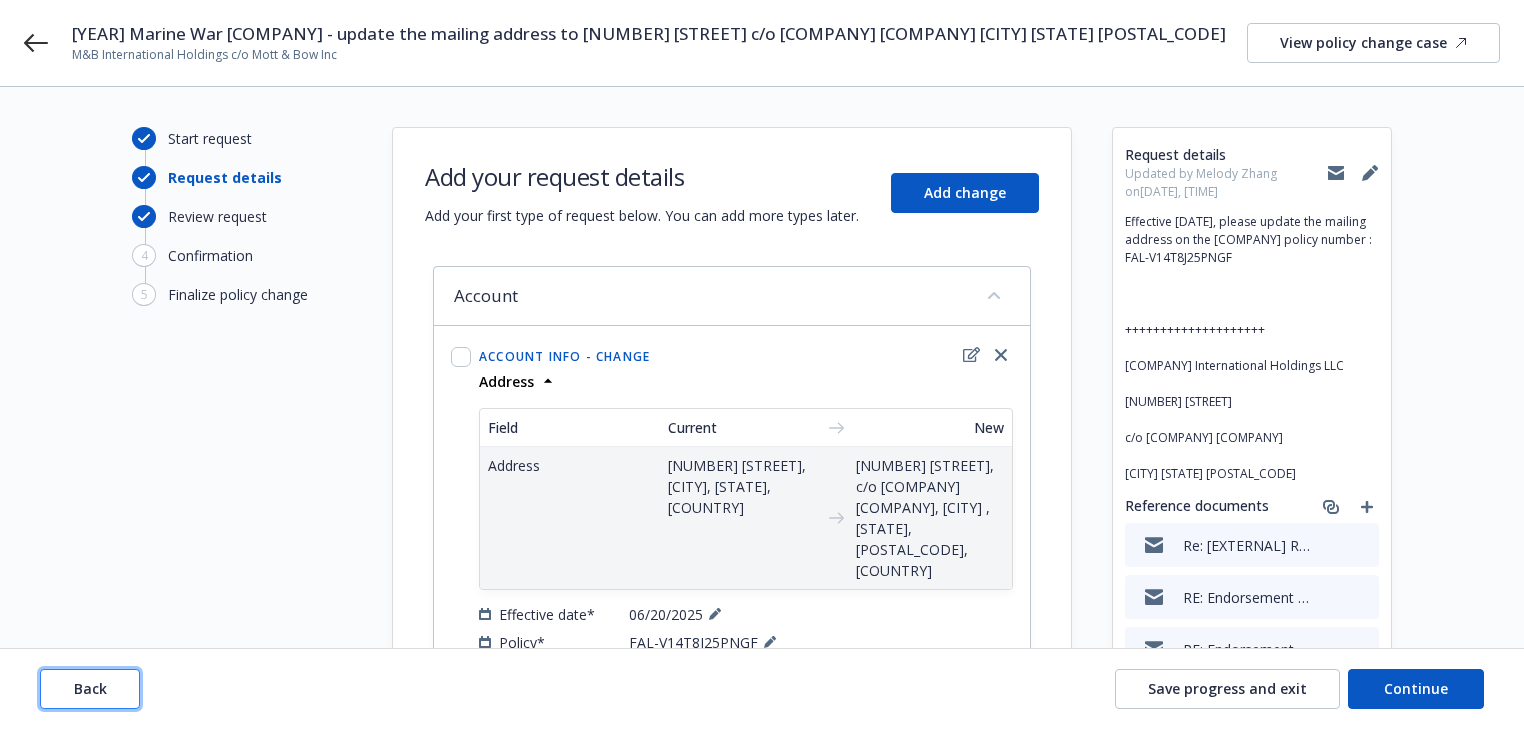 click on "Back" at bounding box center (90, 689) 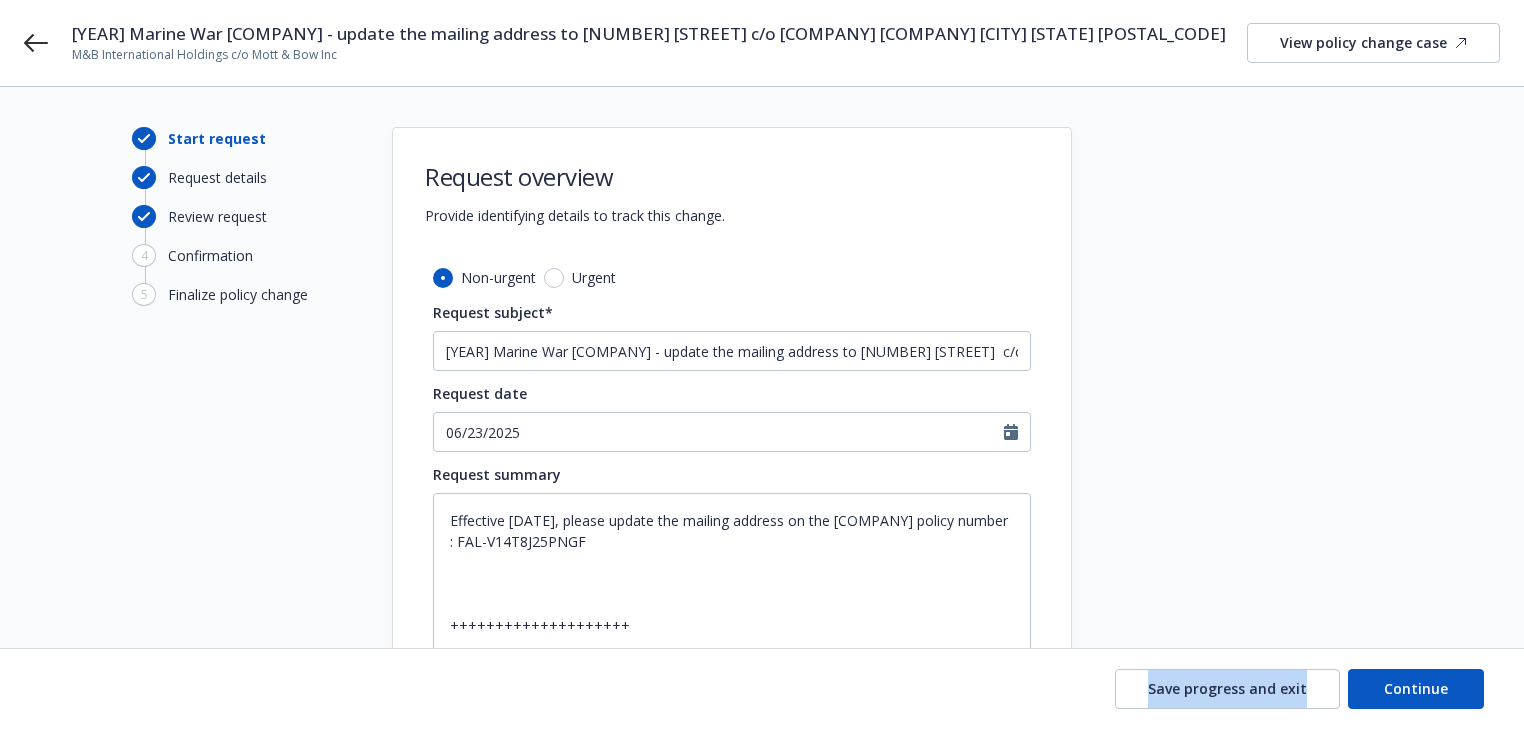 click on "Save progress and exit Continue" at bounding box center (762, 689) 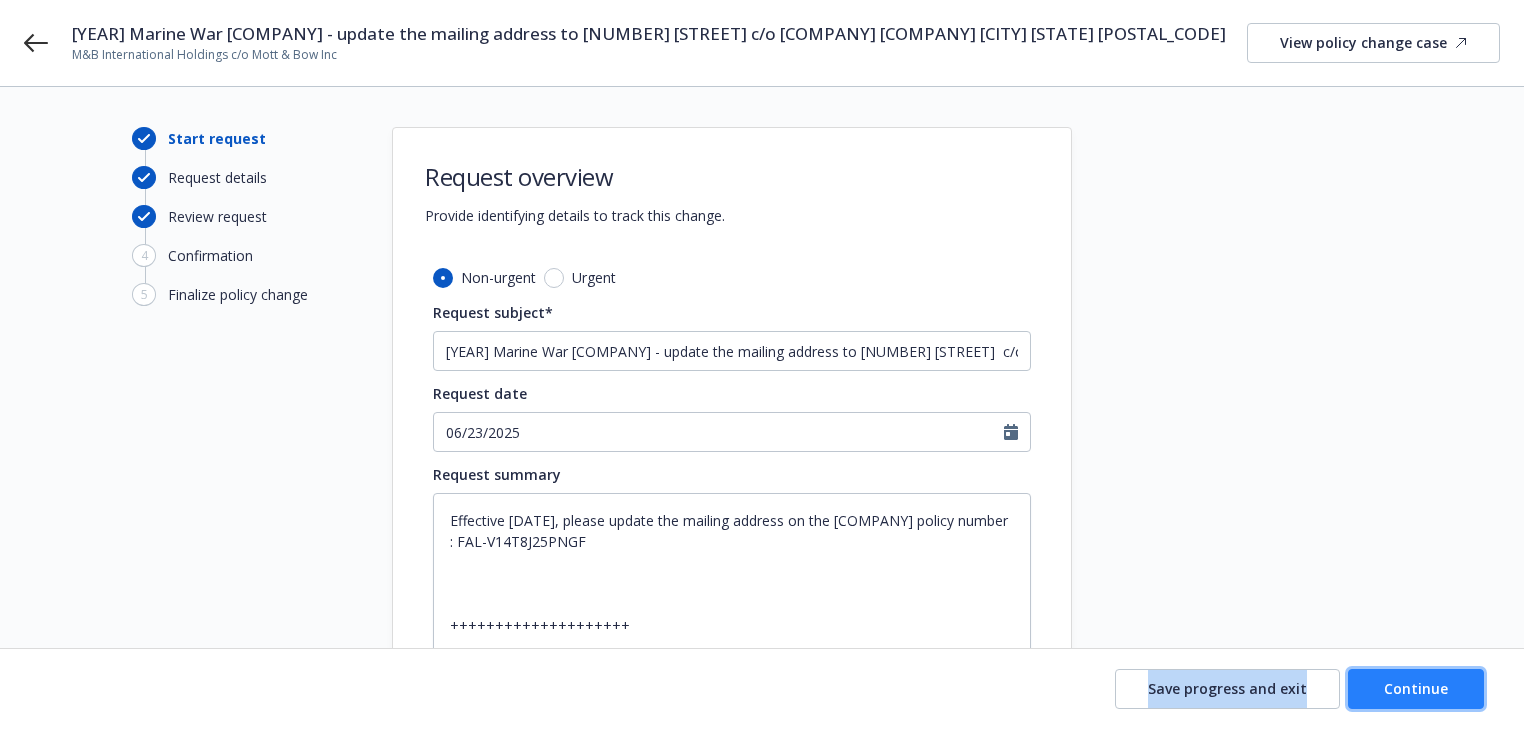 click on "Continue" at bounding box center [1416, 688] 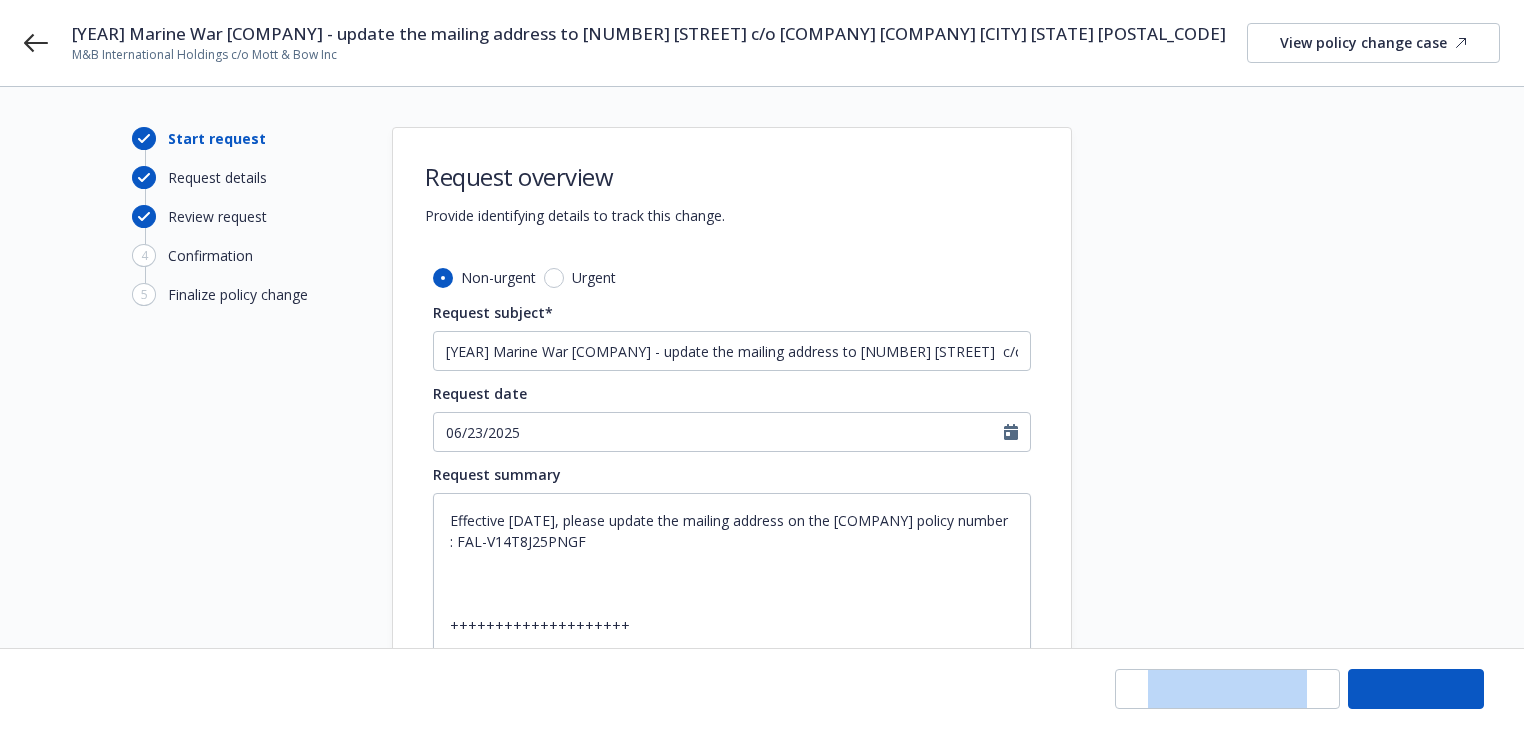 type on "x" 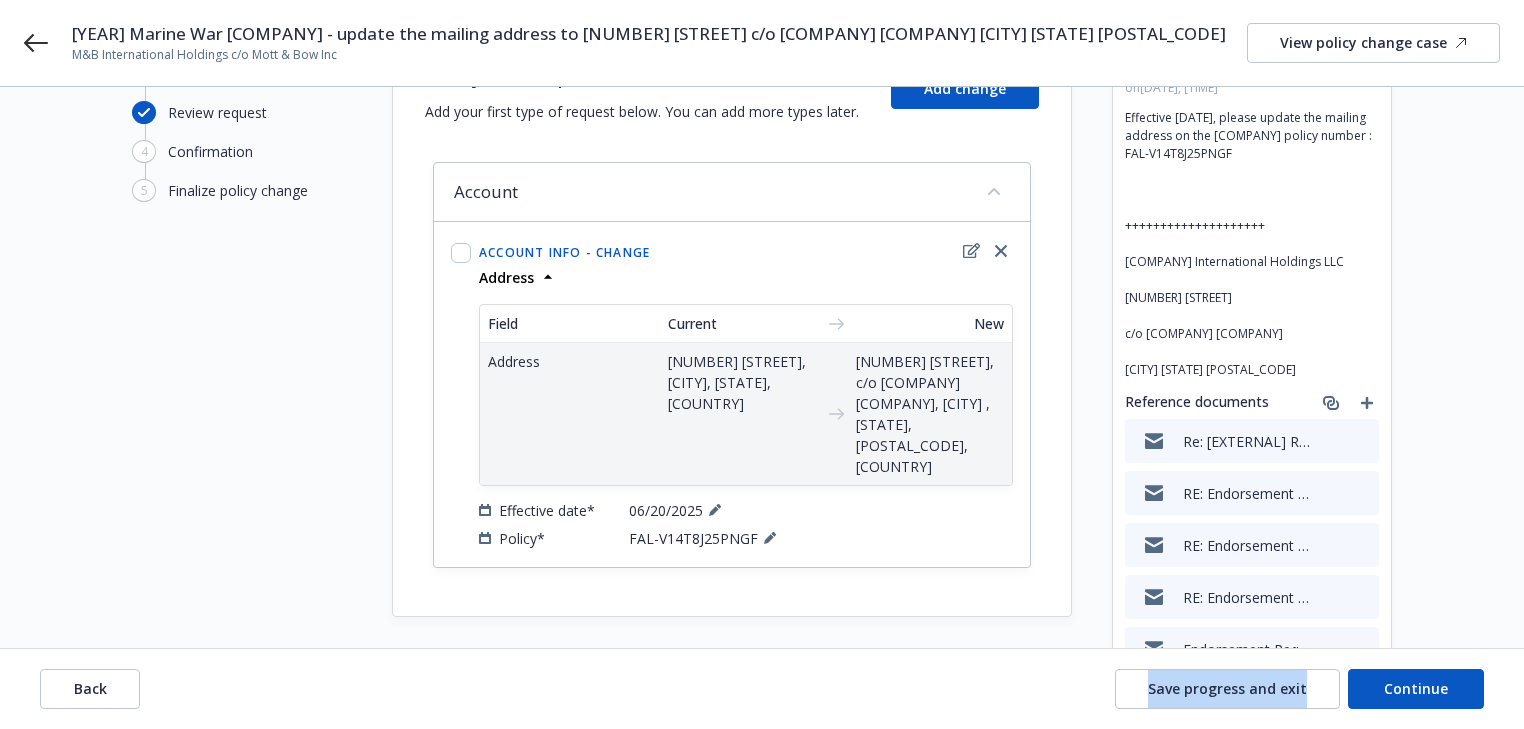 scroll, scrollTop: 212, scrollLeft: 0, axis: vertical 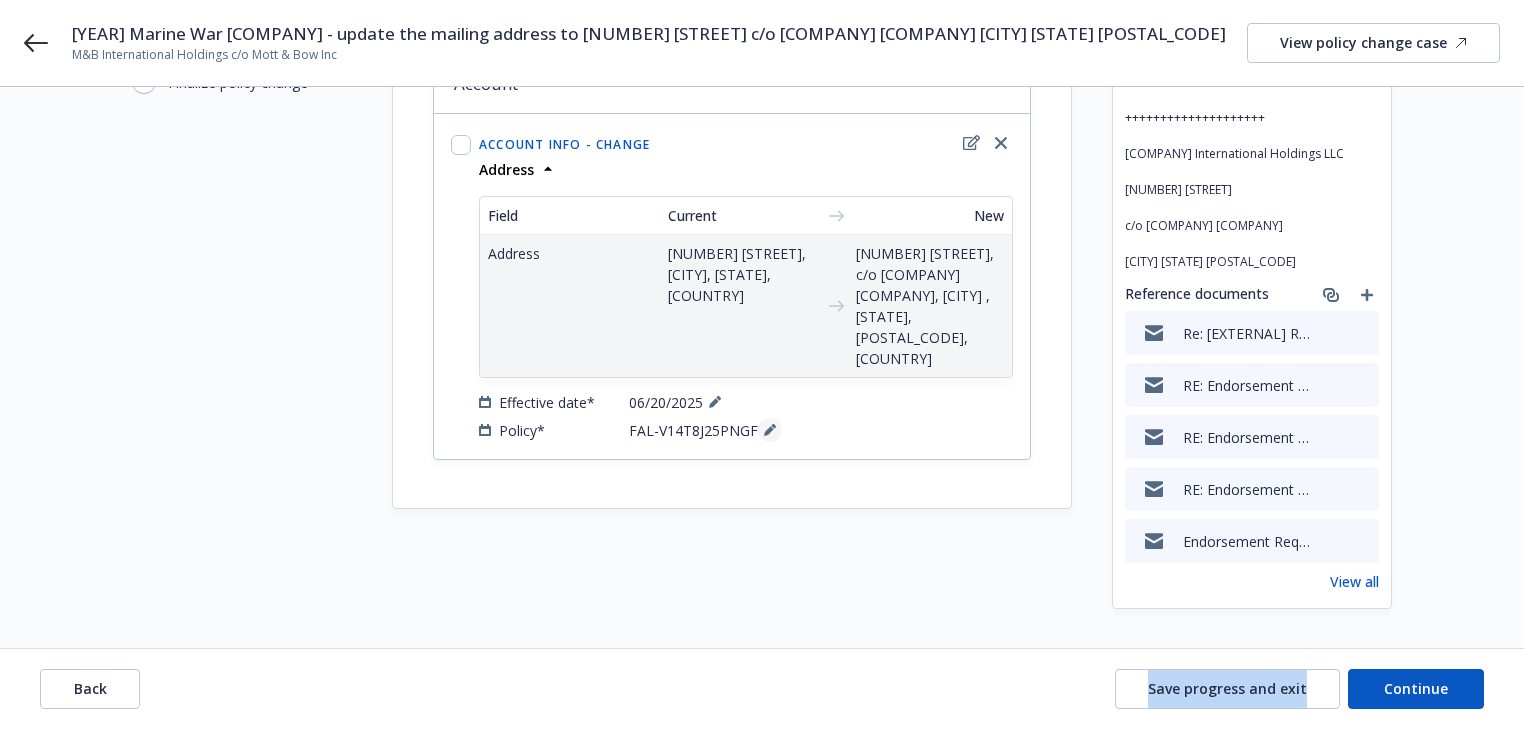 click 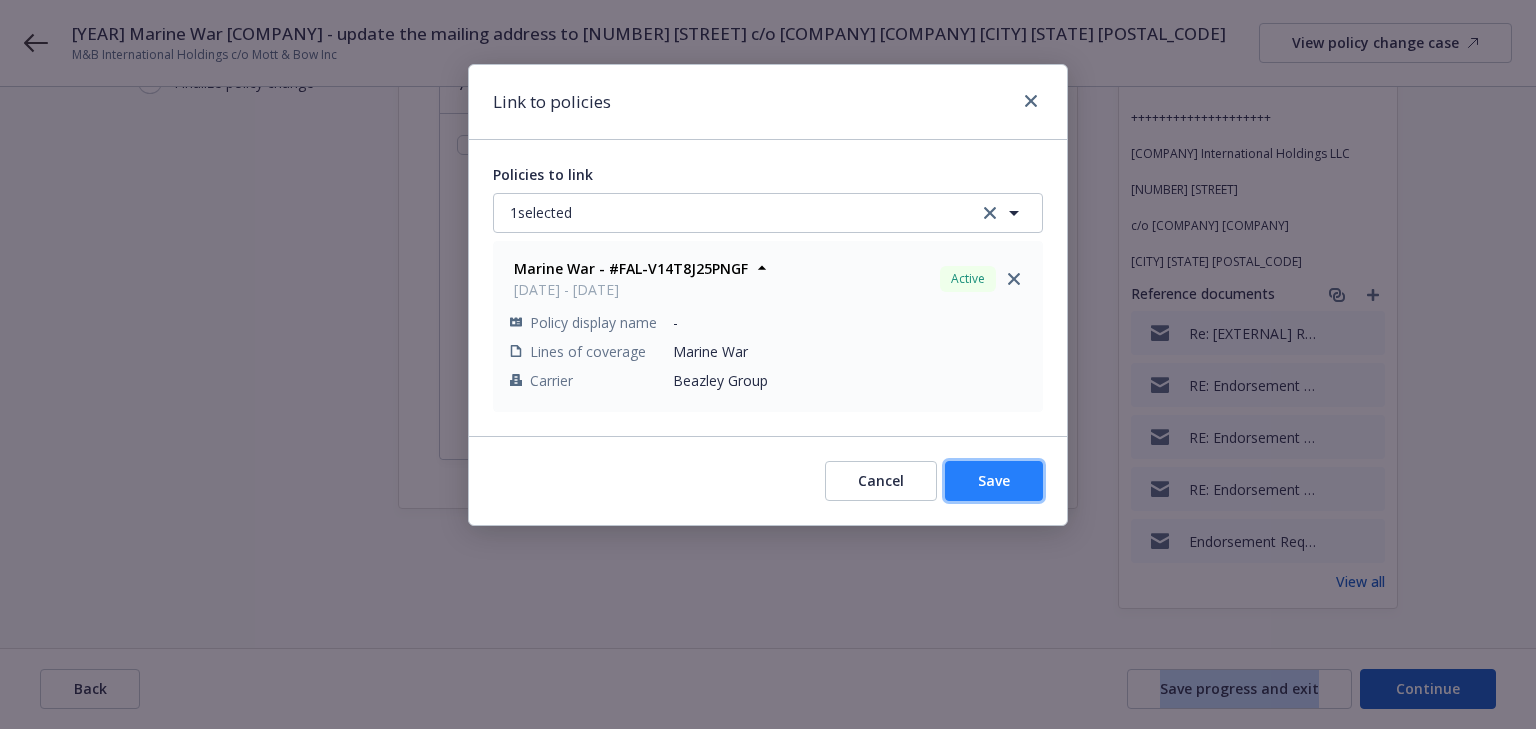click on "Save" at bounding box center (994, 480) 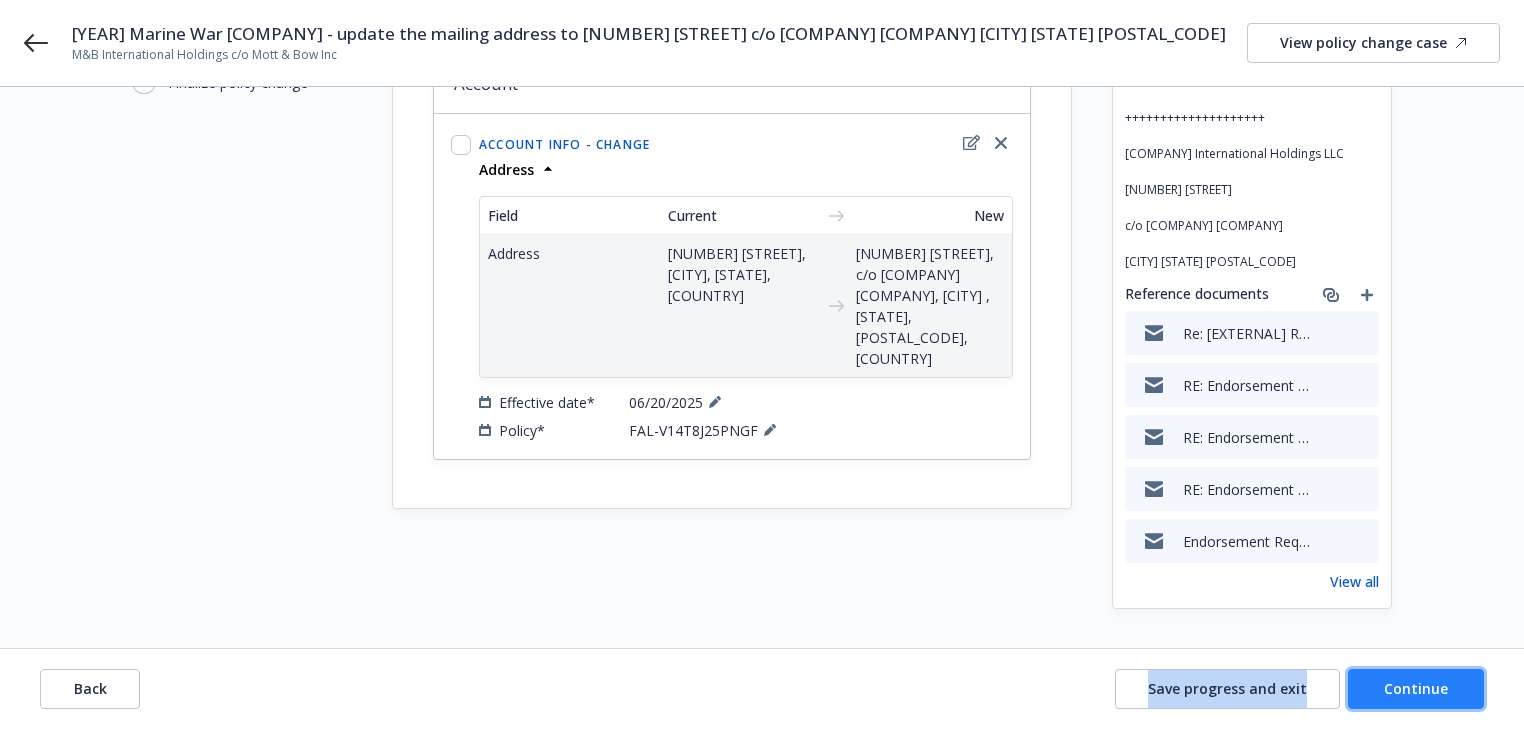 click on "Continue" at bounding box center [1416, 689] 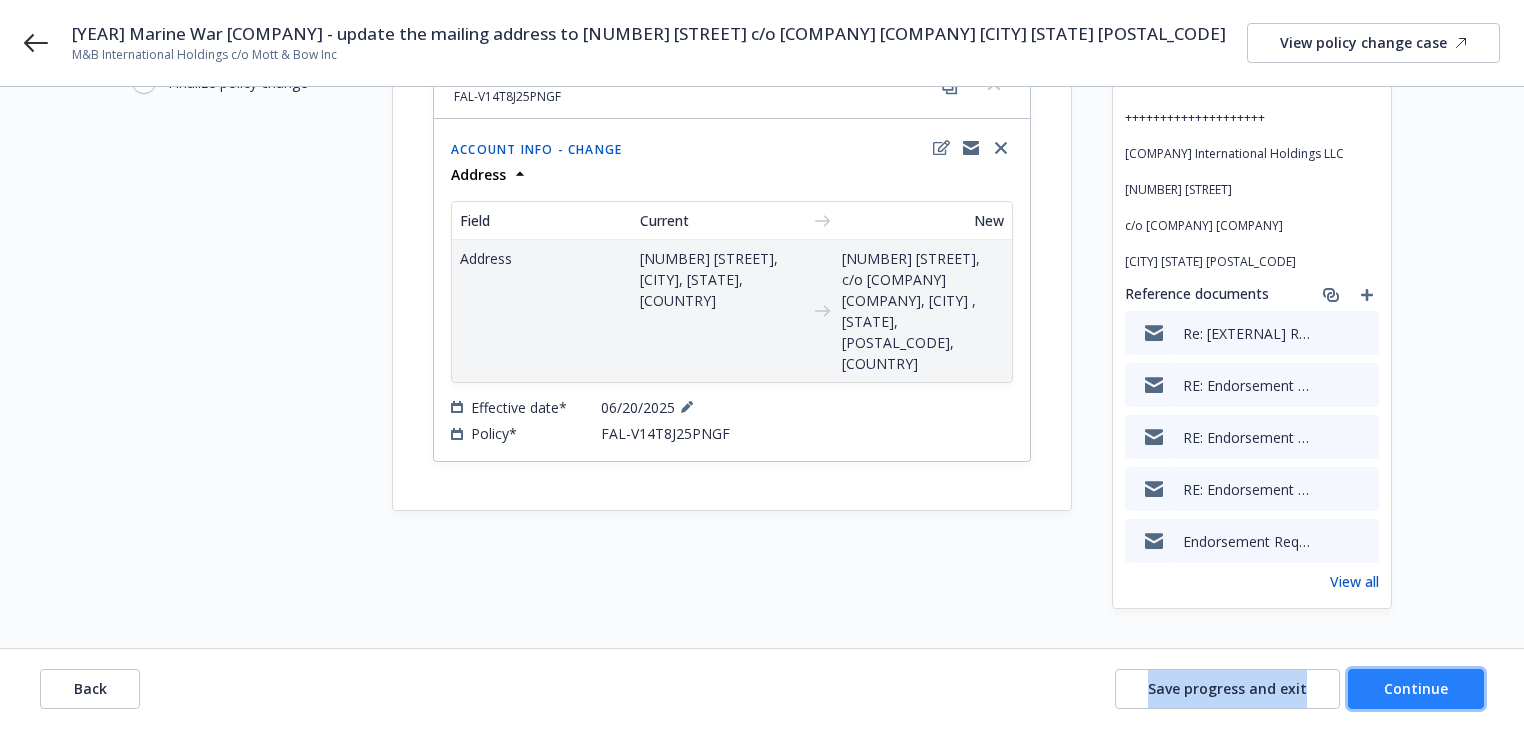 click on "Continue" at bounding box center (1416, 688) 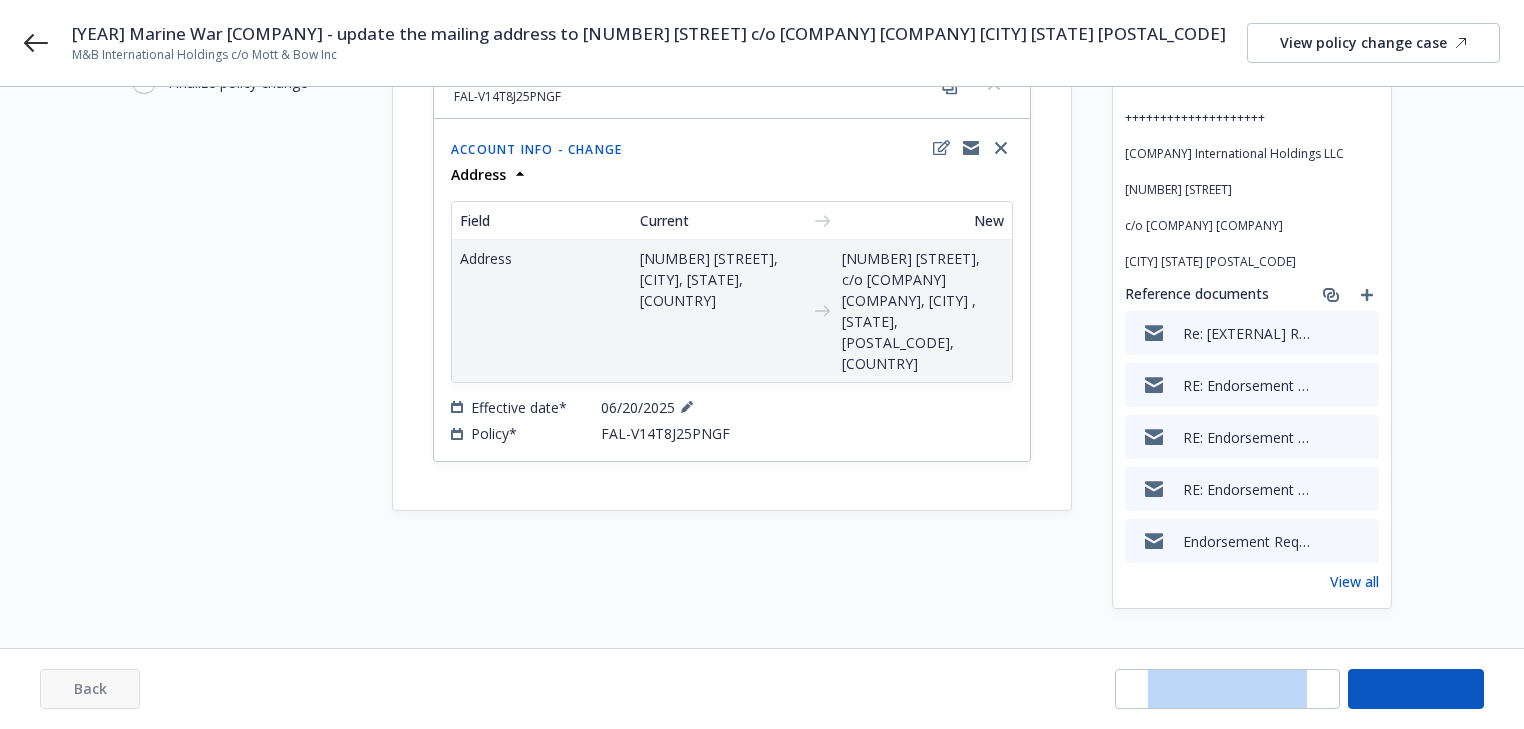 select on "ACCEPTED" 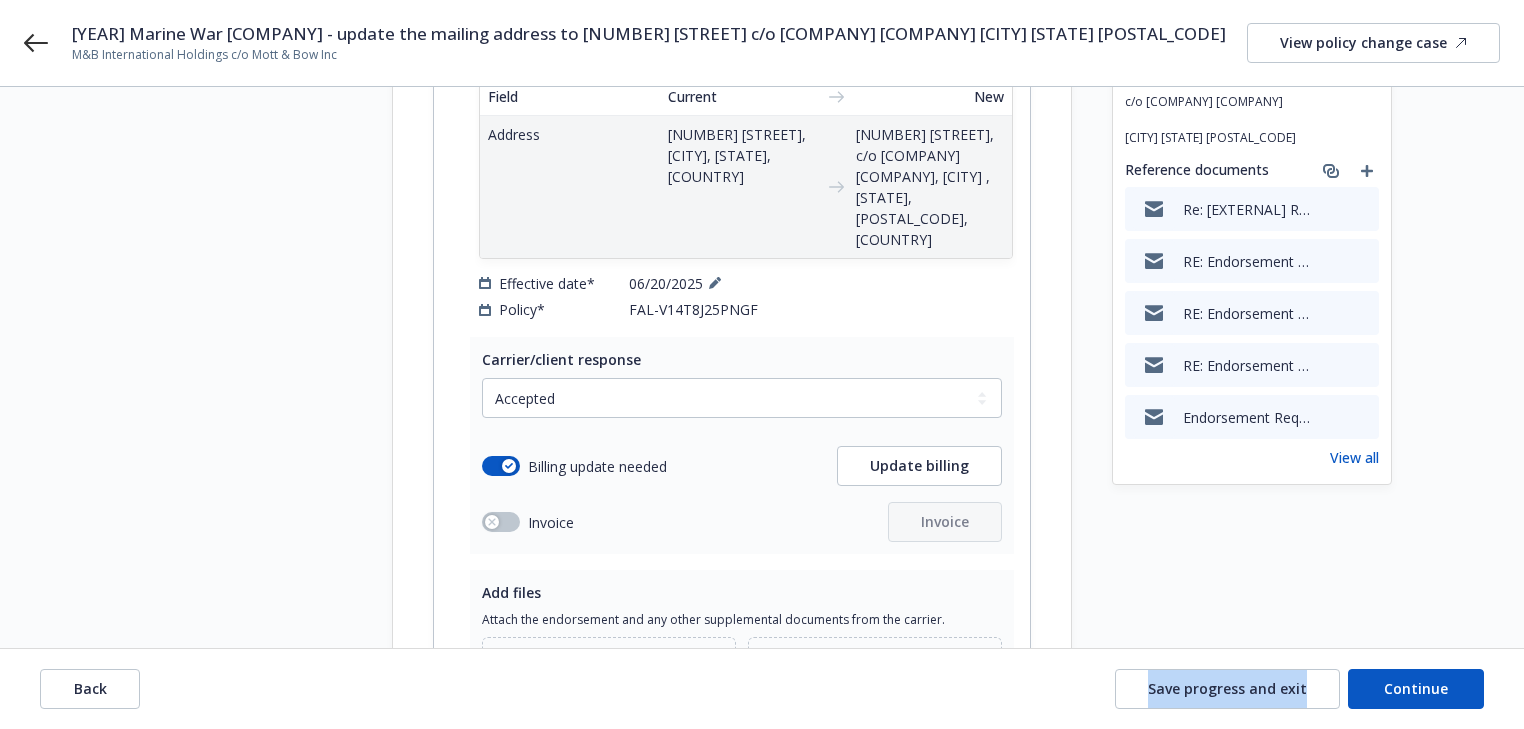 scroll, scrollTop: 490, scrollLeft: 0, axis: vertical 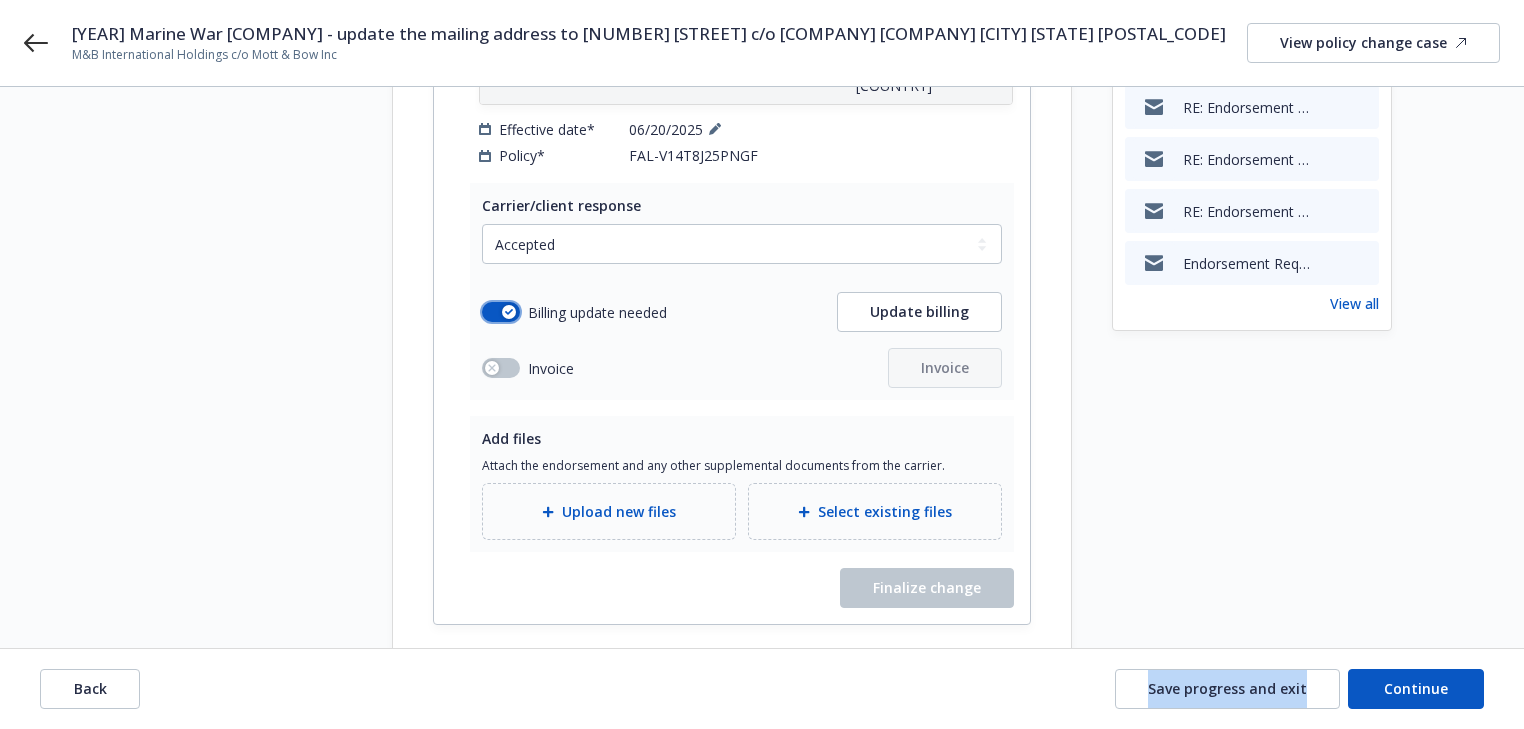 click at bounding box center (509, 312) 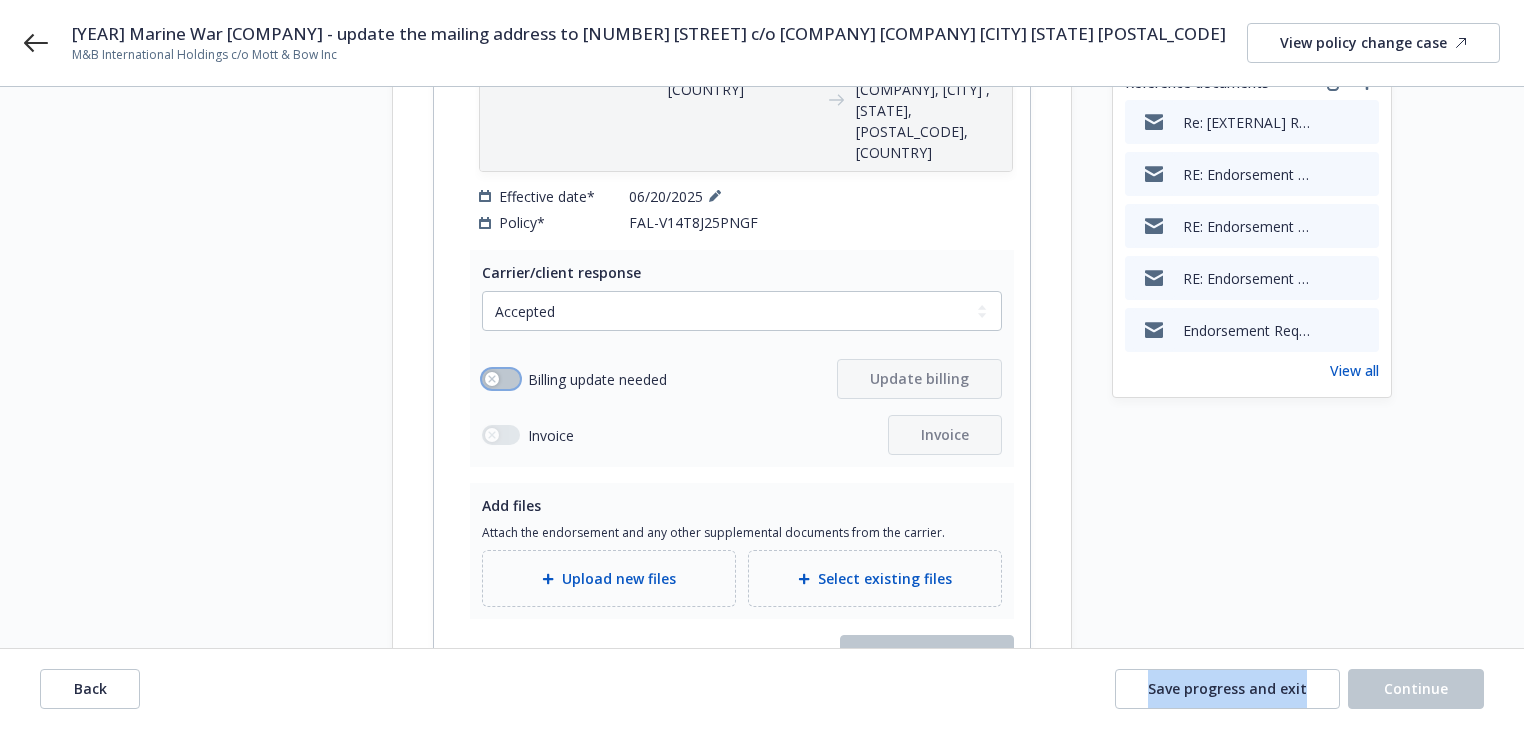 scroll, scrollTop: 330, scrollLeft: 0, axis: vertical 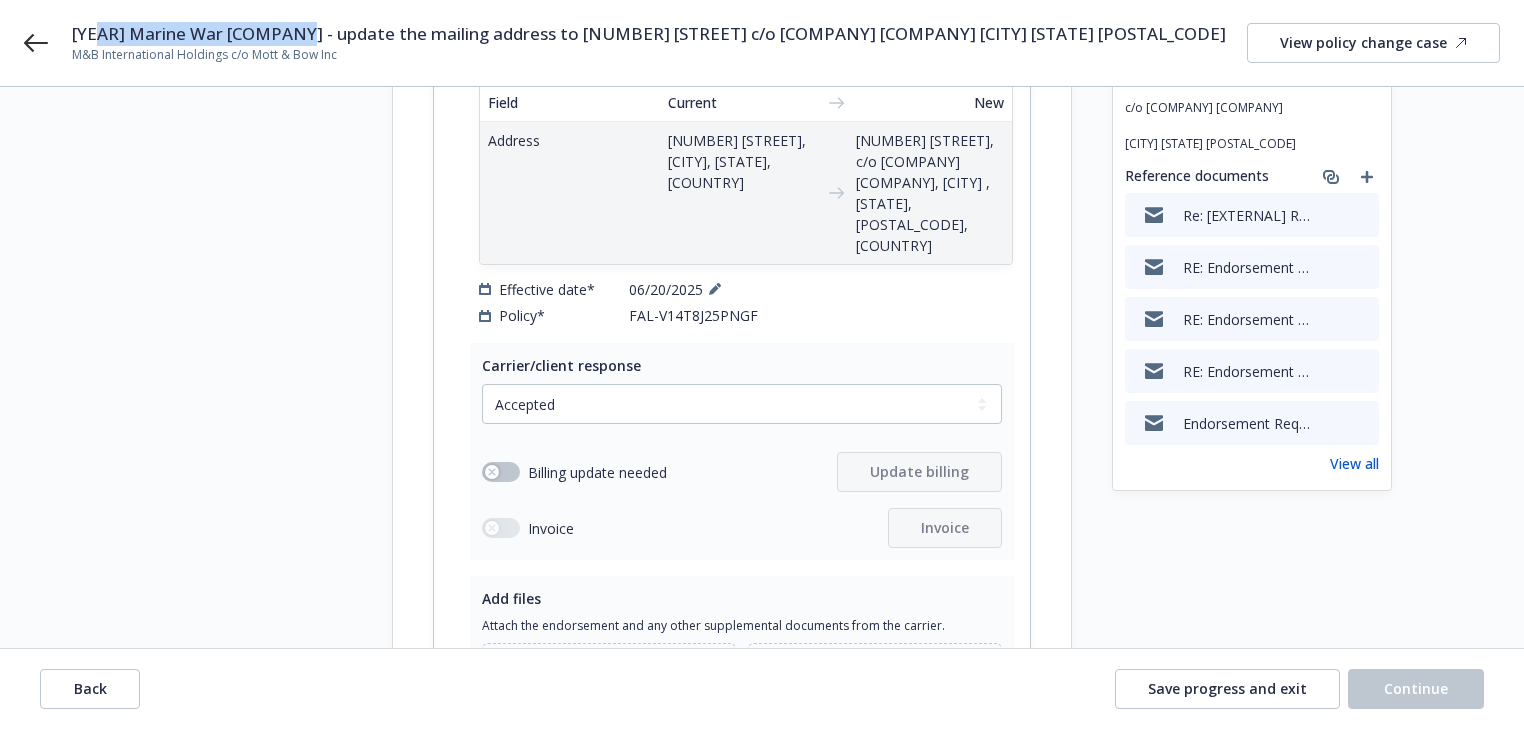drag, startPoint x: 96, startPoint y: 34, endPoint x: 292, endPoint y: 29, distance: 196.06377 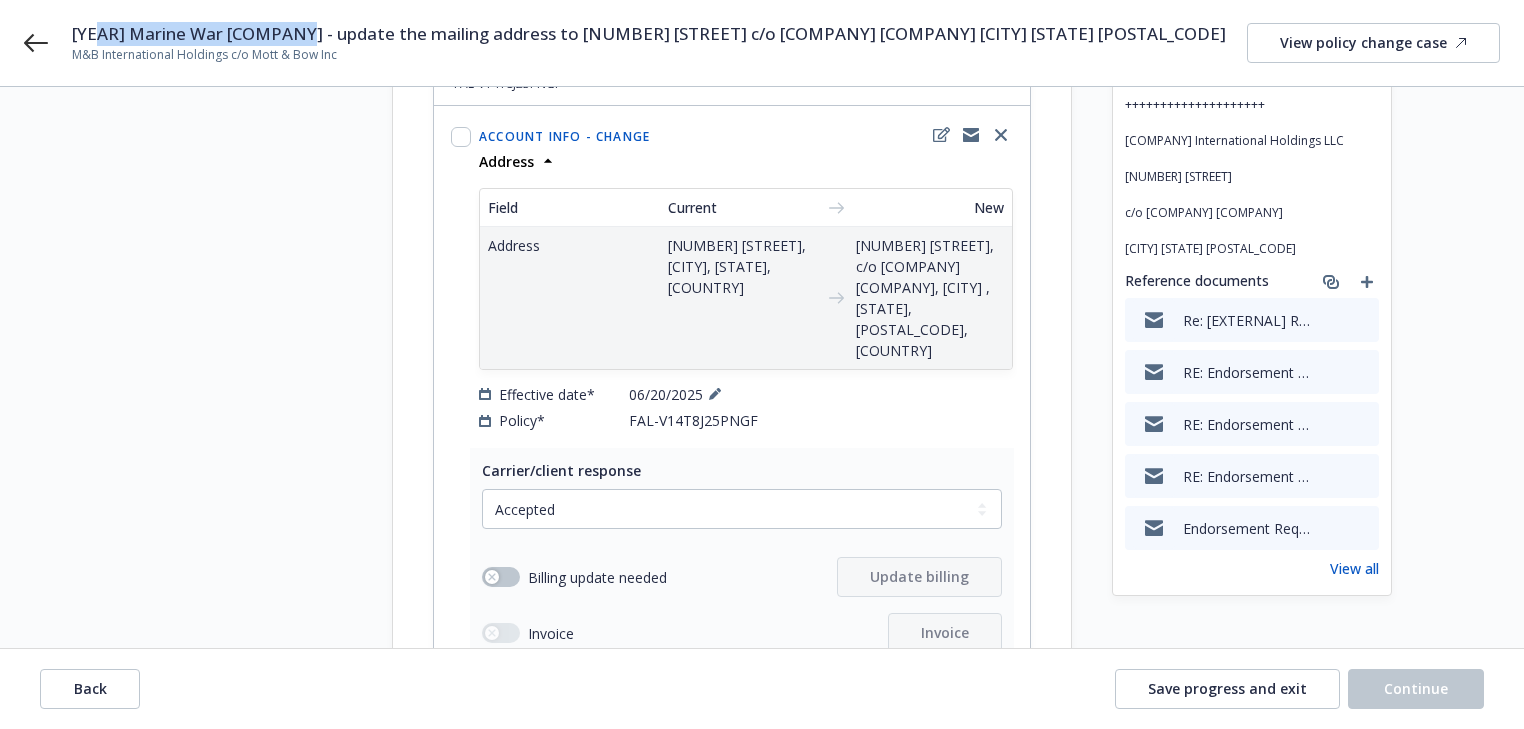 scroll, scrollTop: 10, scrollLeft: 0, axis: vertical 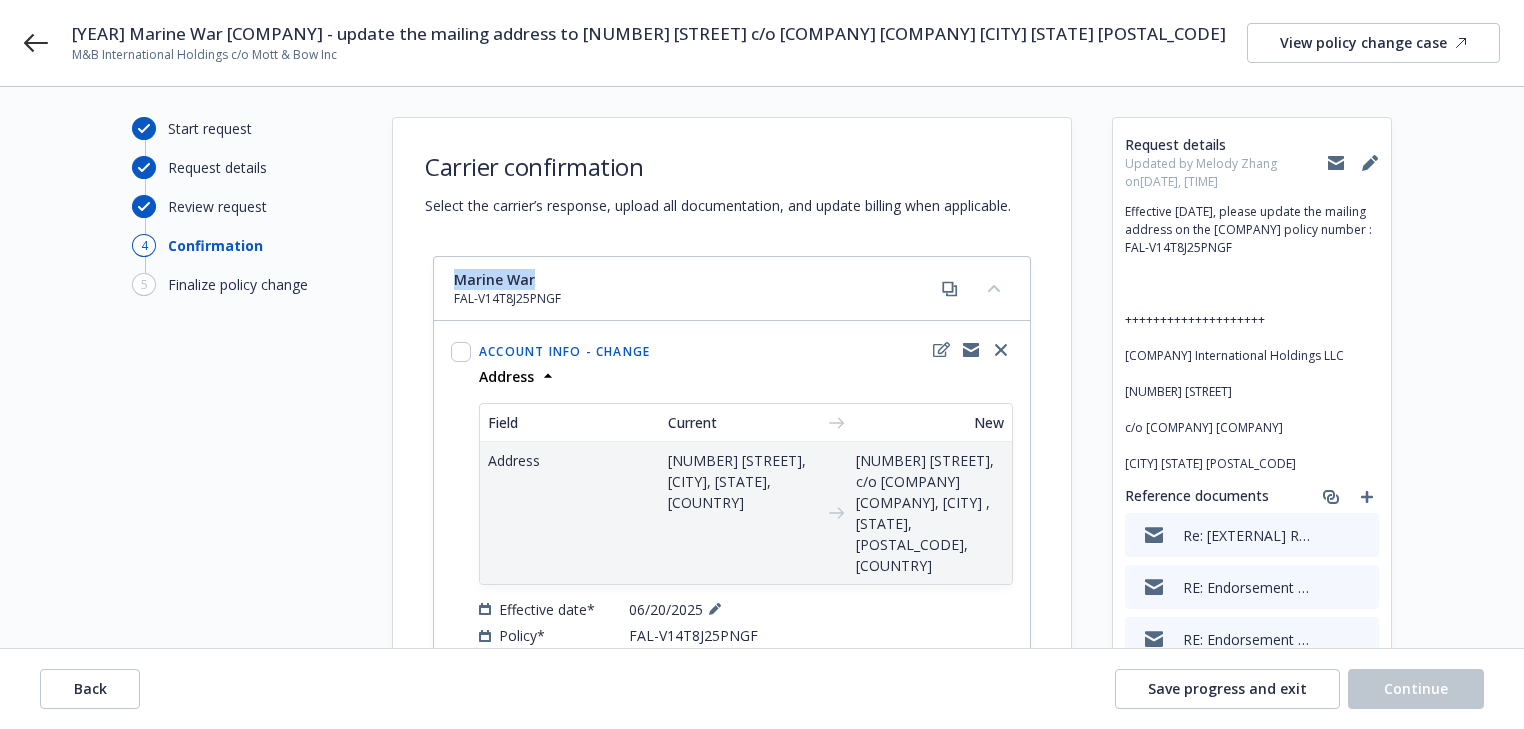 drag, startPoint x: 444, startPoint y: 266, endPoint x: 553, endPoint y: 266, distance: 109 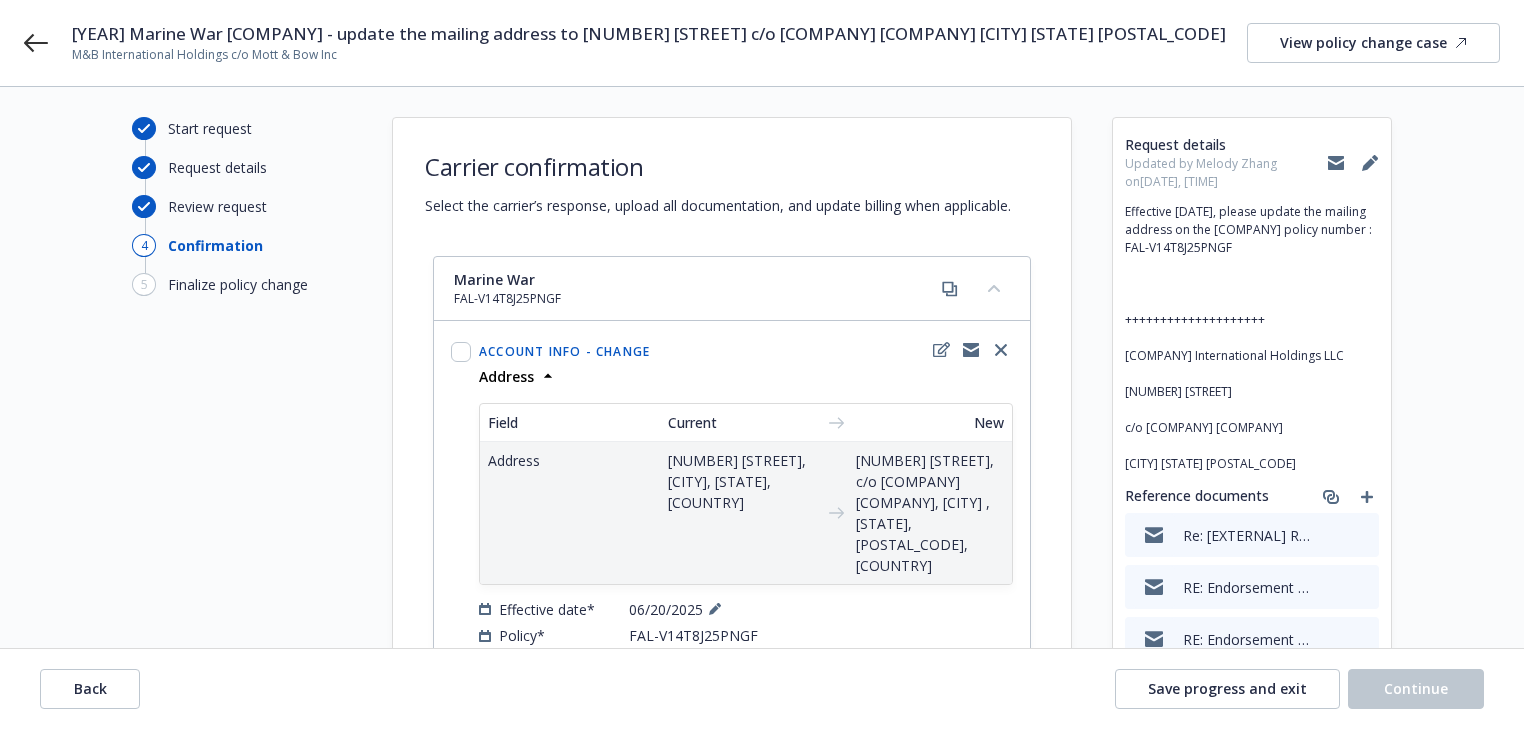 drag, startPoint x: 648, startPoint y: 116, endPoint x: 516, endPoint y: 56, distance: 144.99655 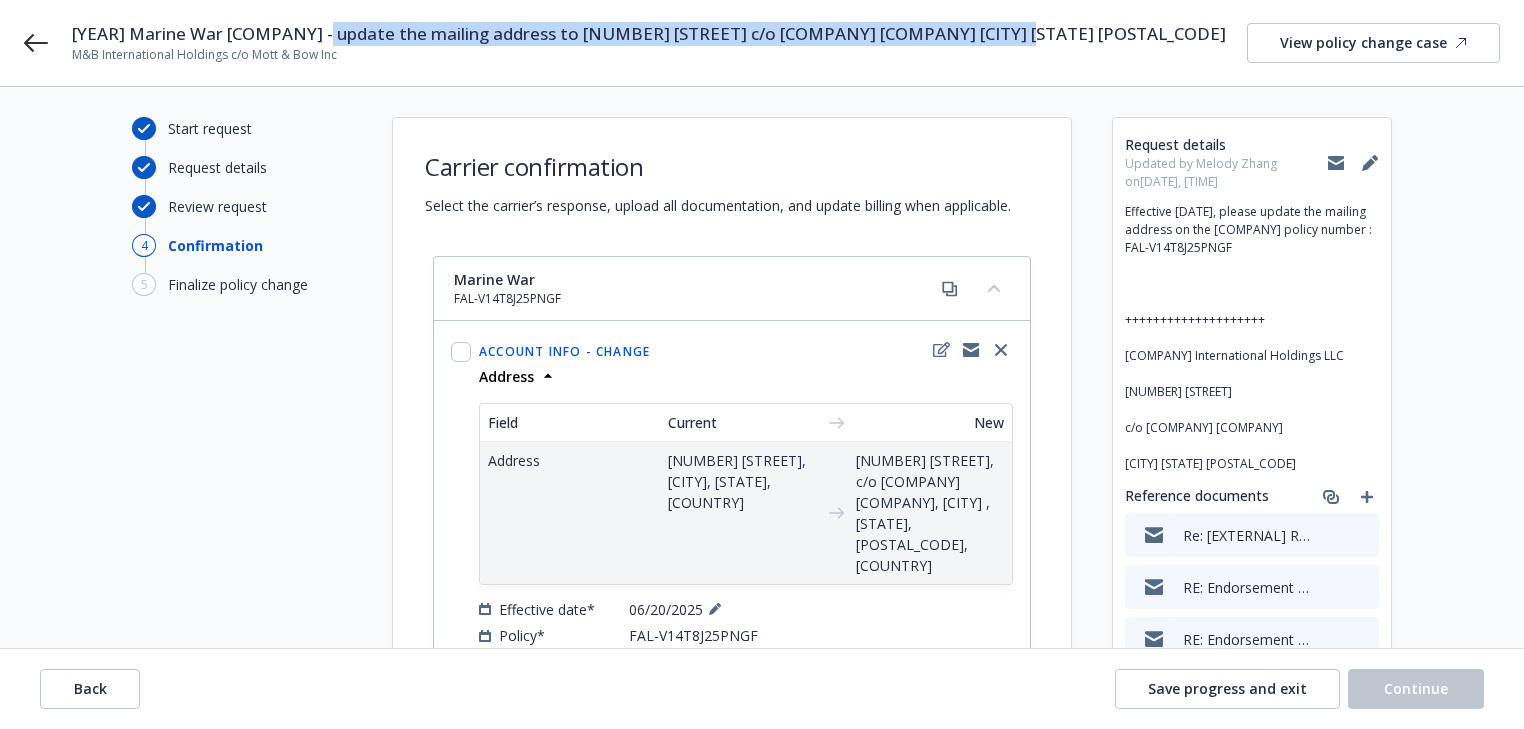 copy on "update the mailing address to 379 W Broadway  c/o Mott & Bow Inc  New York NY 10012" 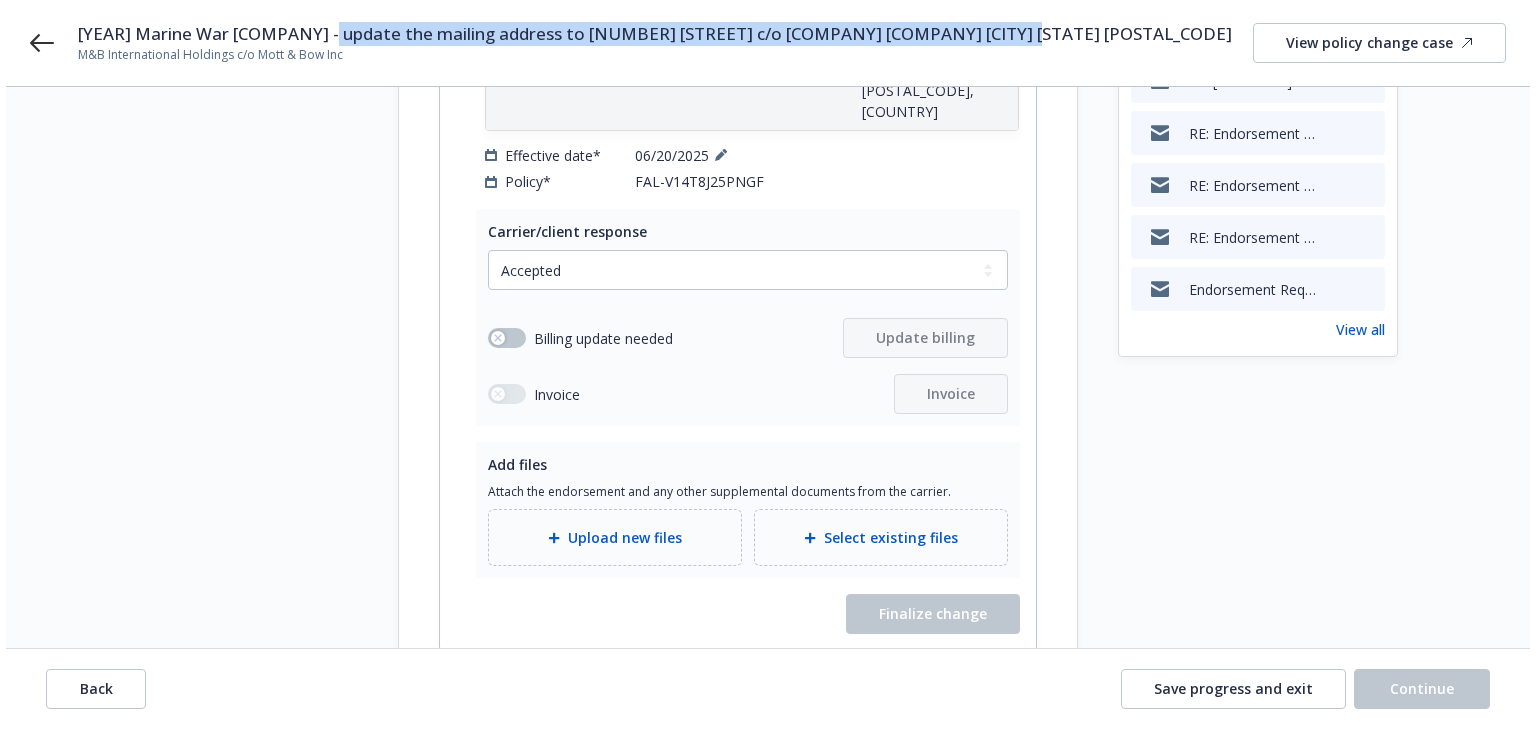 scroll, scrollTop: 490, scrollLeft: 0, axis: vertical 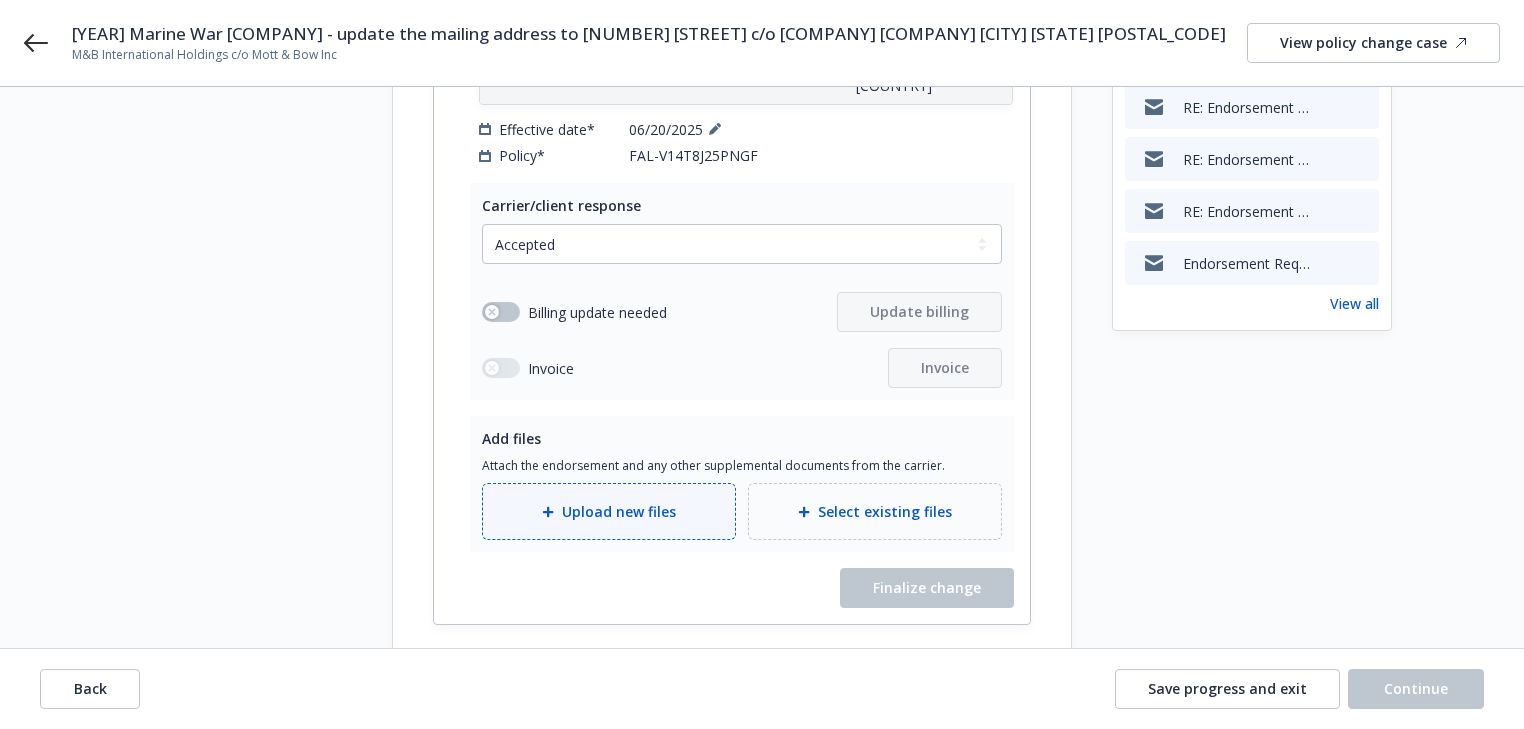 click on "Upload new files" at bounding box center (609, 511) 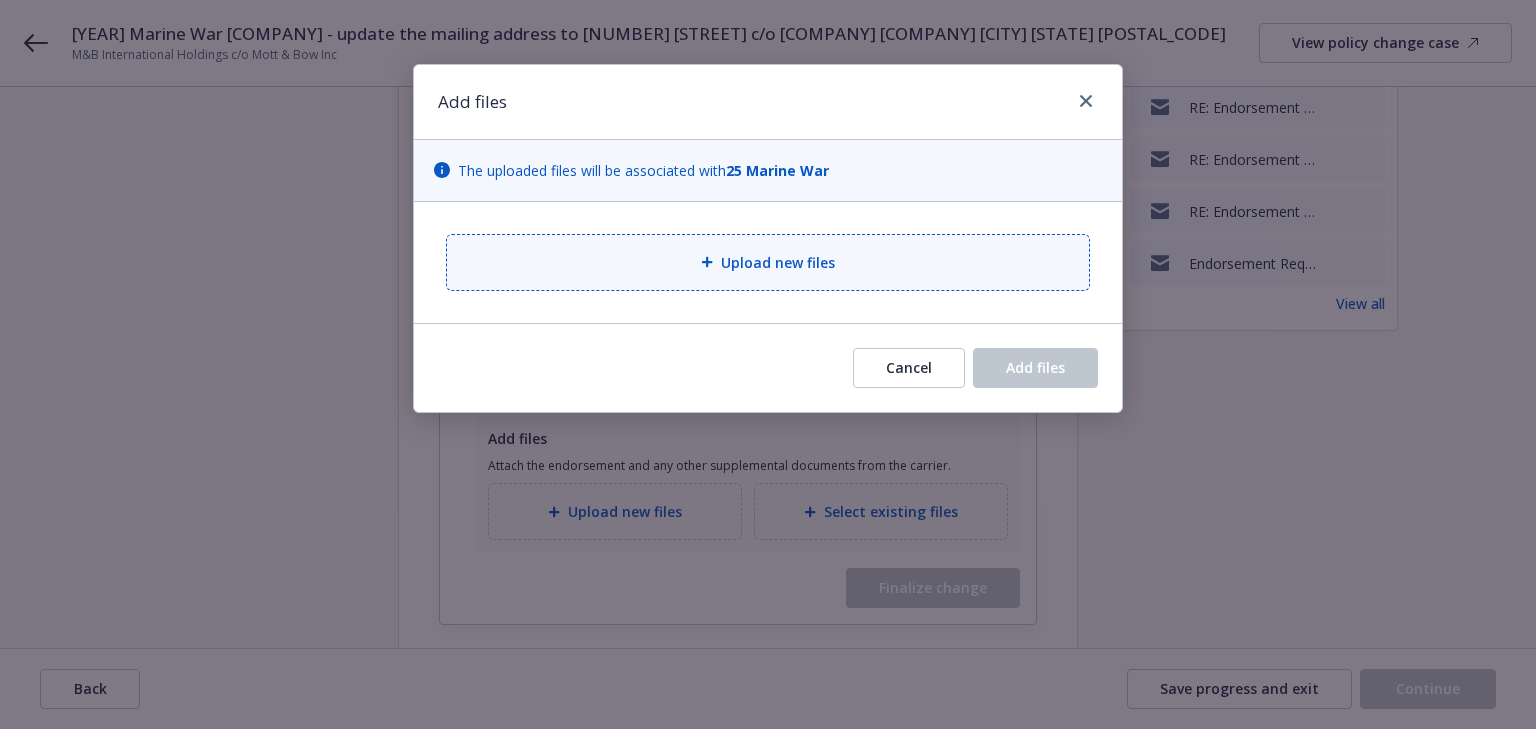 click on "Upload new files" at bounding box center [768, 262] 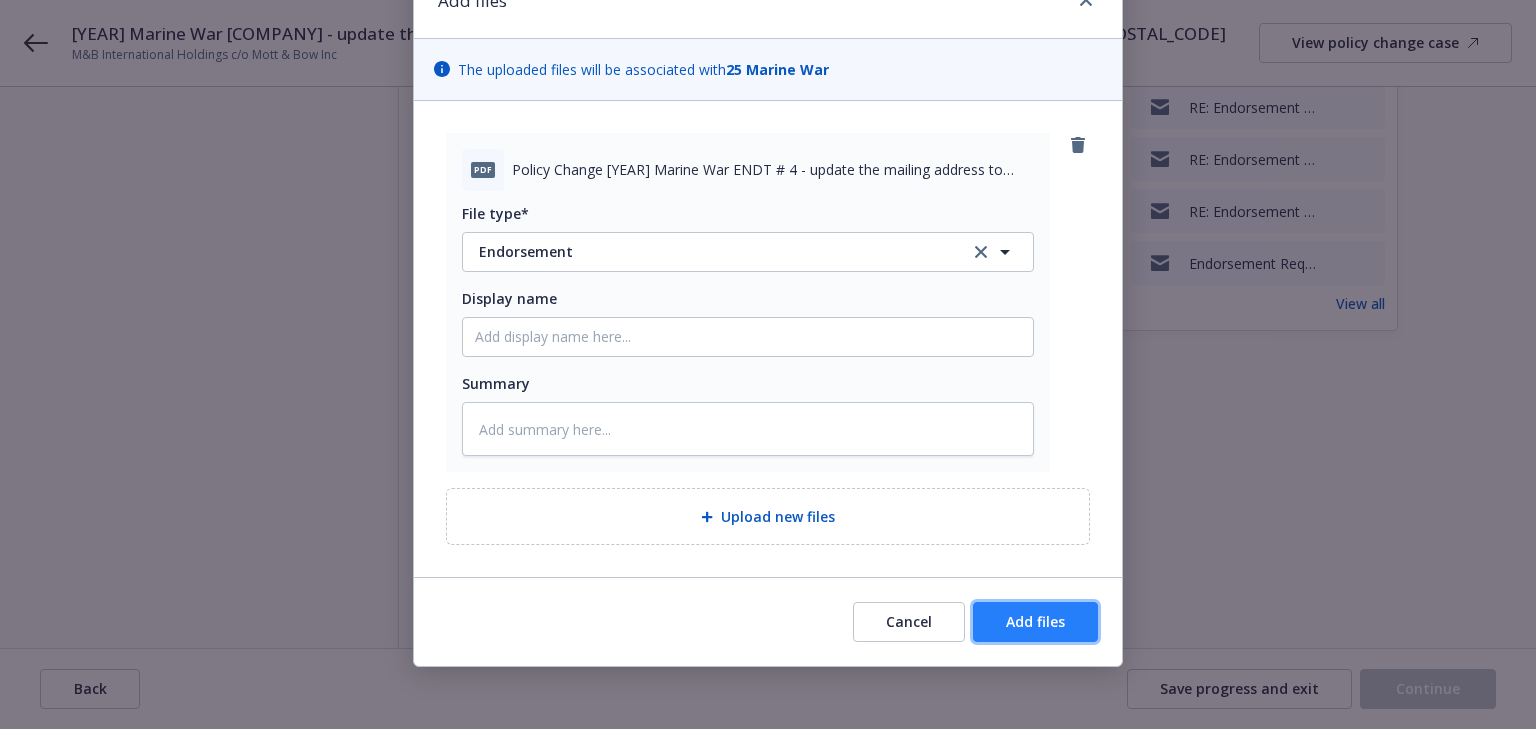 drag, startPoint x: 1066, startPoint y: 618, endPoint x: 1081, endPoint y: 612, distance: 16.155495 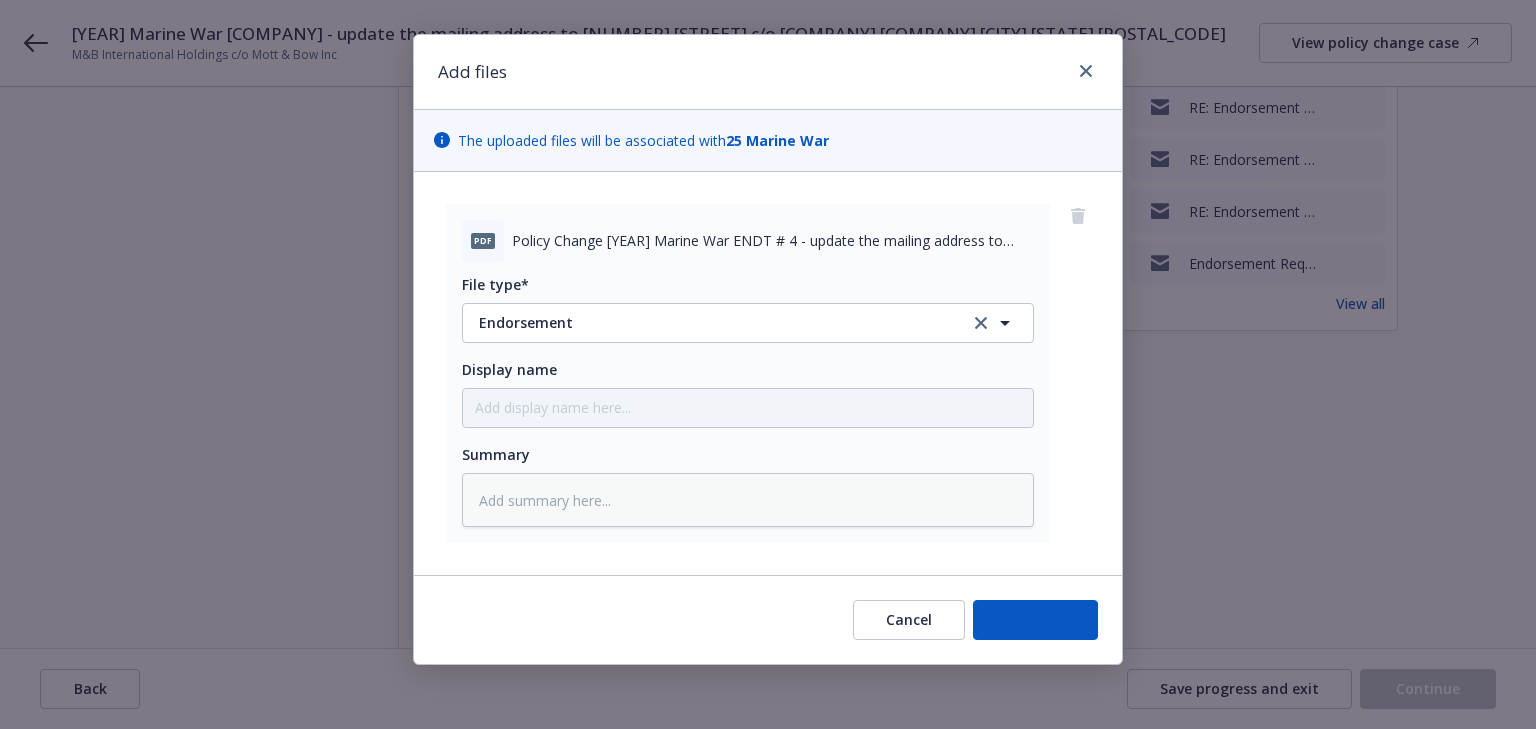 scroll, scrollTop: 29, scrollLeft: 0, axis: vertical 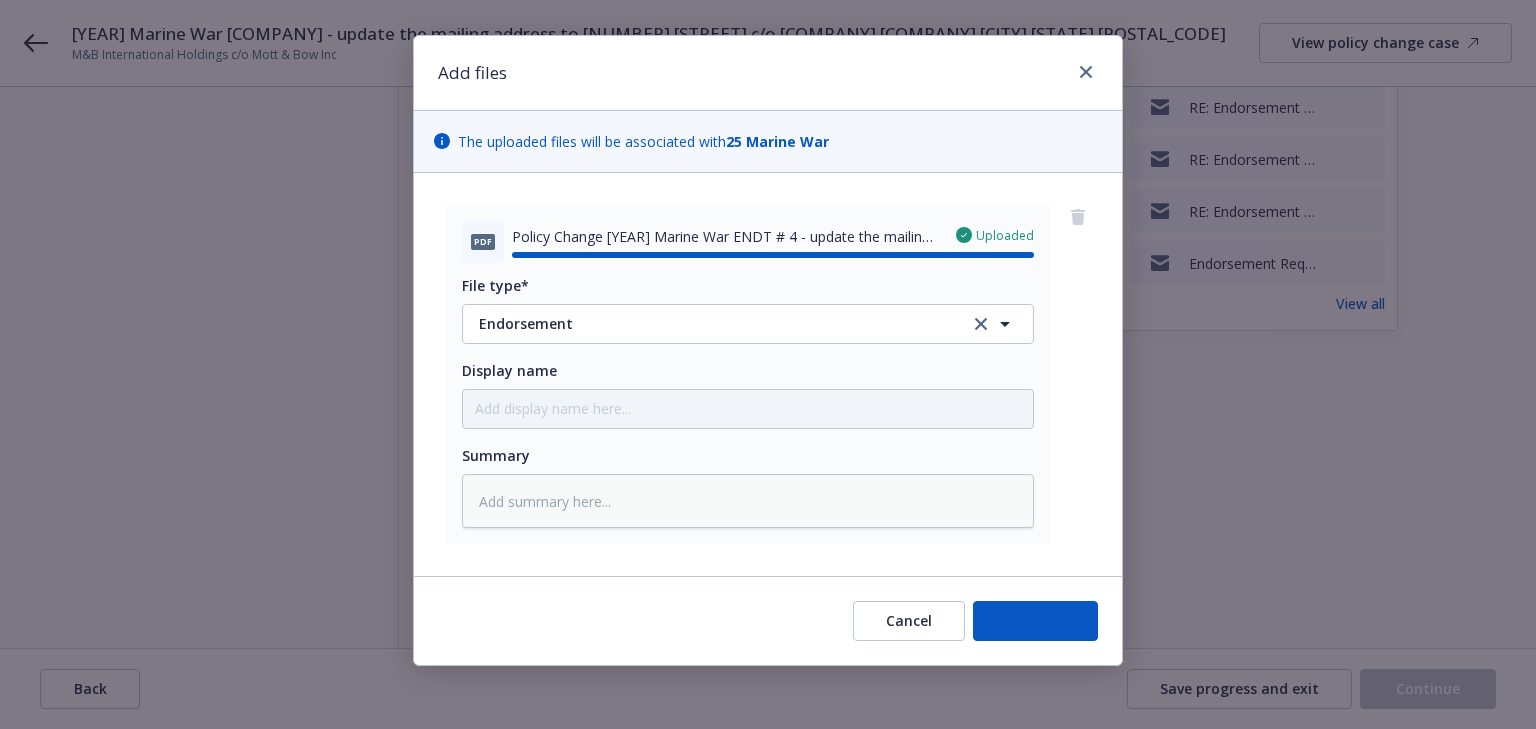 type on "x" 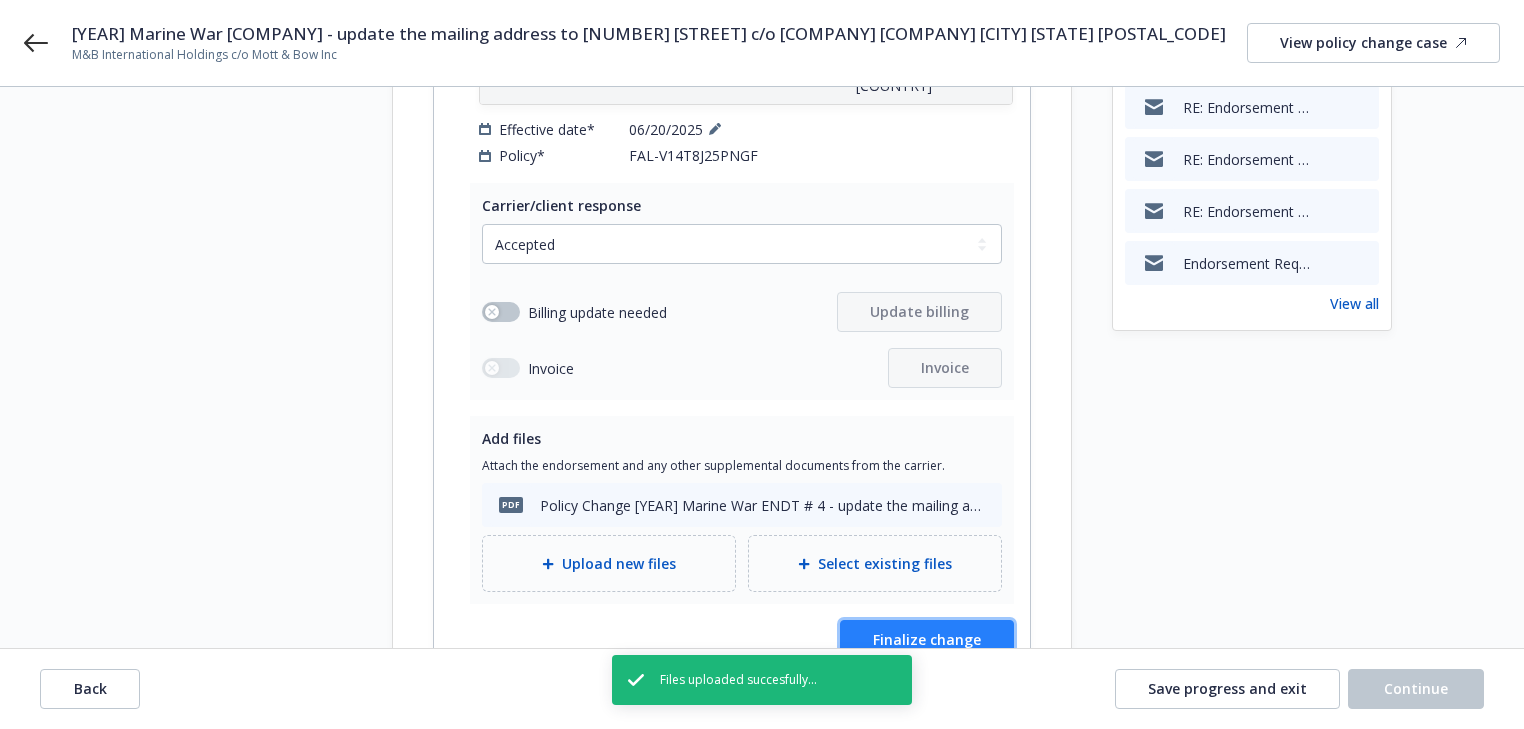 click on "Finalize change" at bounding box center [927, 639] 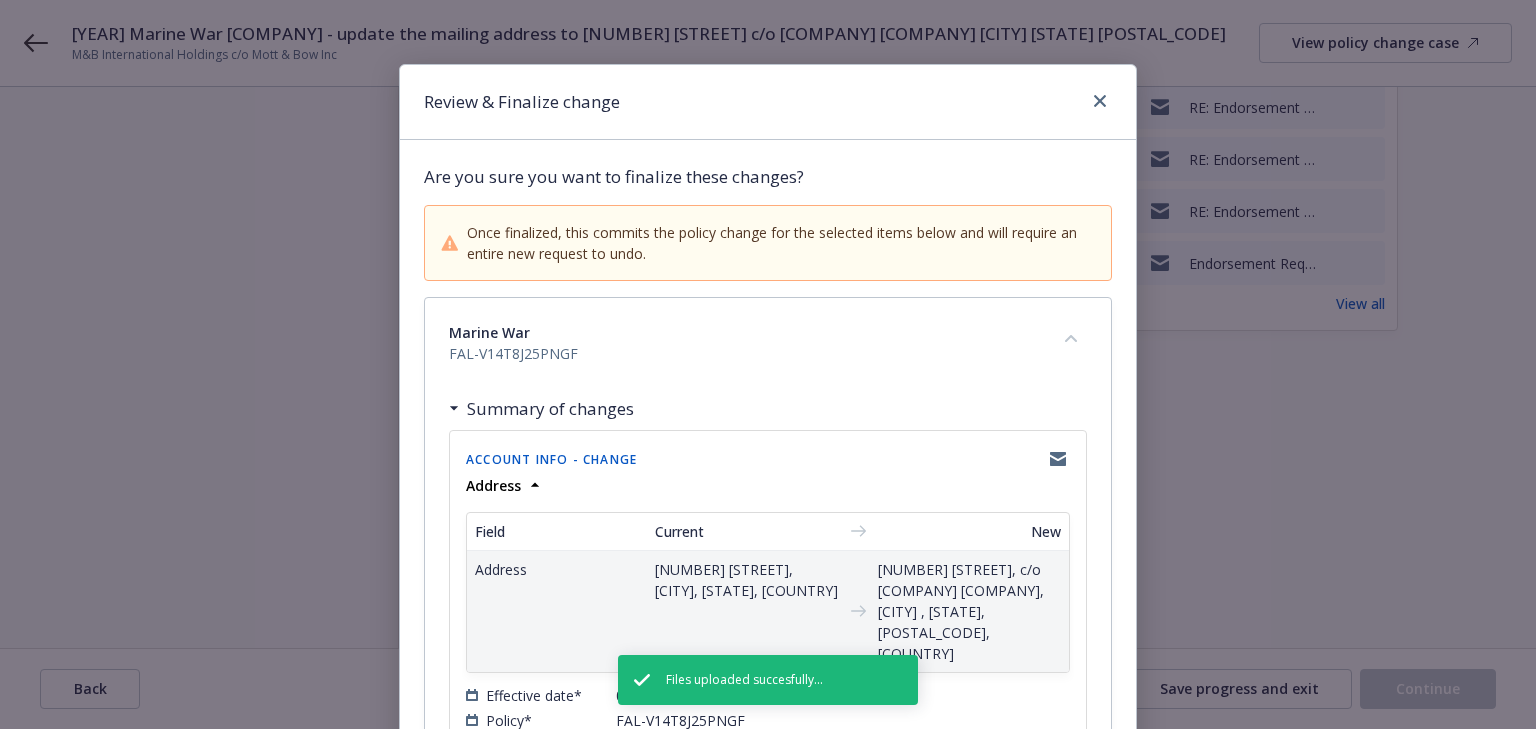 click on "Marine War FAL-V14T8J25PNGF" at bounding box center (768, 343) 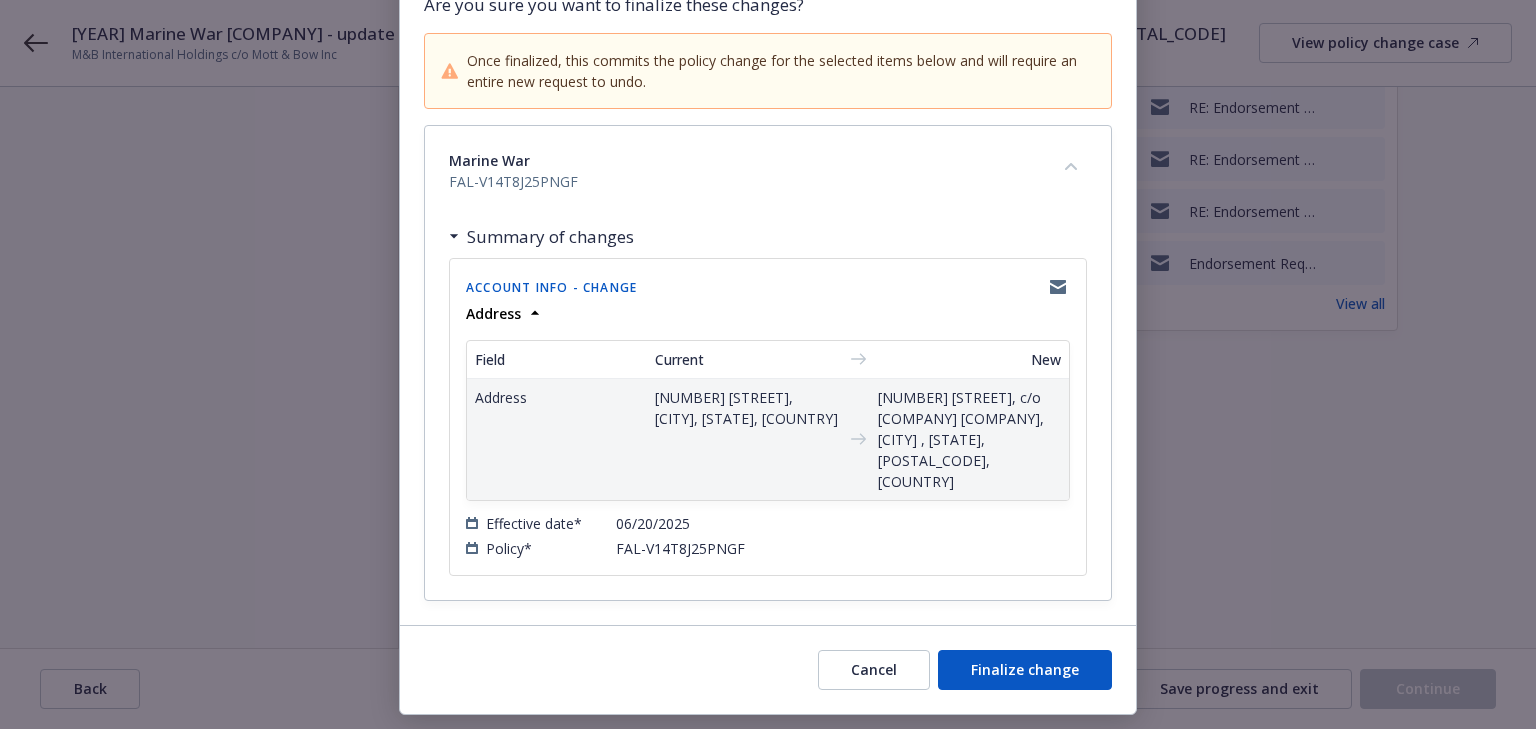 scroll, scrollTop: 176, scrollLeft: 0, axis: vertical 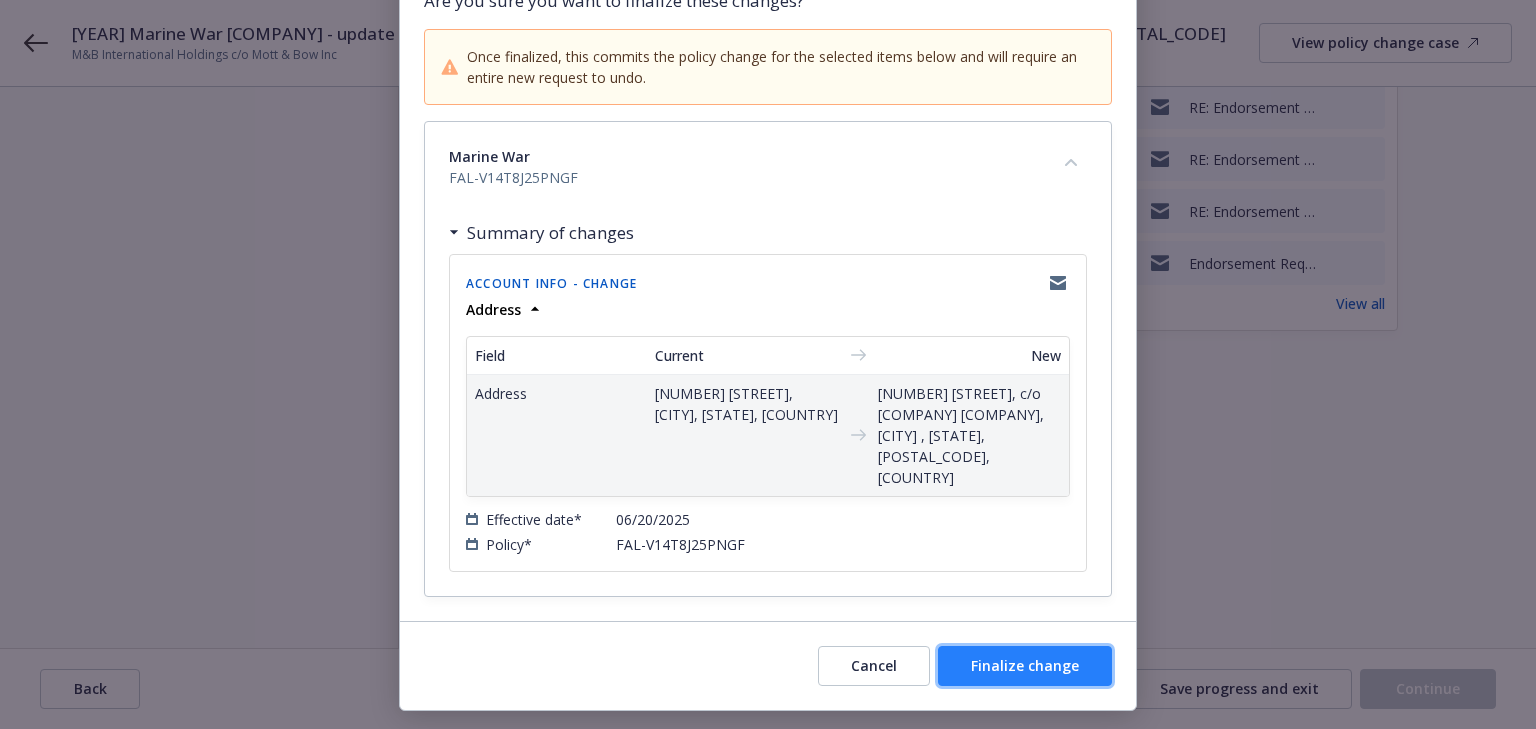 click on "Finalize change" at bounding box center [1025, 665] 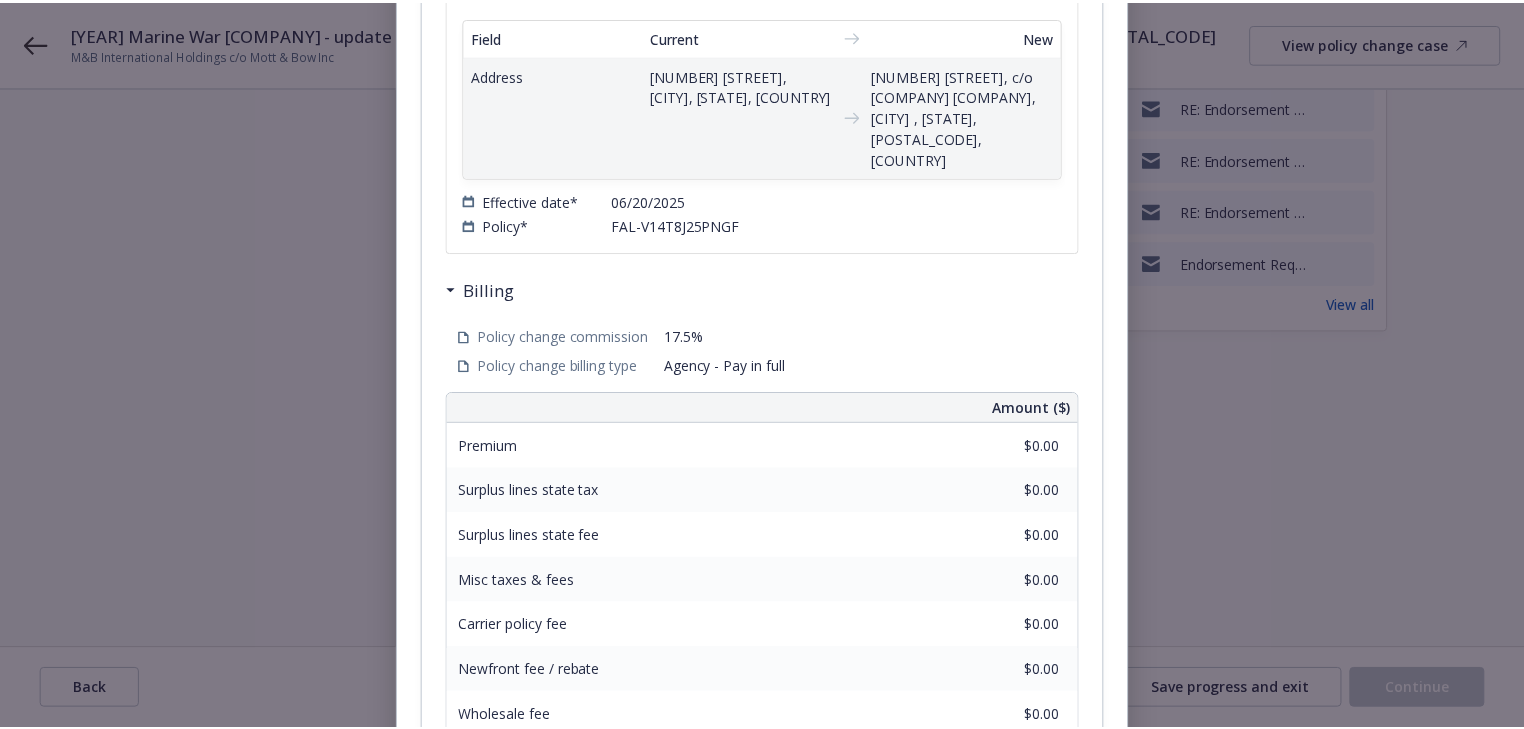 scroll, scrollTop: 0, scrollLeft: 0, axis: both 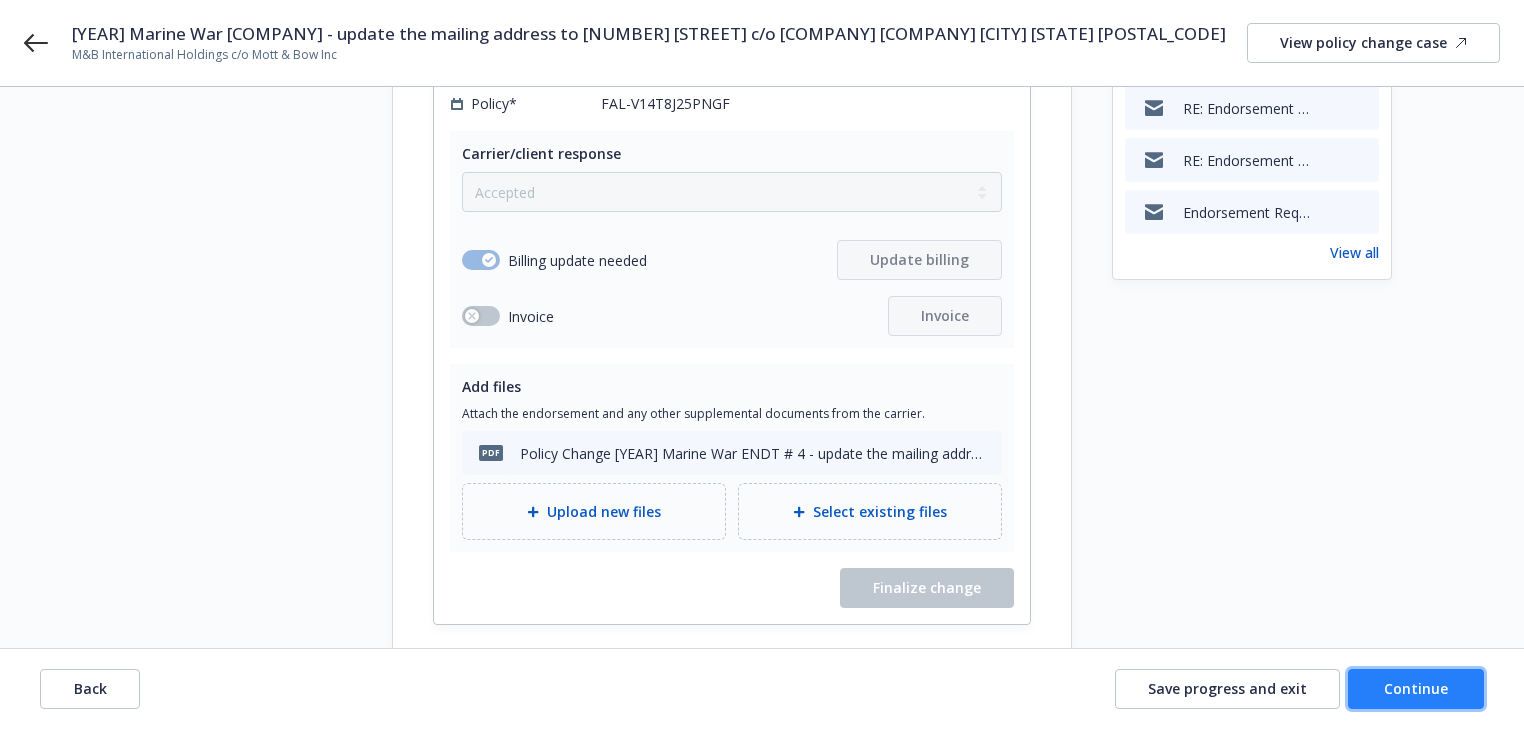 click on "Continue" at bounding box center (1416, 688) 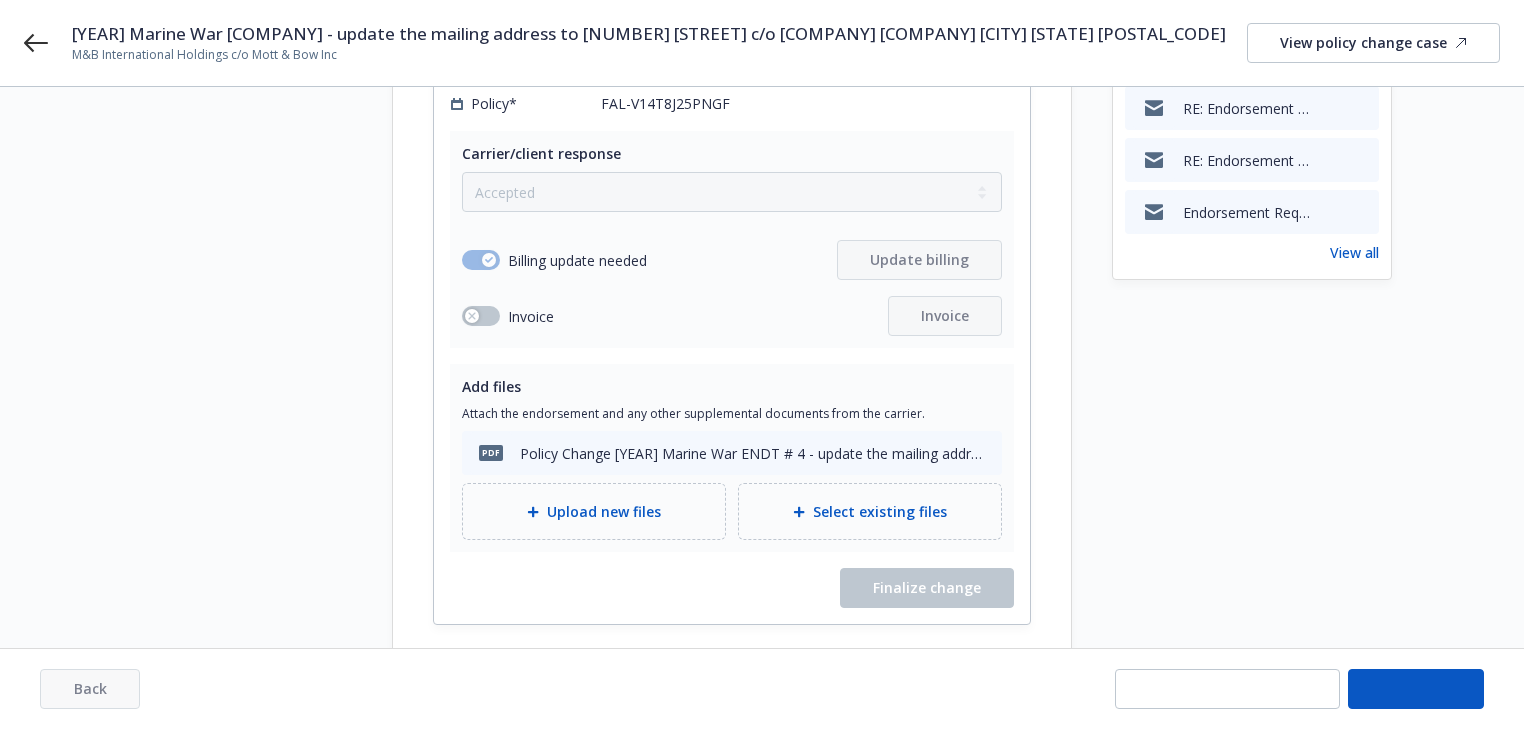 scroll, scrollTop: 212, scrollLeft: 0, axis: vertical 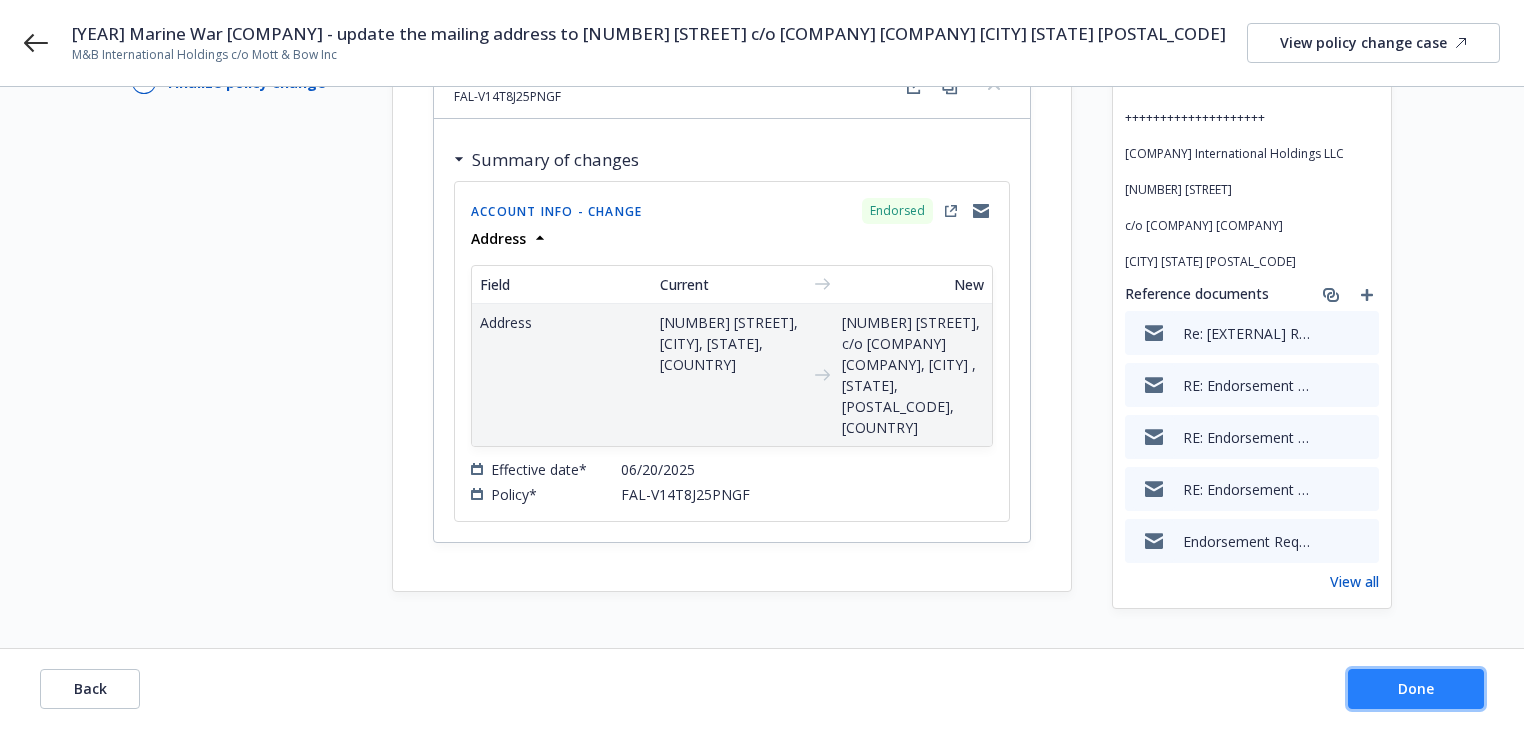 click on "Done" at bounding box center [1416, 688] 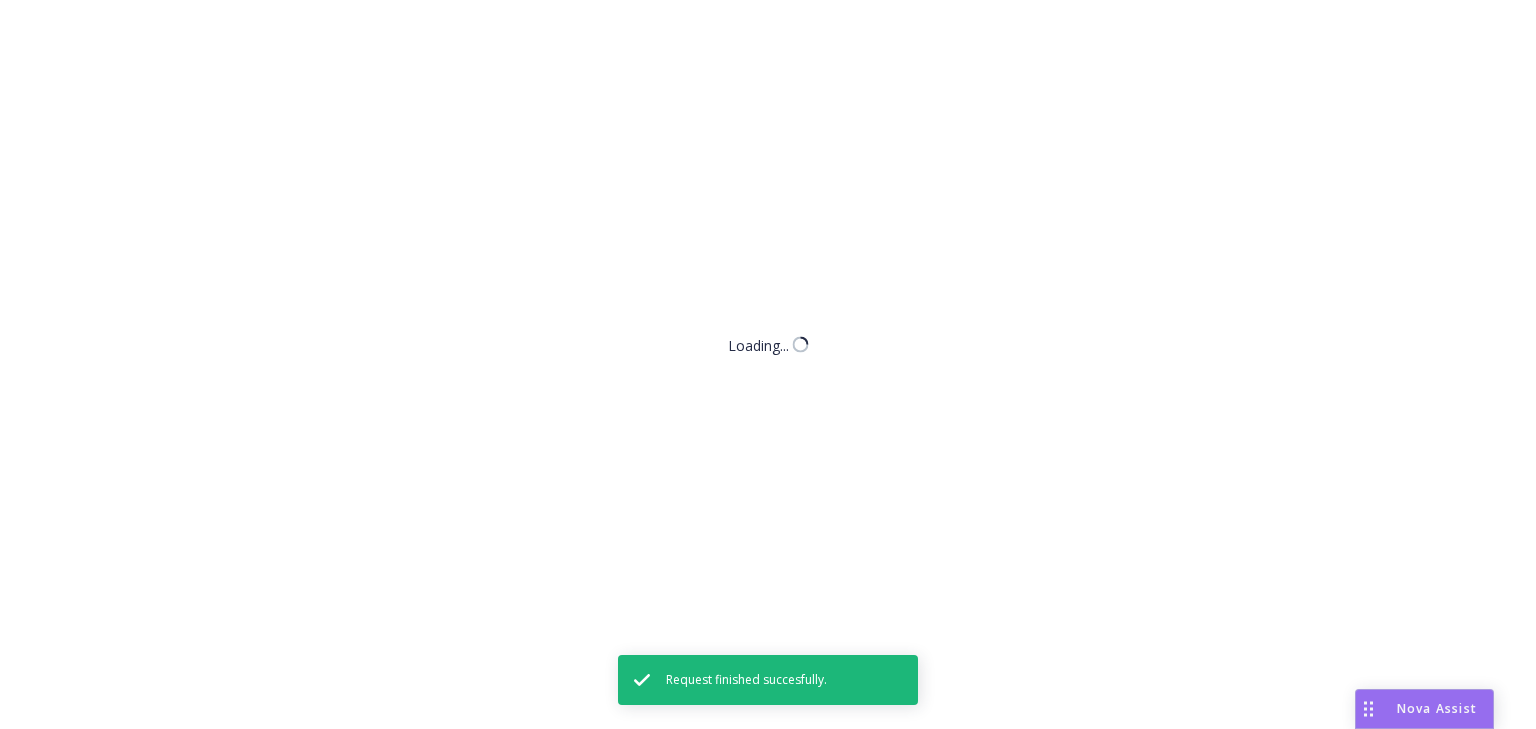 scroll, scrollTop: 0, scrollLeft: 0, axis: both 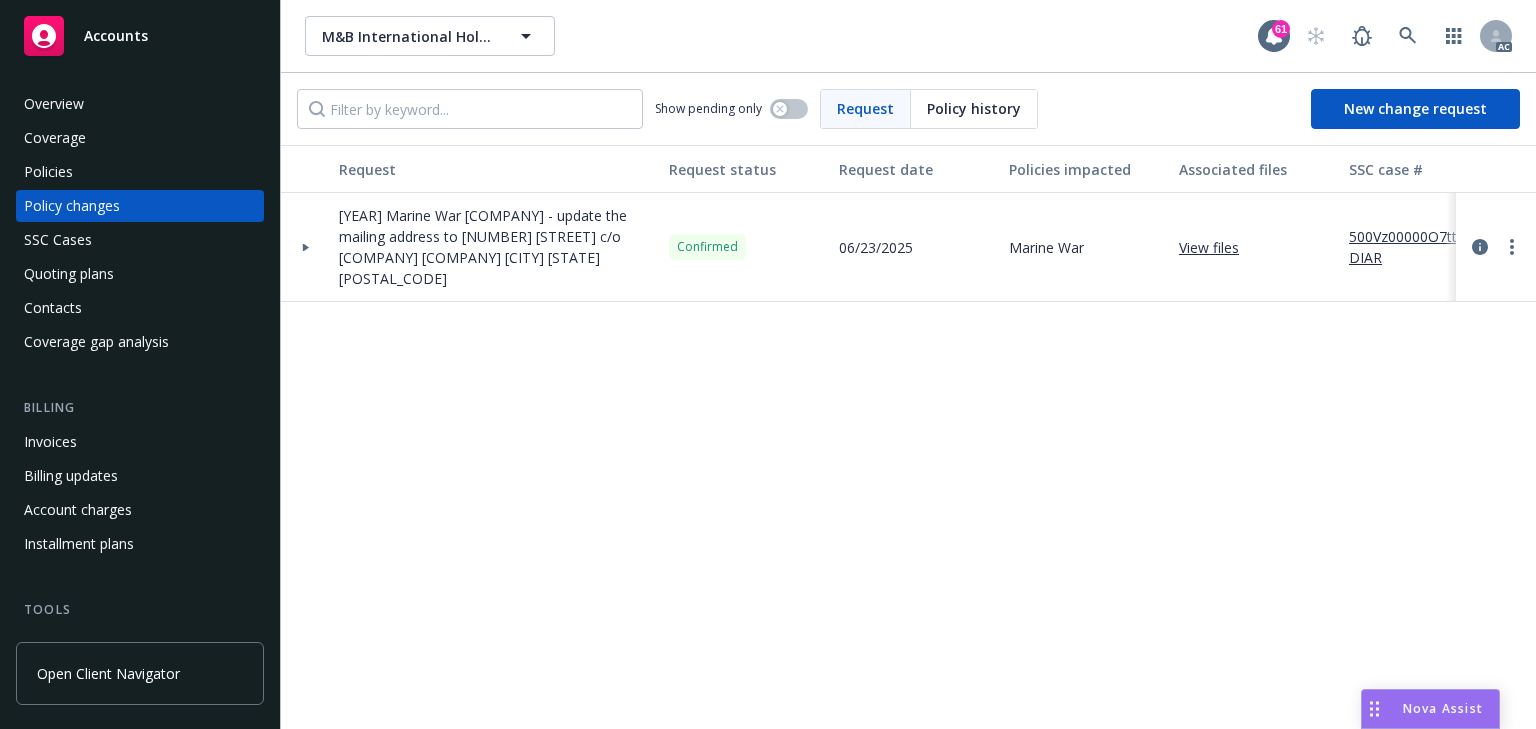click at bounding box center (306, 247) 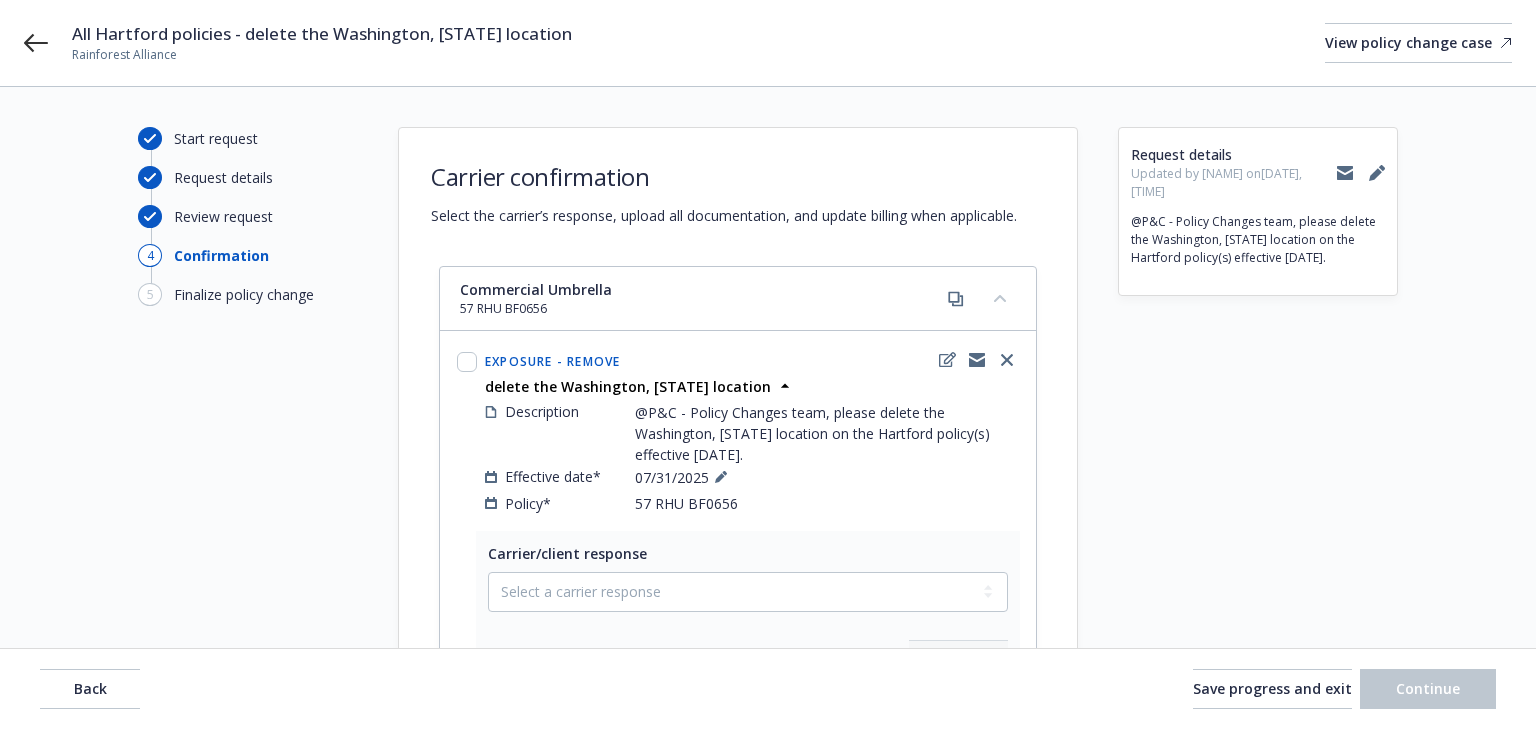 select on "ACCEPTED" 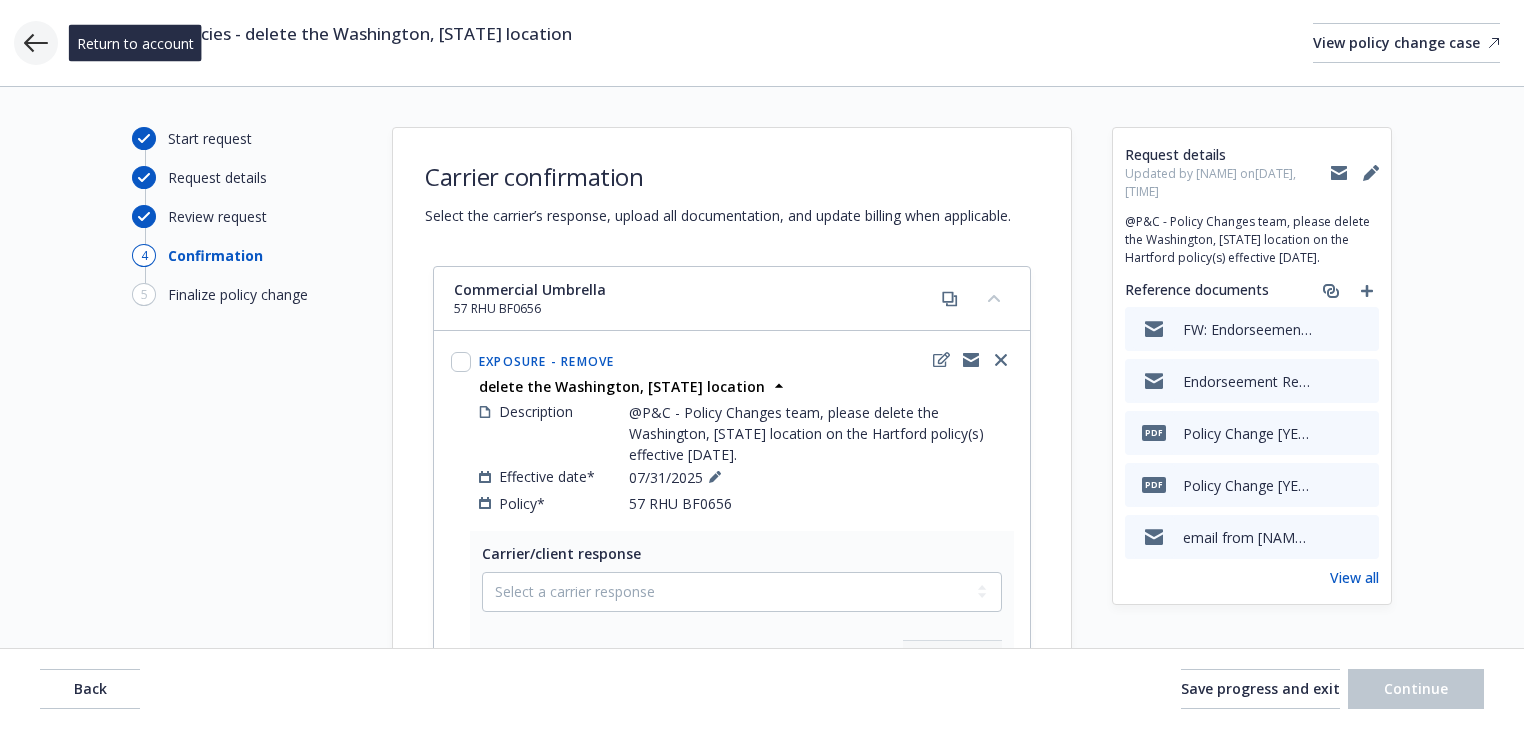 click 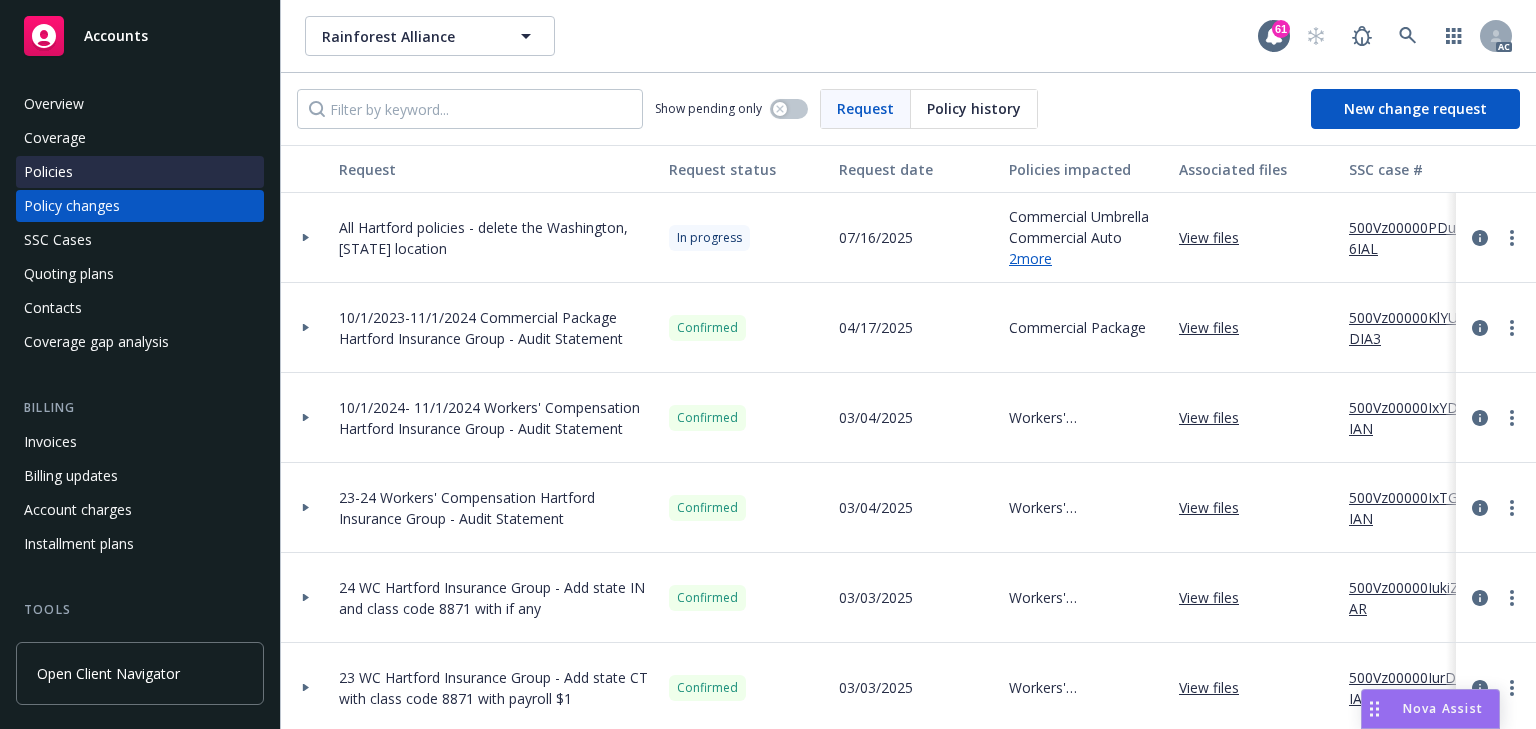 click on "Policies" at bounding box center [140, 172] 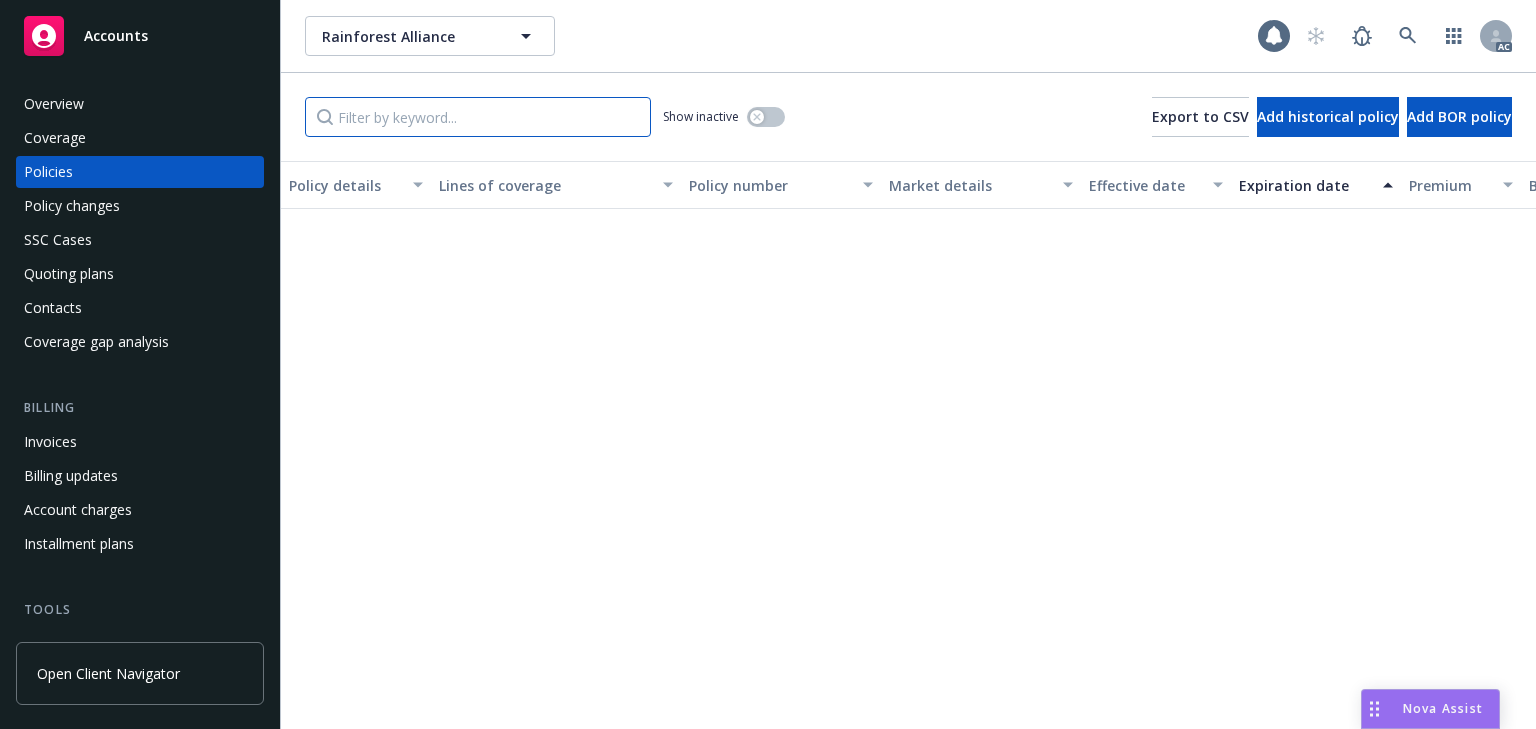 click at bounding box center (478, 117) 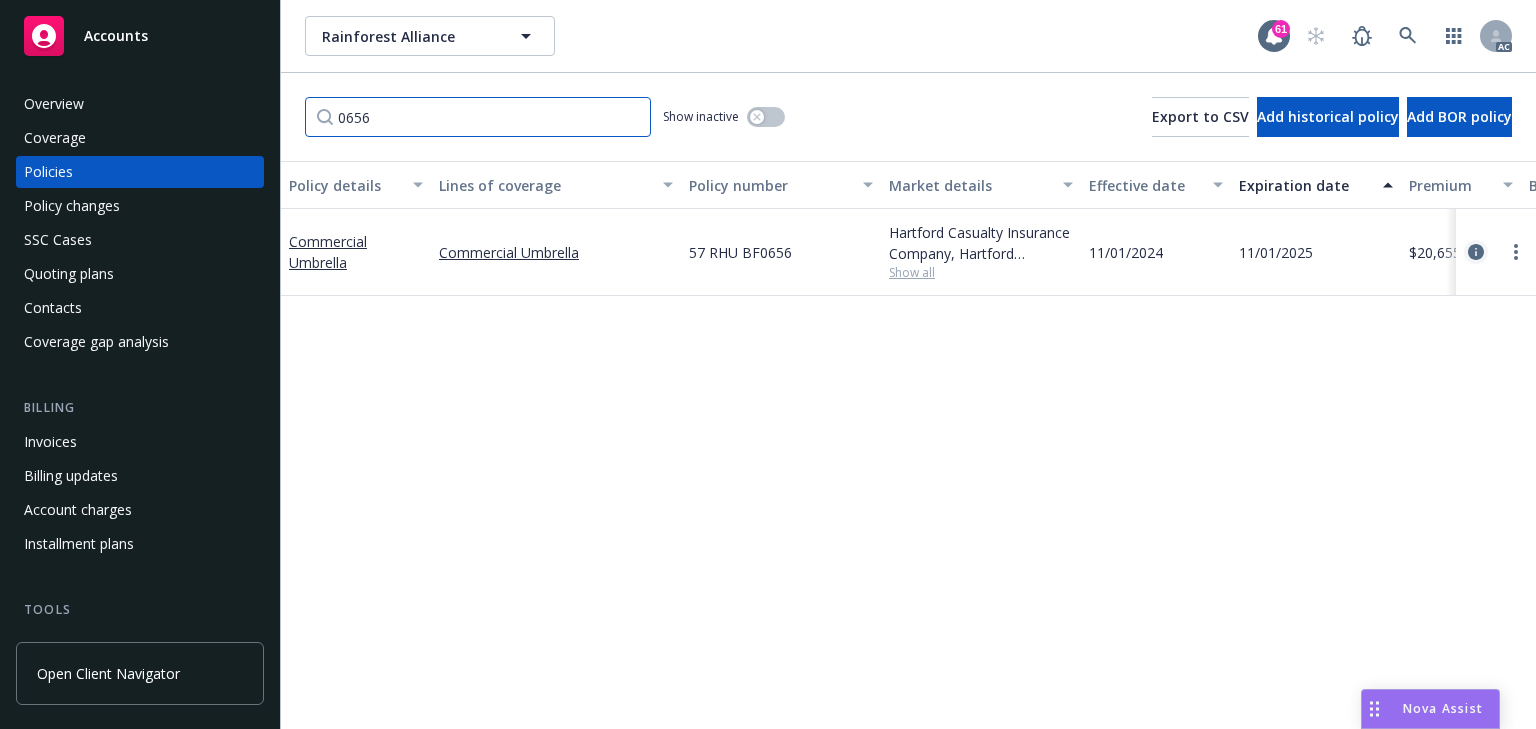 type on "0656" 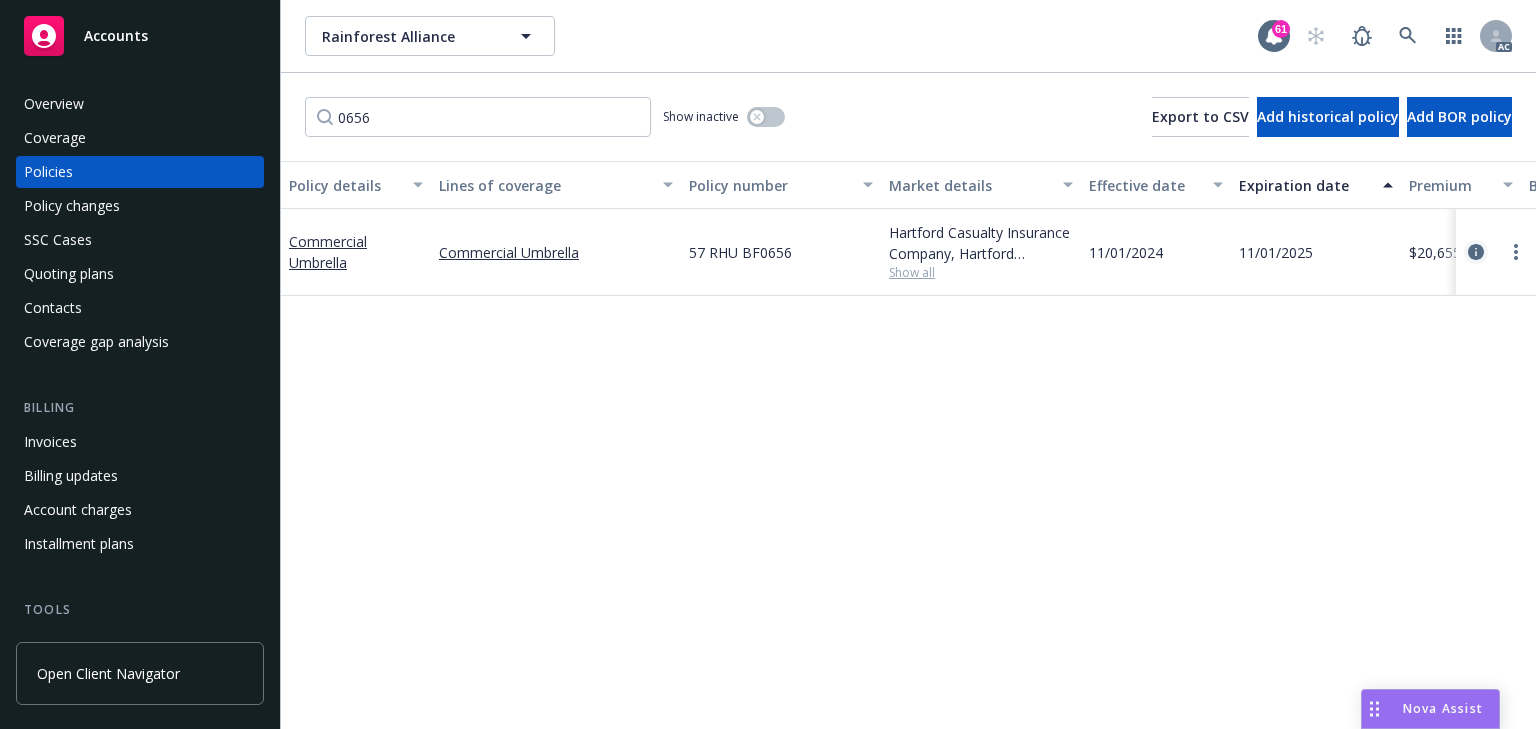click 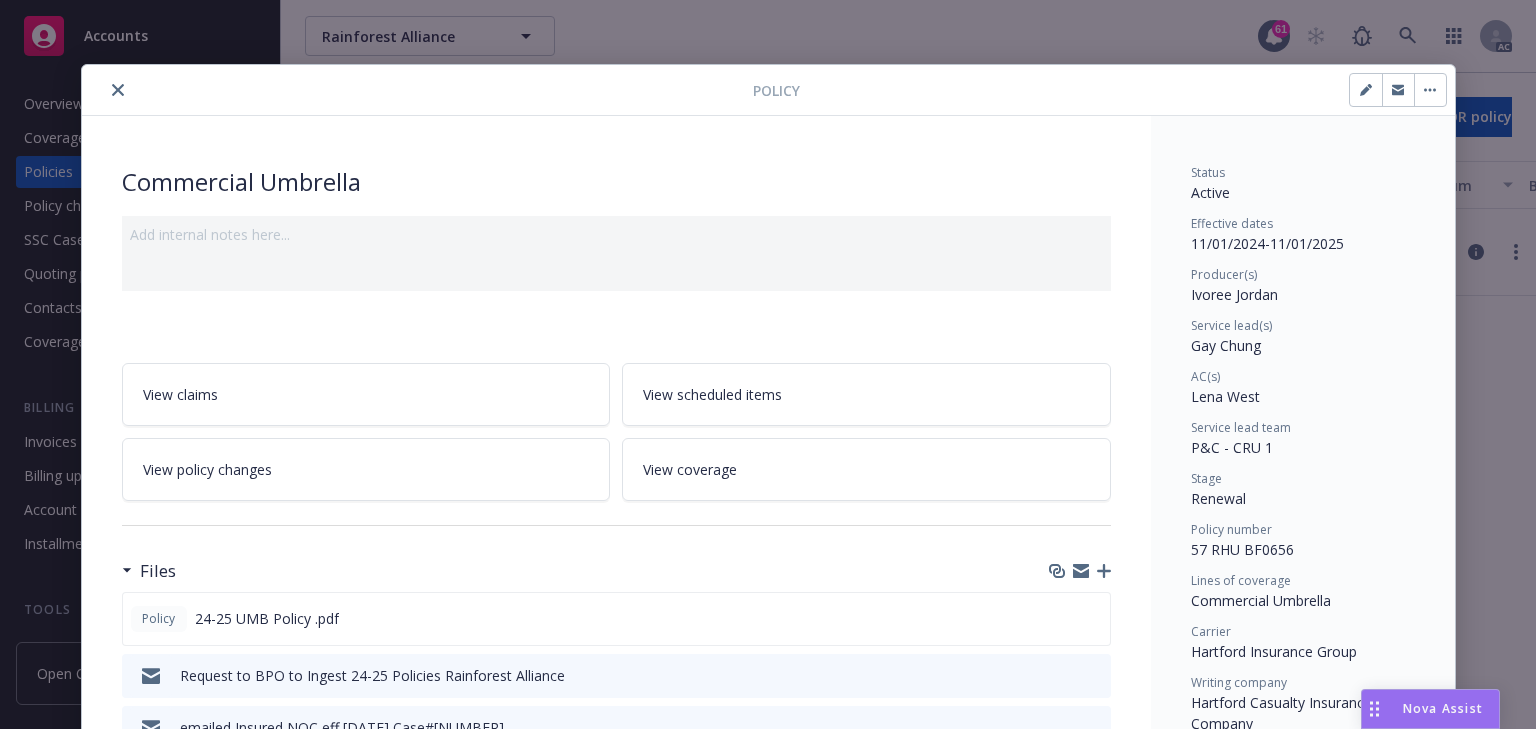 scroll, scrollTop: 60, scrollLeft: 0, axis: vertical 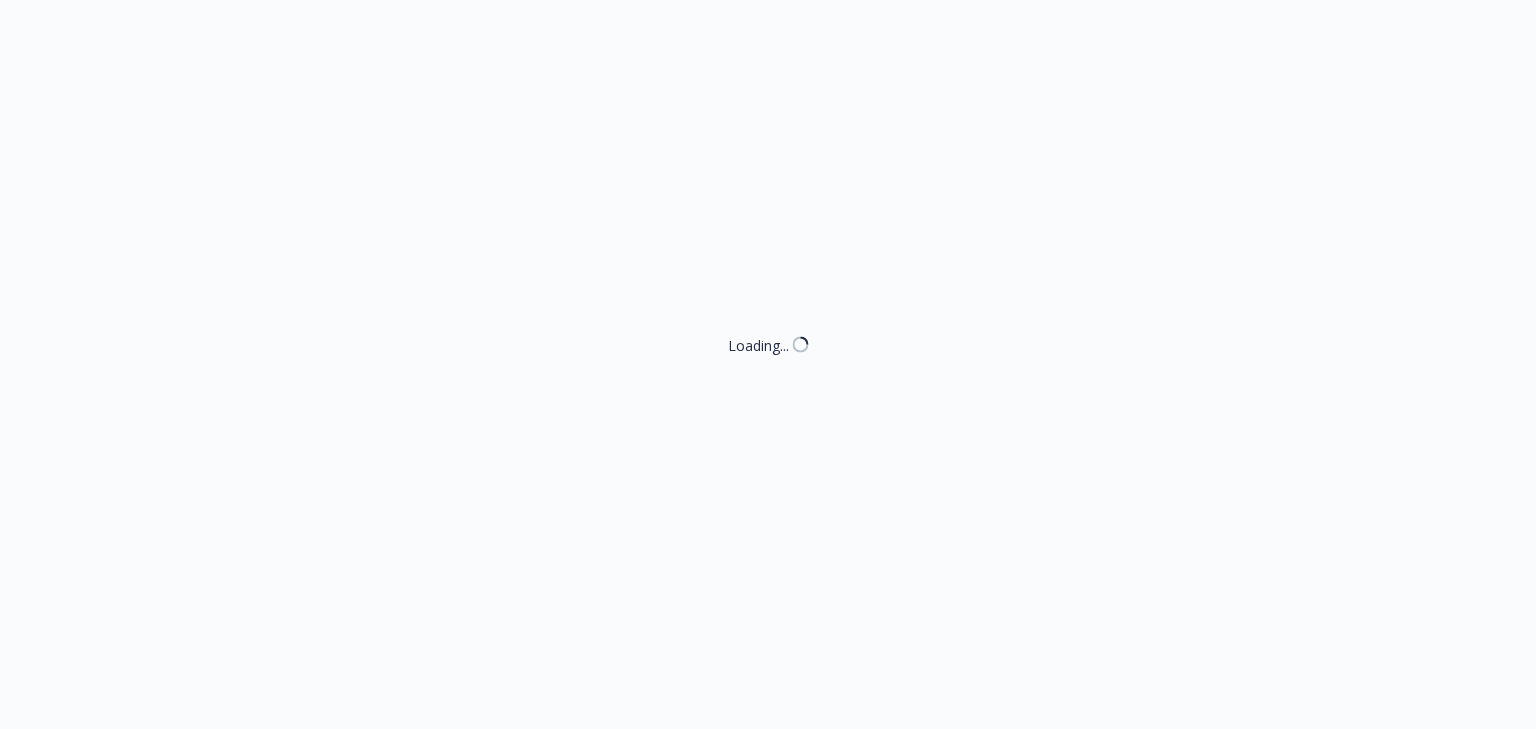select on "ACCEPTED" 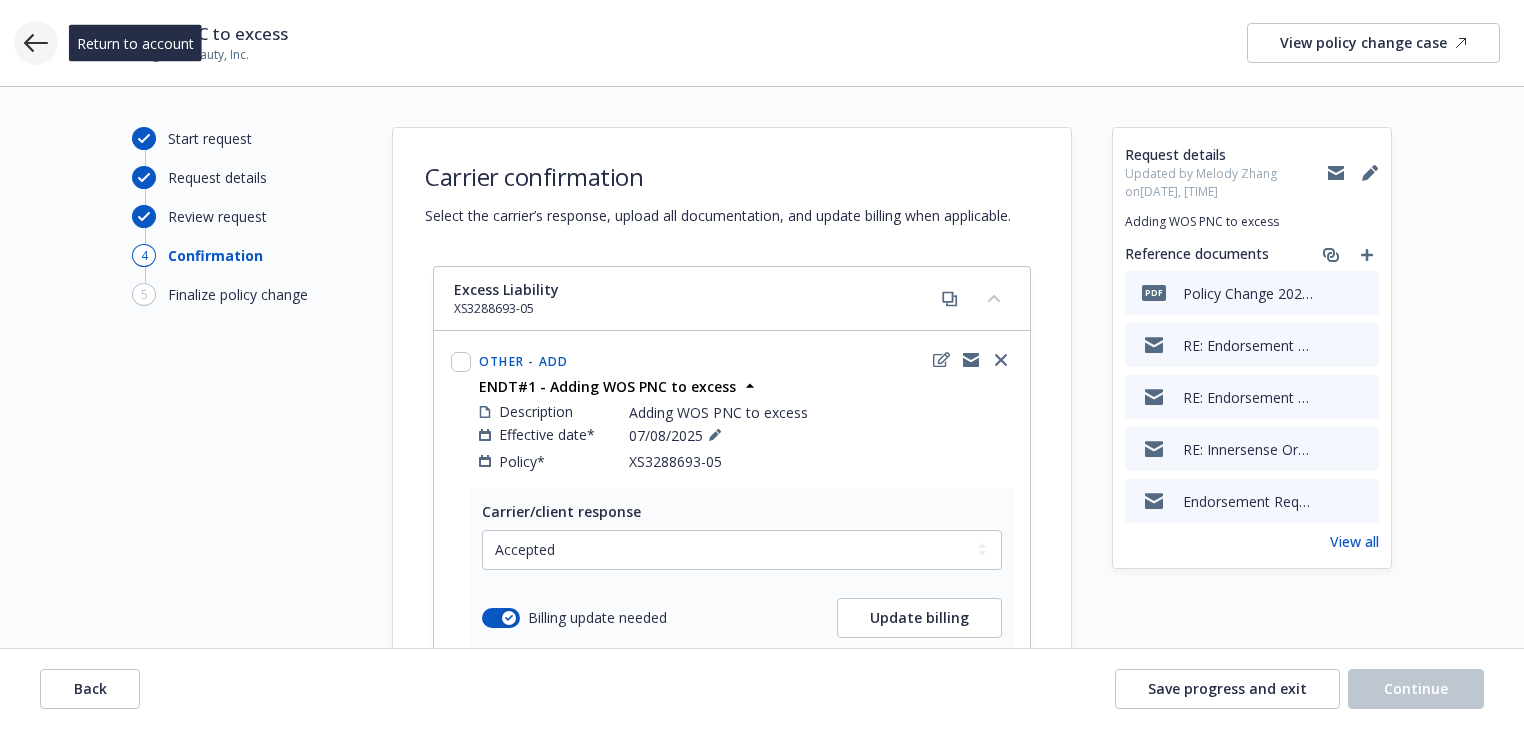 click 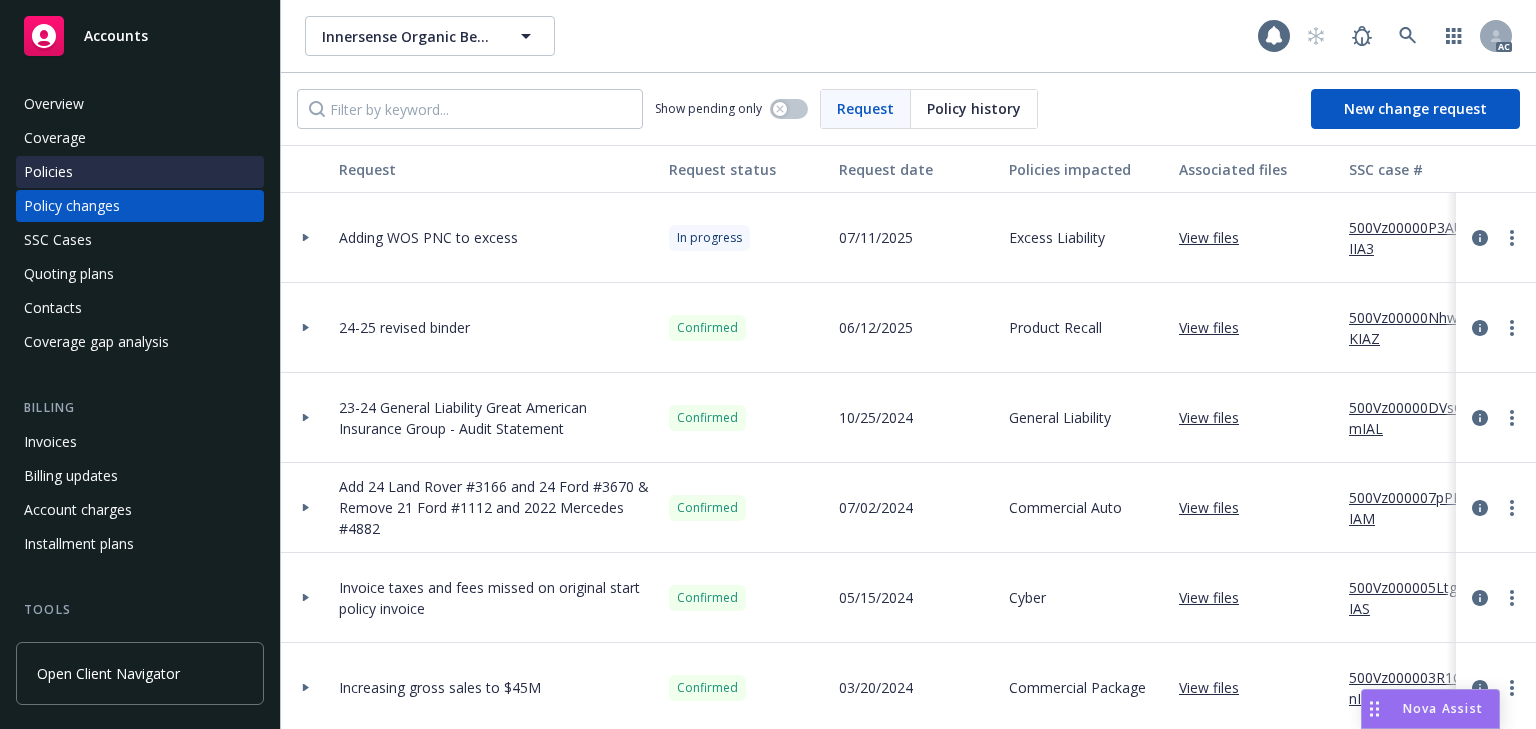 drag, startPoint x: 50, startPoint y: 166, endPoint x: 40, endPoint y: 167, distance: 10.049875 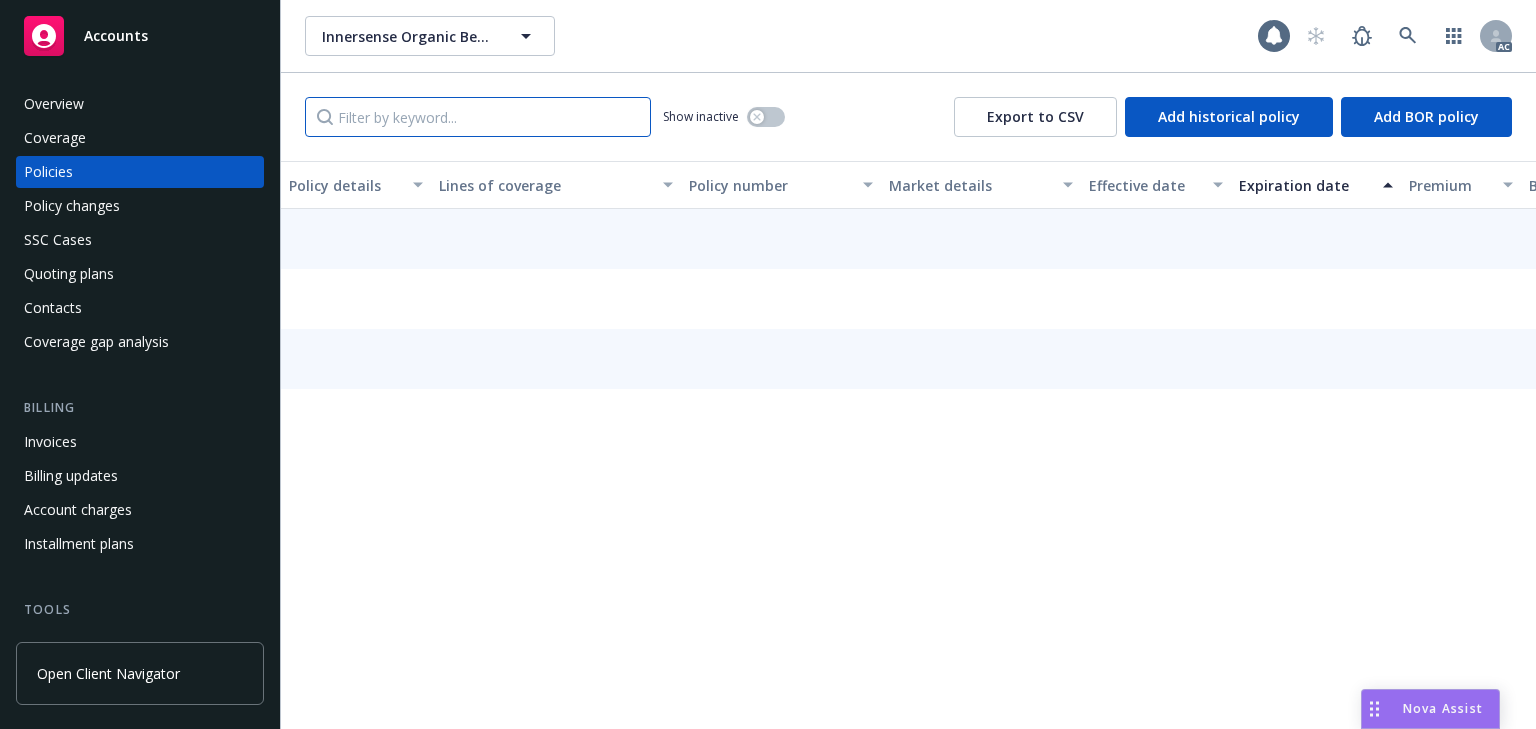 click at bounding box center (478, 117) 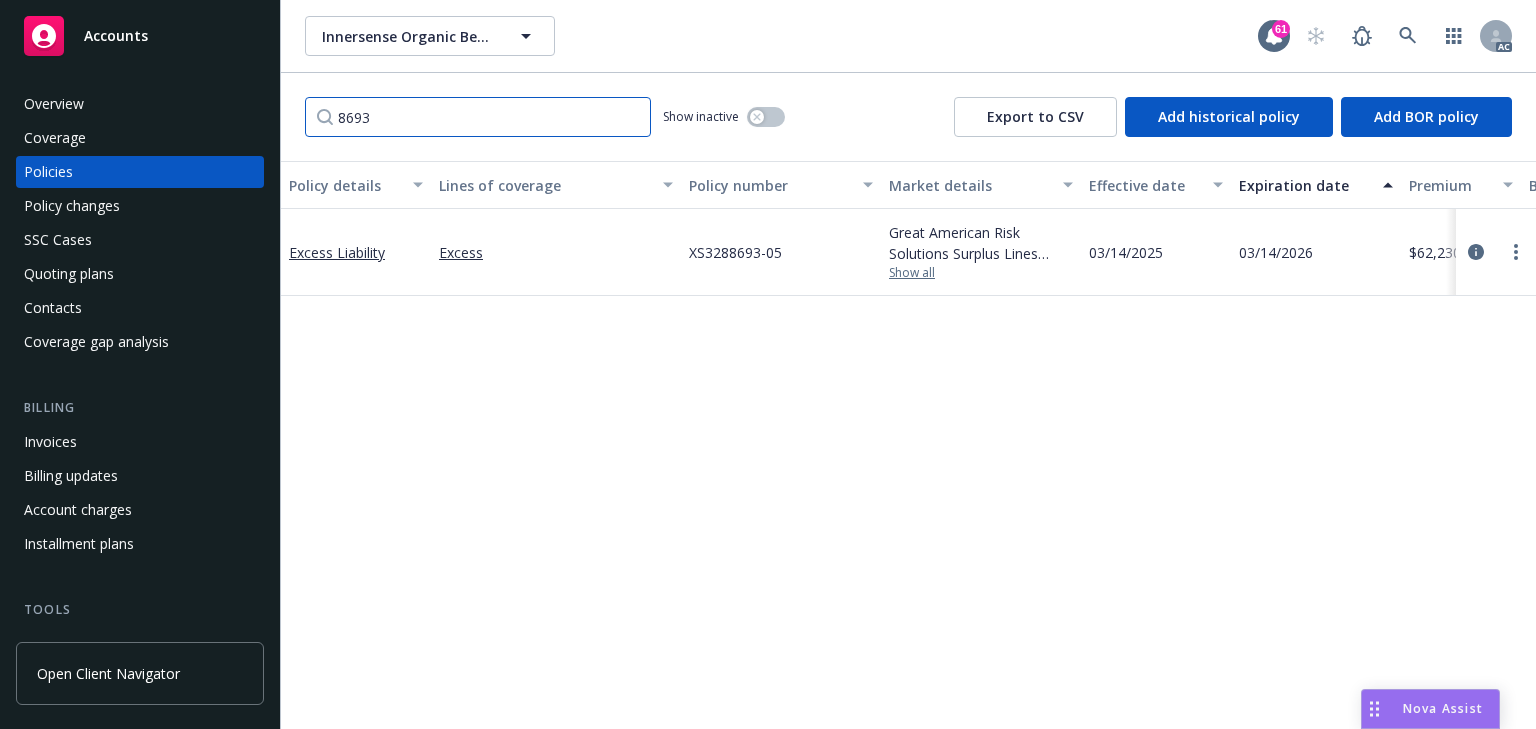 type on "8693" 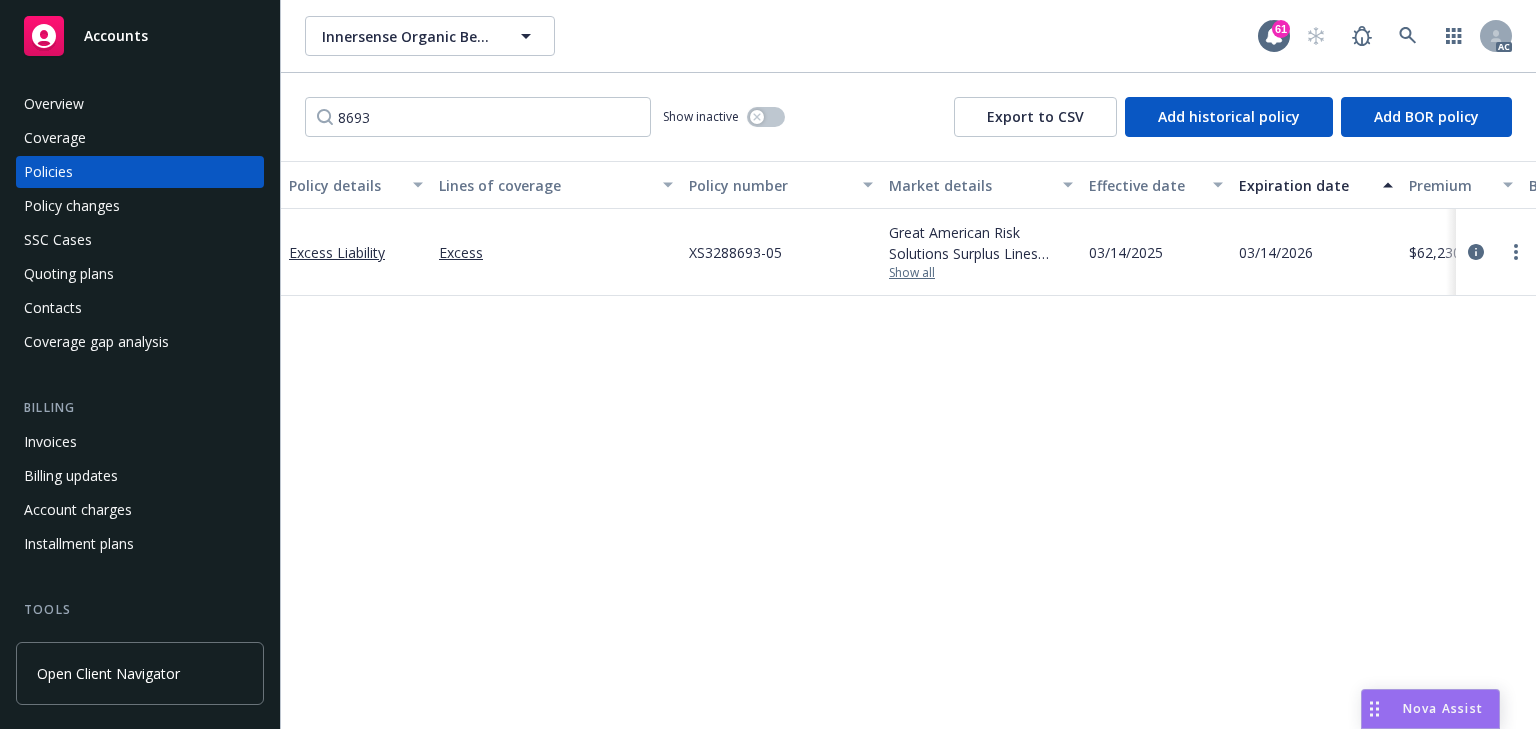 click on "Show all" at bounding box center (981, 273) 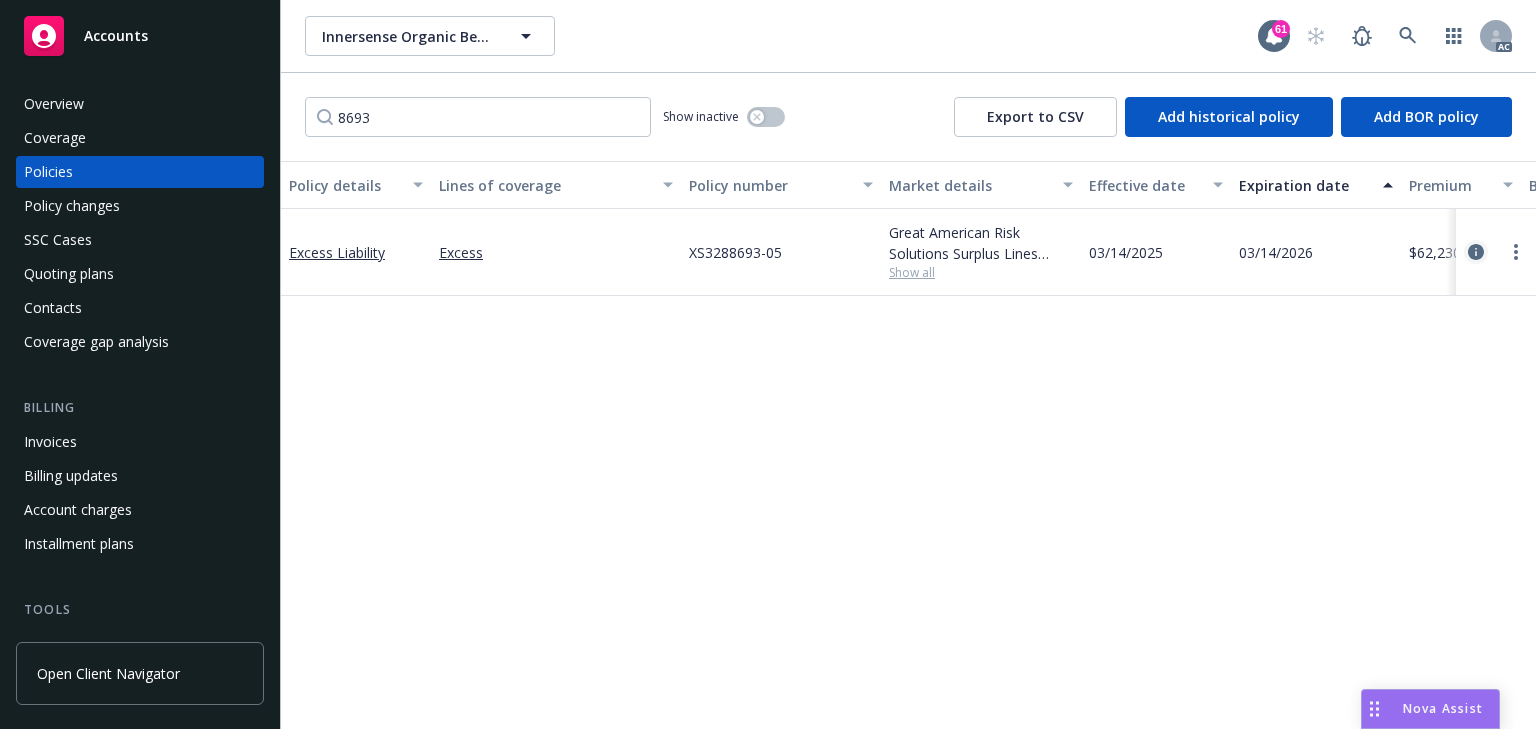 click 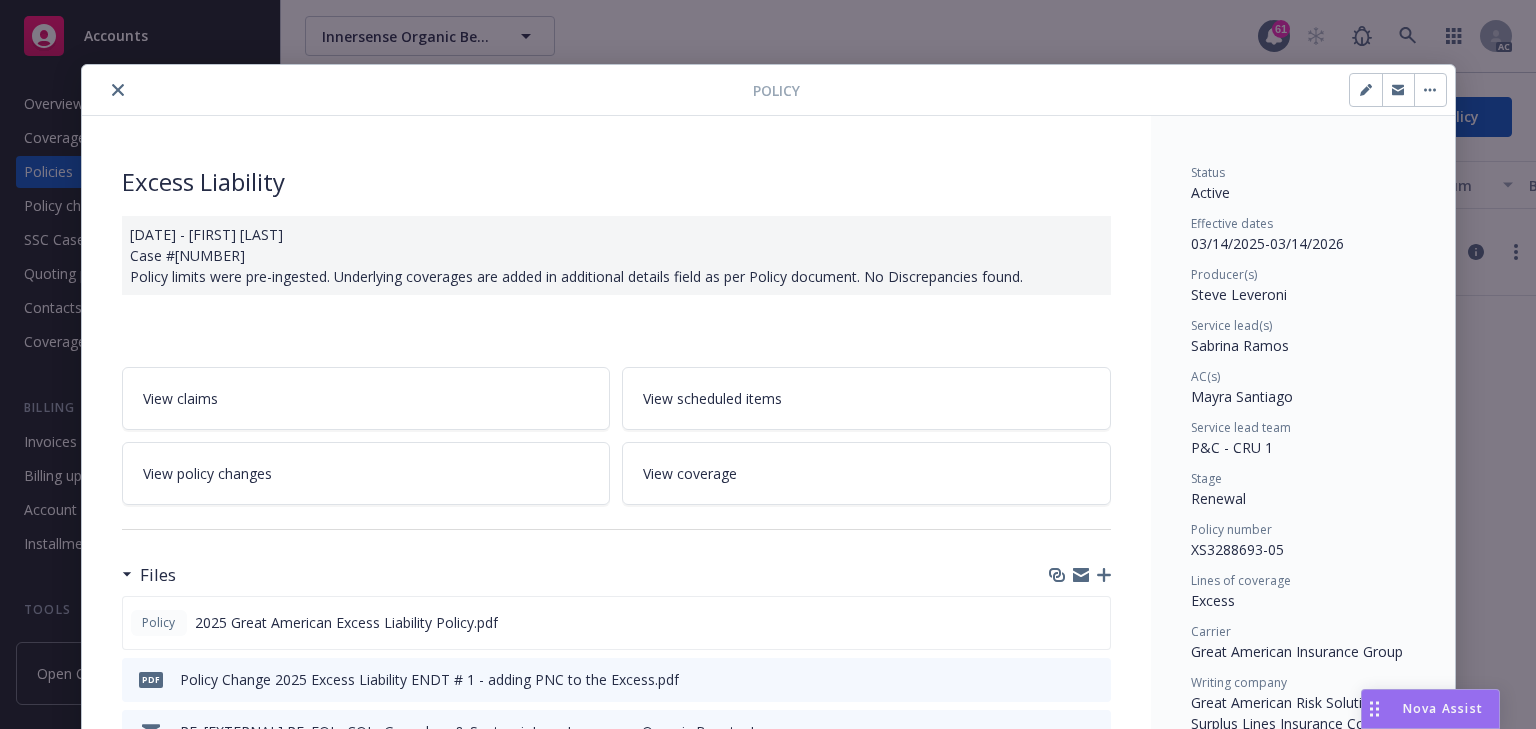 scroll, scrollTop: 60, scrollLeft: 0, axis: vertical 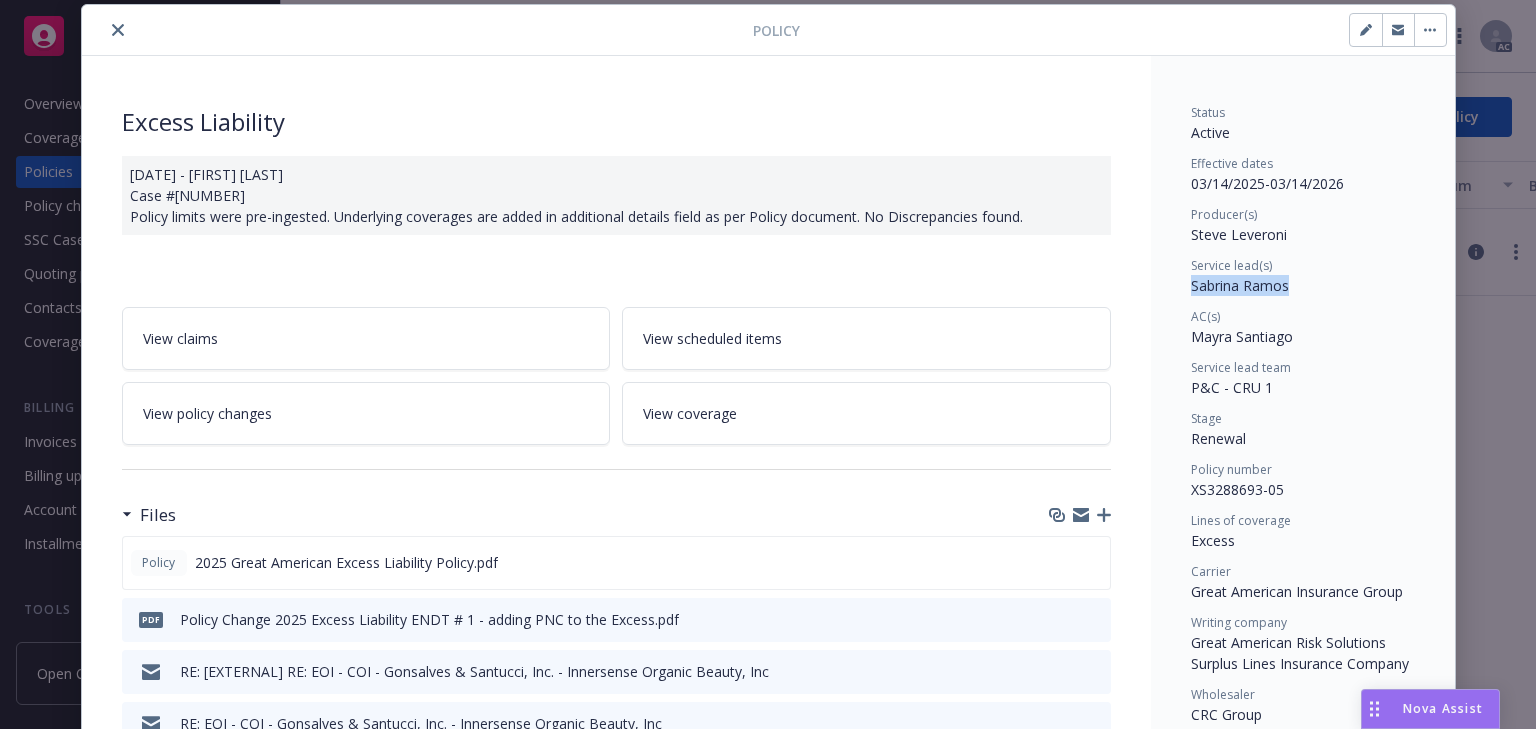 drag, startPoint x: 1184, startPoint y: 288, endPoint x: 1286, endPoint y: 278, distance: 102.48902 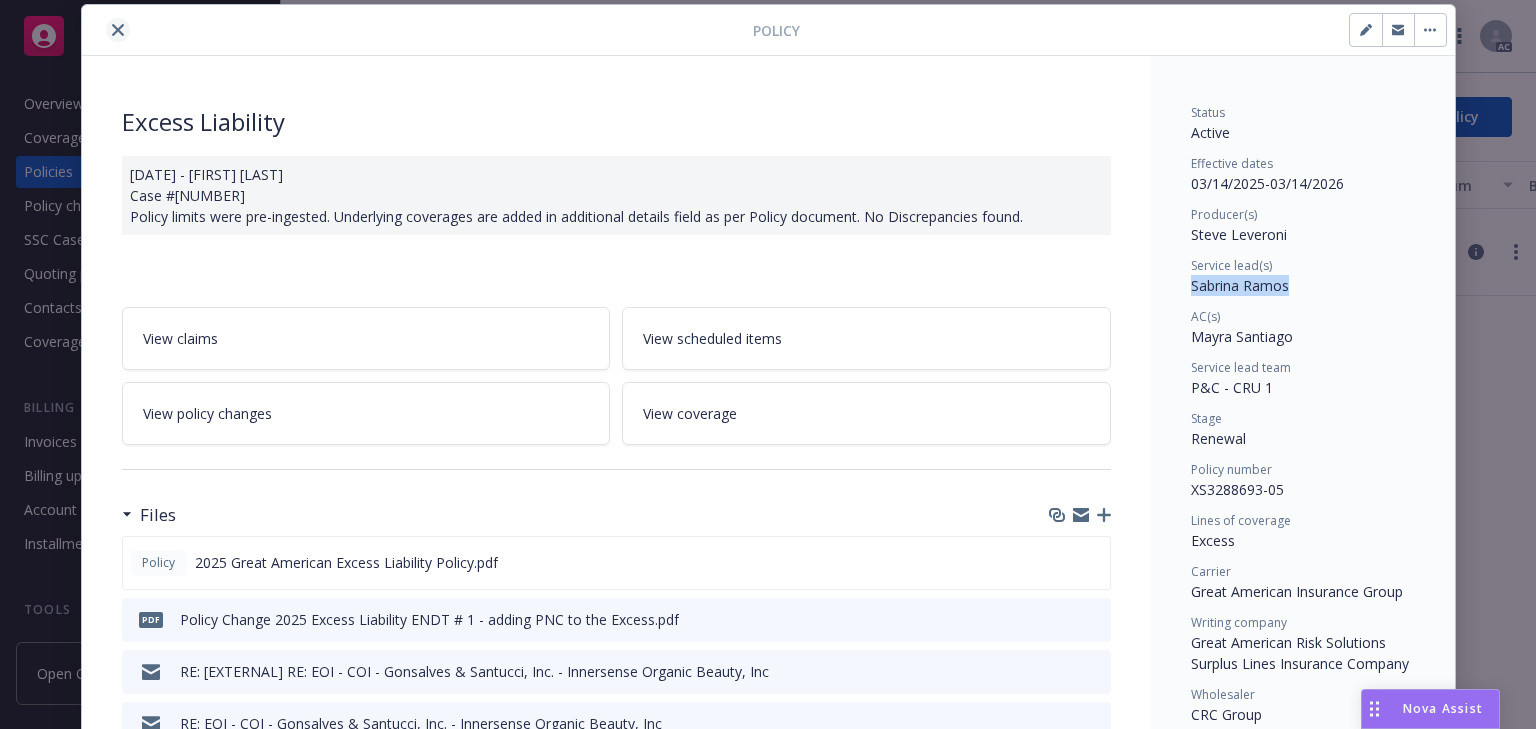 click 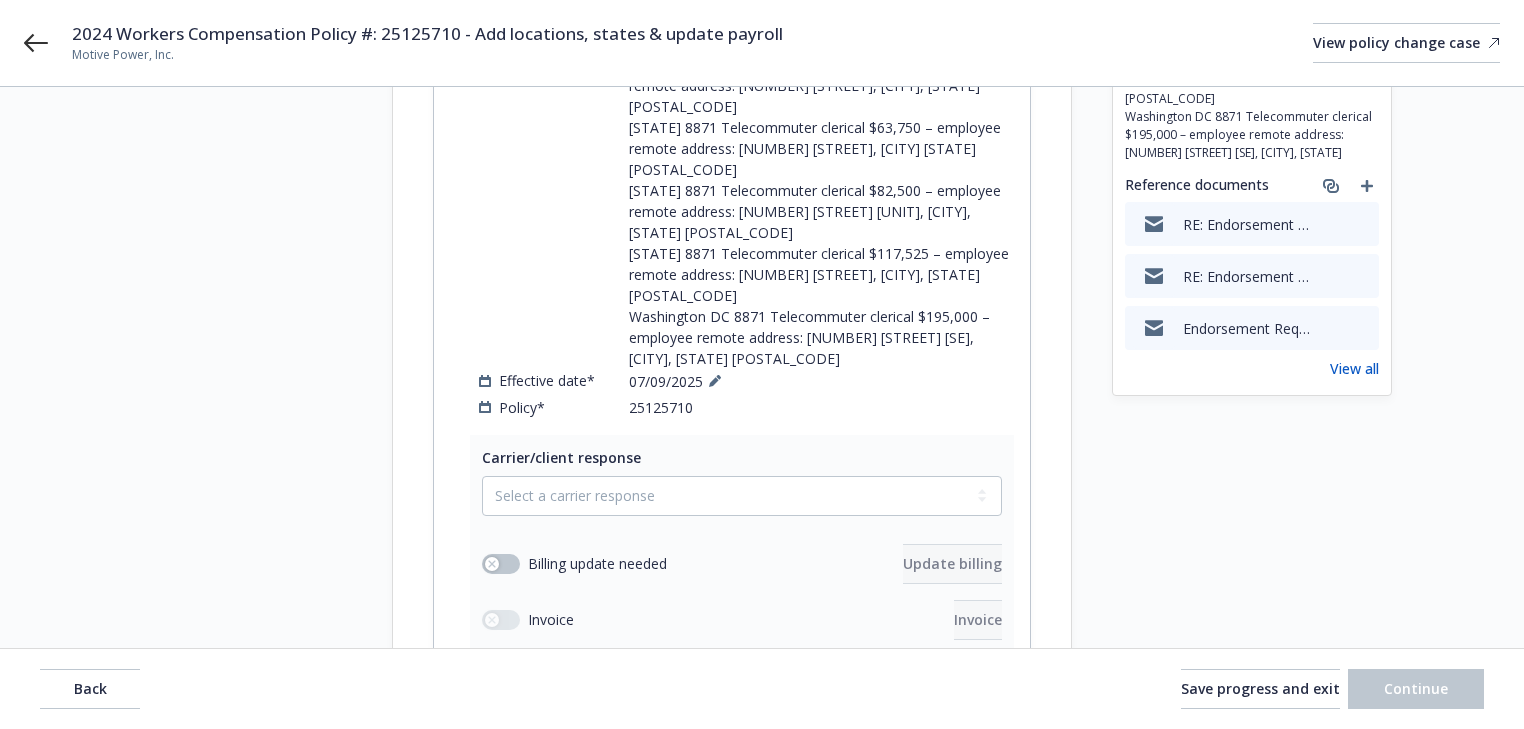 scroll, scrollTop: 480, scrollLeft: 0, axis: vertical 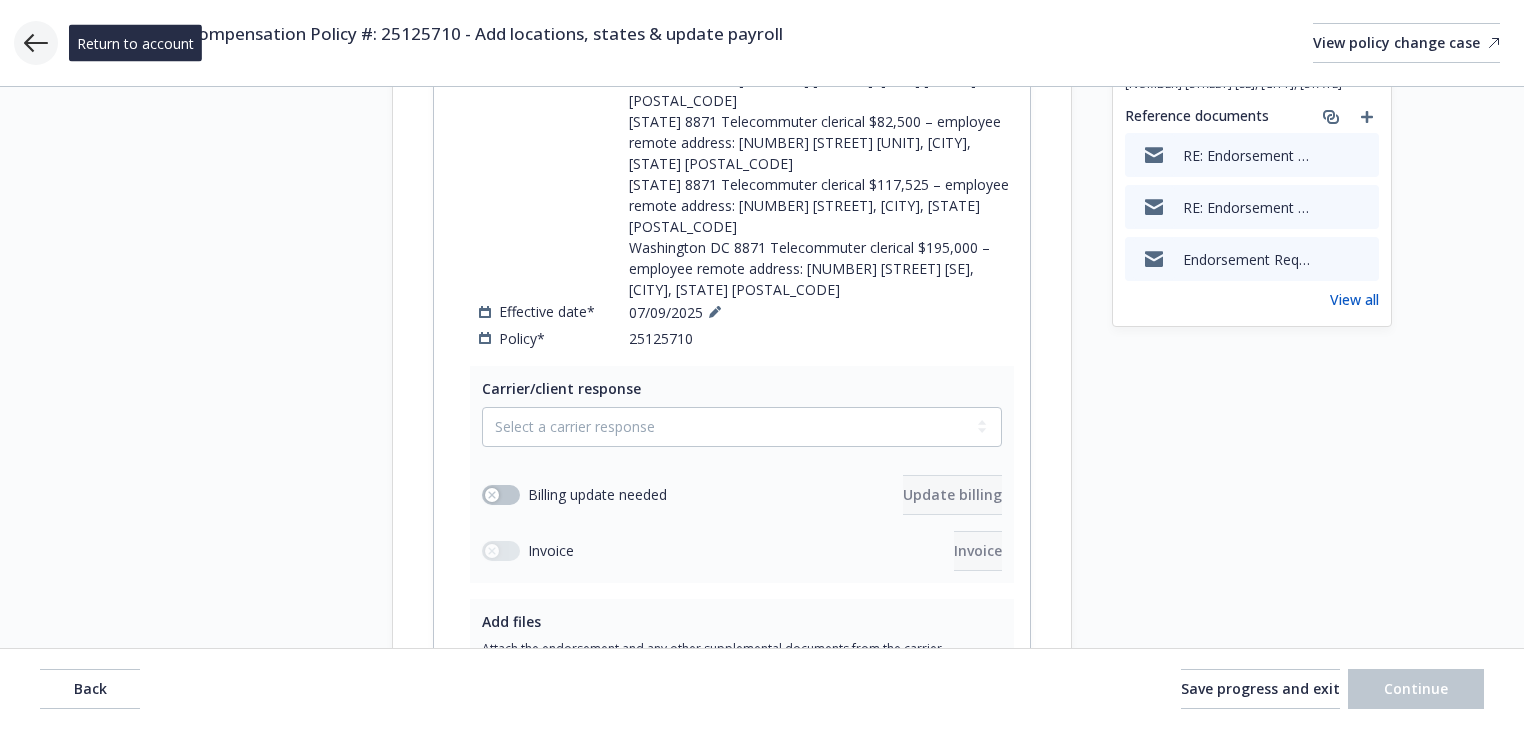 click 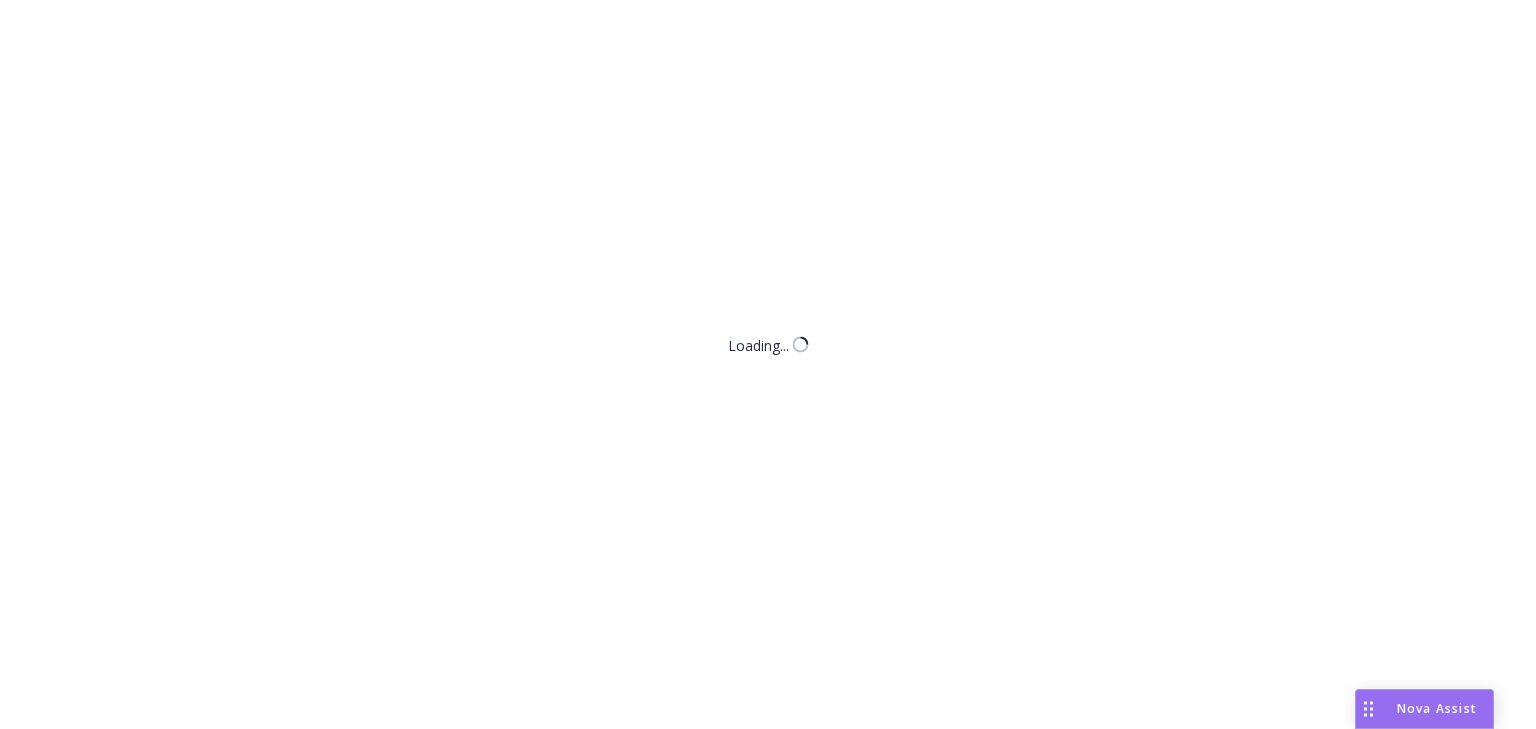 scroll, scrollTop: 0, scrollLeft: 0, axis: both 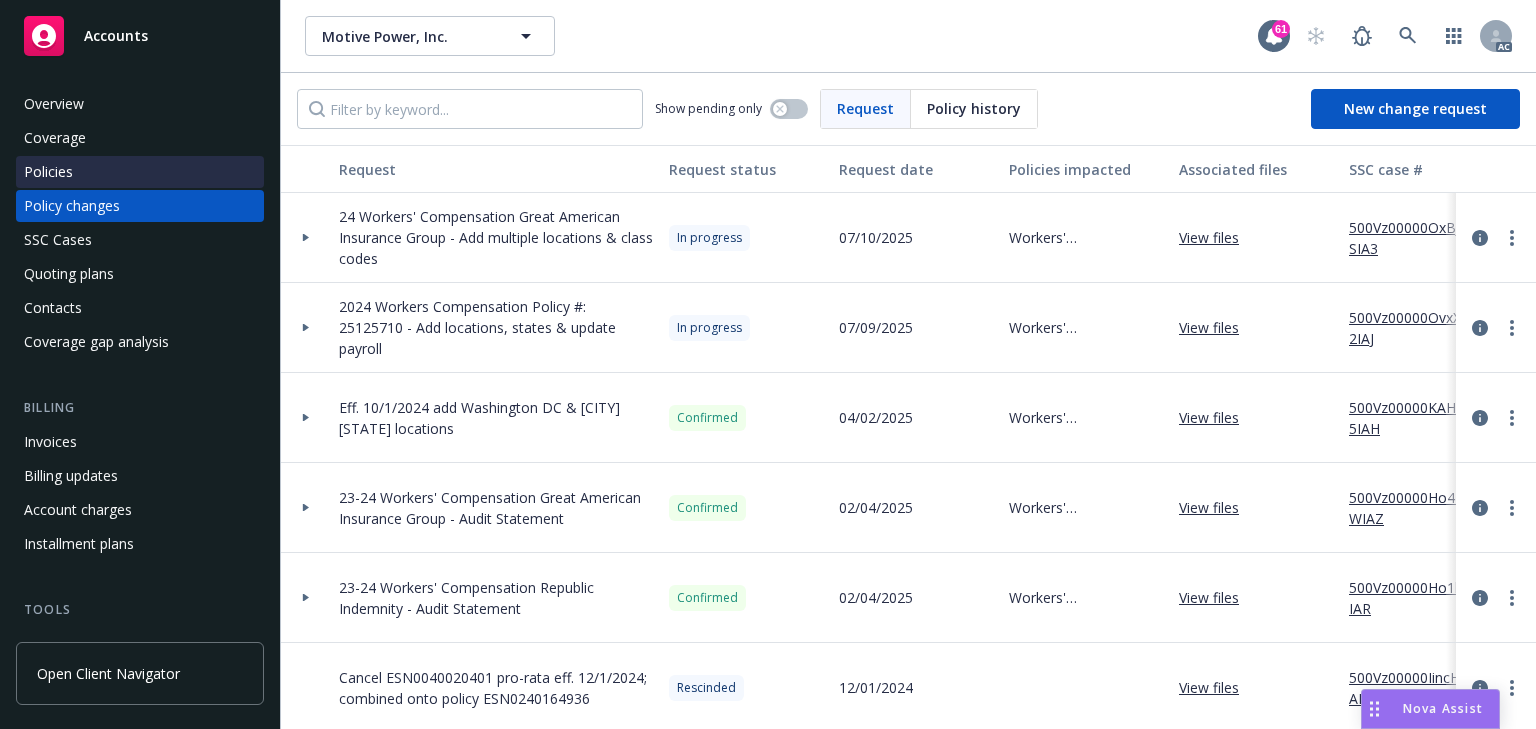 click on "Policies" at bounding box center (140, 172) 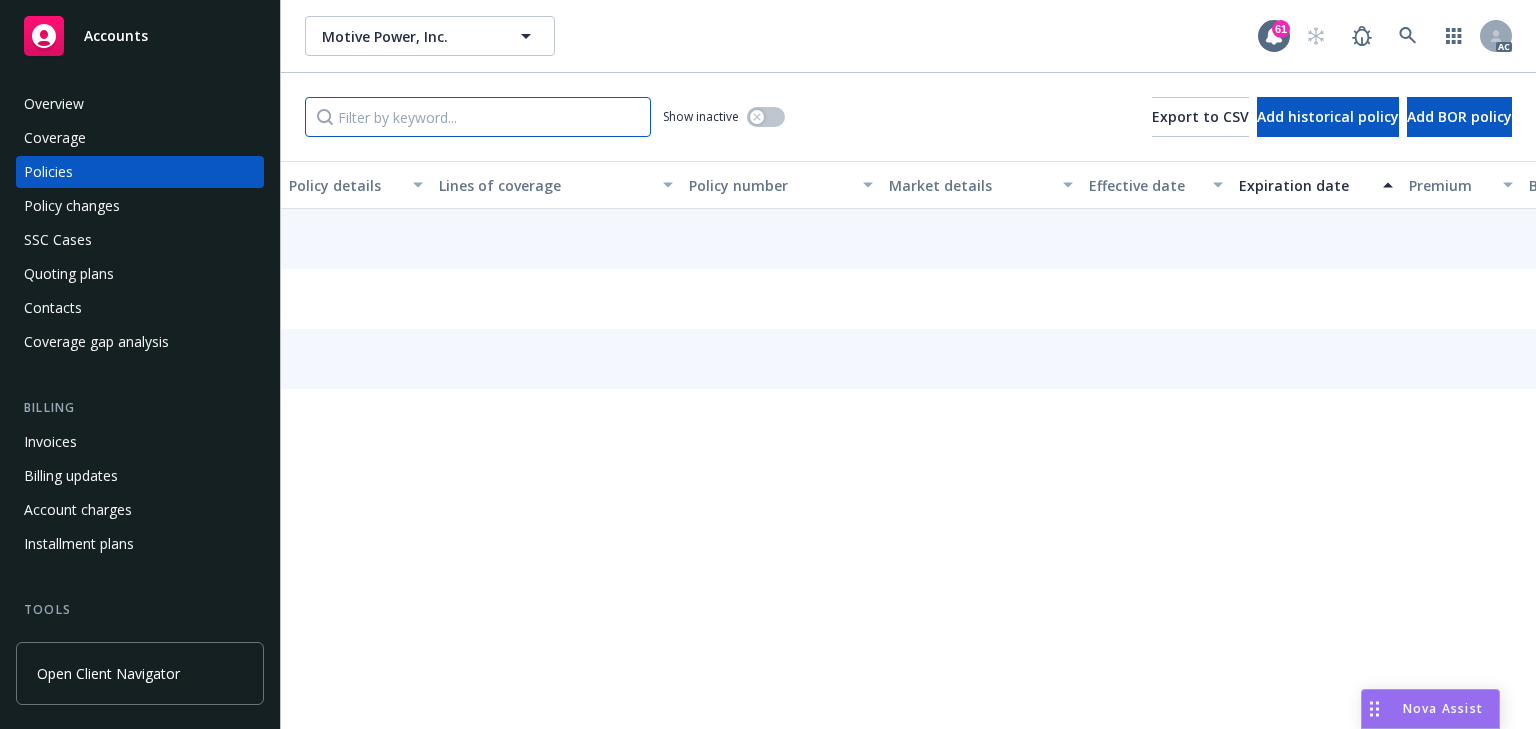 click at bounding box center [478, 117] 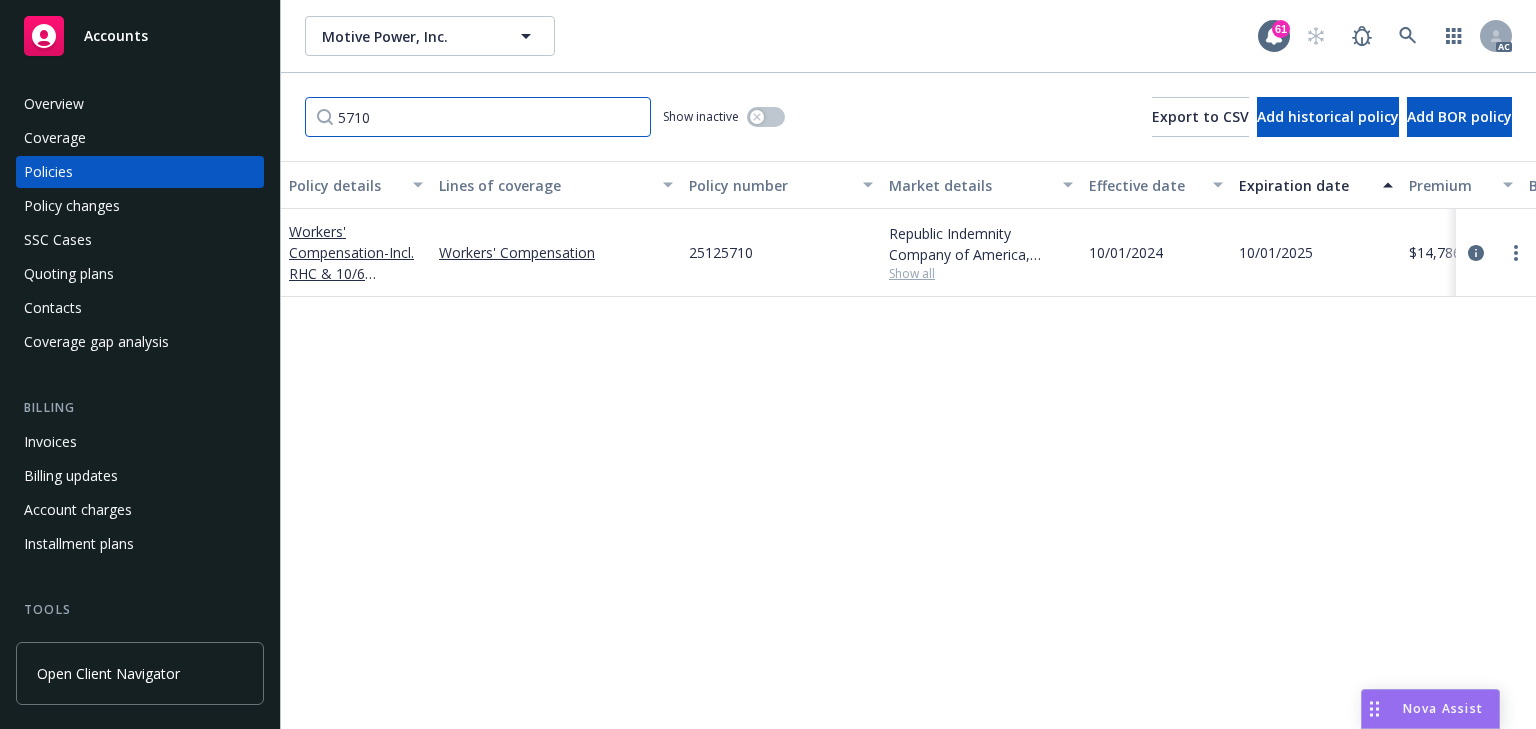 type on "5710" 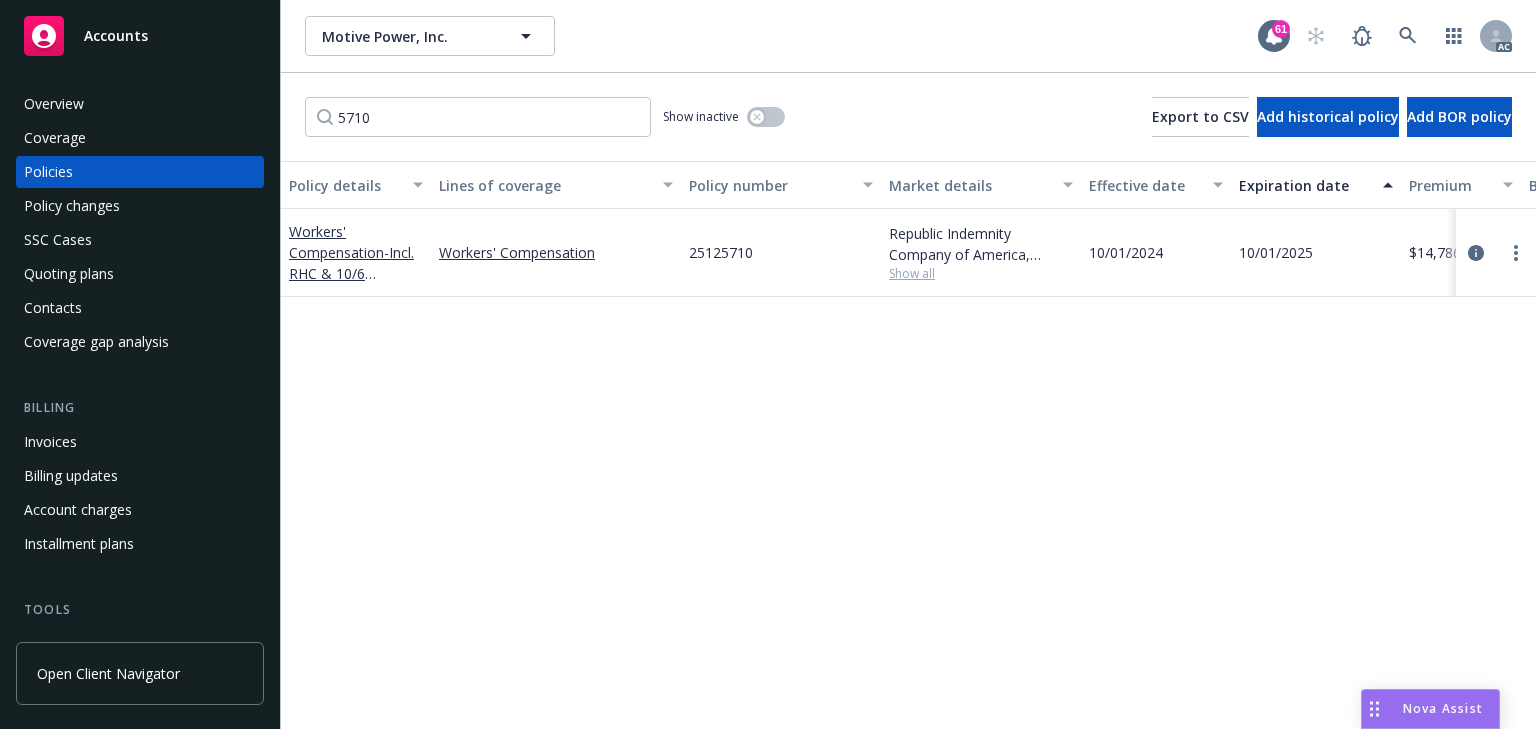 click on "Policy details Lines of coverage Policy number Market details Effective date Expiration date Premium Billing method Stage Status Service team leaders Workers' Compensation  -  Incl. RHC & 10/6 Professional Workers' Compensation 25125710 Republic Indemnity Company of America, Republic Indemnity Show all 10/01/2024 10/01/2025 $14,786.00 Agency - Pay in full Renewal Active Michael Jose AC Sally Poole AM 1 more" at bounding box center (908, 445) 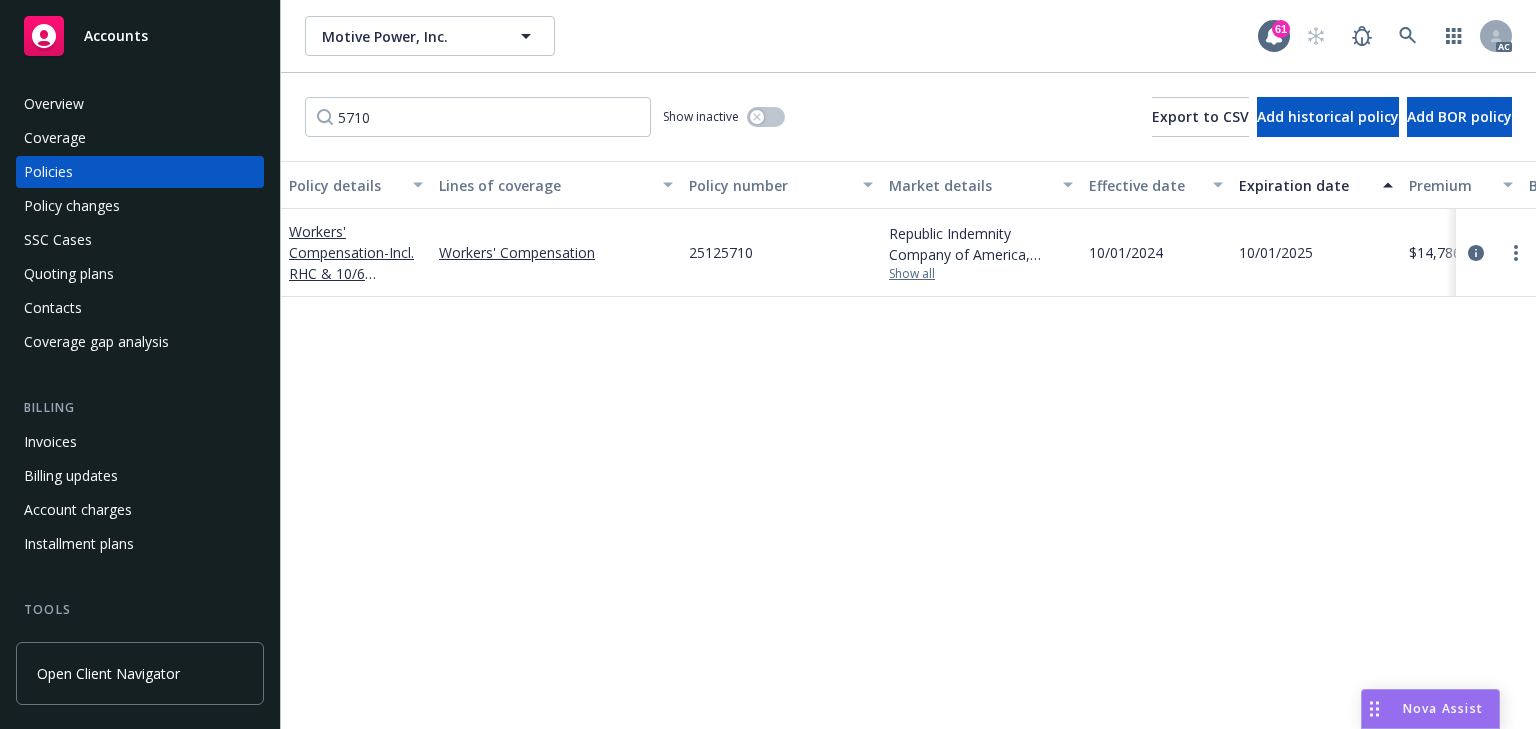 click on "Show all" at bounding box center [981, 274] 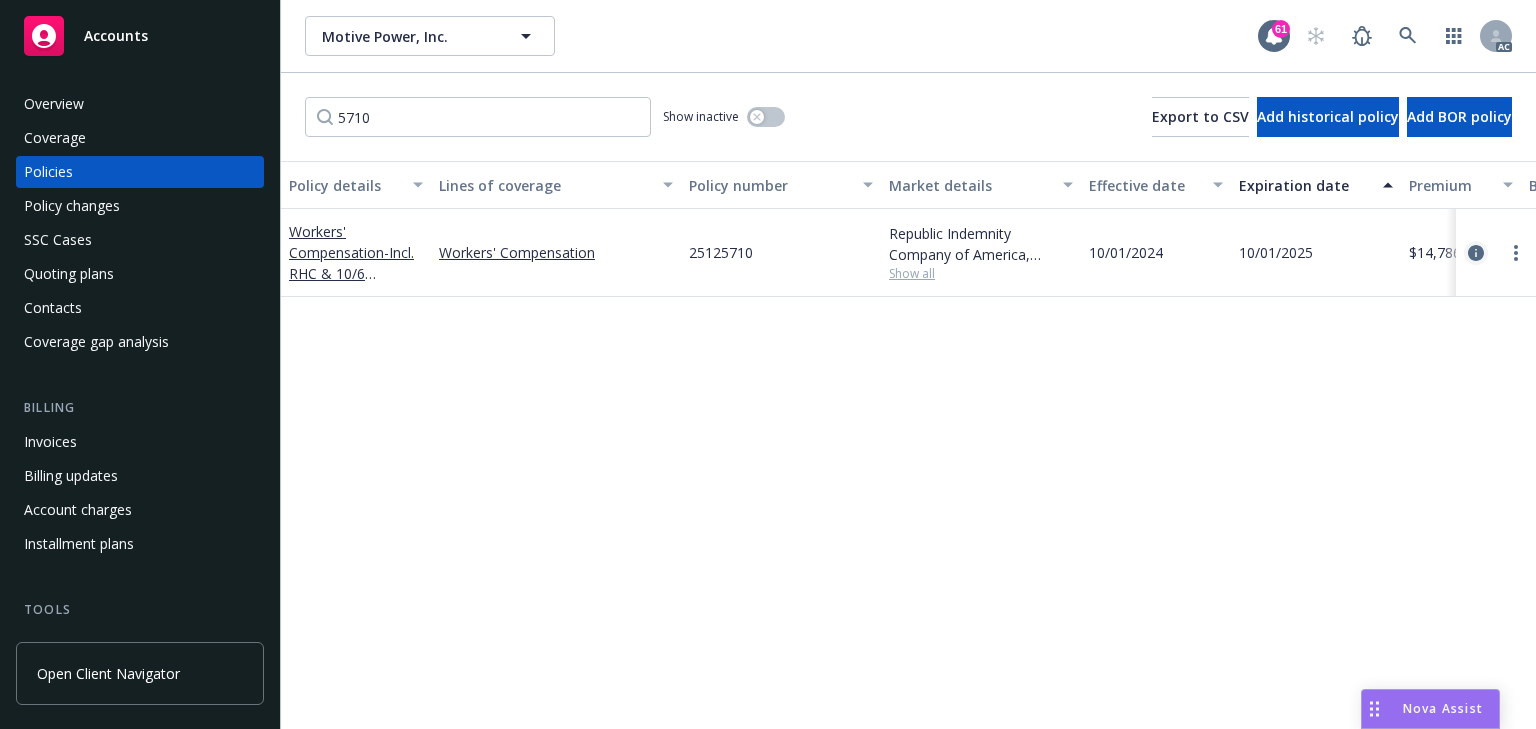 click 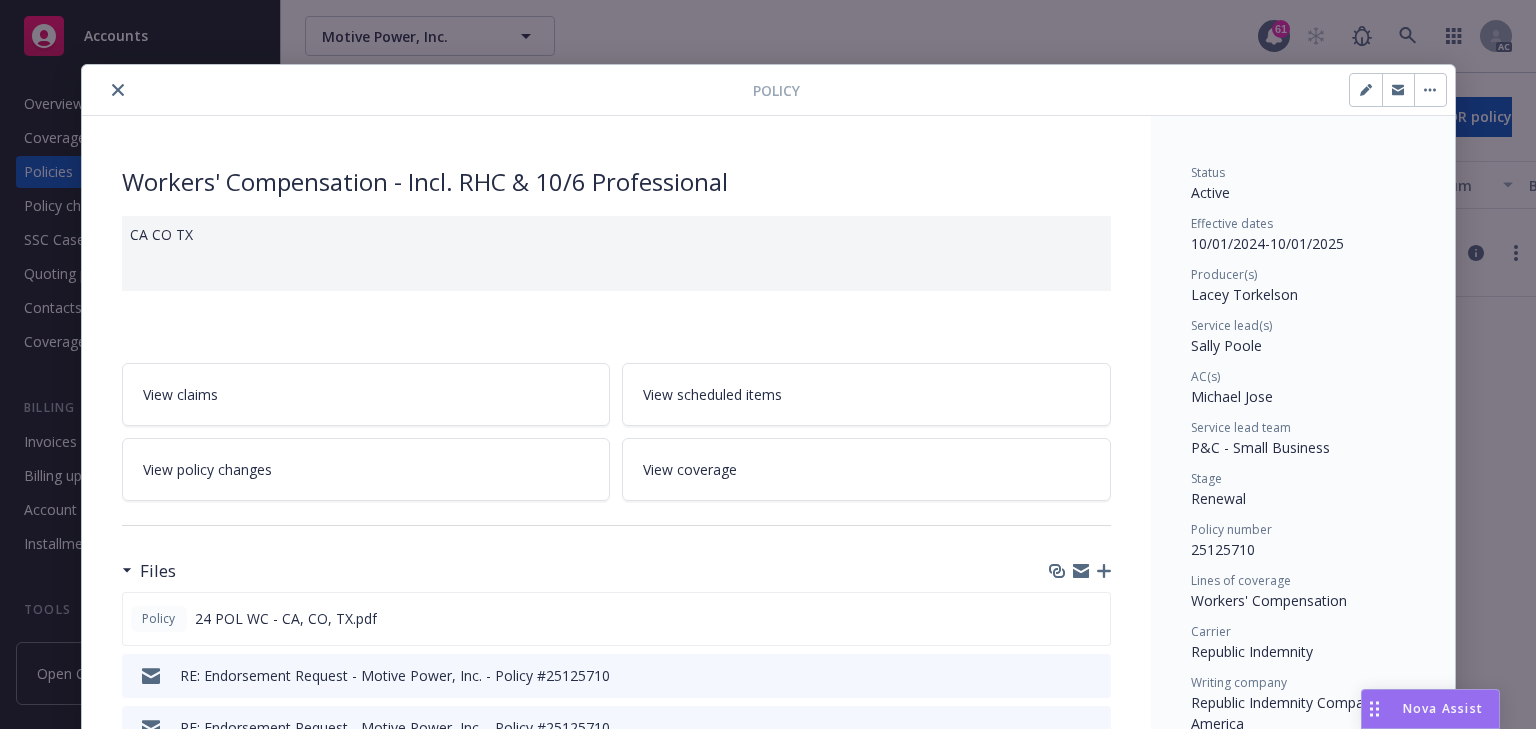 scroll, scrollTop: 60, scrollLeft: 0, axis: vertical 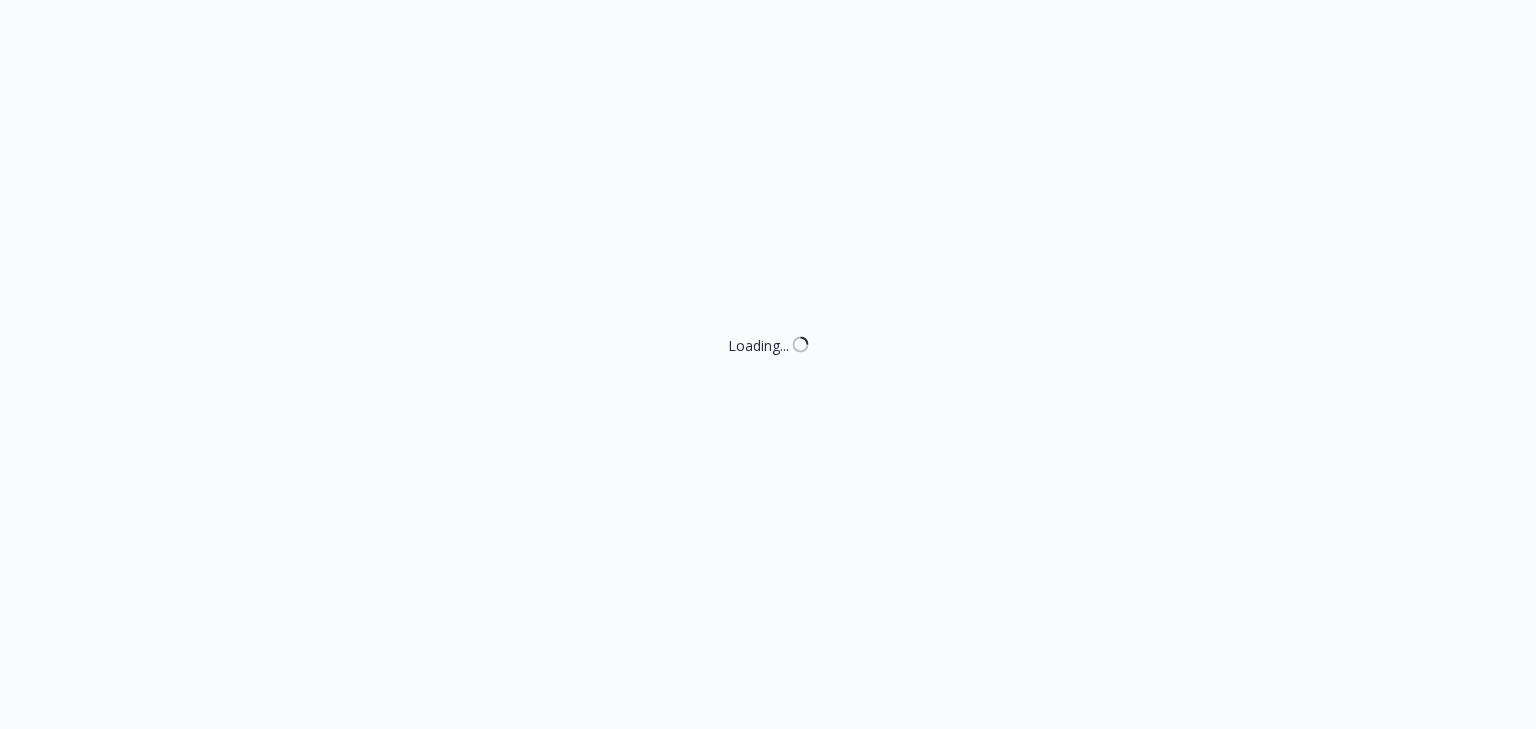 select on "ACCEPTED" 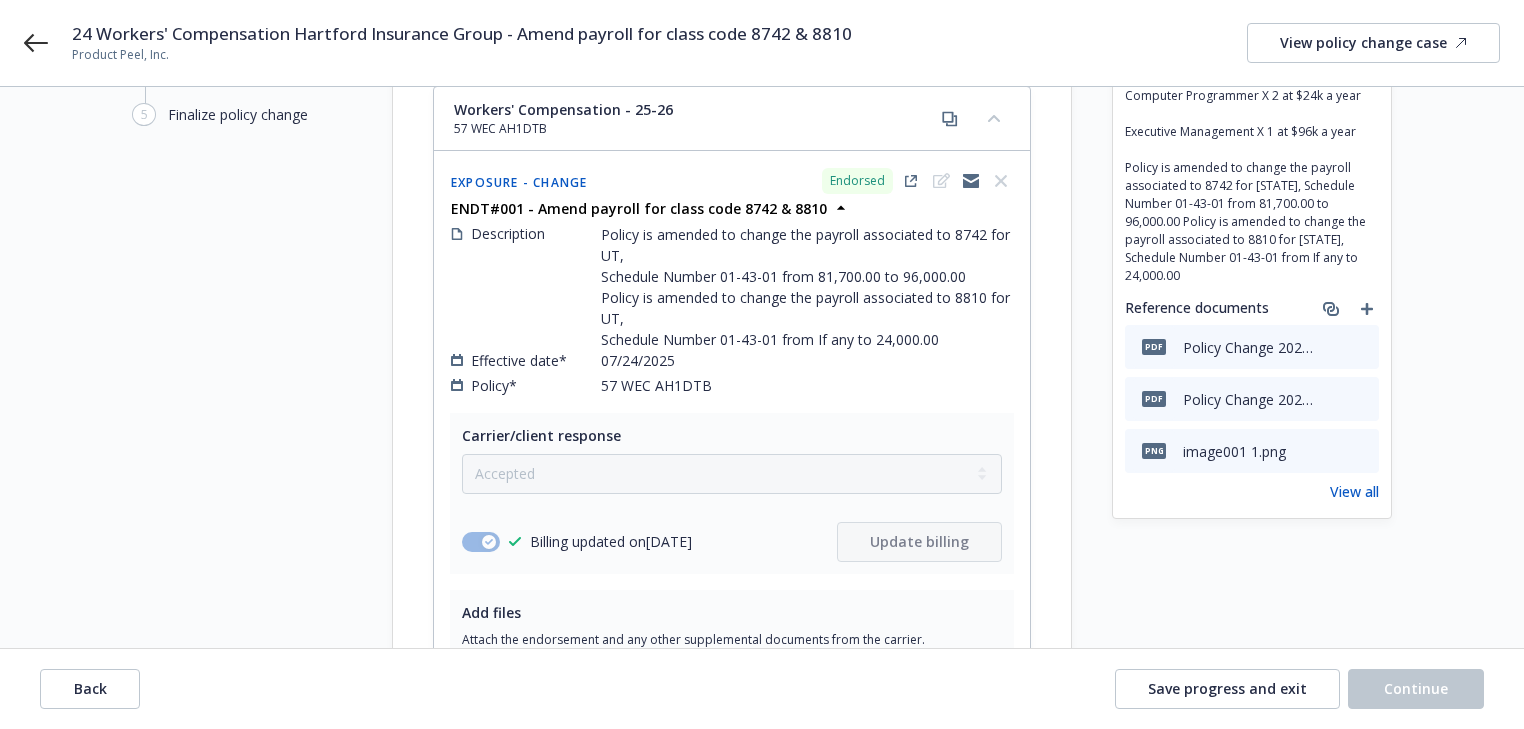 scroll, scrollTop: 176, scrollLeft: 0, axis: vertical 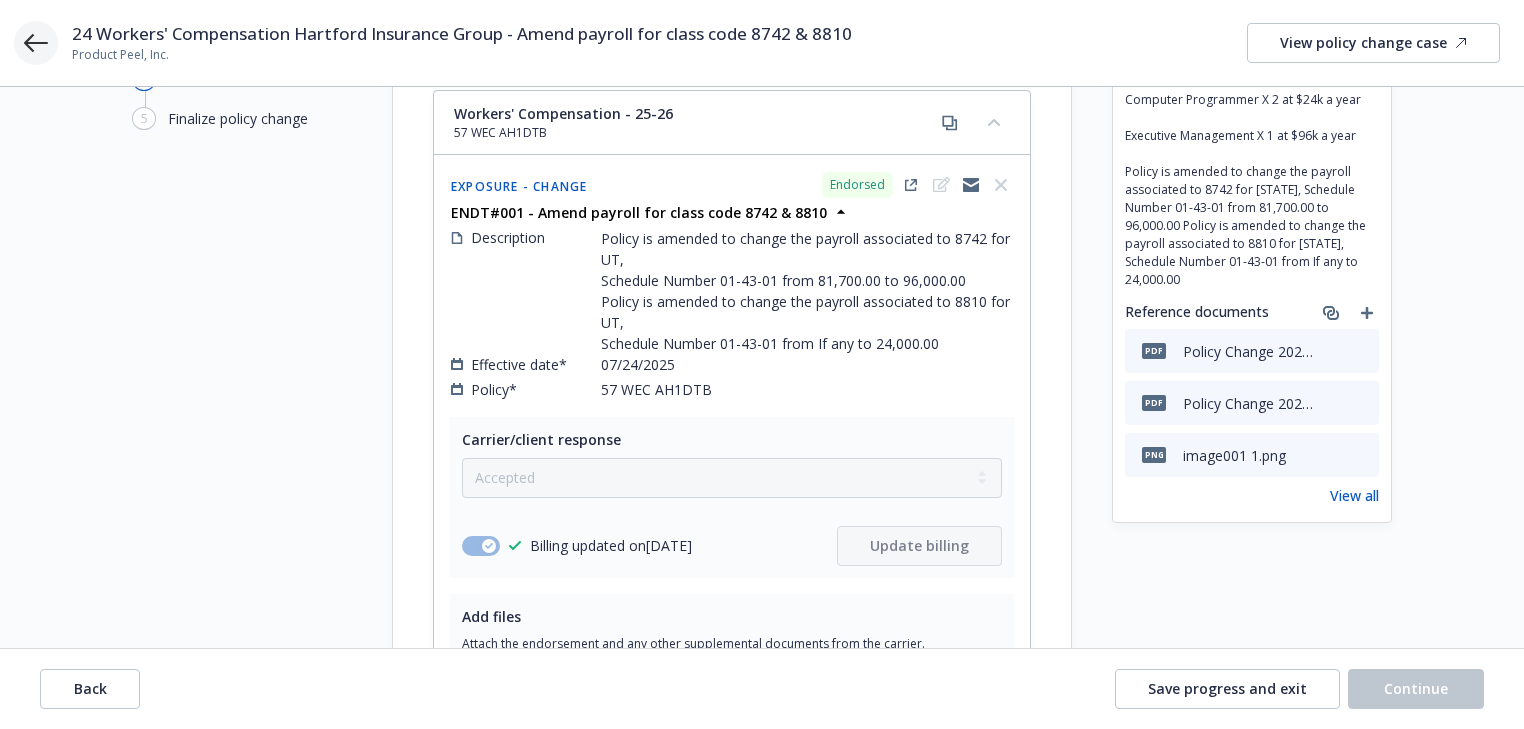 click 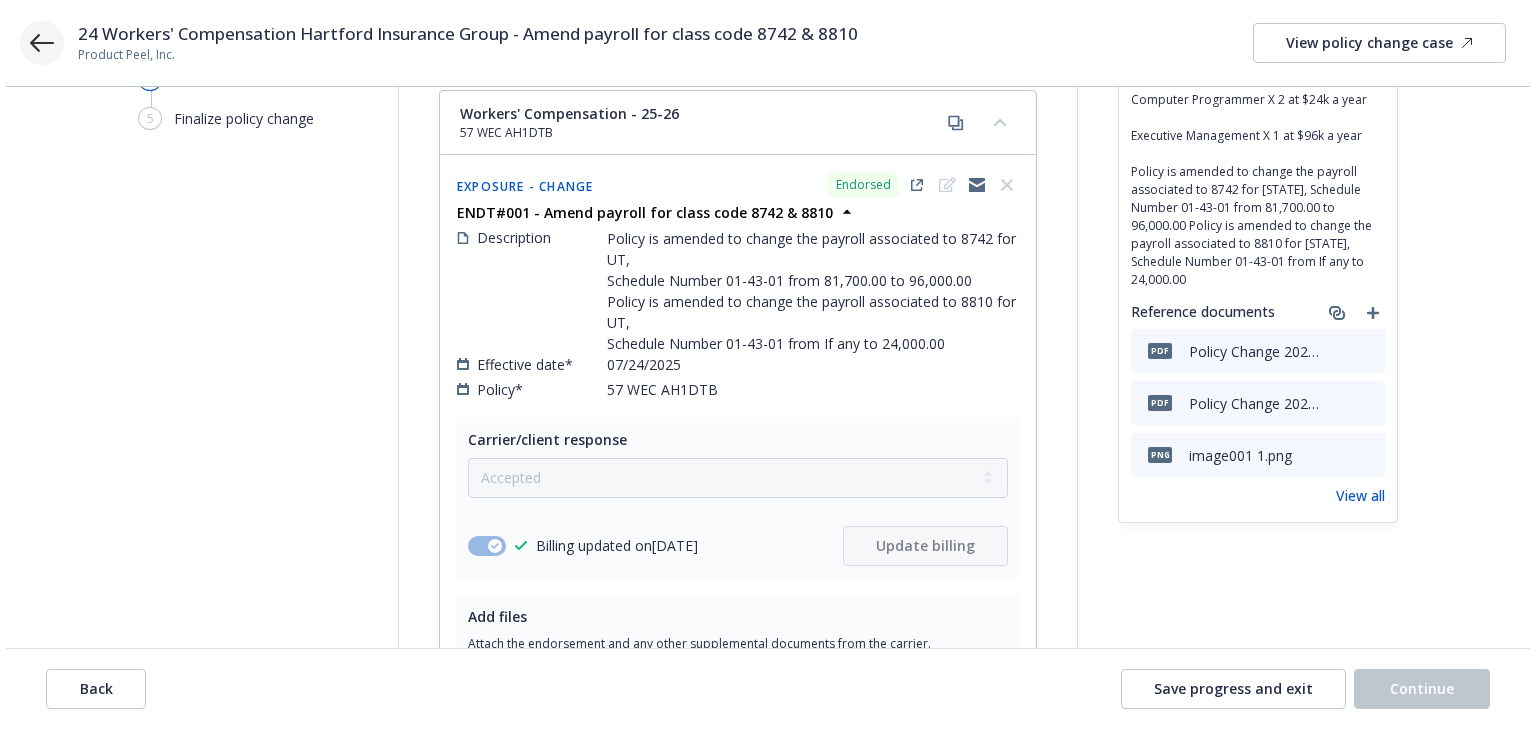 scroll, scrollTop: 0, scrollLeft: 0, axis: both 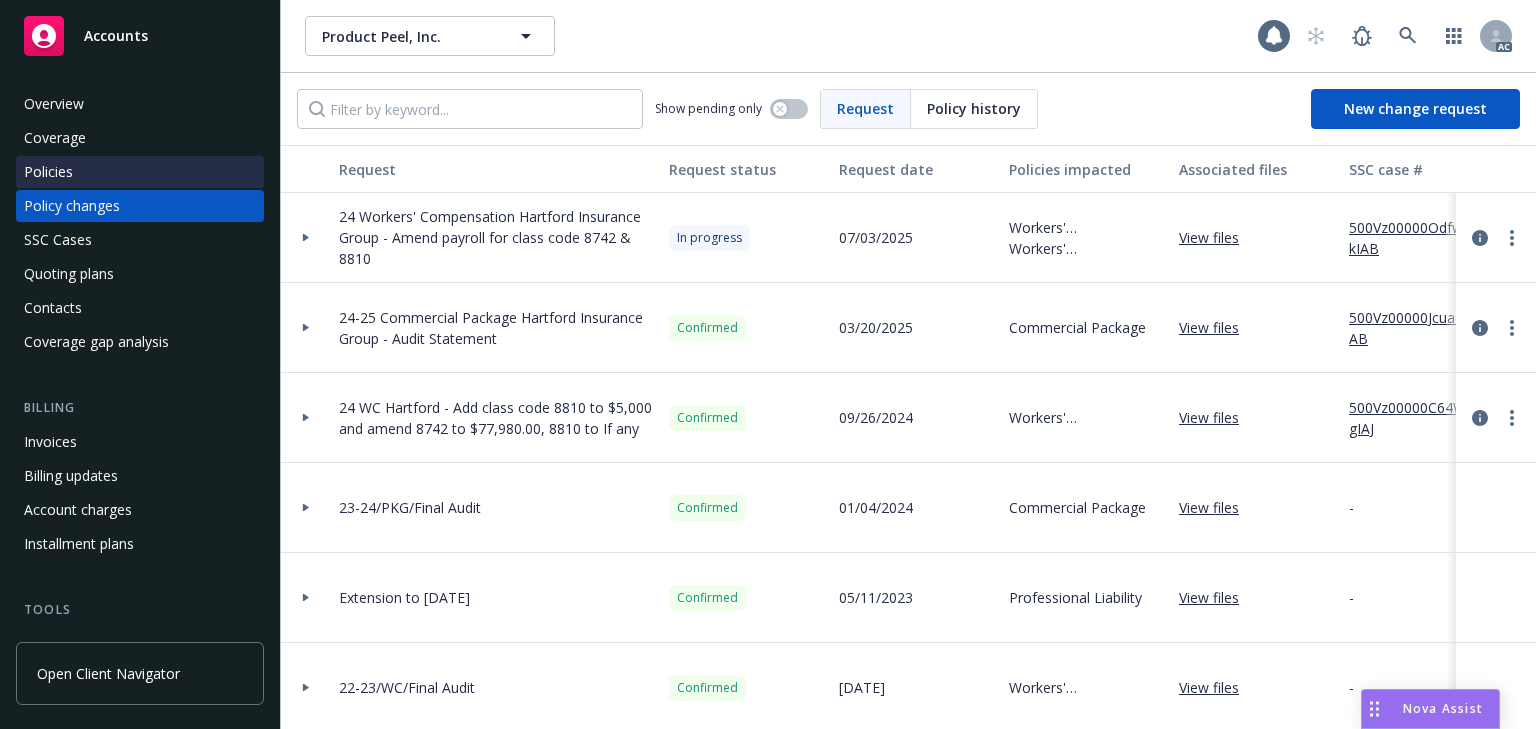 click on "Policies" at bounding box center (48, 172) 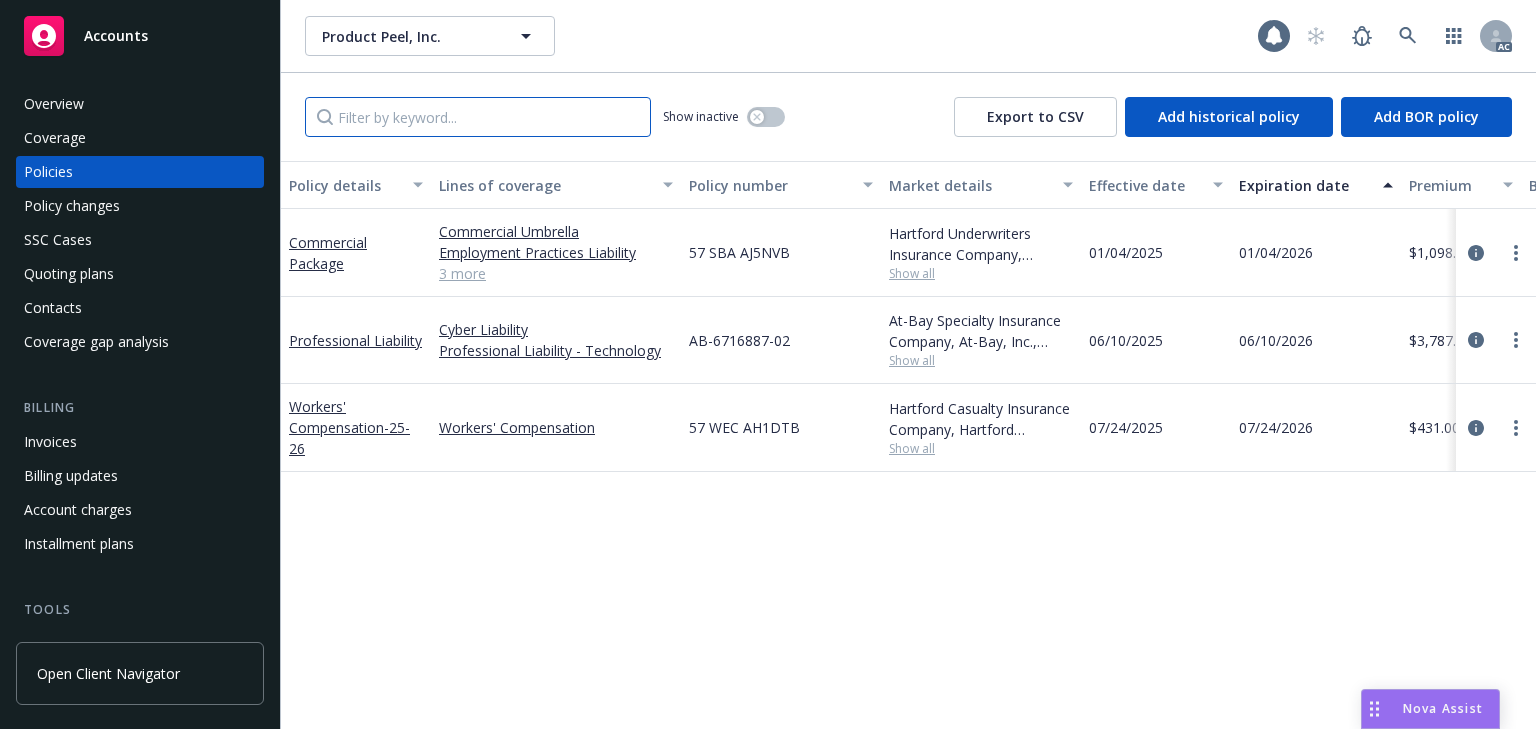 click at bounding box center [478, 117] 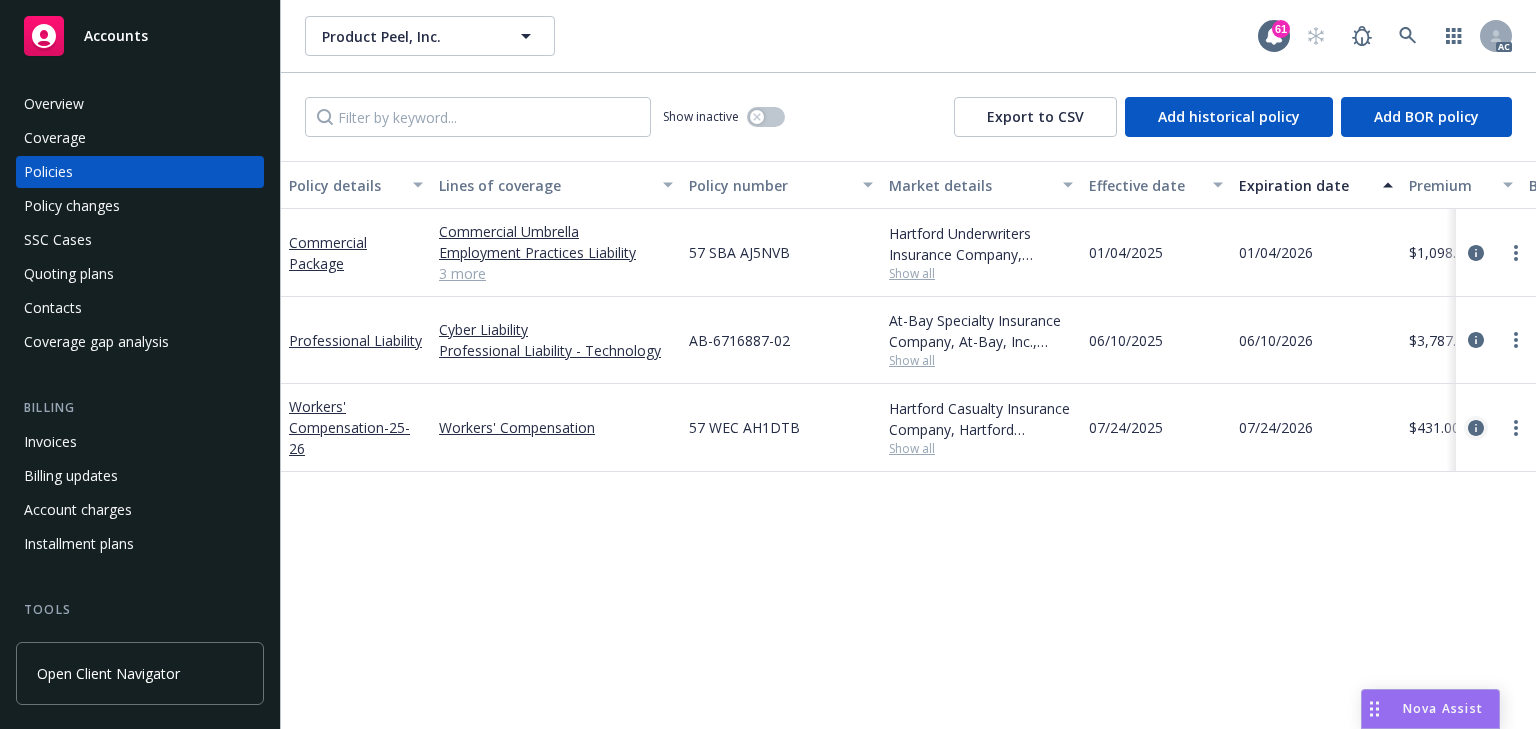 click 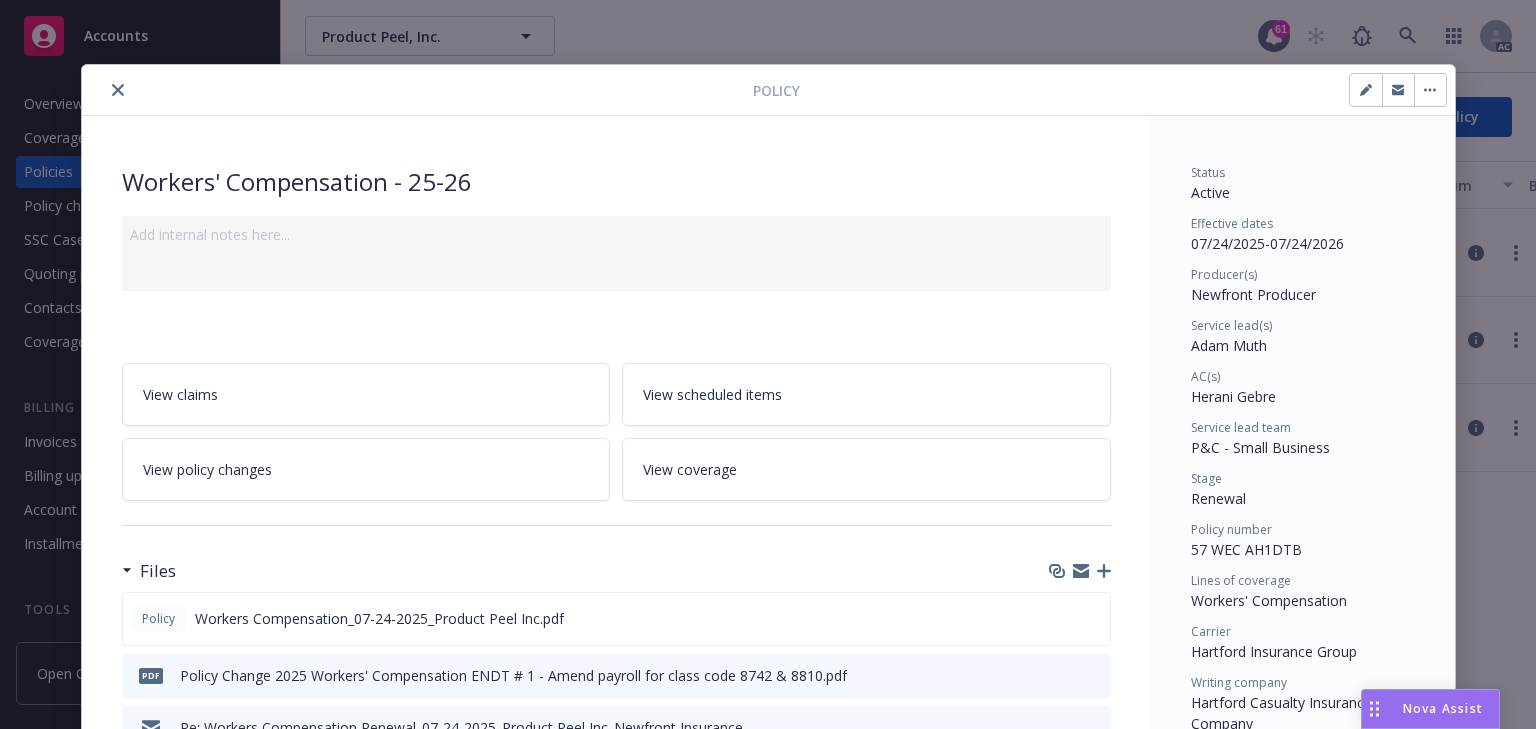 scroll, scrollTop: 60, scrollLeft: 0, axis: vertical 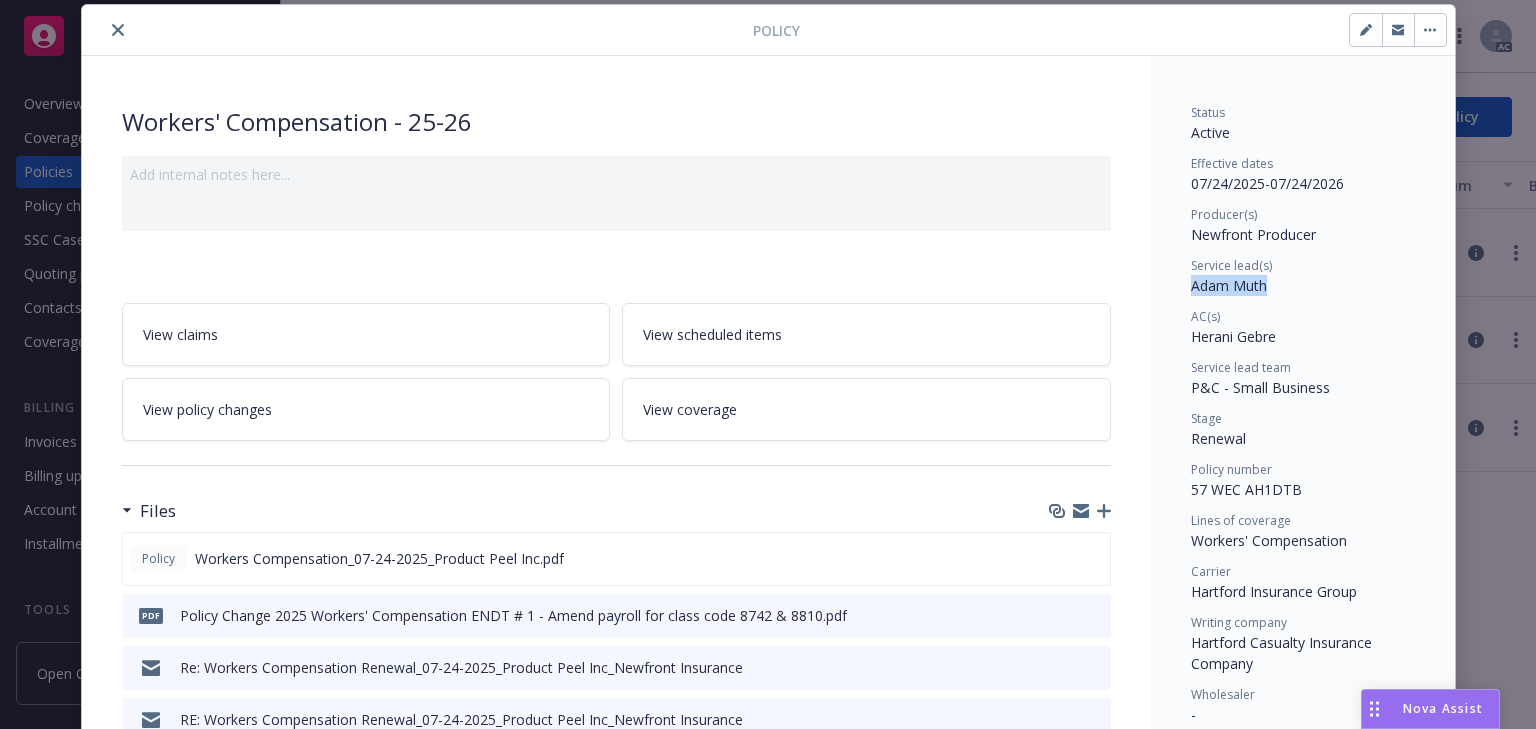 drag, startPoint x: 1184, startPoint y: 291, endPoint x: 1261, endPoint y: 282, distance: 77.52419 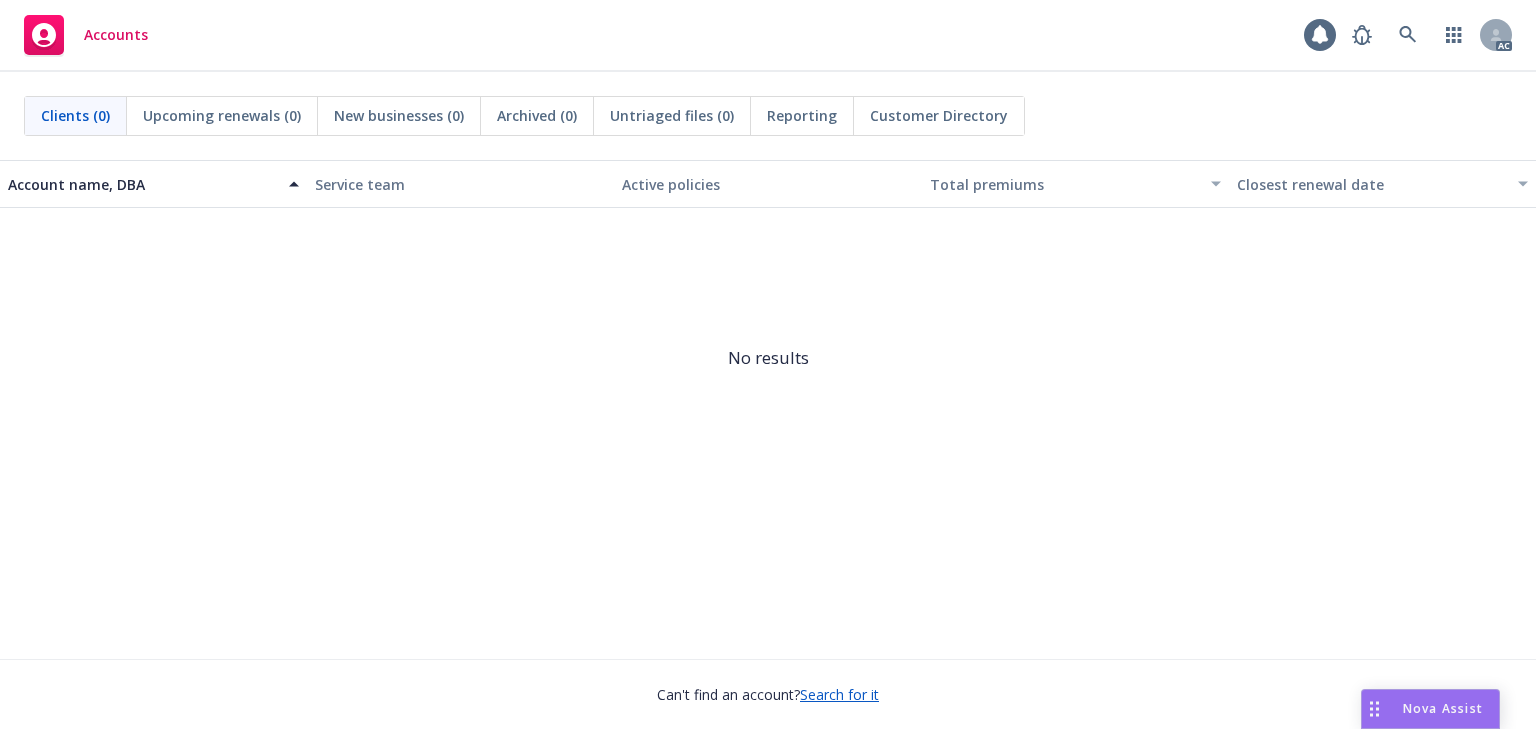 scroll, scrollTop: 0, scrollLeft: 0, axis: both 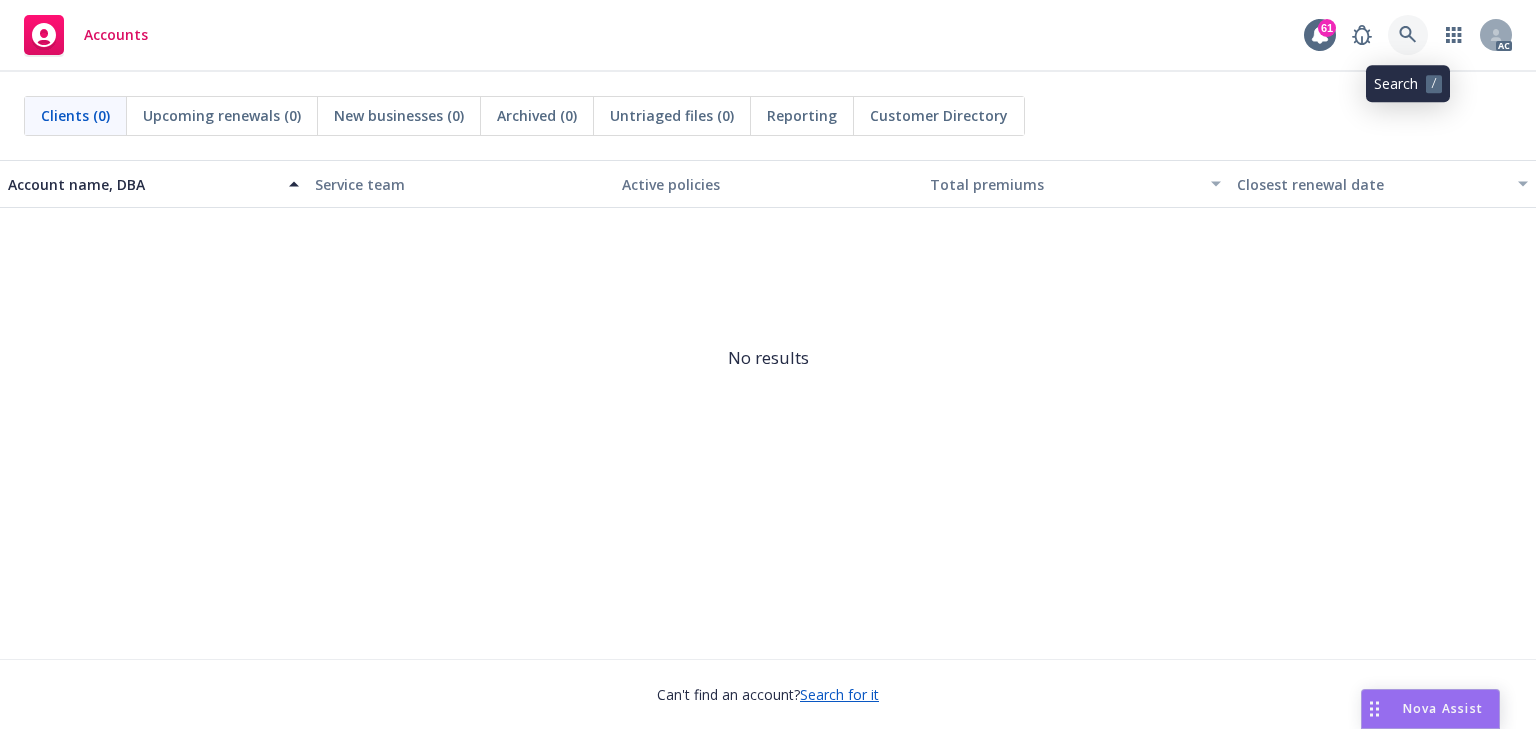 click 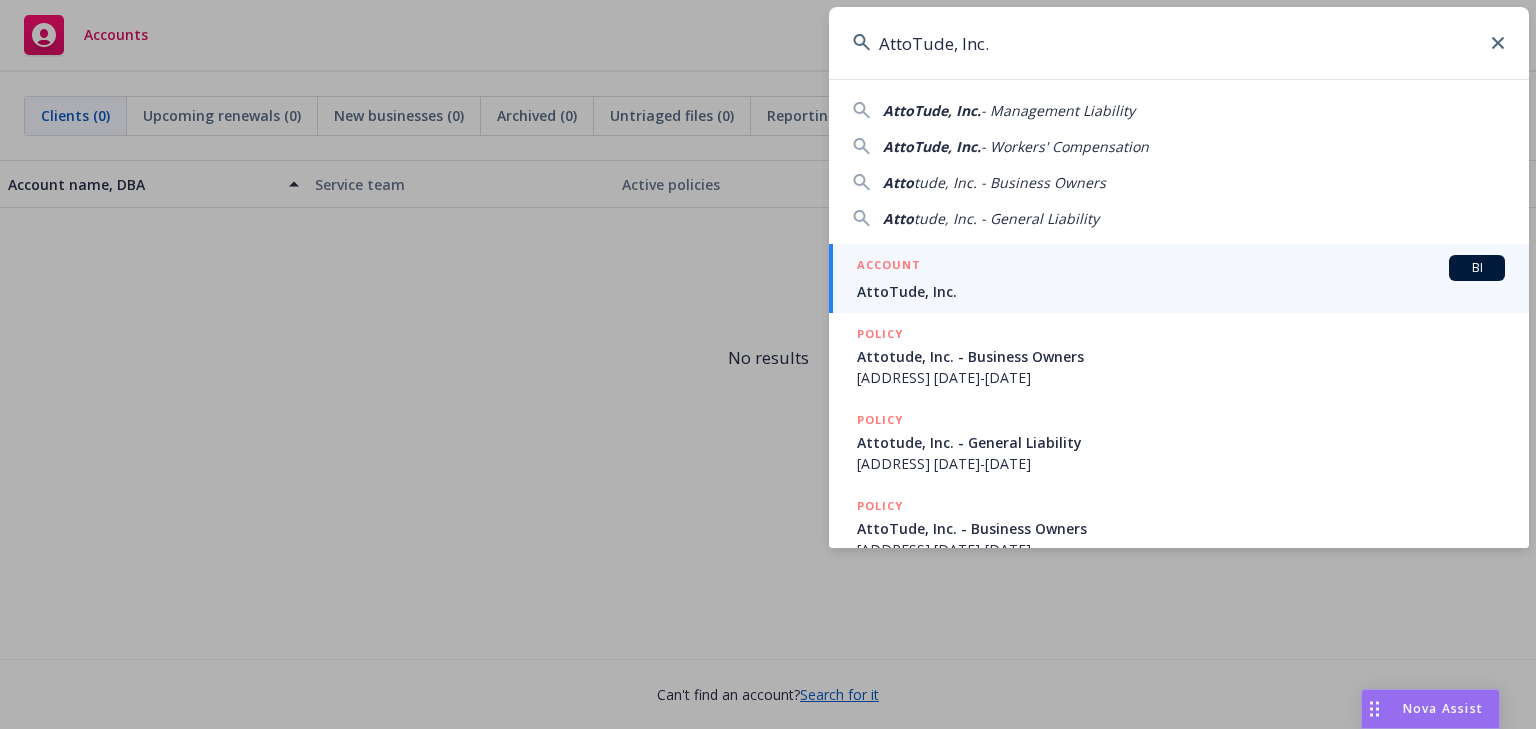 type on "AttoTude, Inc." 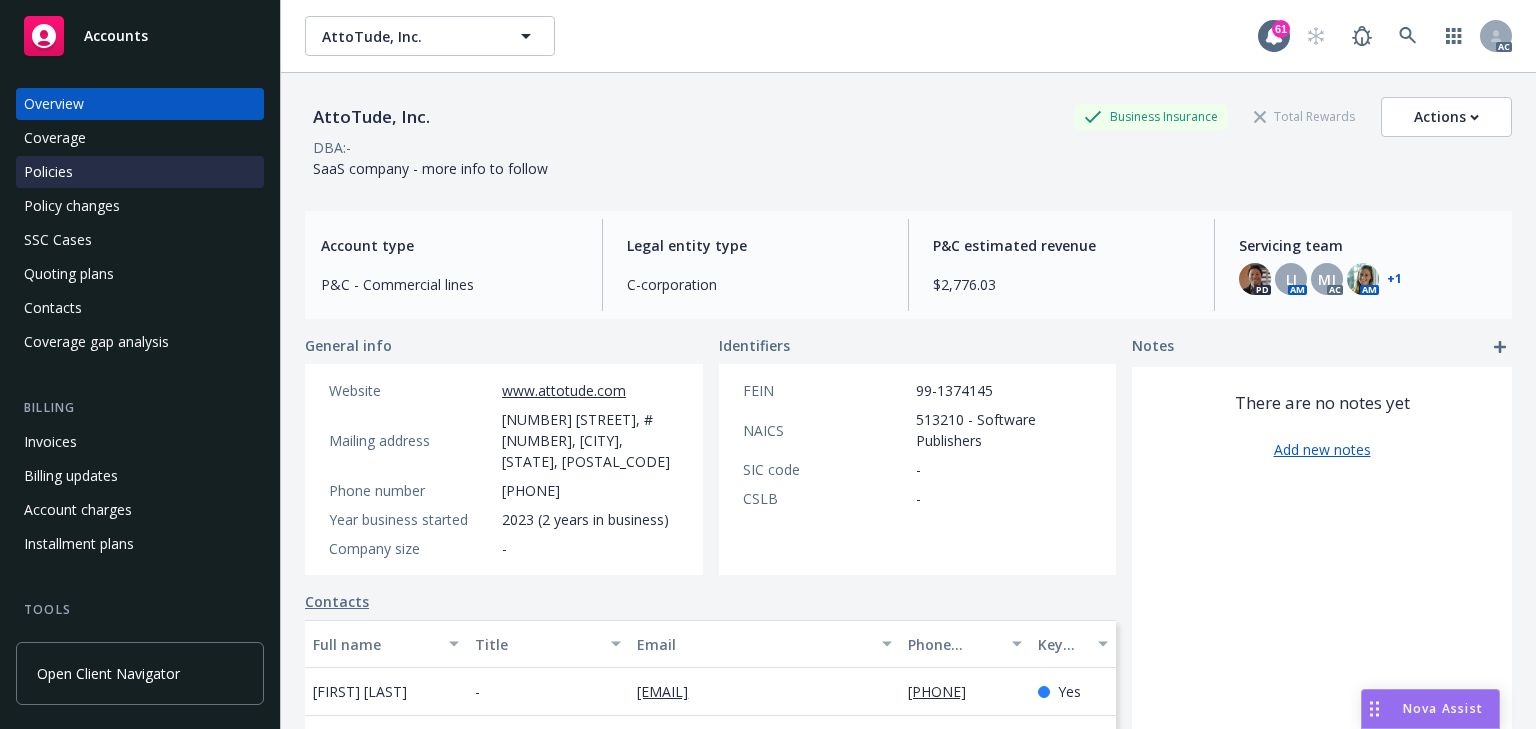 click on "Policies" at bounding box center [48, 172] 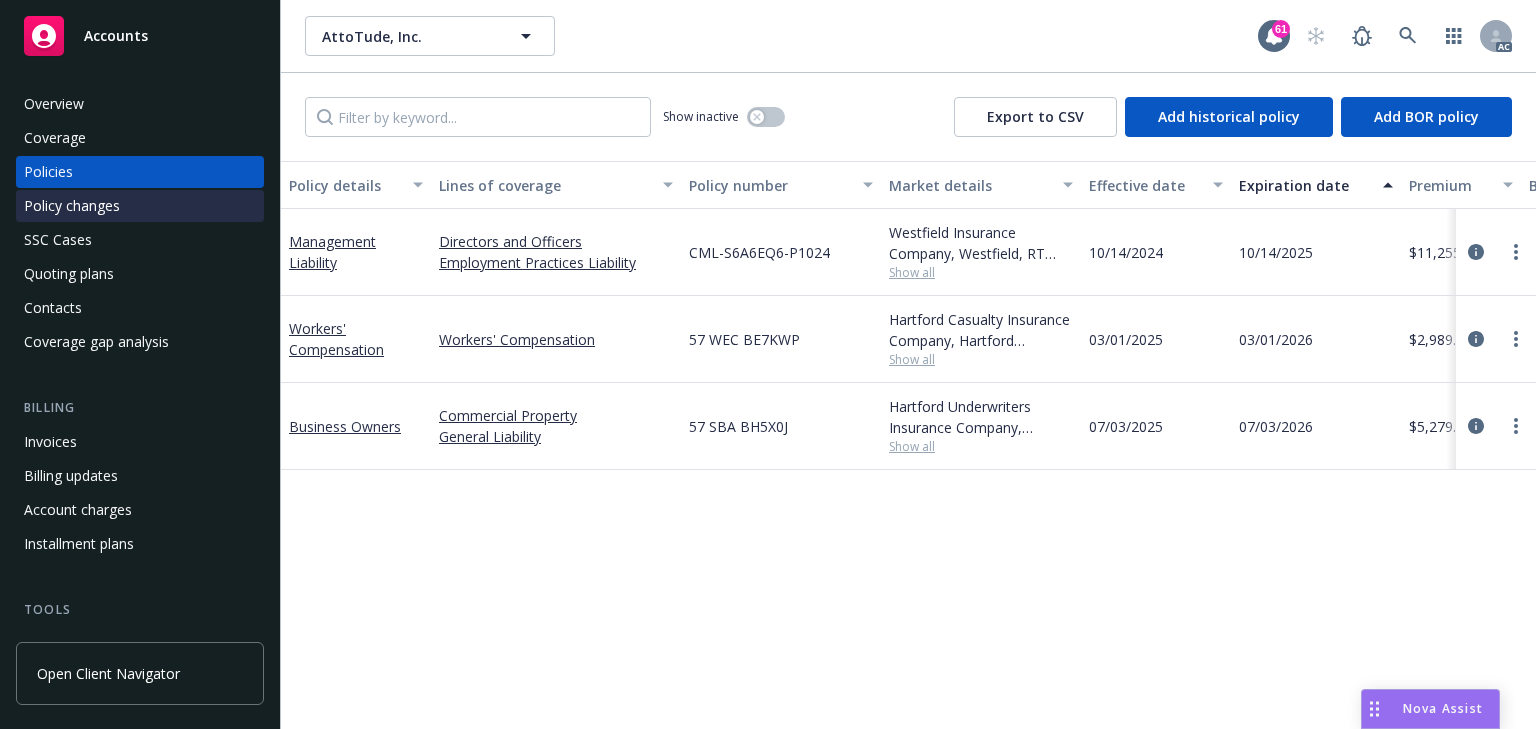drag, startPoint x: 150, startPoint y: 220, endPoint x: 136, endPoint y: 219, distance: 14.035668 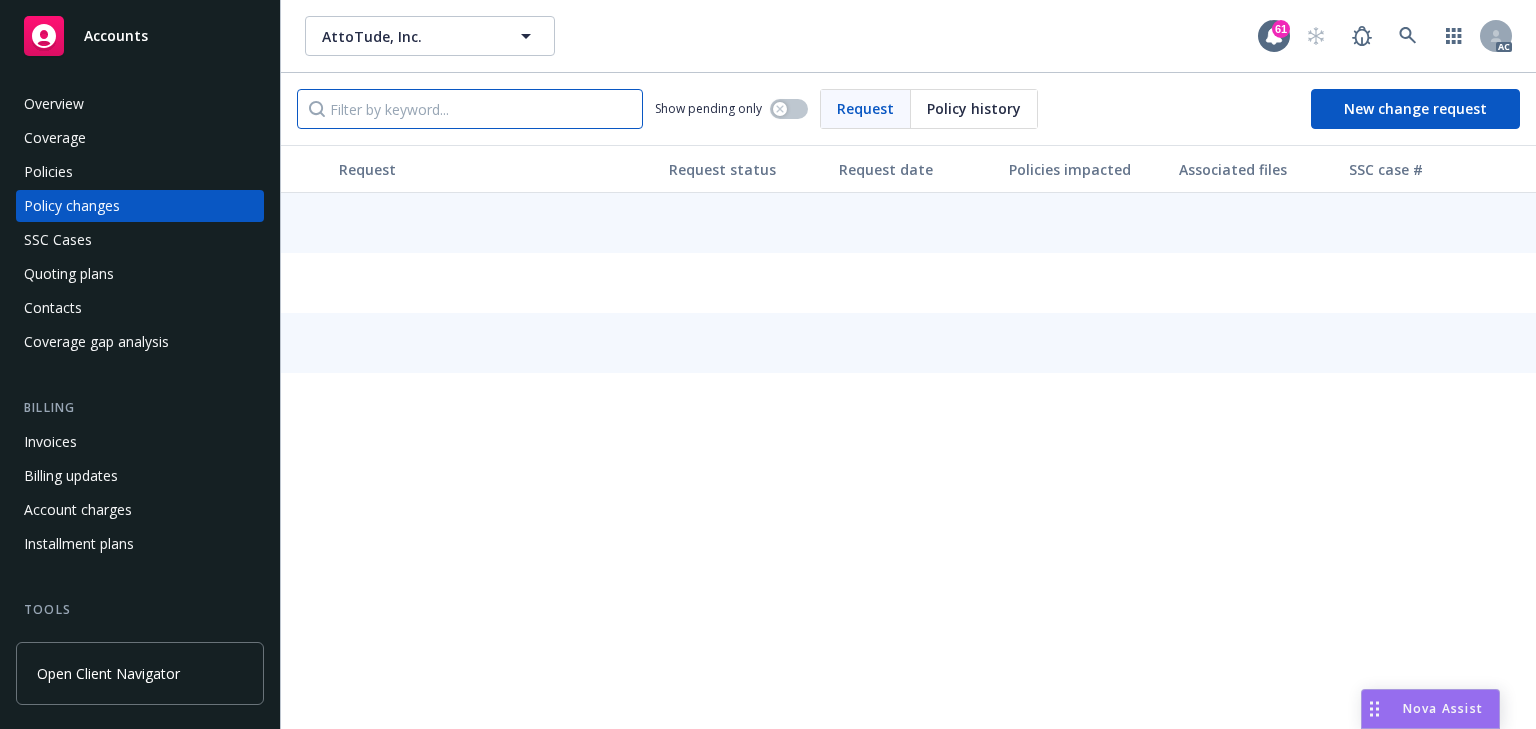 click at bounding box center [470, 109] 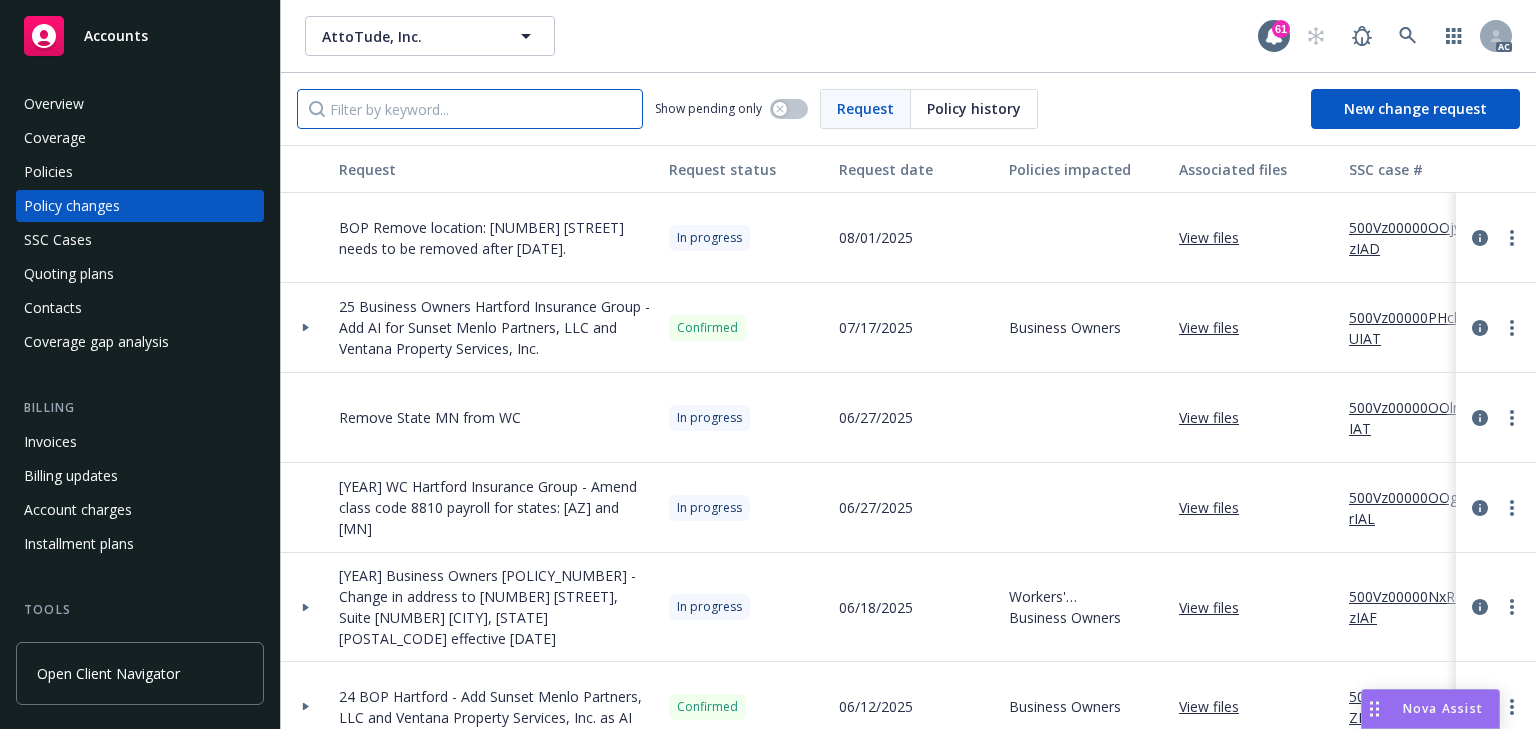 paste on "FW: Attotude Remove 1134 Crane Street from Insuran" 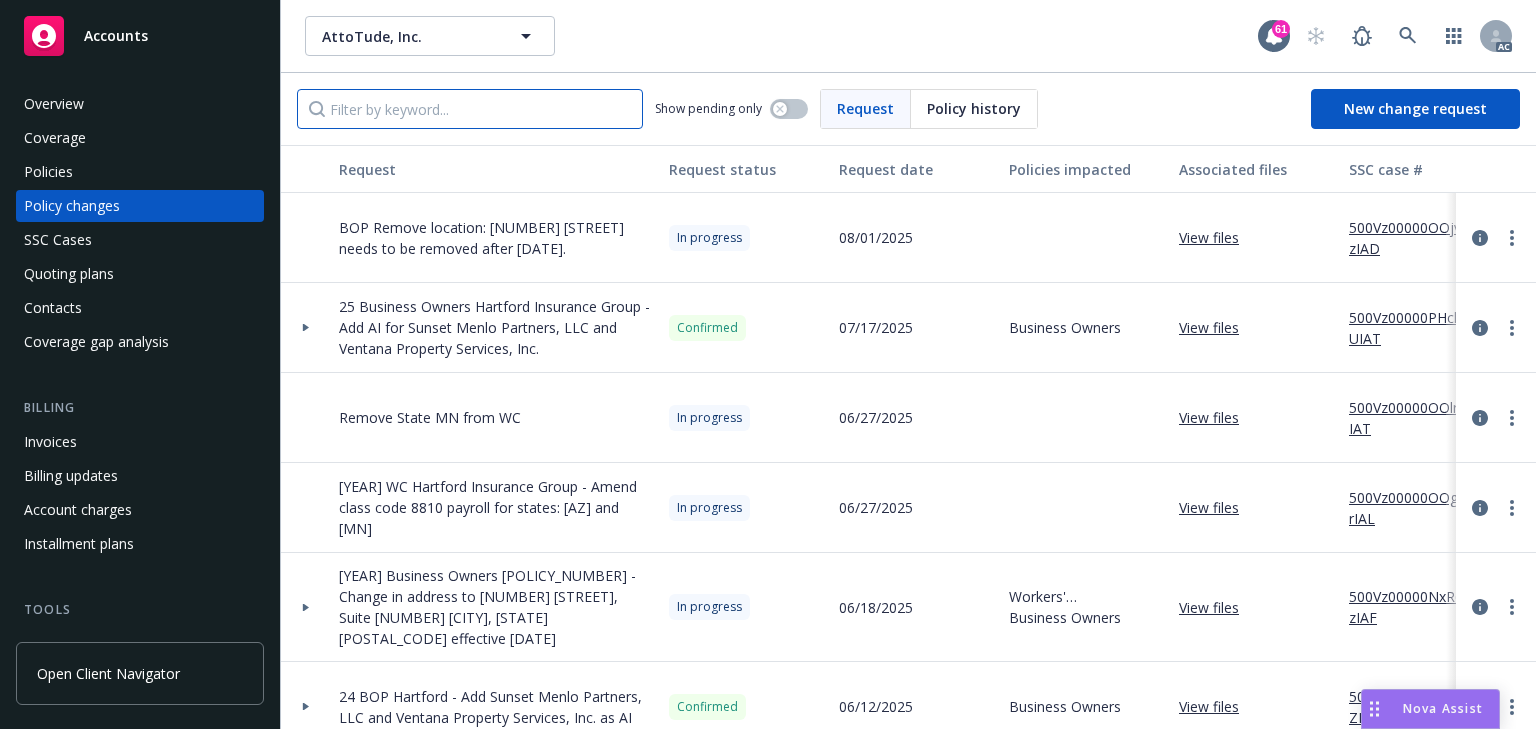 type on "FW: Attotude Remove 1134 Crane Street from Insuran" 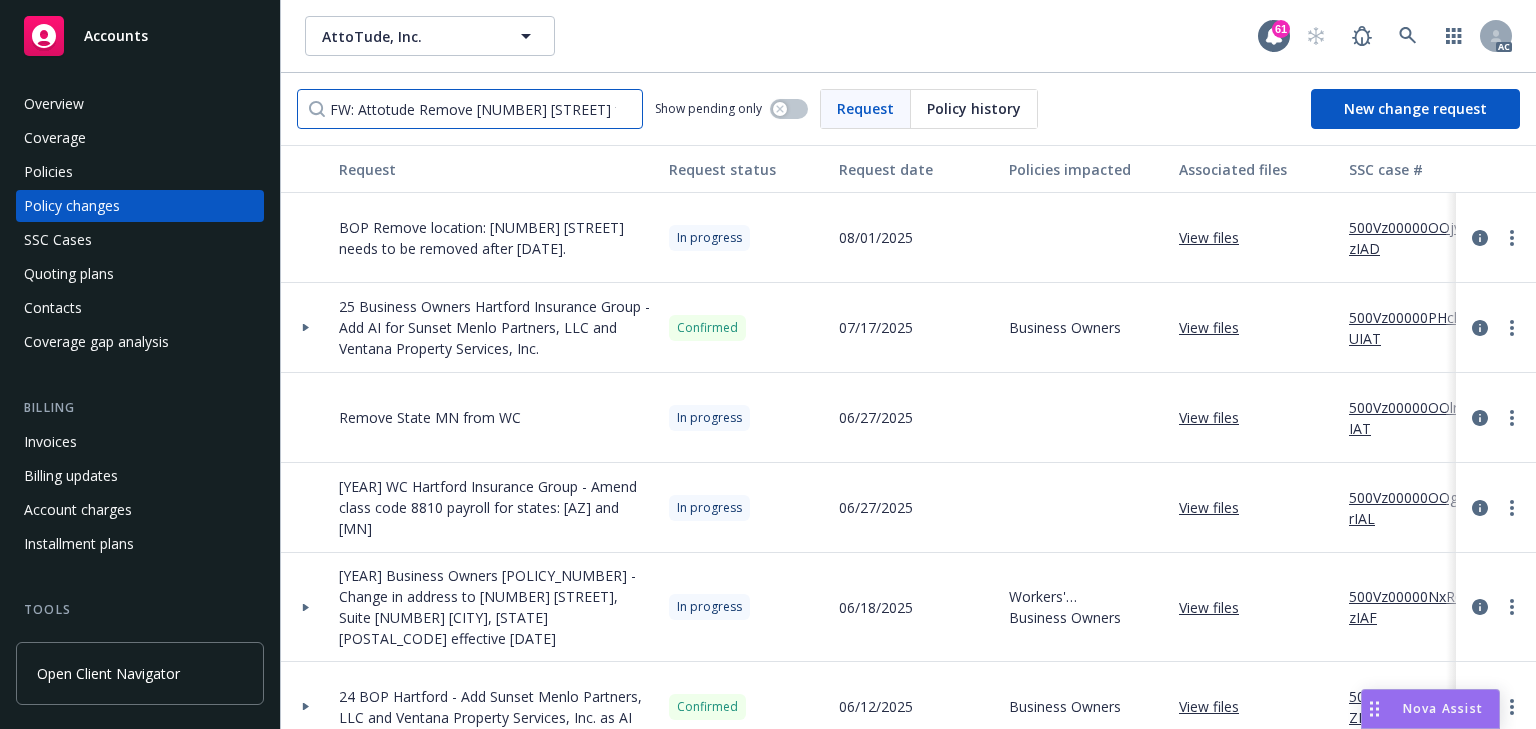 scroll, scrollTop: 0, scrollLeft: 64, axis: horizontal 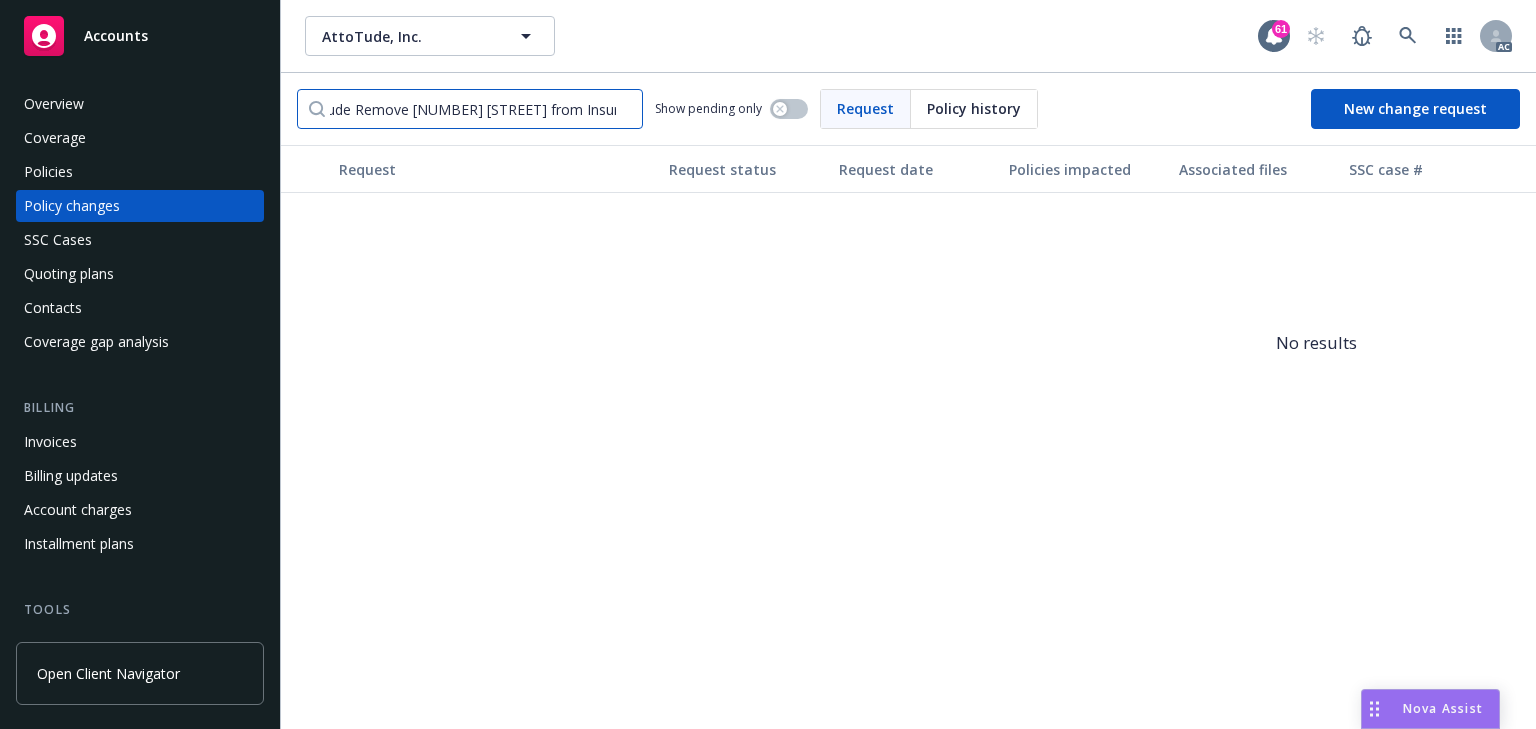 click on "FW: Attotude Remove 1134 Crane Street from Insuran" at bounding box center (470, 109) 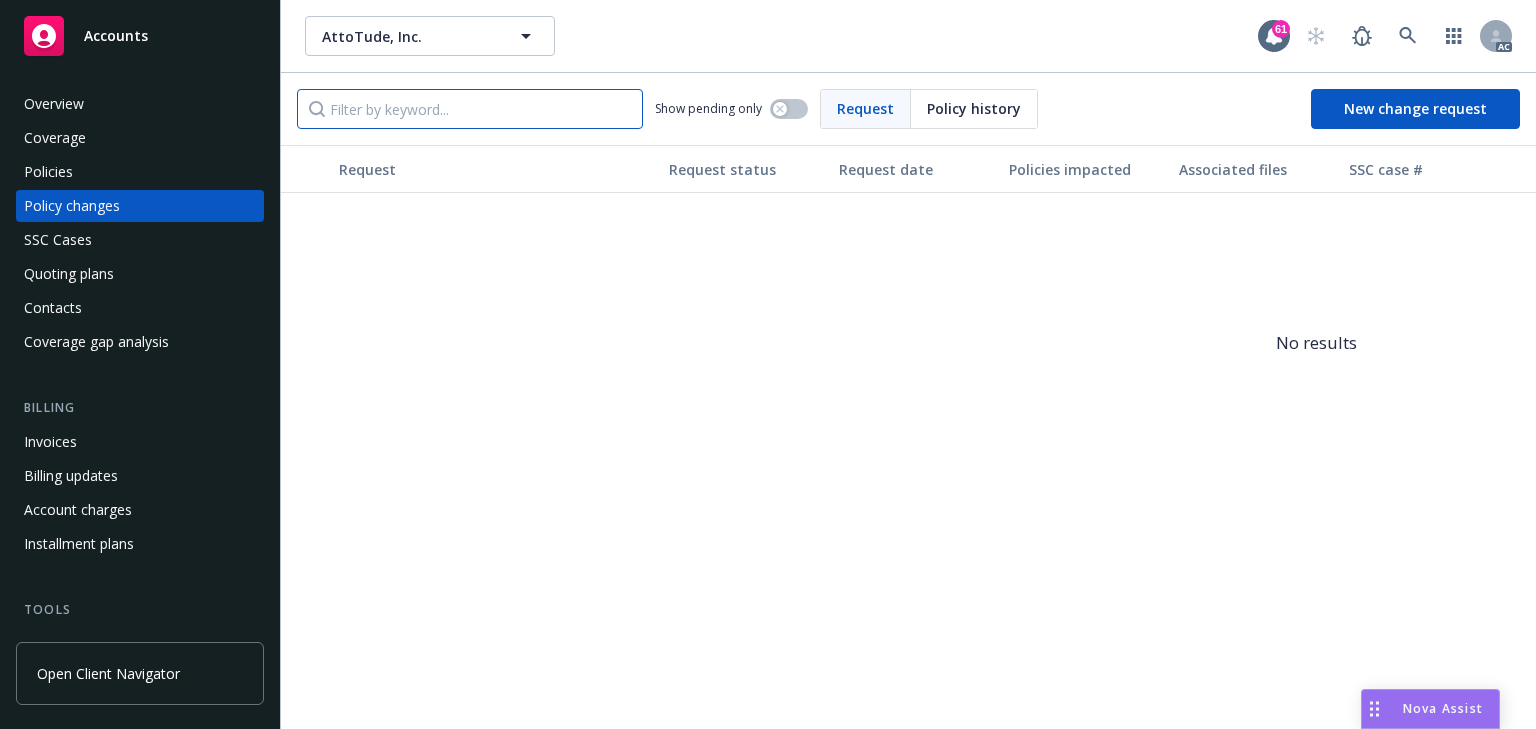 scroll, scrollTop: 0, scrollLeft: 0, axis: both 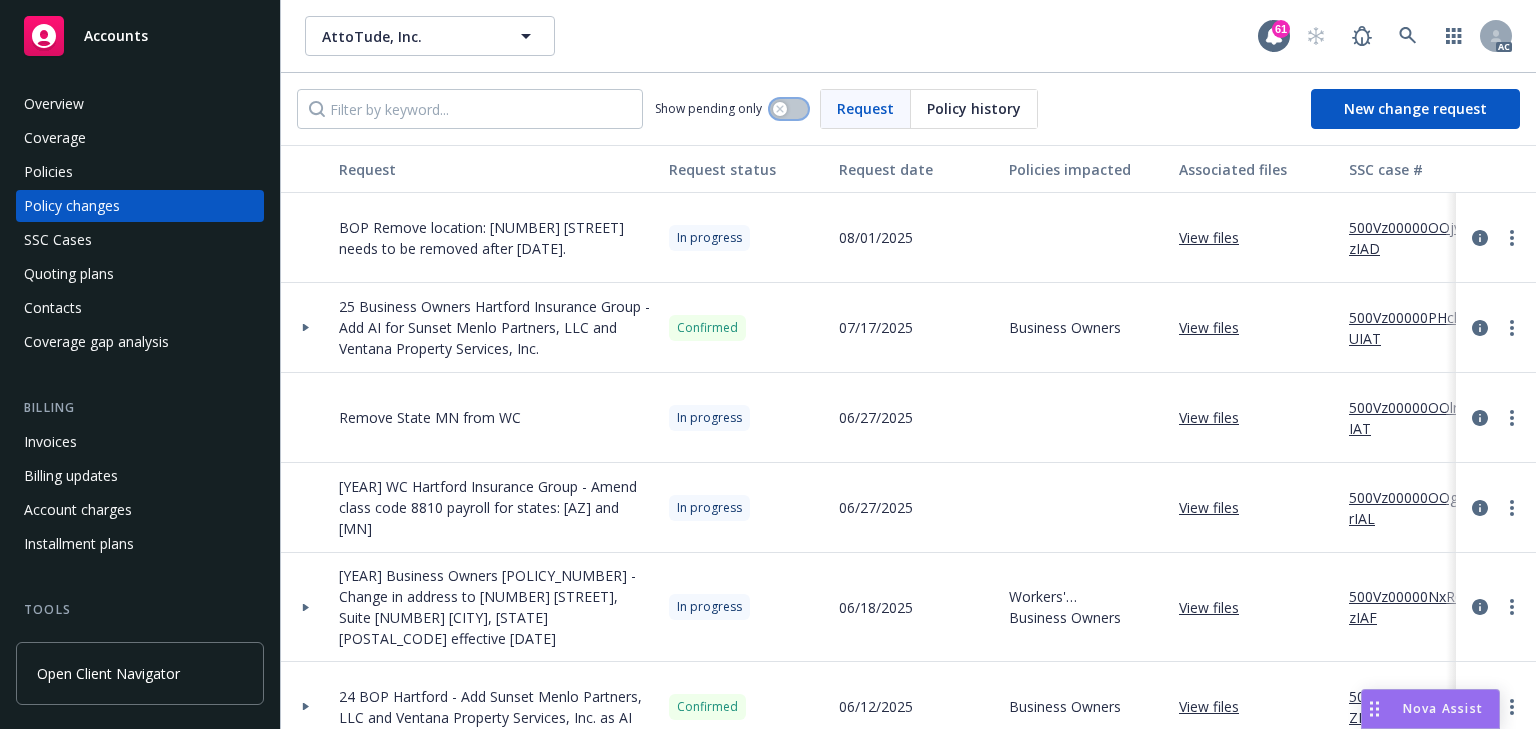 click at bounding box center [789, 109] 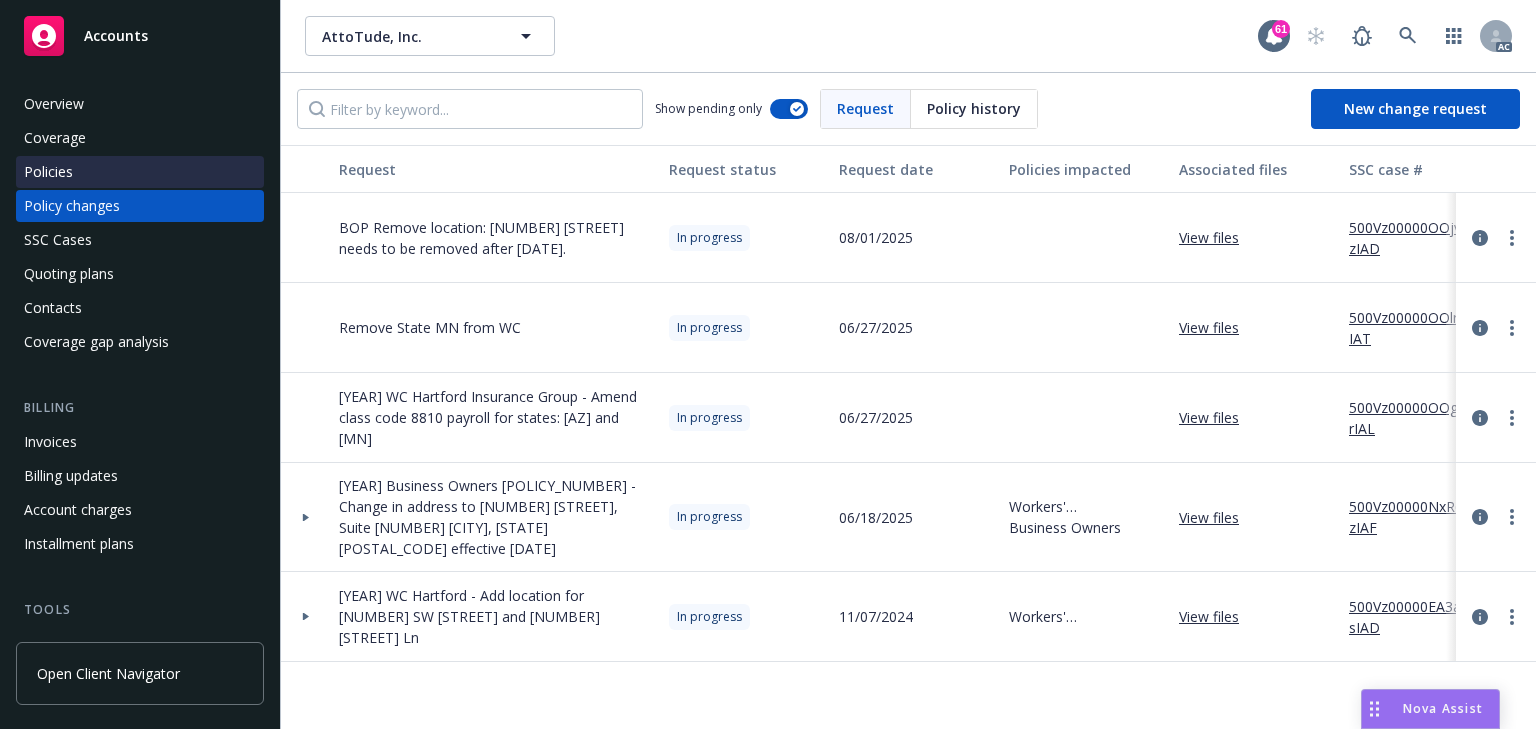 click on "Policies" at bounding box center [48, 172] 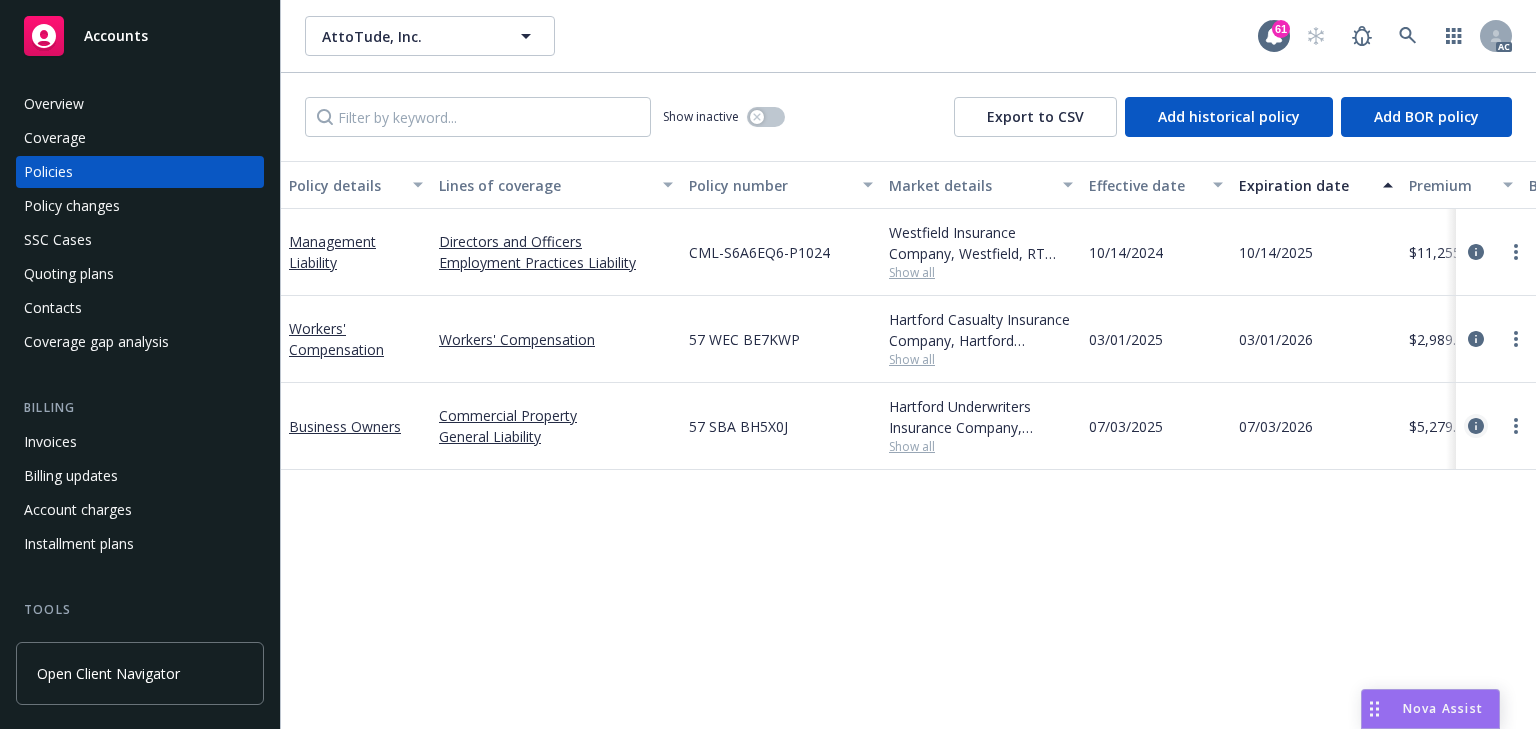 click 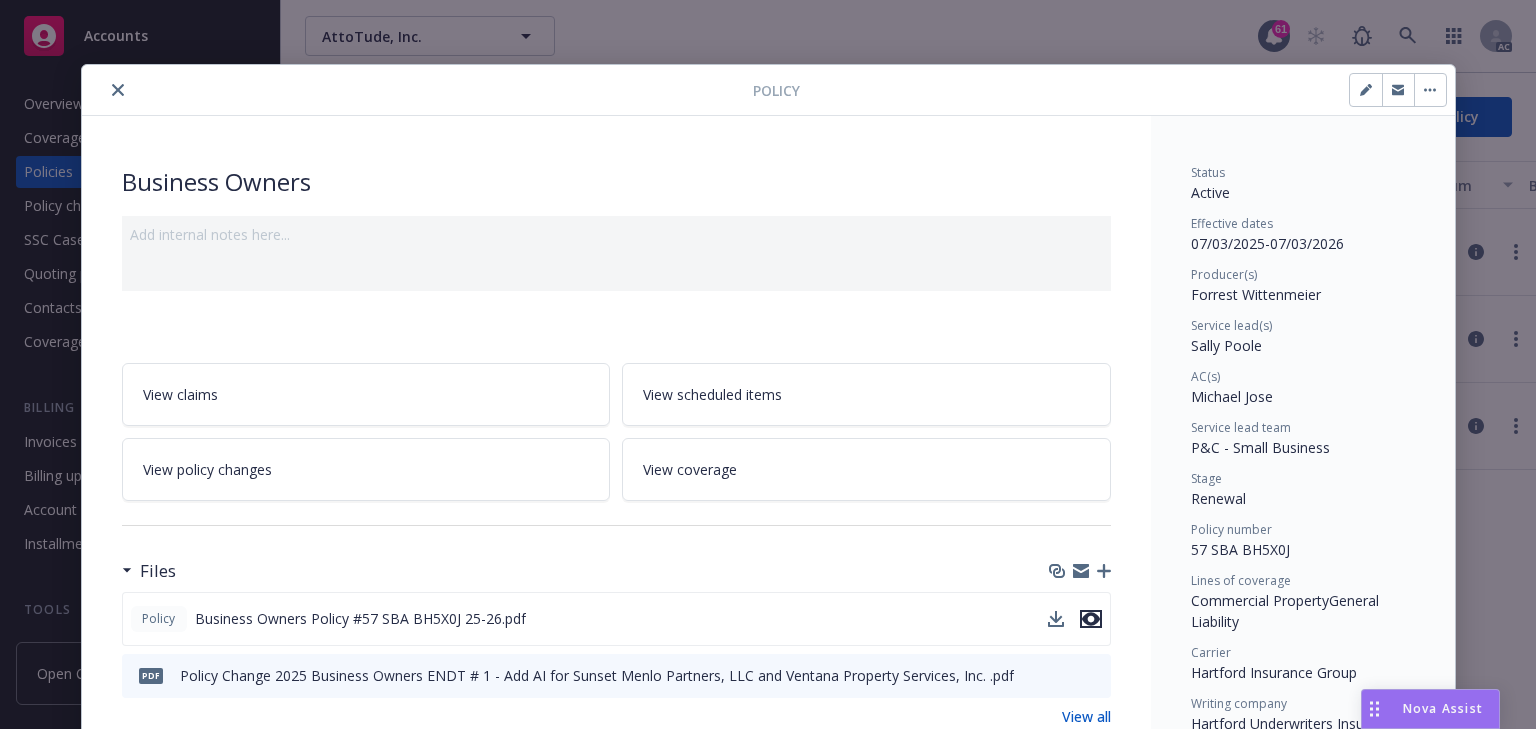 click 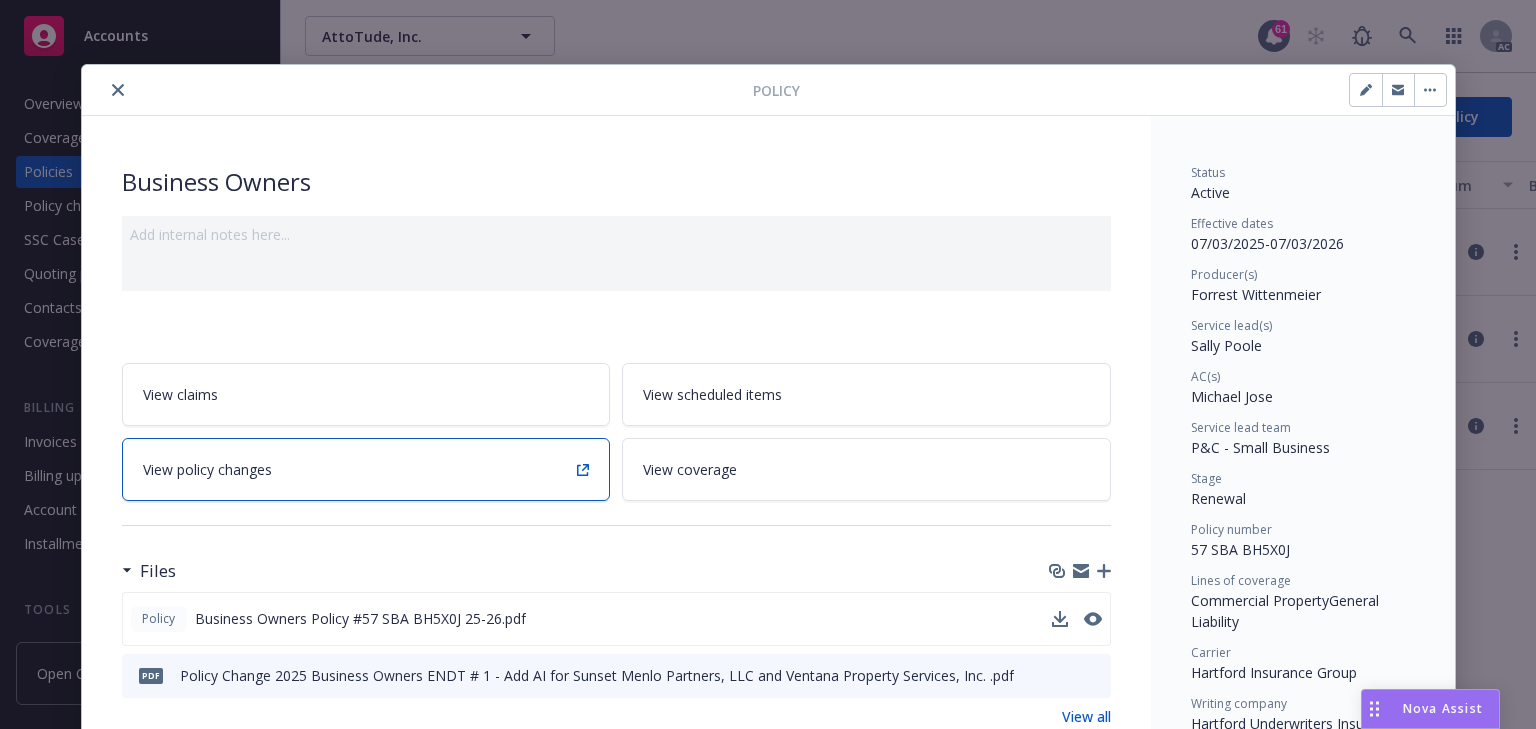 click on "View policy changes" at bounding box center (366, 469) 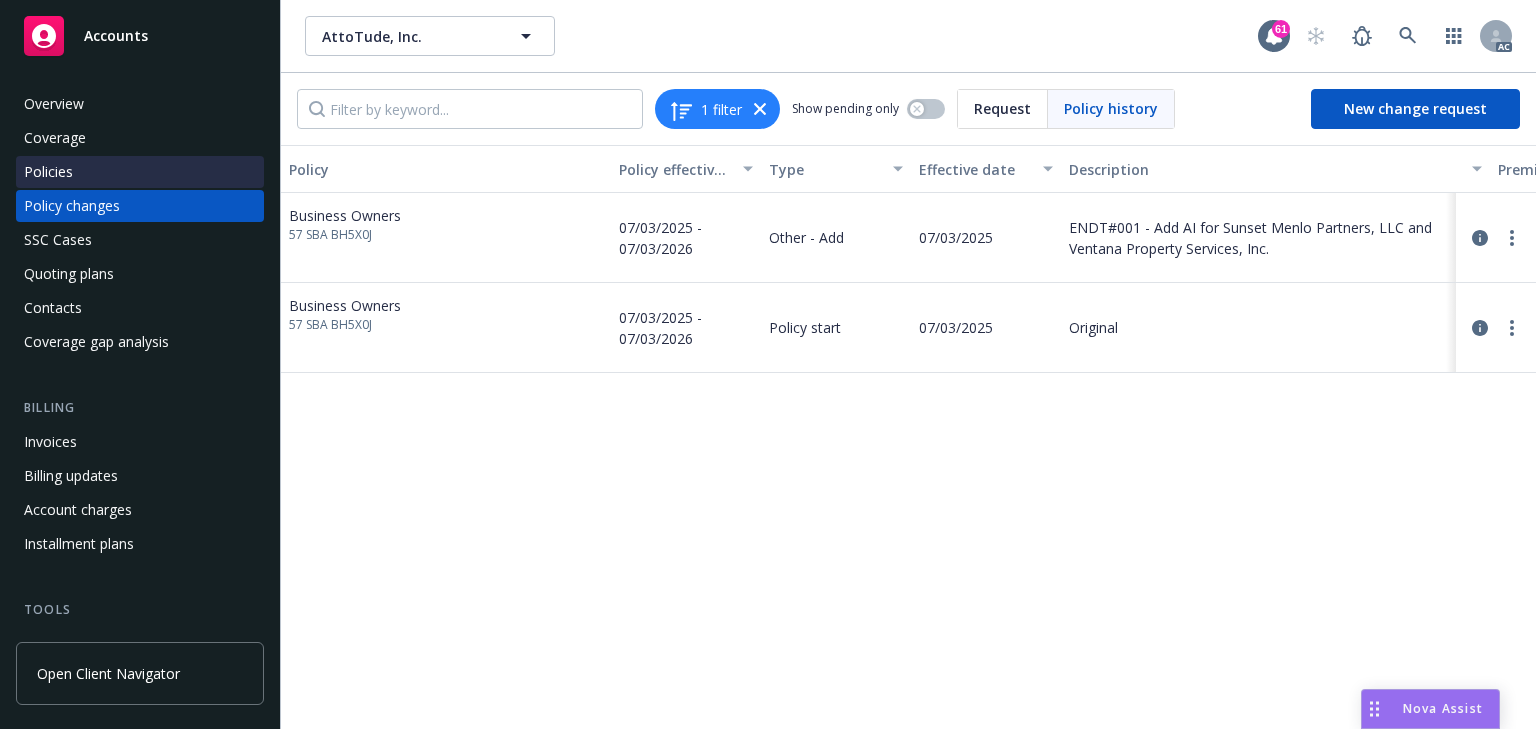 click on "Policies" at bounding box center [140, 172] 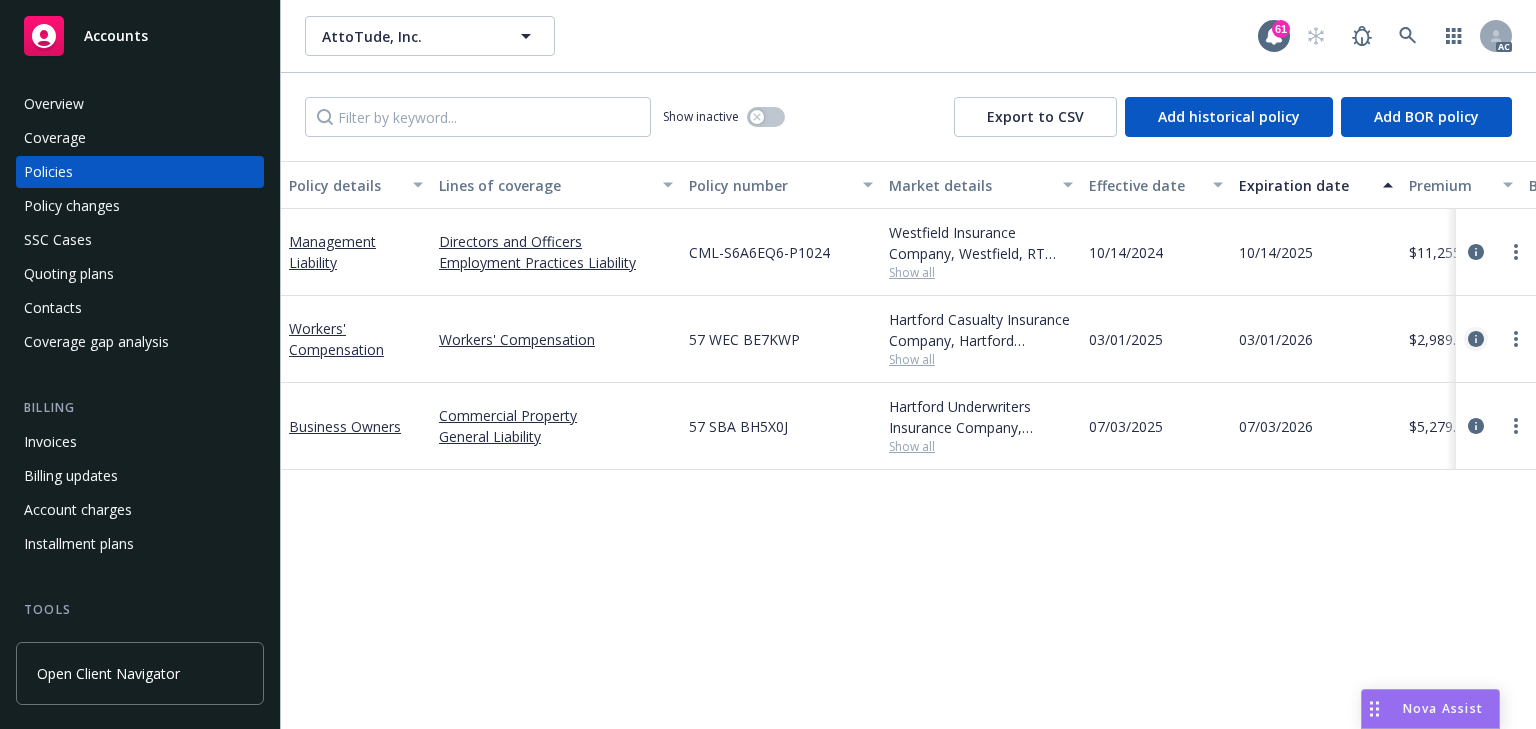 click 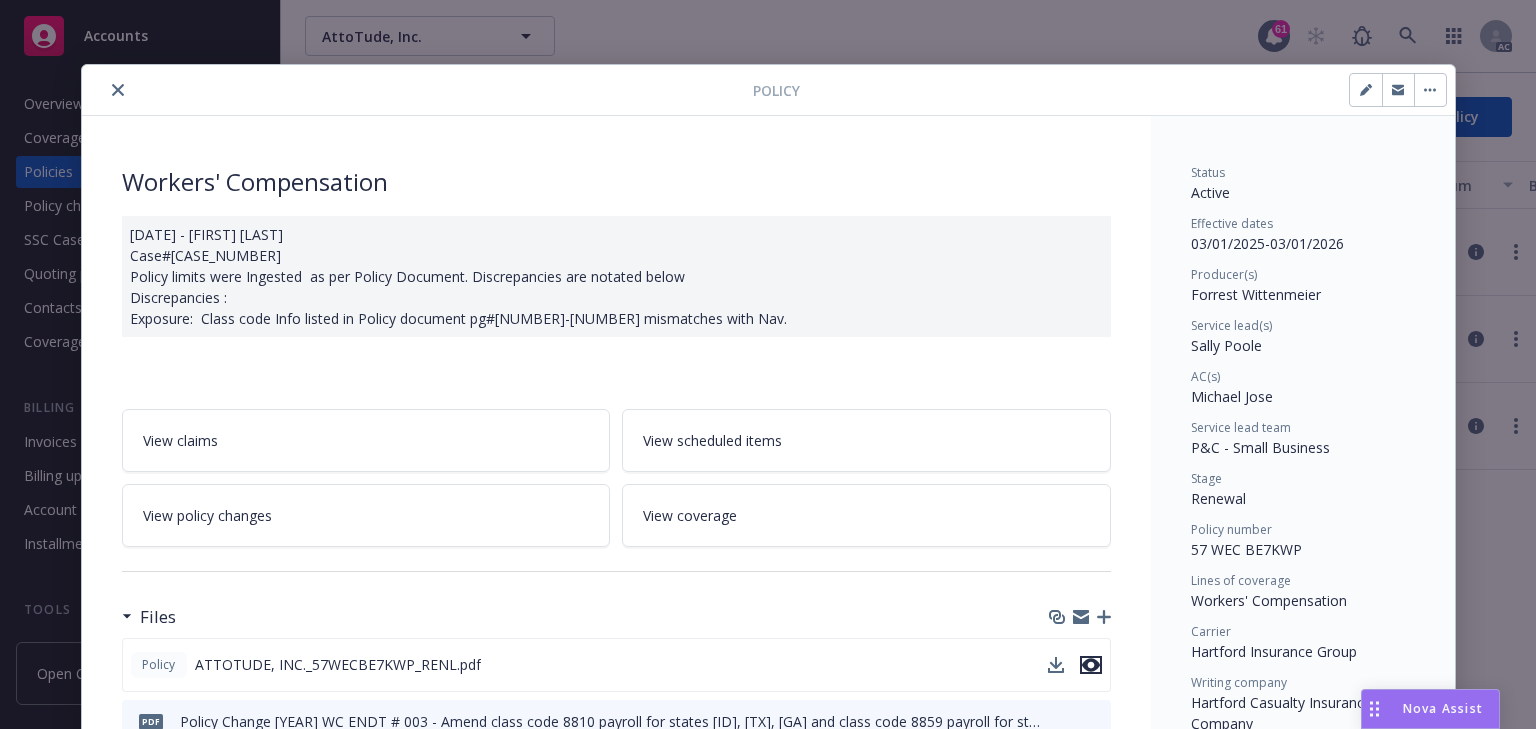 click 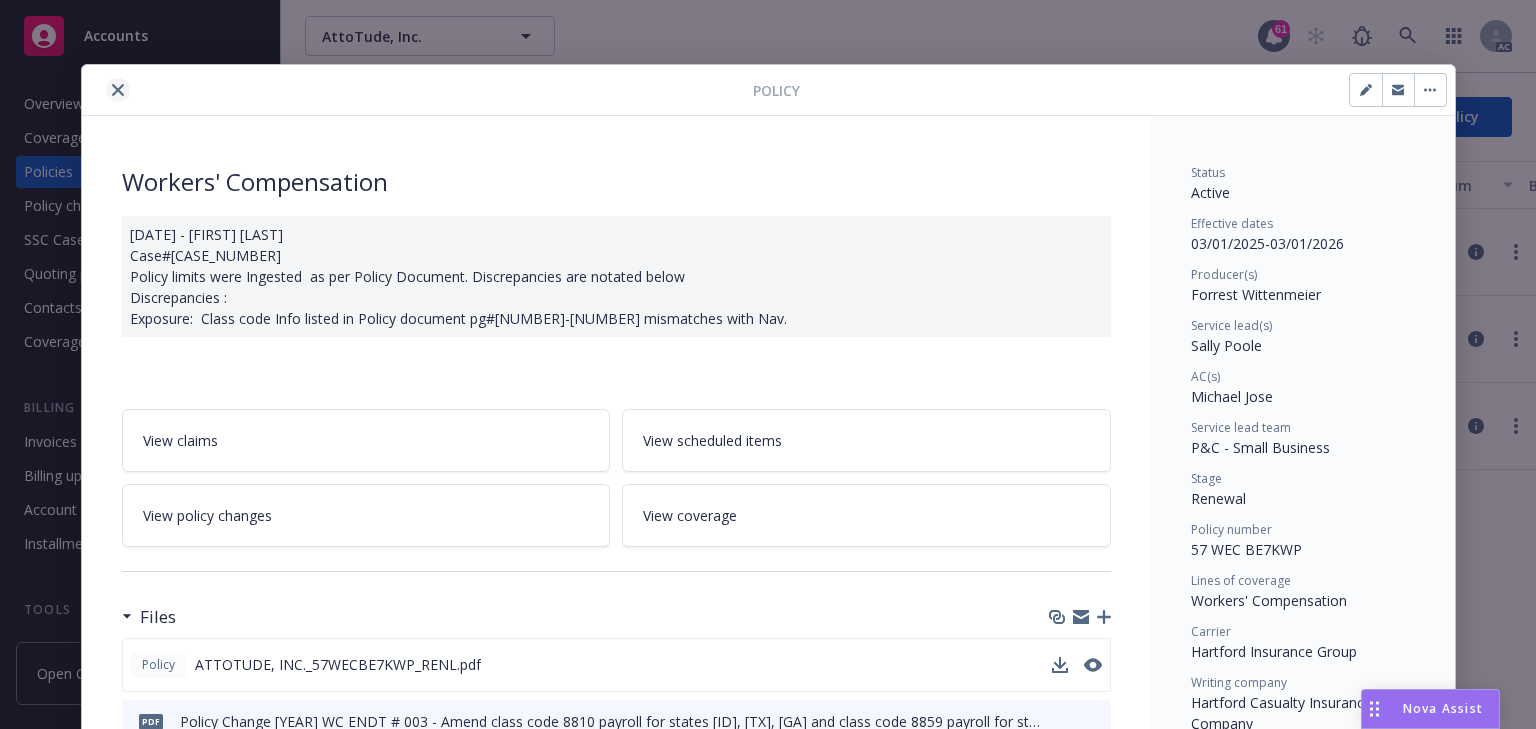 click at bounding box center [118, 90] 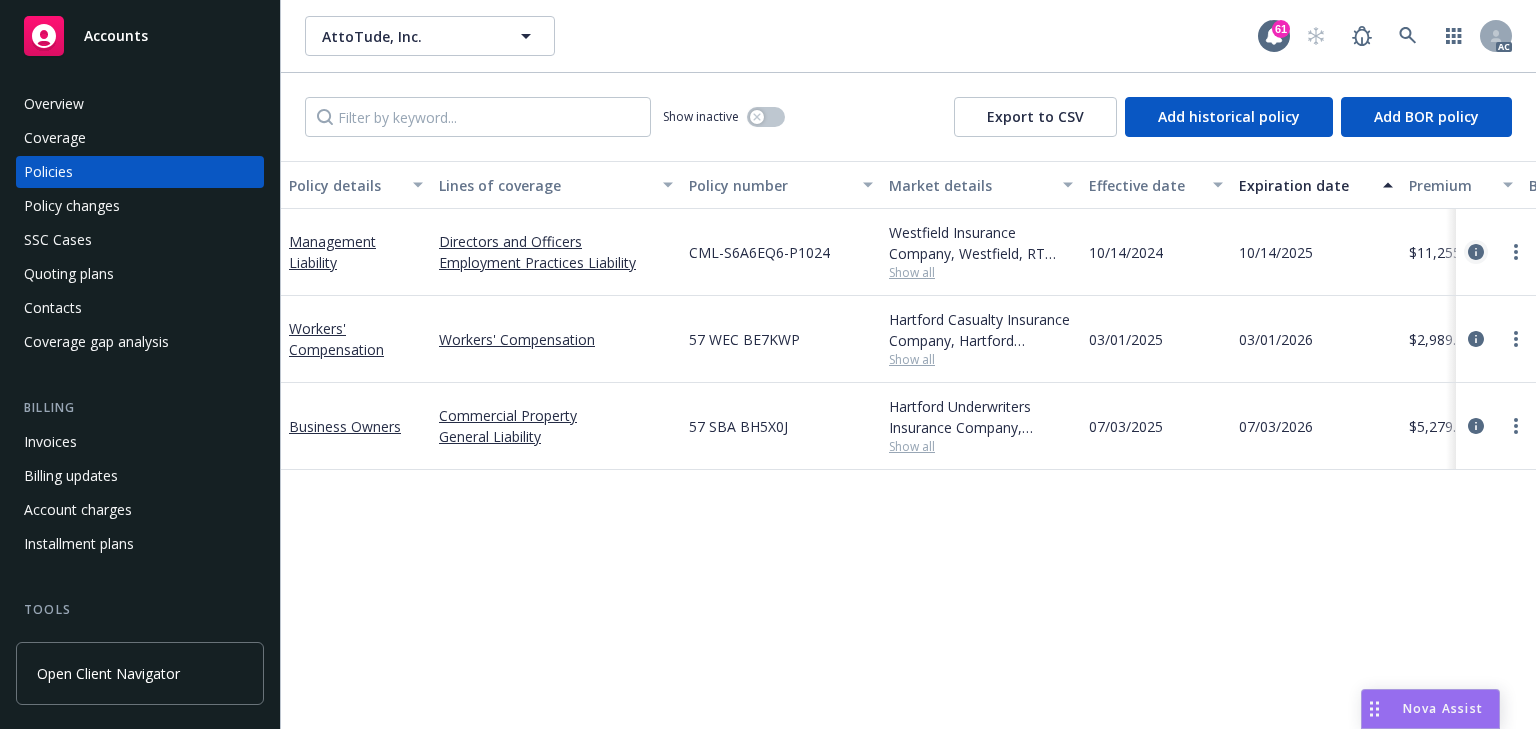 click 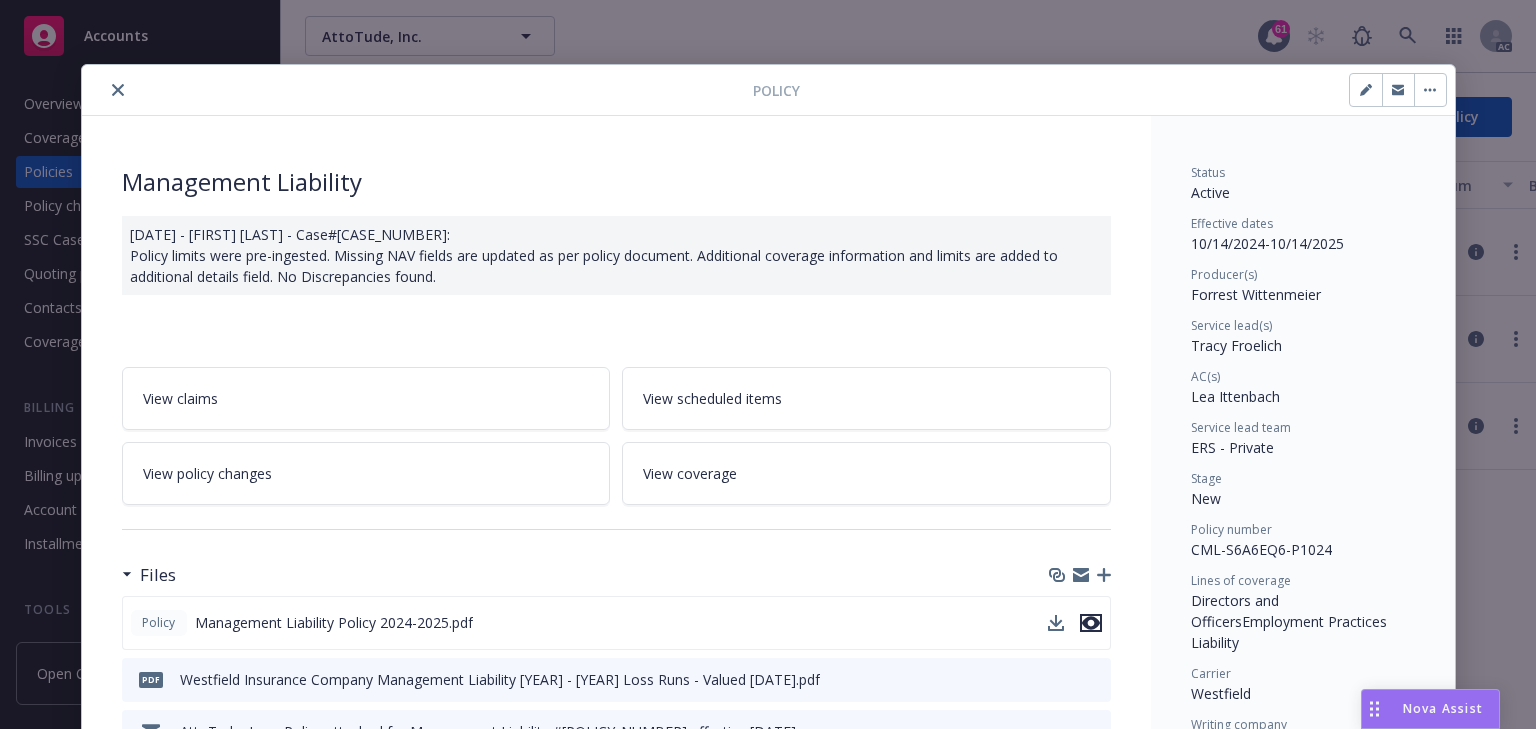 click 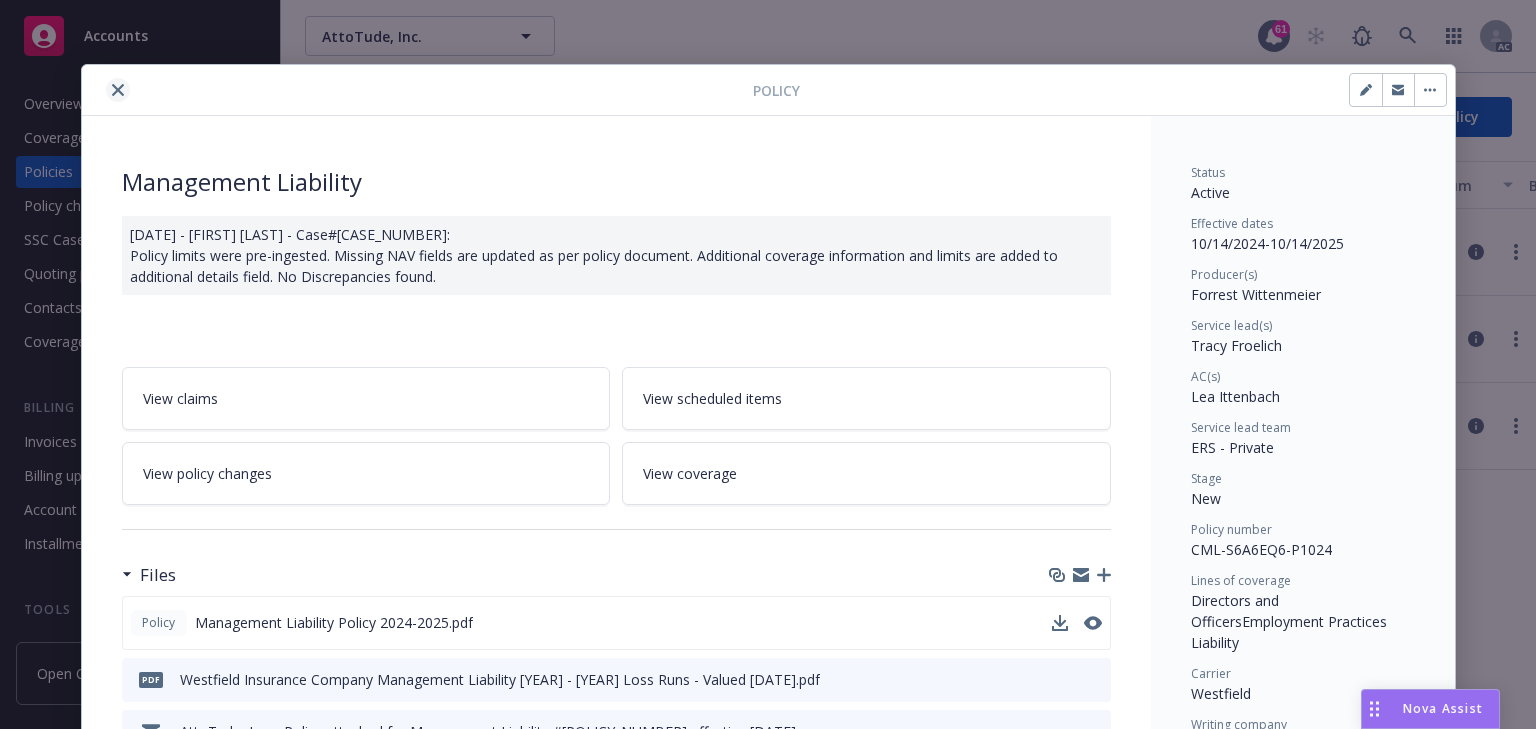 click 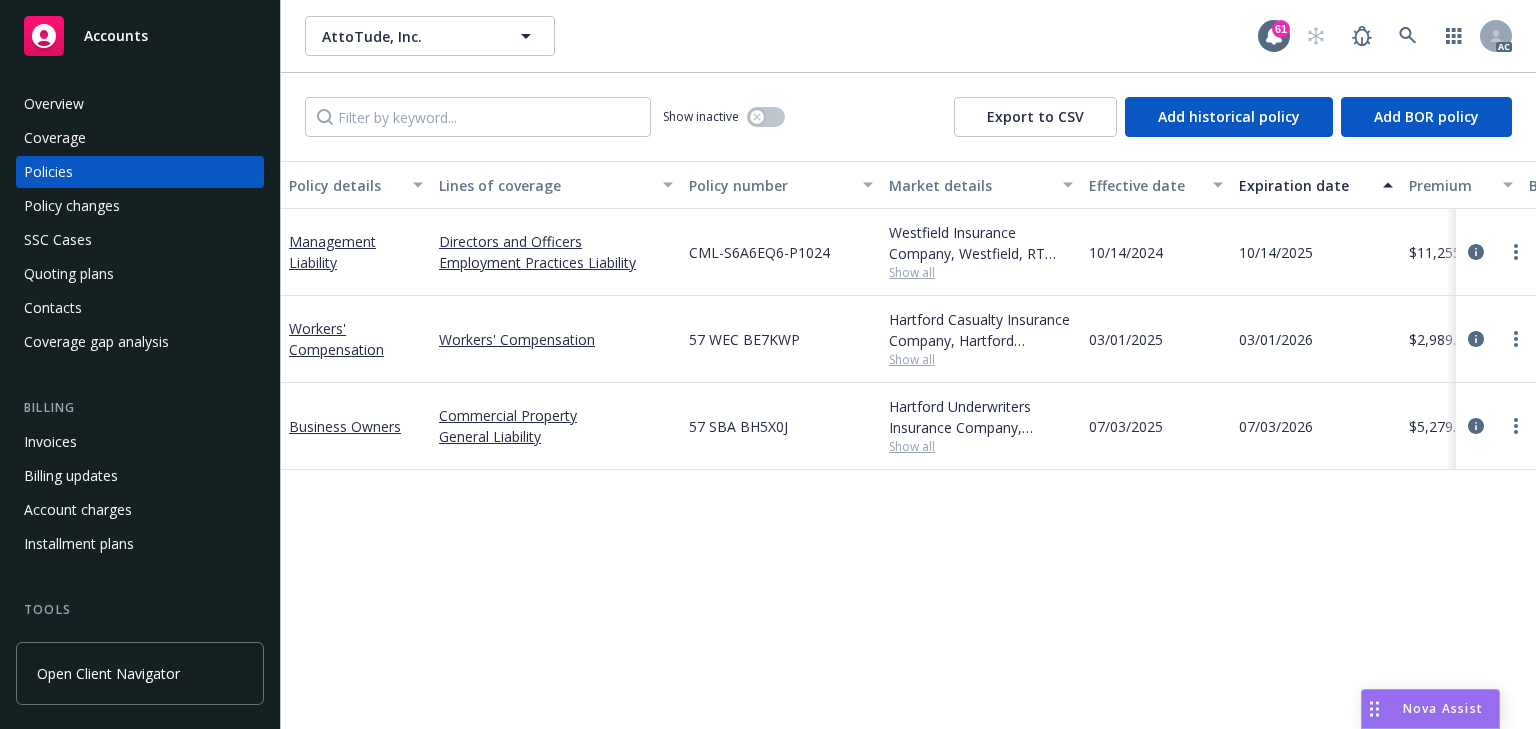 drag, startPoint x: 507, startPoint y: 538, endPoint x: 588, endPoint y: 510, distance: 85.70297 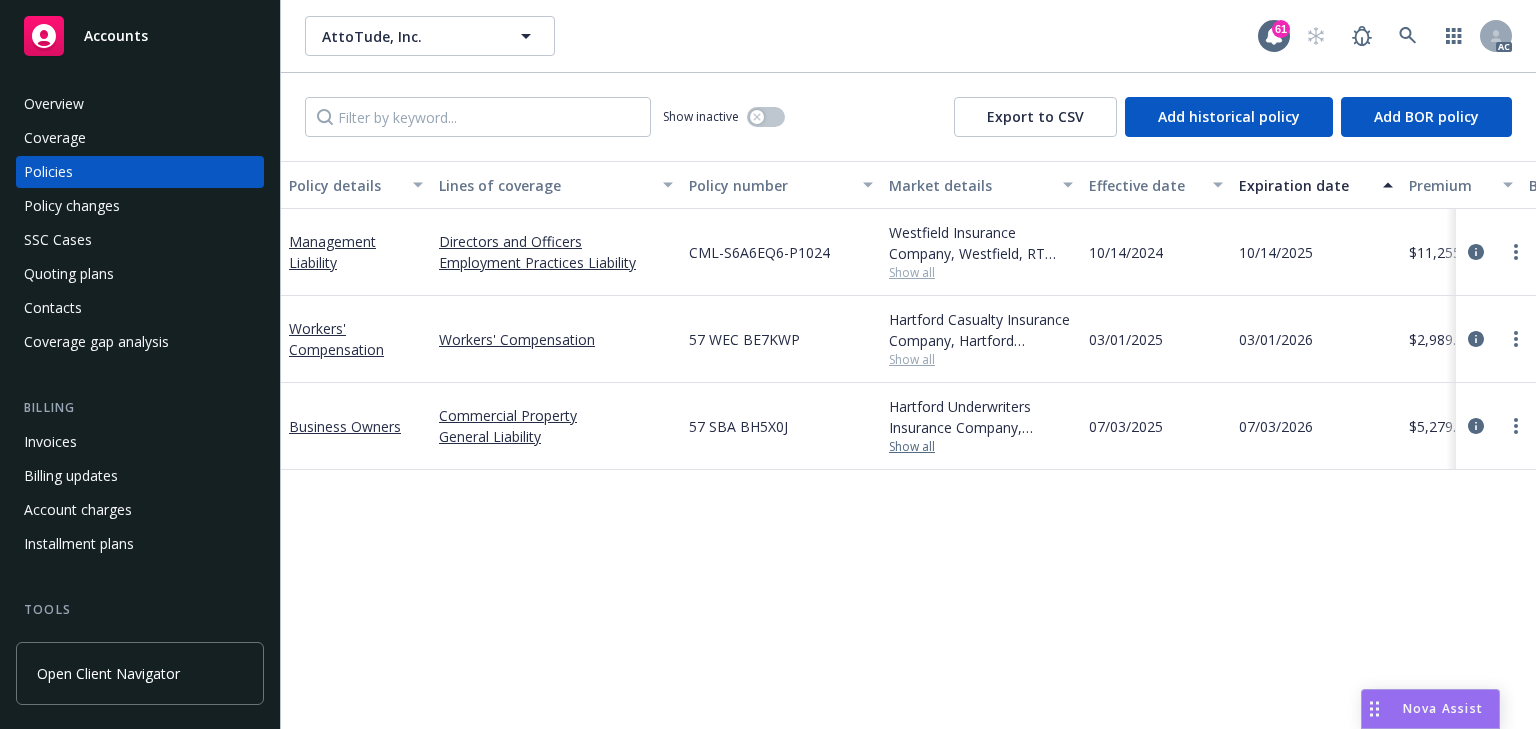 click on "Show all" at bounding box center [981, 447] 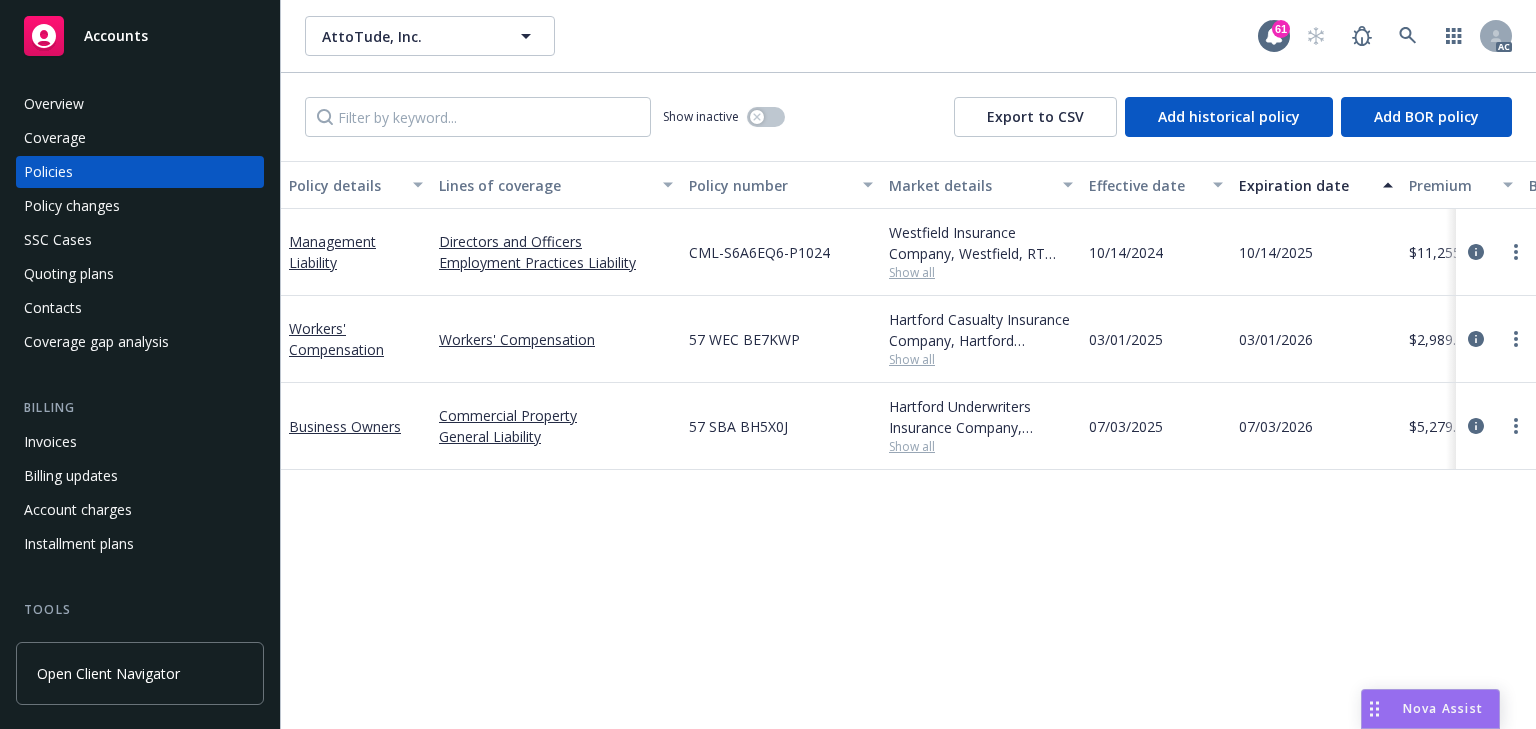 click on "Policy details Lines of coverage Policy number Market details Effective date Expiration date Premium Billing method Stage Status Service team leaders Management Liability Directors and Officers Employment Practices Liability CML-S6A6EQ6-P1024 Westfield Insurance Company, Westfield, RT Specialty Insurance Services, LLC (RSG Specialty, LLC) Show all 10/14/2024 10/14/2025 $11,255.00 Agency - Pay in full New Active Lea Ittenbach AC Tracy Froelich AM 1 more Workers' Compensation Workers' Compensation 57 WEC BE7KWP Hartford Casualty Insurance Company, Hartford Insurance Group Show all 03/01/2025 03/01/2026 $2,989.00 Direct Renewal Active Michael Jose AC Sally Poole AM 1 more Business Owners Commercial Property General Liability 57 SBA BH5X0J Hartford Underwriters Insurance Company, Hartford Insurance Group Show all 07/03/2025 07/03/2026 $5,279.00 Direct - Installments Renewal Active Michael Jose AC Sally Poole AM 1 more" at bounding box center (908, 445) 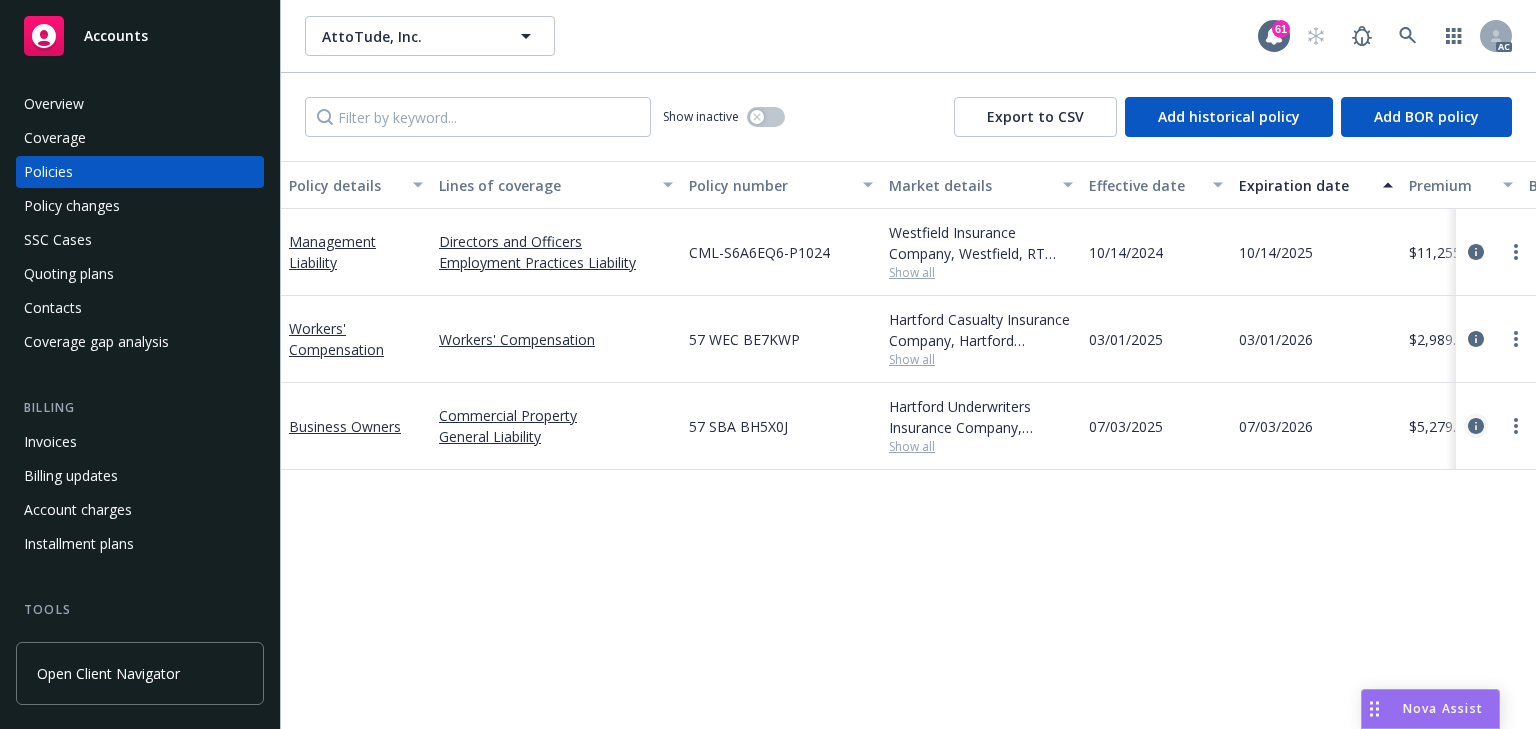 click 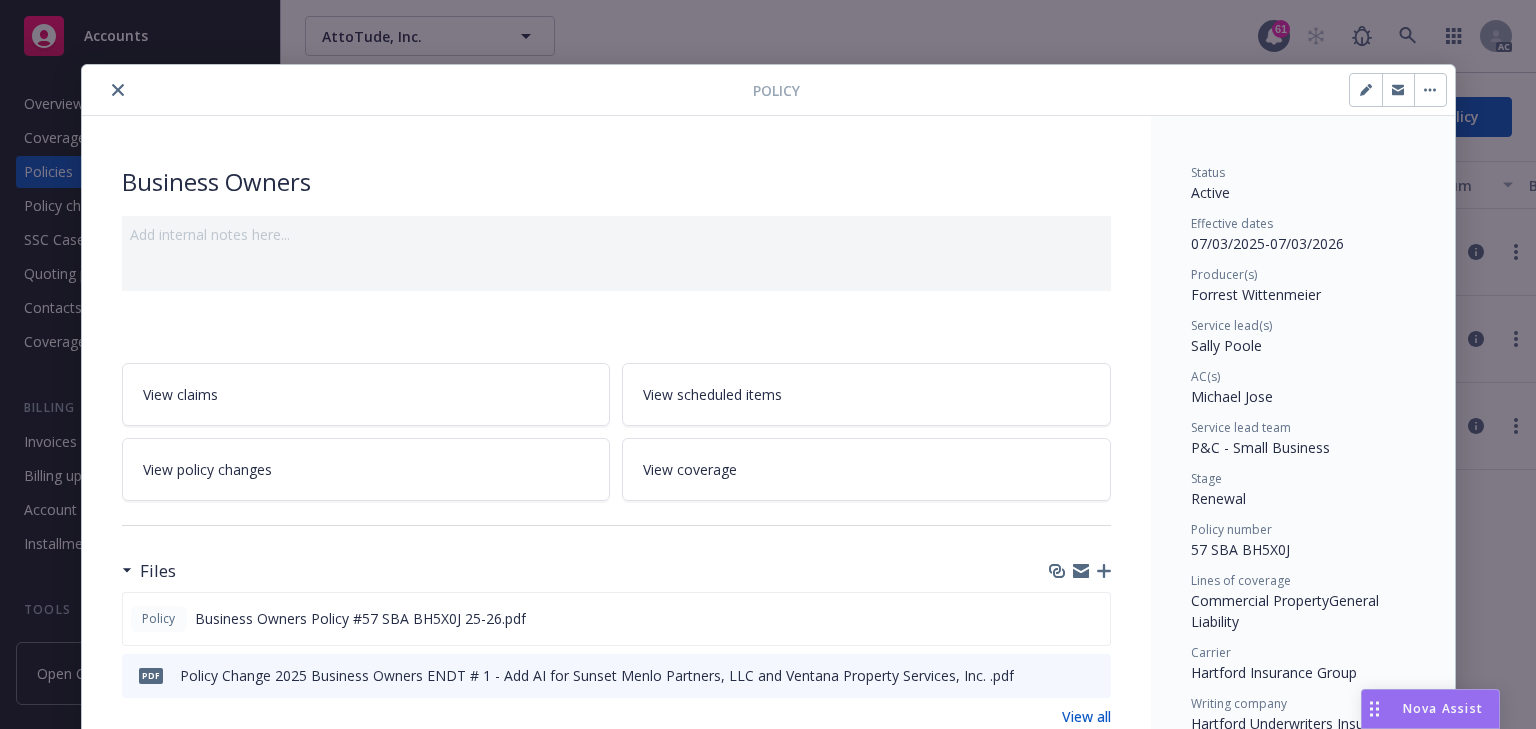 scroll, scrollTop: 60, scrollLeft: 0, axis: vertical 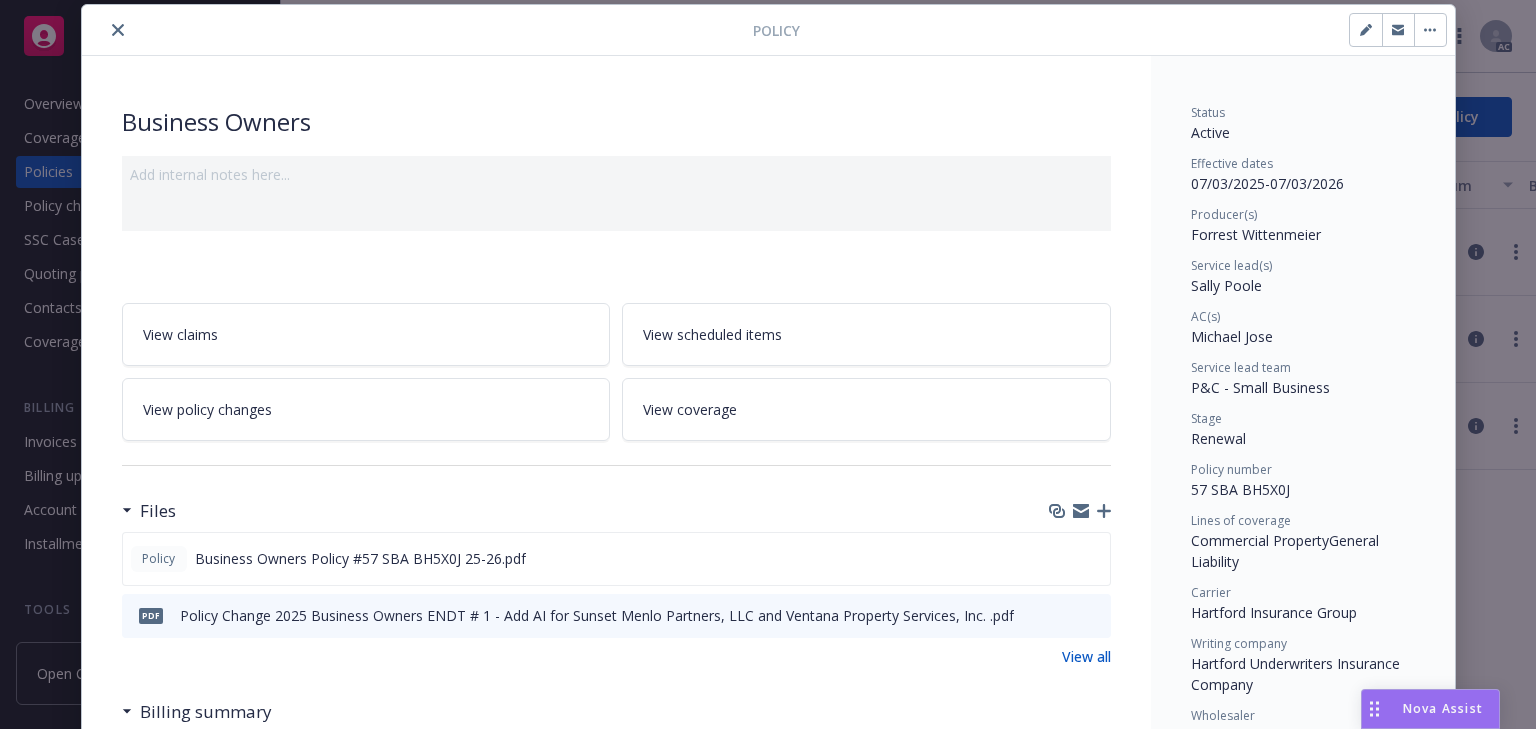 click at bounding box center (616, 465) 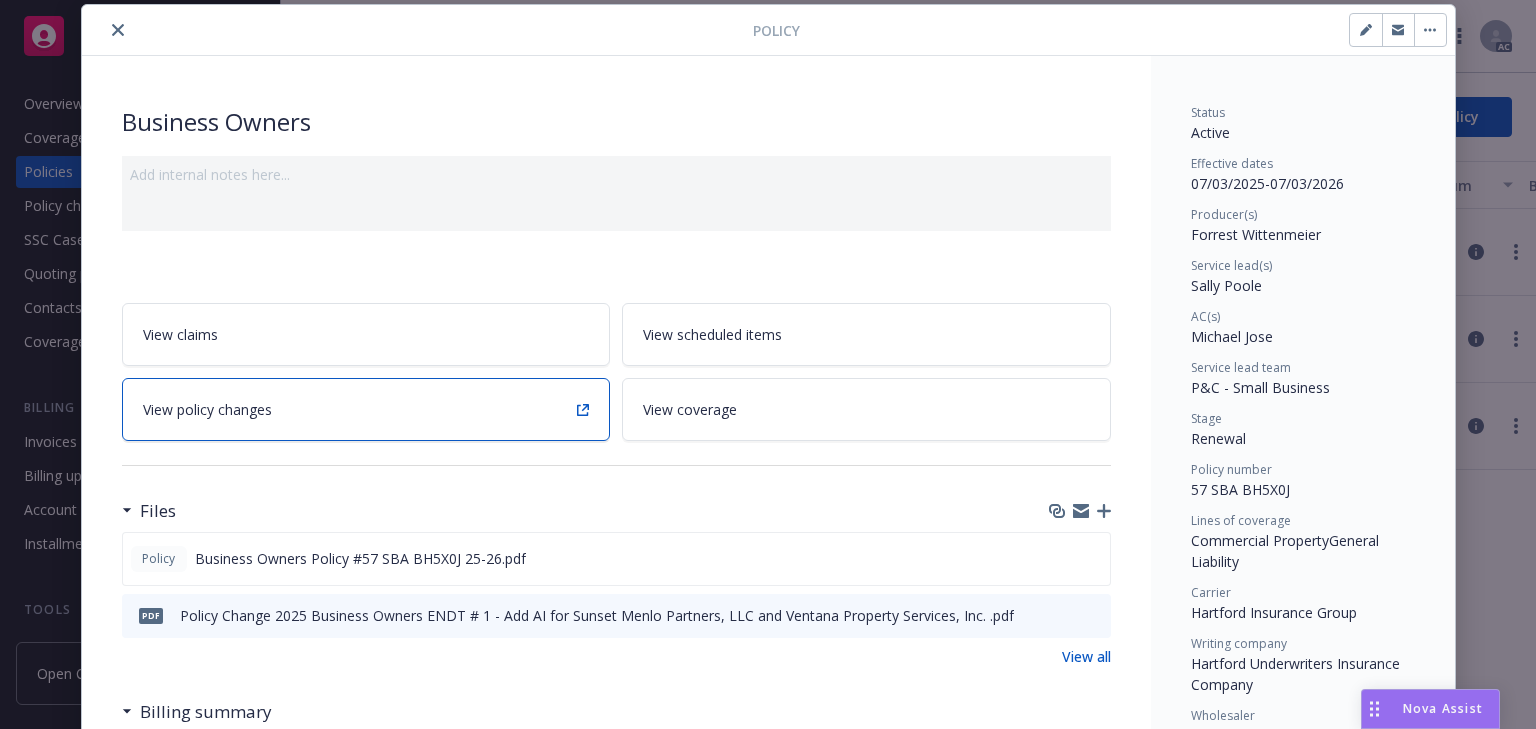click on "View policy changes" at bounding box center (366, 409) 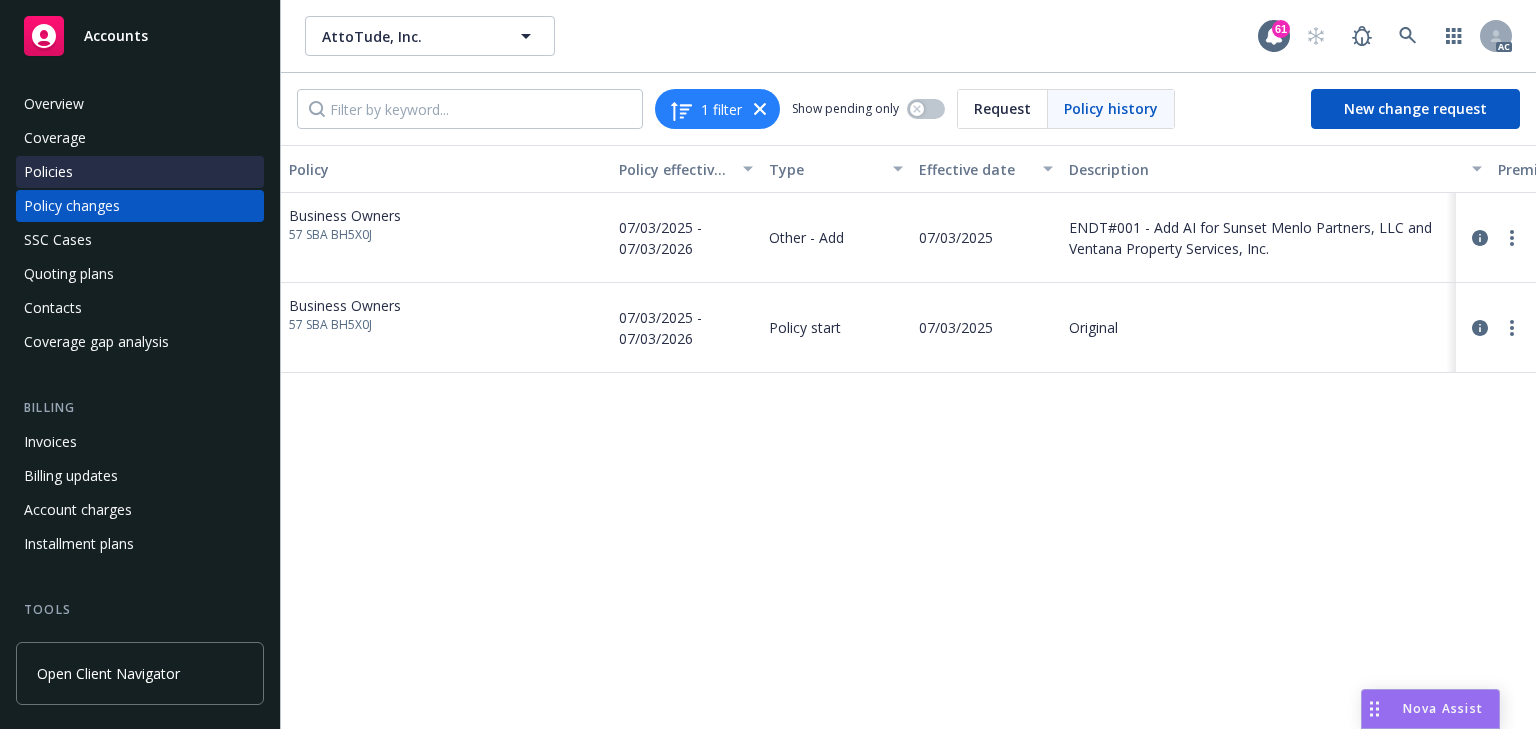 click on "Policies" at bounding box center (140, 172) 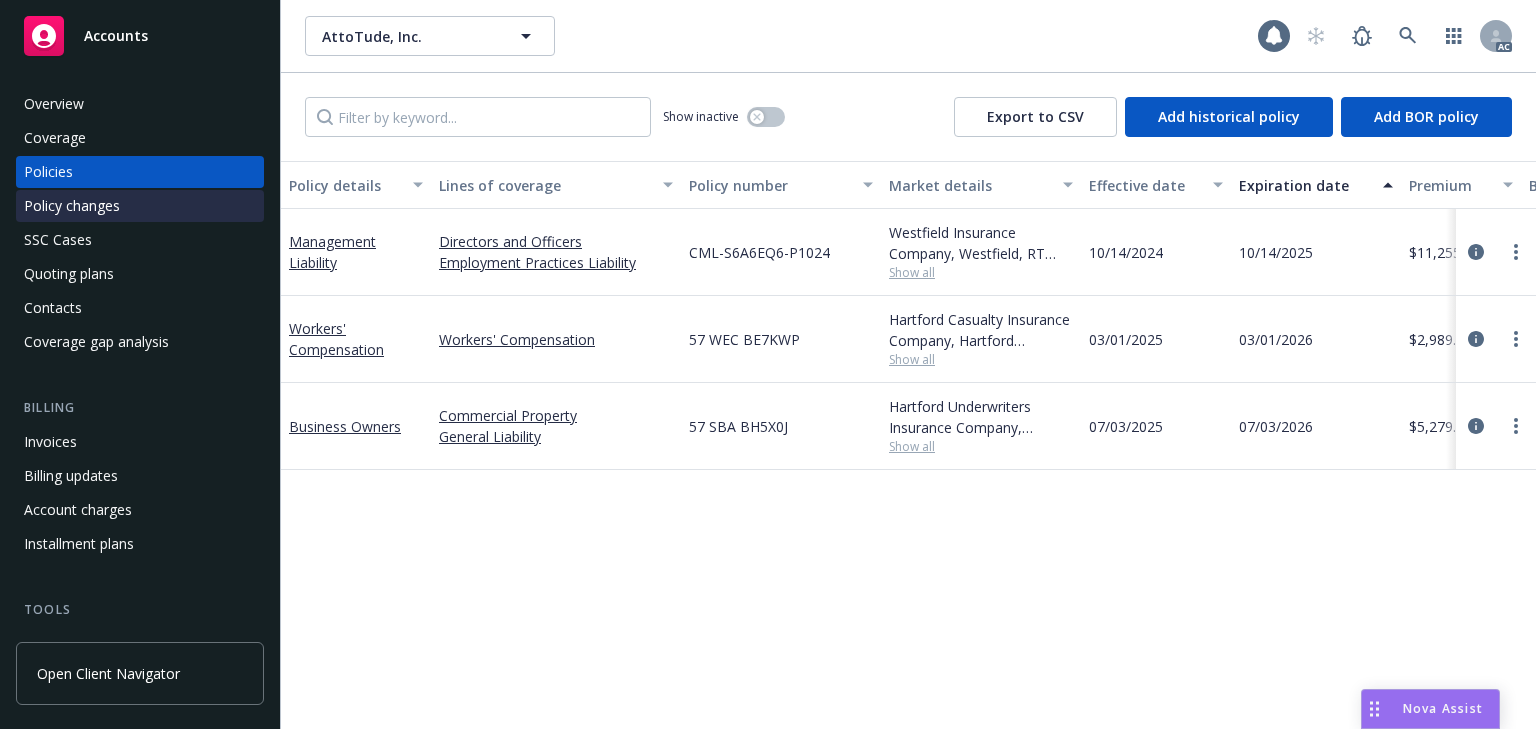 click on "Policy changes" at bounding box center (72, 206) 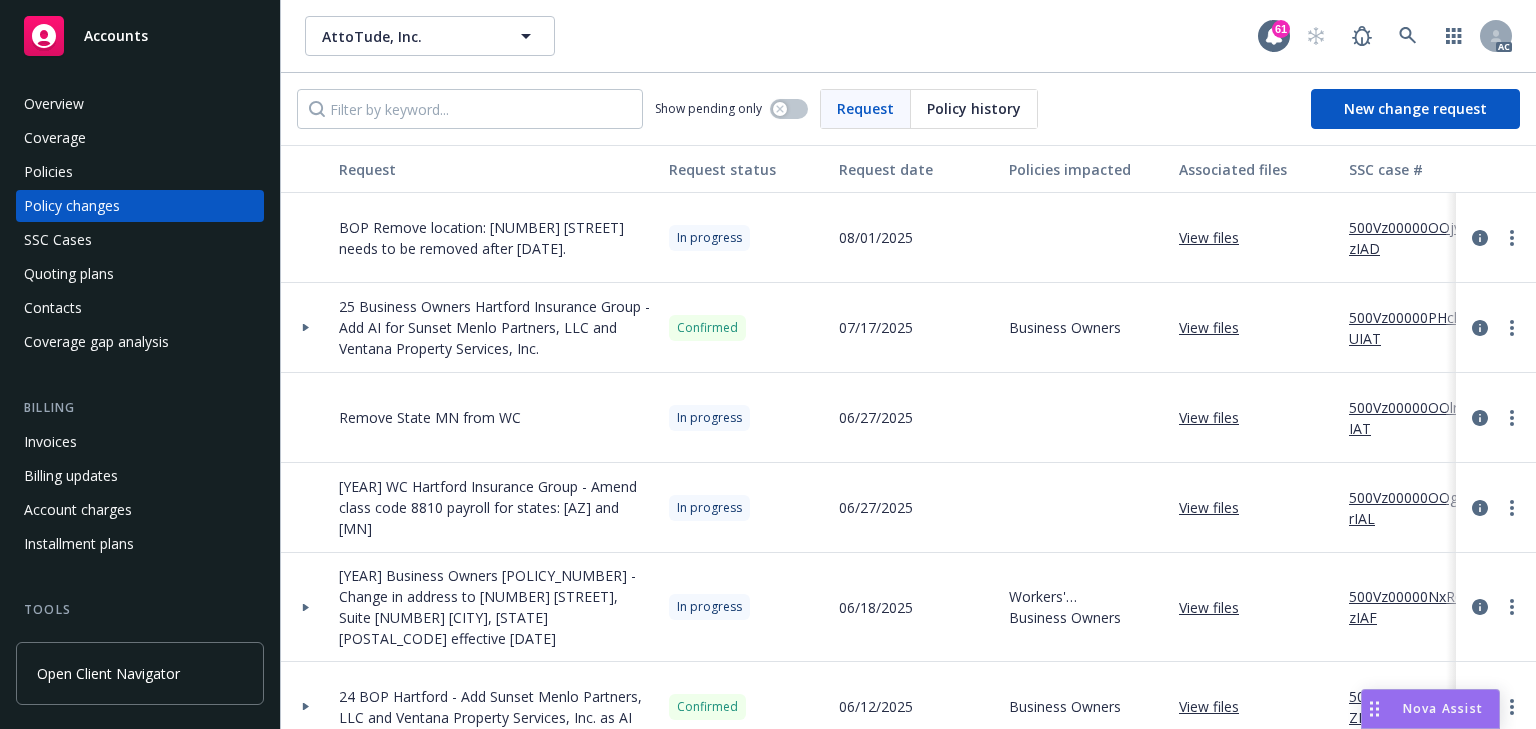 click on "View files" at bounding box center (1217, 237) 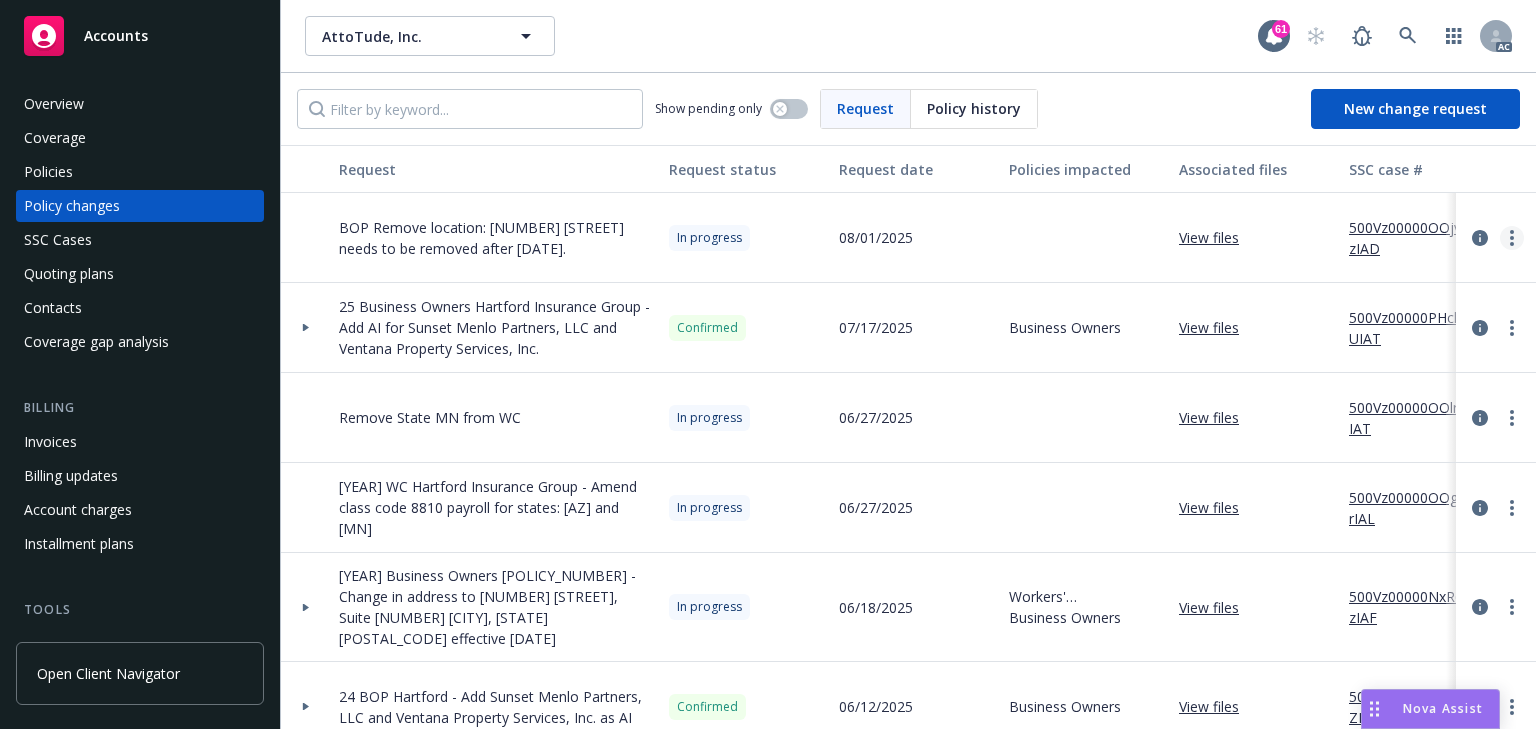 click at bounding box center (1512, 238) 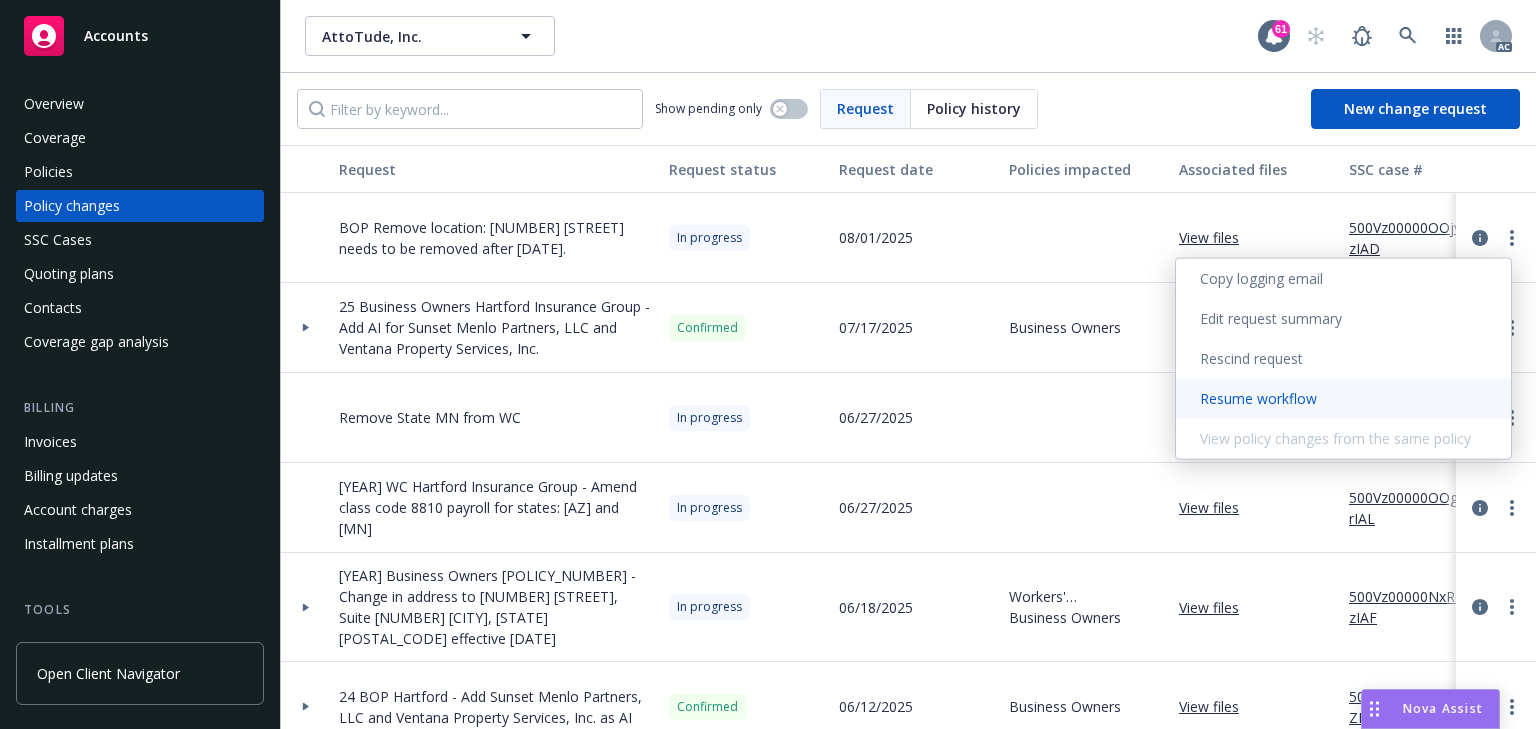 click on "Resume workflow" at bounding box center [1343, 399] 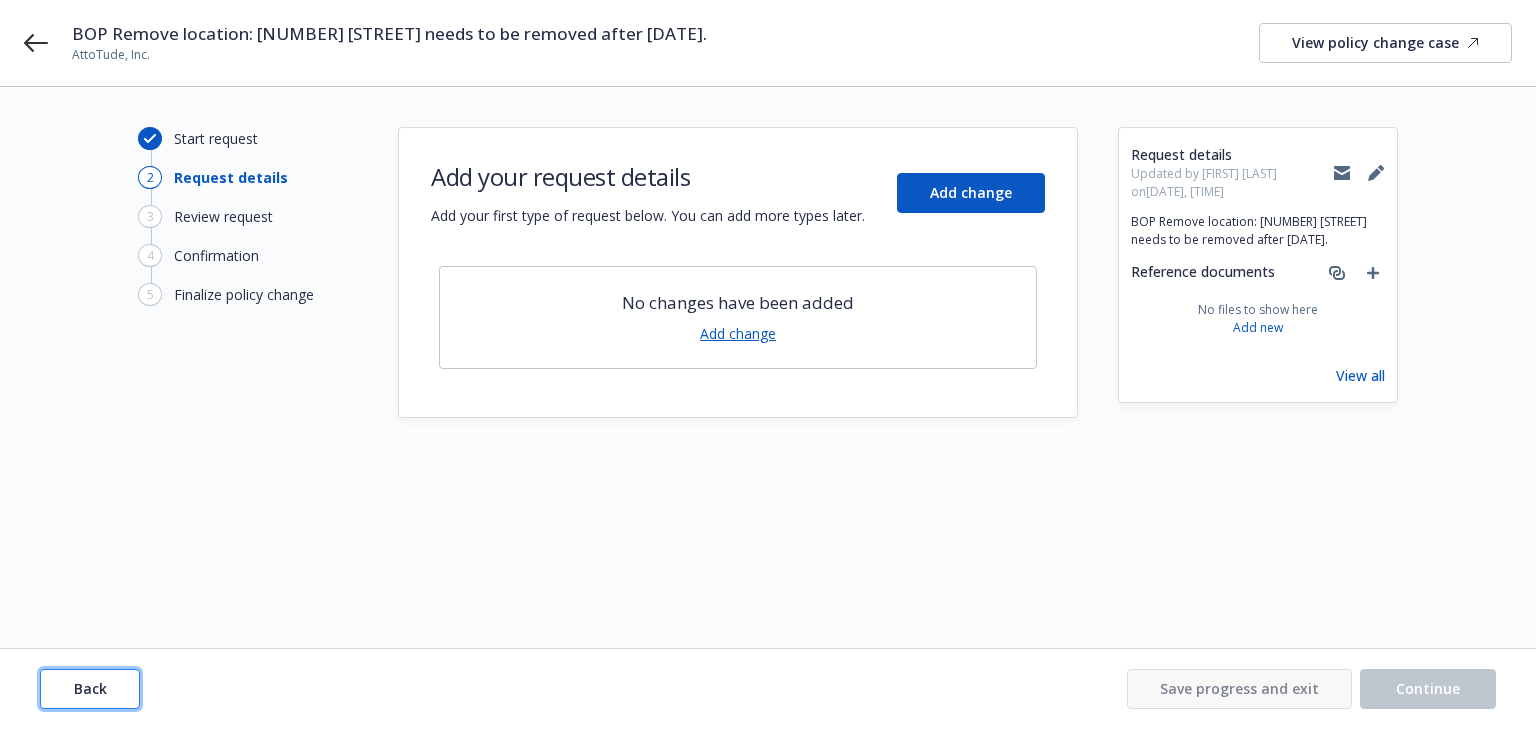 click on "Back" at bounding box center (90, 688) 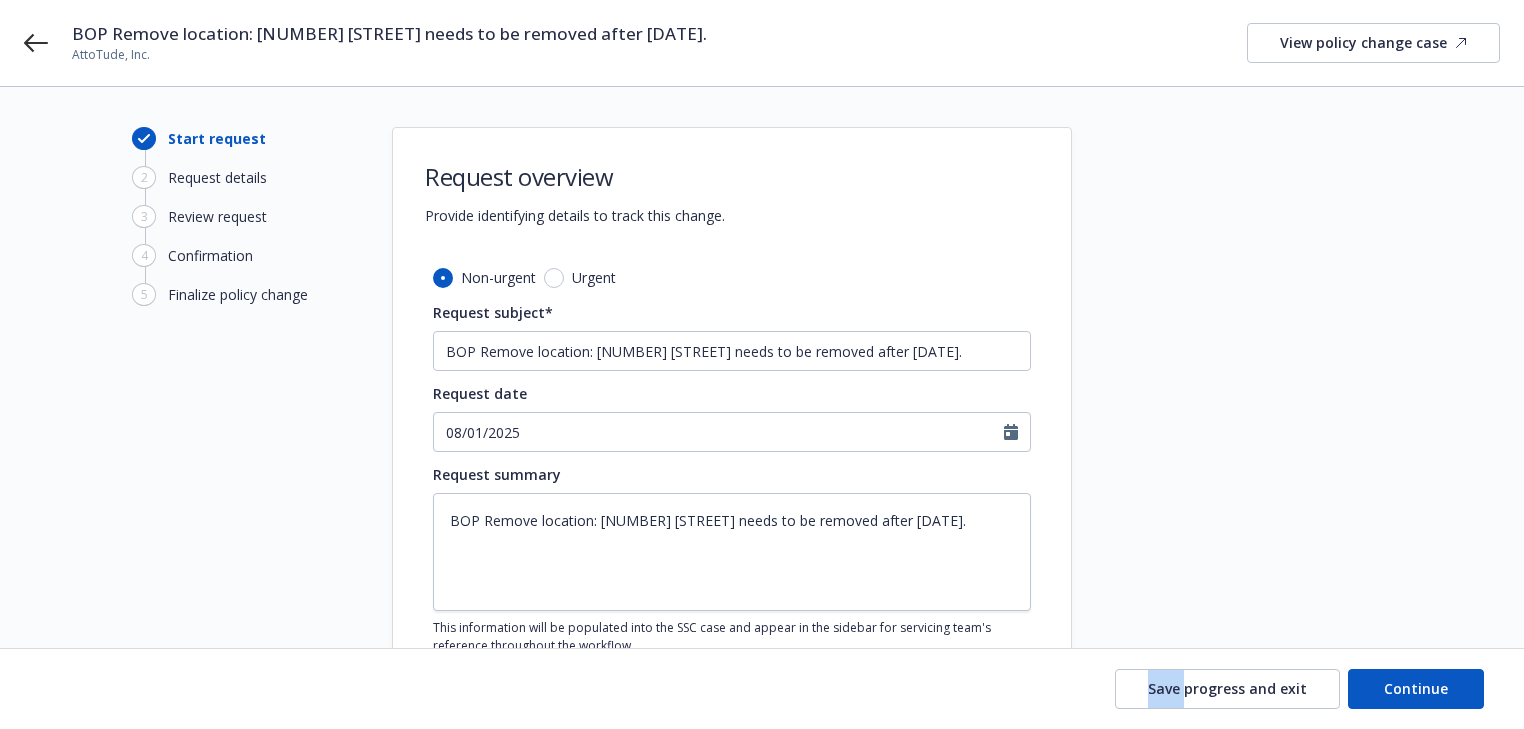 click on "Save progress and exit Continue" at bounding box center [762, 689] 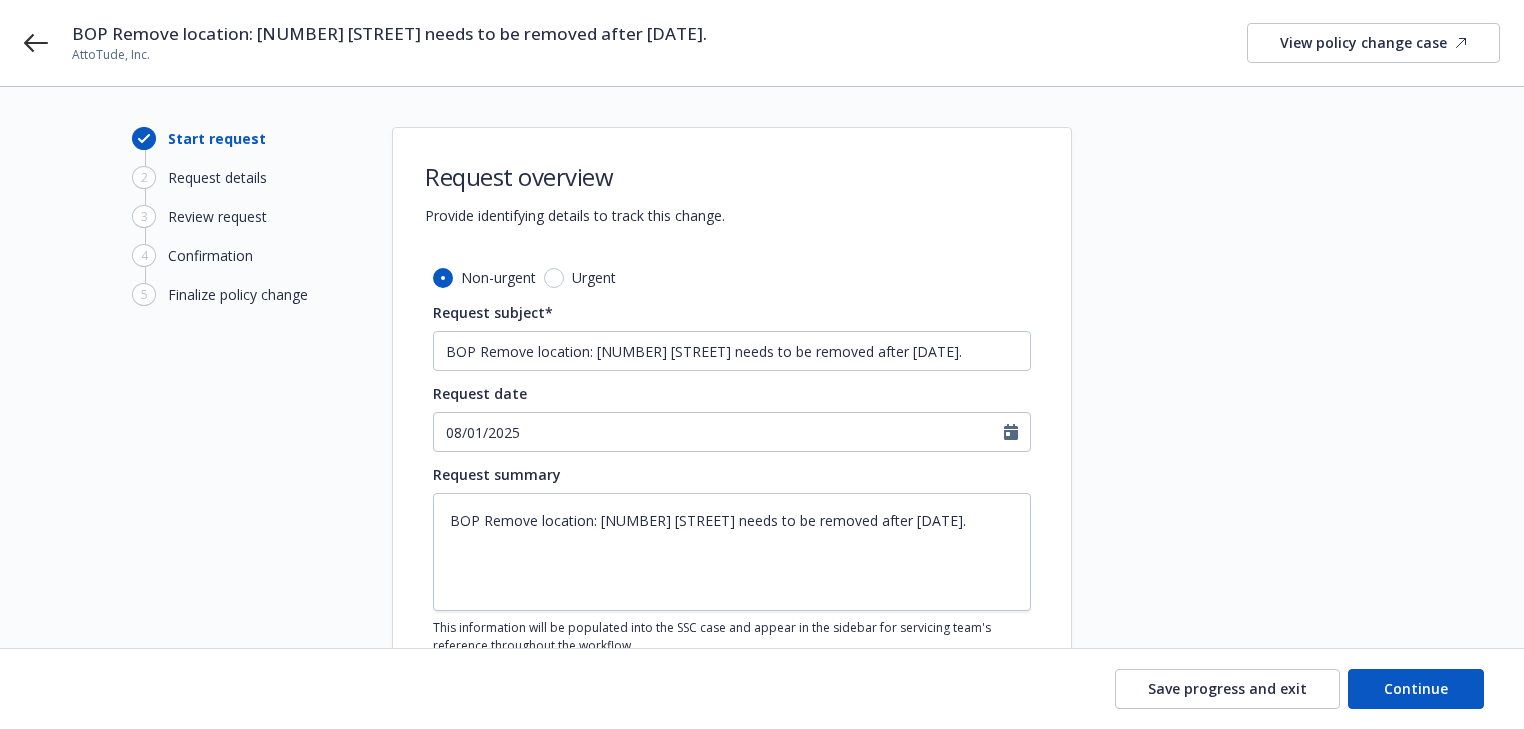 click on "Start request 2 Request details 3 Review request 4 Confirmation   5 Finalize policy change" at bounding box center (242, 440) 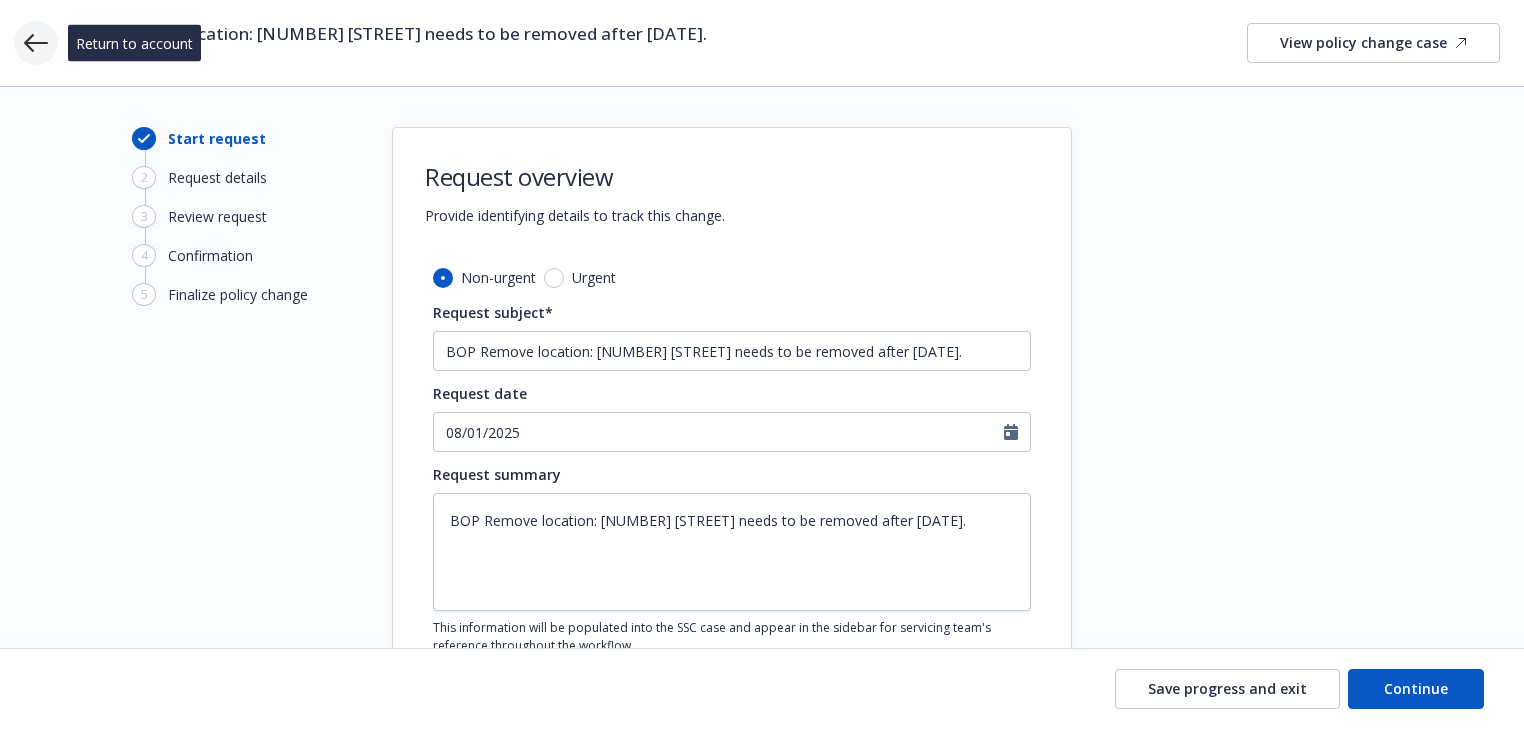 click 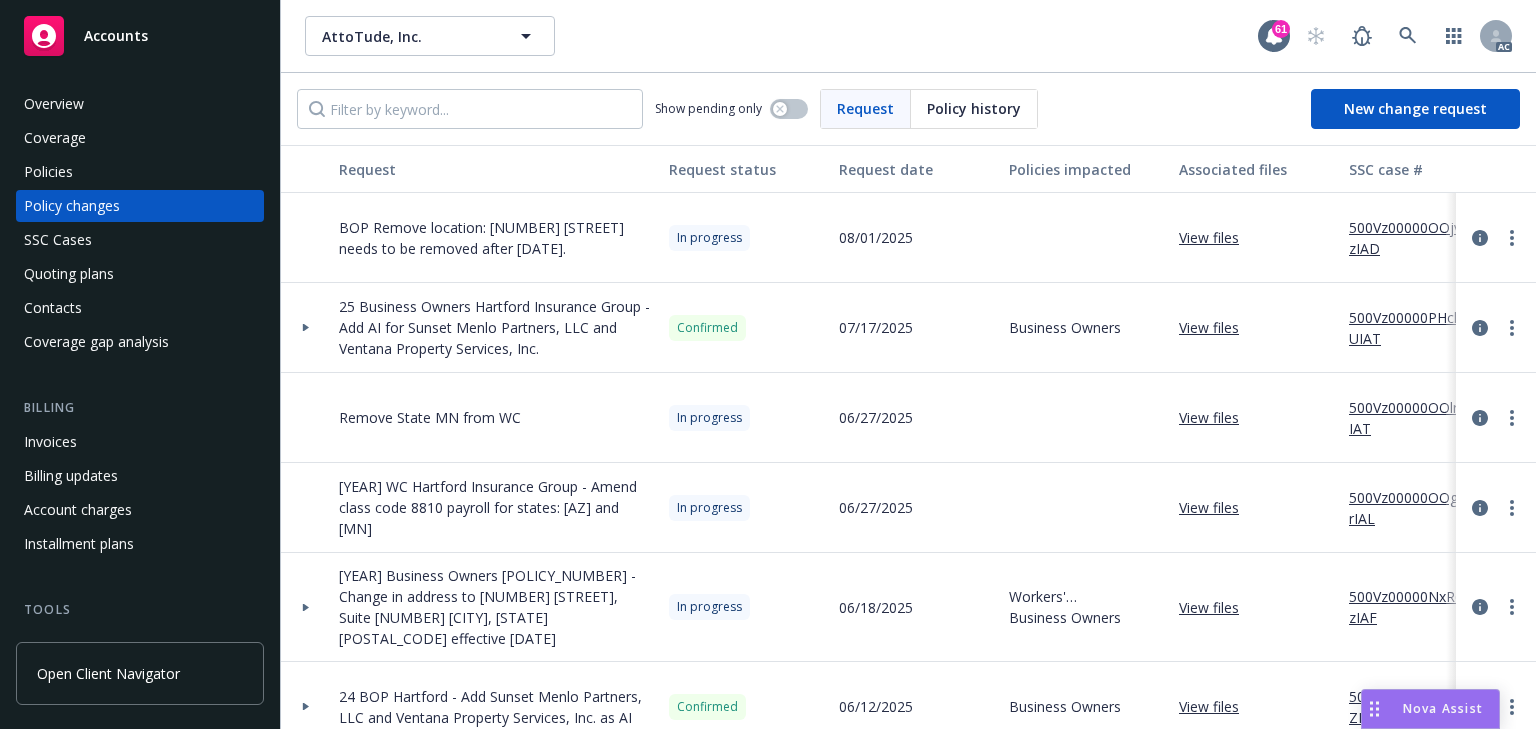 click on "500Vz00000OOjvzIAD" at bounding box center (1416, 238) 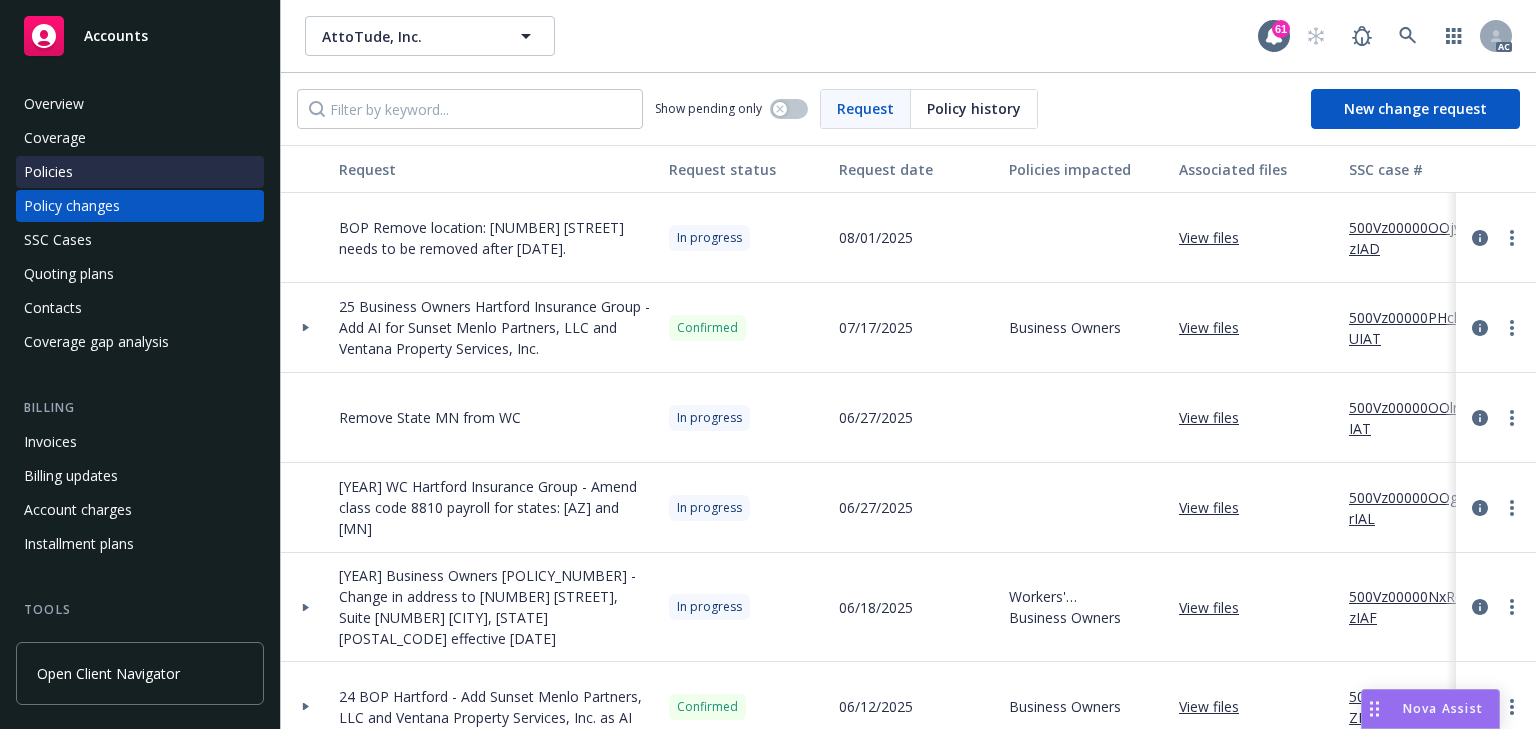 click on "Policies" at bounding box center (140, 172) 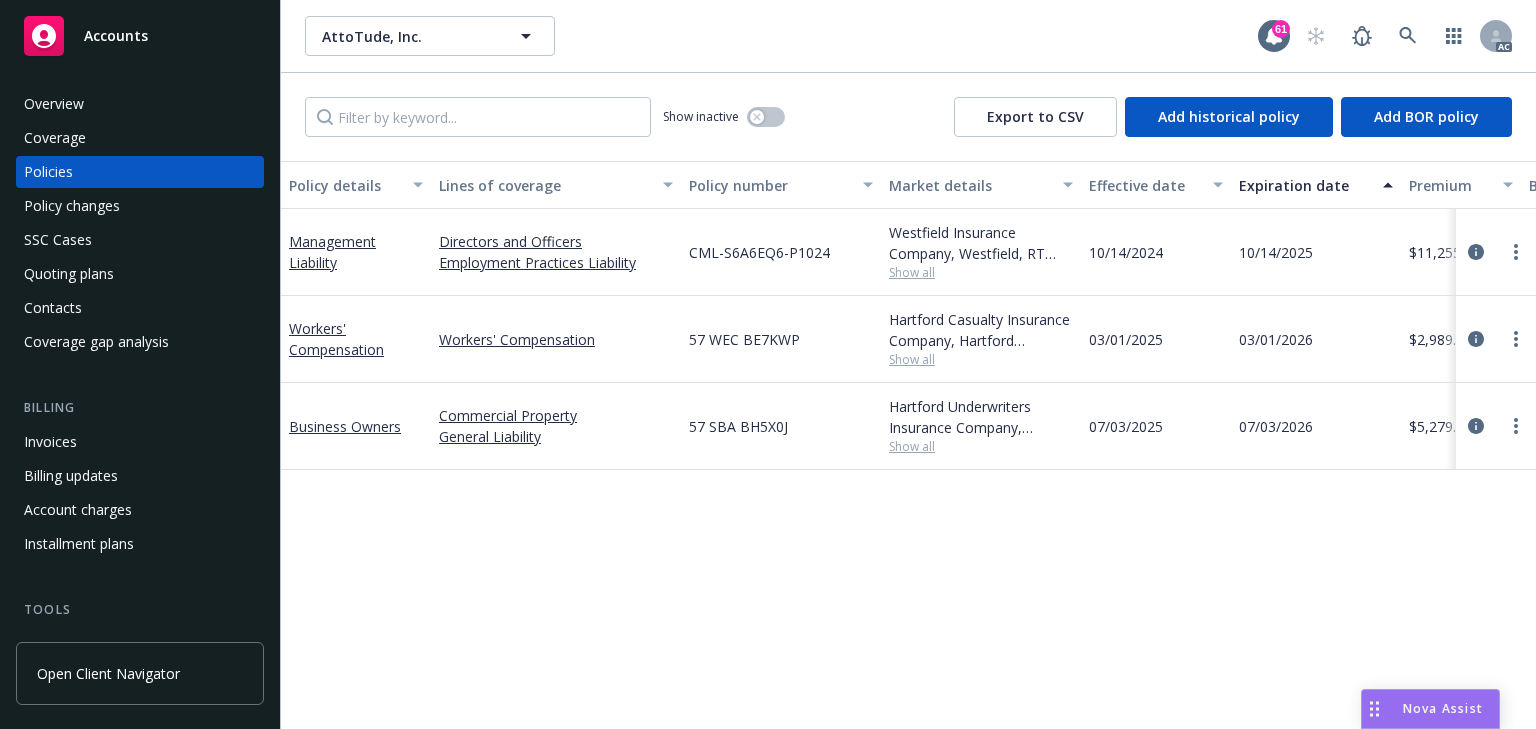 click on "Policy details Lines of coverage Policy number Market details Effective date Expiration date Premium Billing method Stage Status Service team leaders Management Liability Directors and Officers Employment Practices Liability CML-S6A6EQ6-P1024 Westfield Insurance Company, Westfield, RT Specialty Insurance Services, LLC (RSG Specialty, LLC) Show all 10/14/2024 10/14/2025 $11,255.00 Agency - Pay in full New Active Lea Ittenbach AC Tracy Froelich AM 1 more Workers' Compensation Workers' Compensation 57 WEC BE7KWP Hartford Casualty Insurance Company, Hartford Insurance Group Show all 03/01/2025 03/01/2026 $2,989.00 Direct Renewal Active Michael Jose AC Sally Poole AM 1 more Business Owners Commercial Property General Liability 57 SBA BH5X0J Hartford Underwriters Insurance Company, Hartford Insurance Group Show all 07/03/2025 07/03/2026 $5,279.00 Direct - Installments Renewal Active Michael Jose AC Sally Poole AM 1 more" at bounding box center [908, 445] 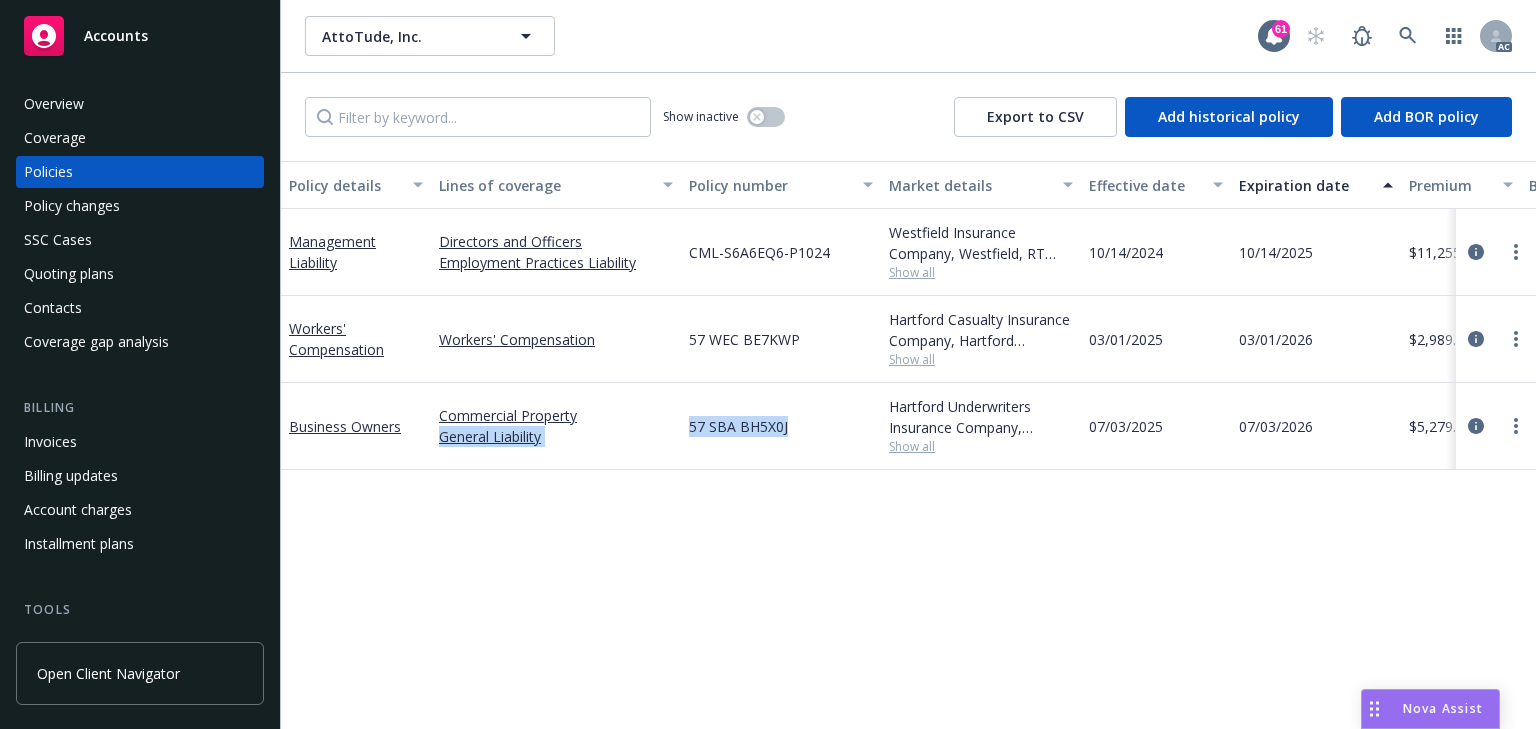 drag, startPoint x: 670, startPoint y: 424, endPoint x: 793, endPoint y: 431, distance: 123.19903 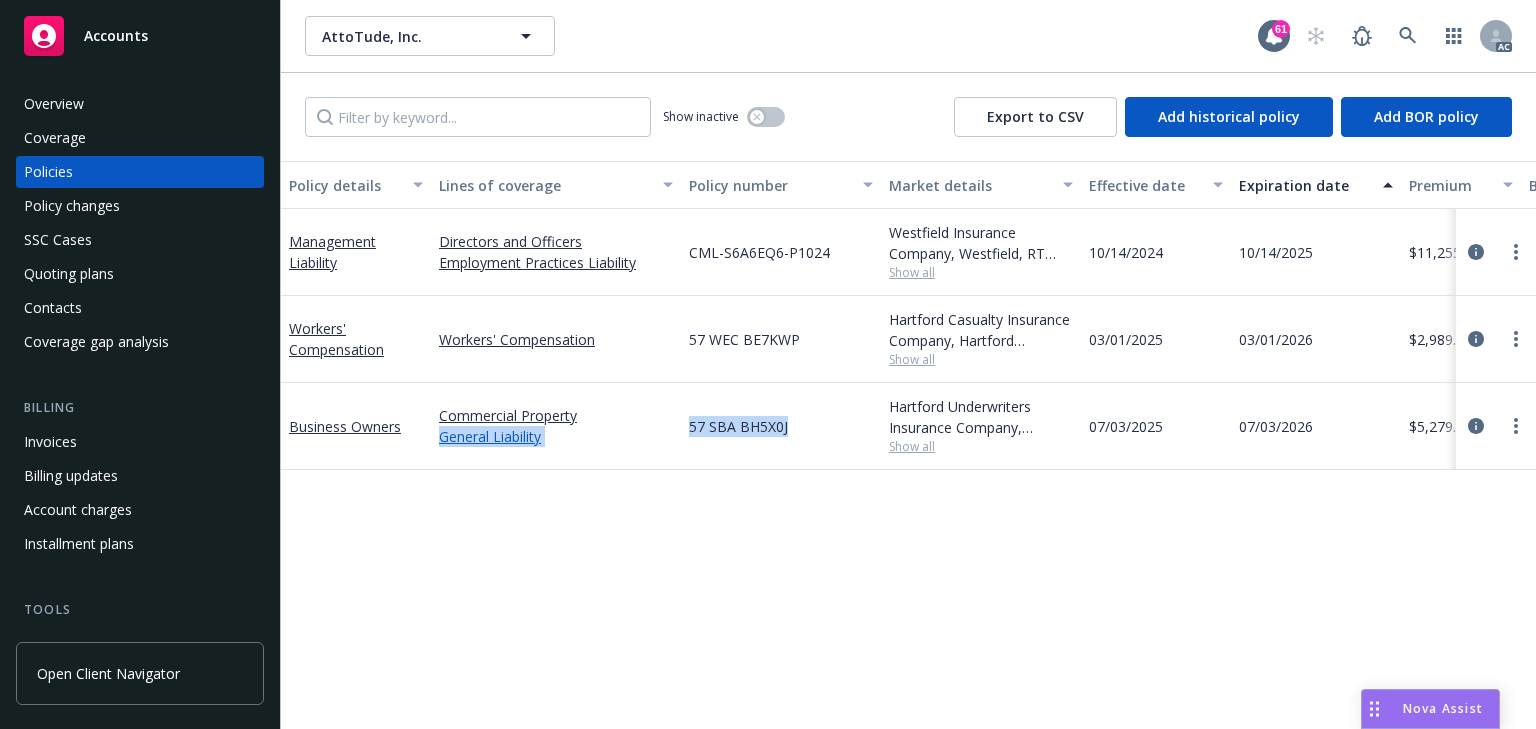 click on "General Liability" at bounding box center (556, 436) 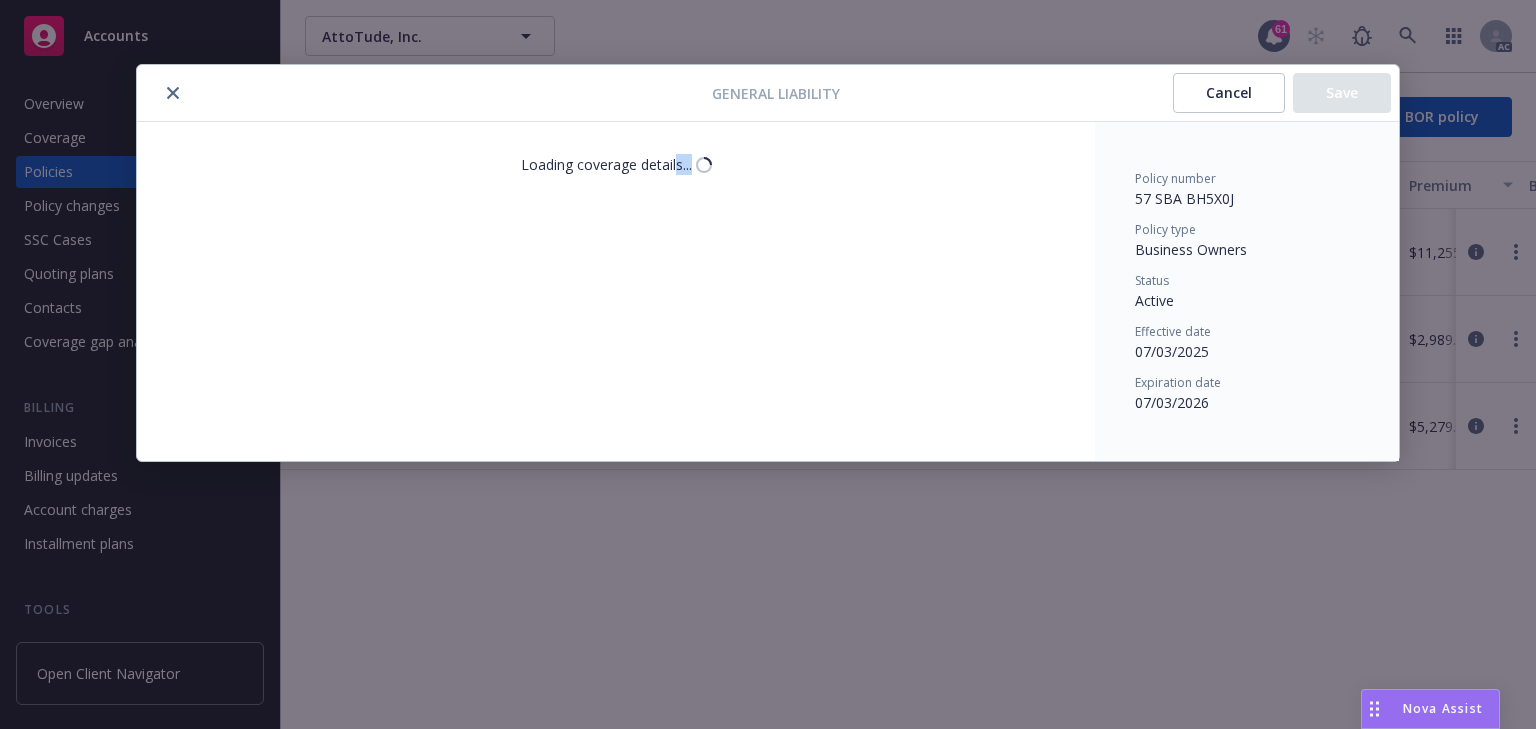 click on "Loading coverage details..." at bounding box center [616, 291] 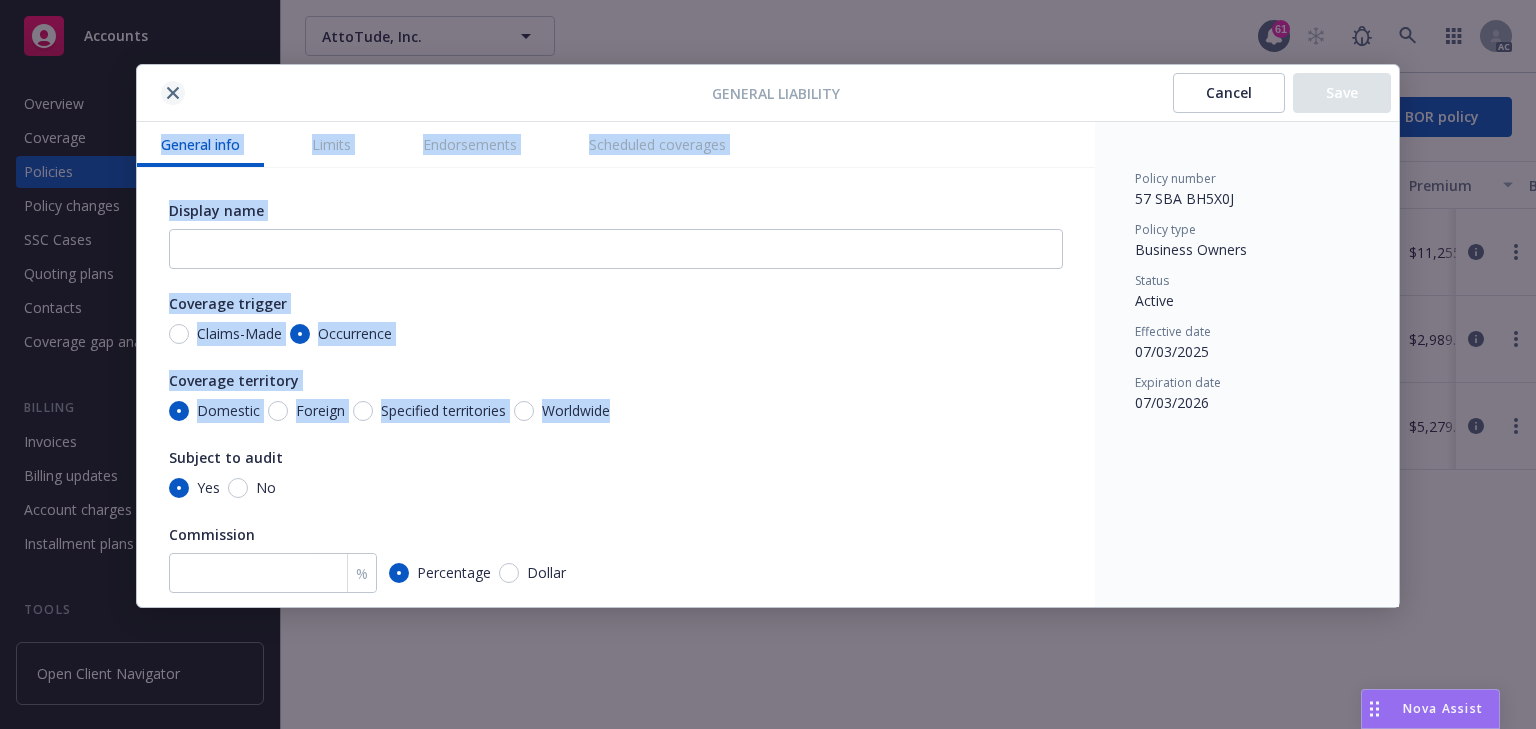 click 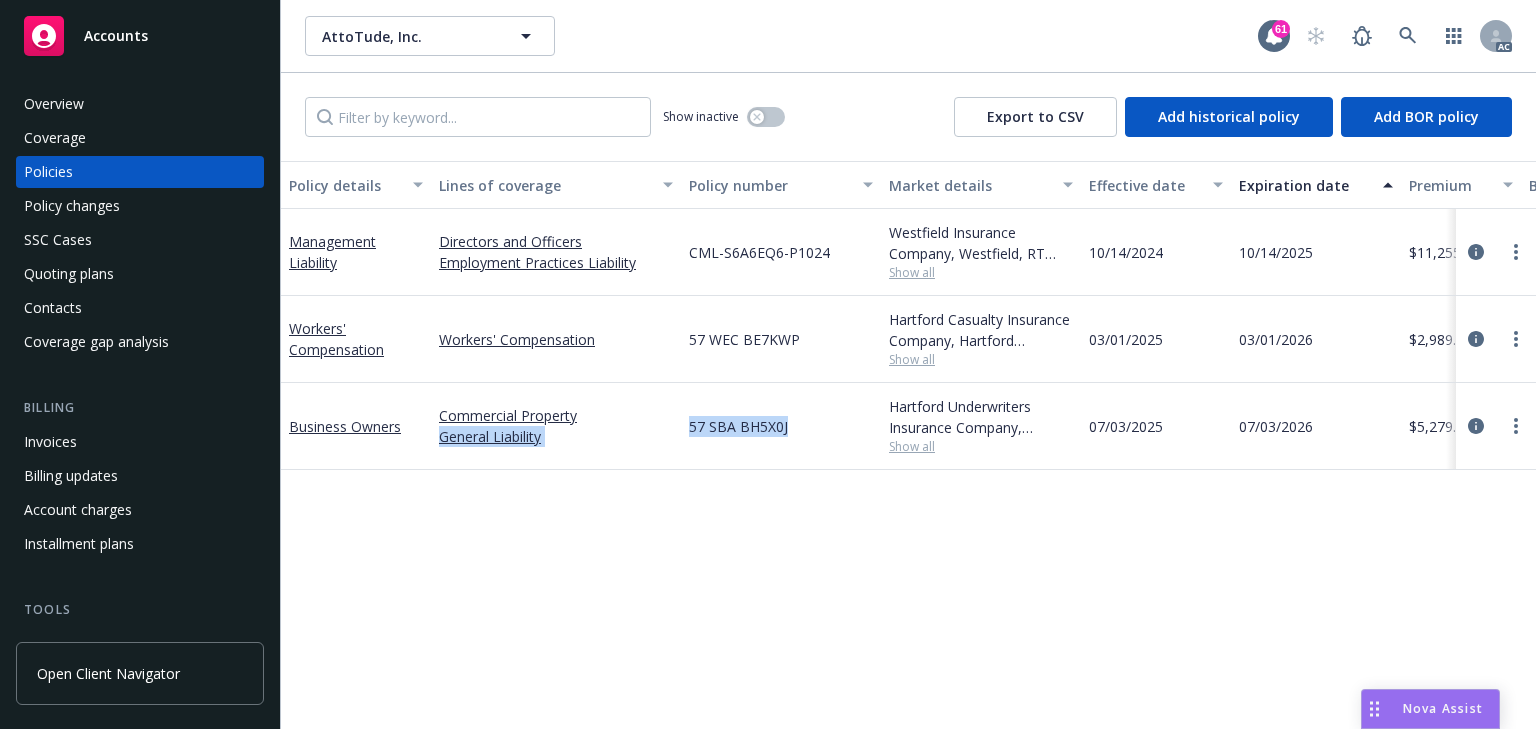 drag, startPoint x: 669, startPoint y: 410, endPoint x: 804, endPoint y: 425, distance: 135.83078 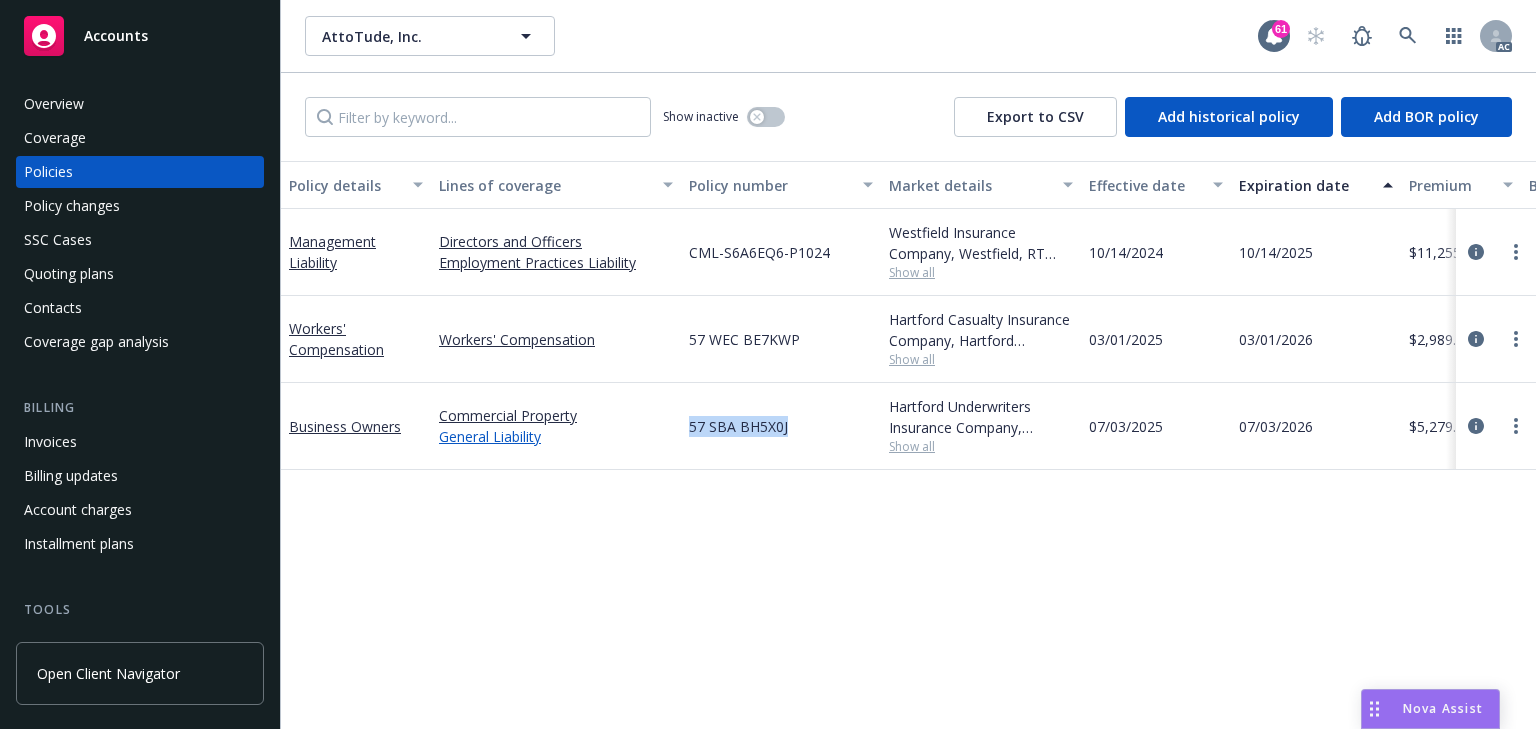 drag, startPoint x: 829, startPoint y: 418, endPoint x: 659, endPoint y: 432, distance: 170.5755 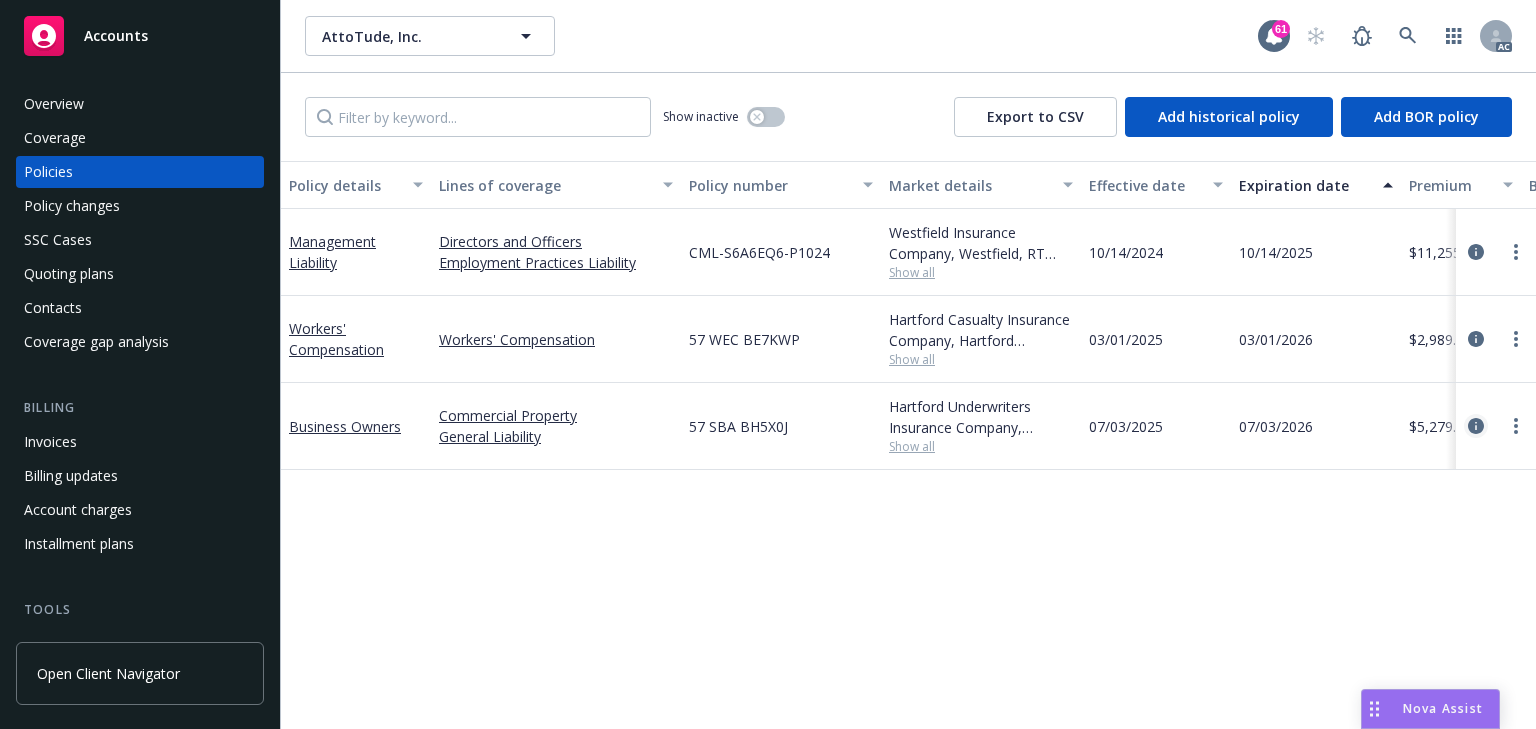 click 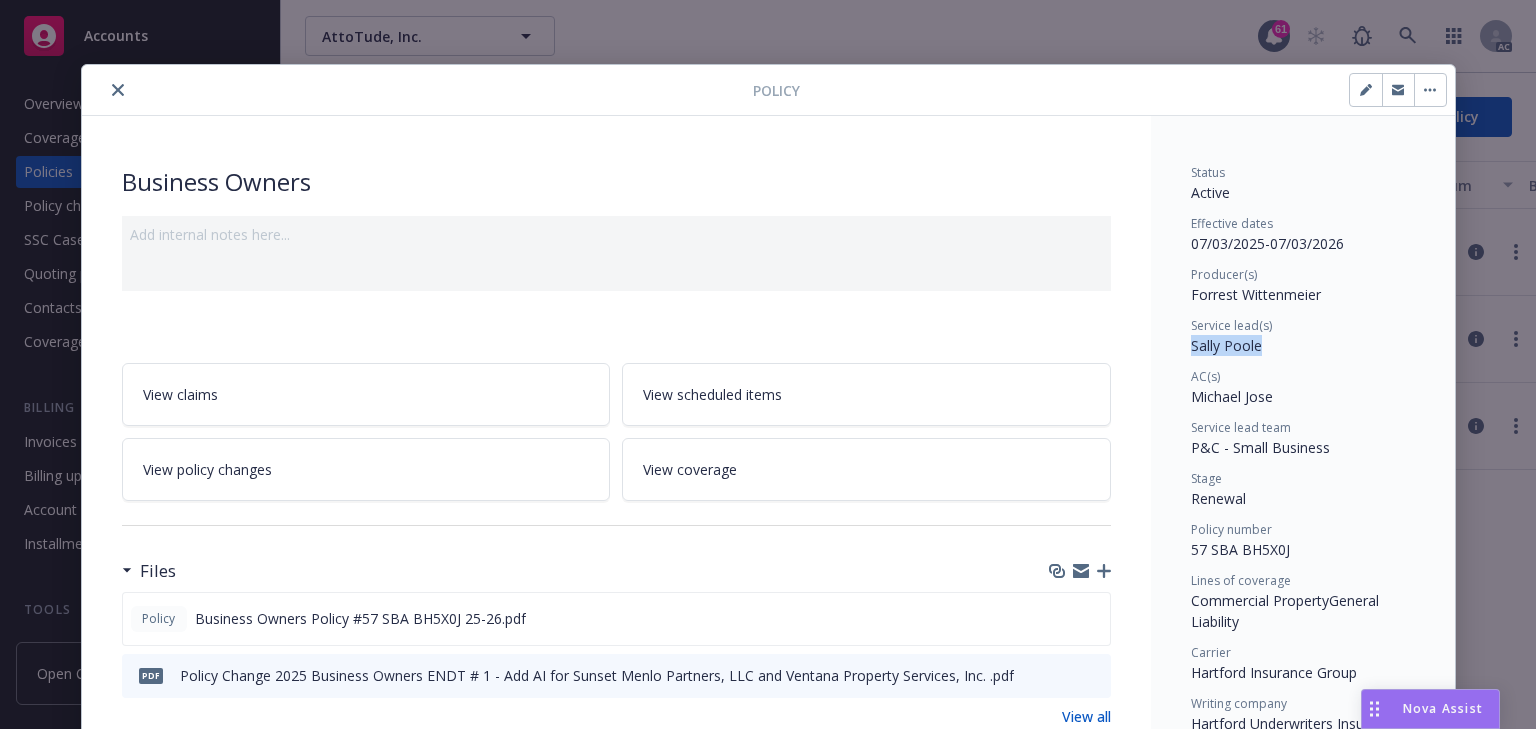 drag, startPoint x: 1176, startPoint y: 342, endPoint x: 1268, endPoint y: 348, distance: 92.19544 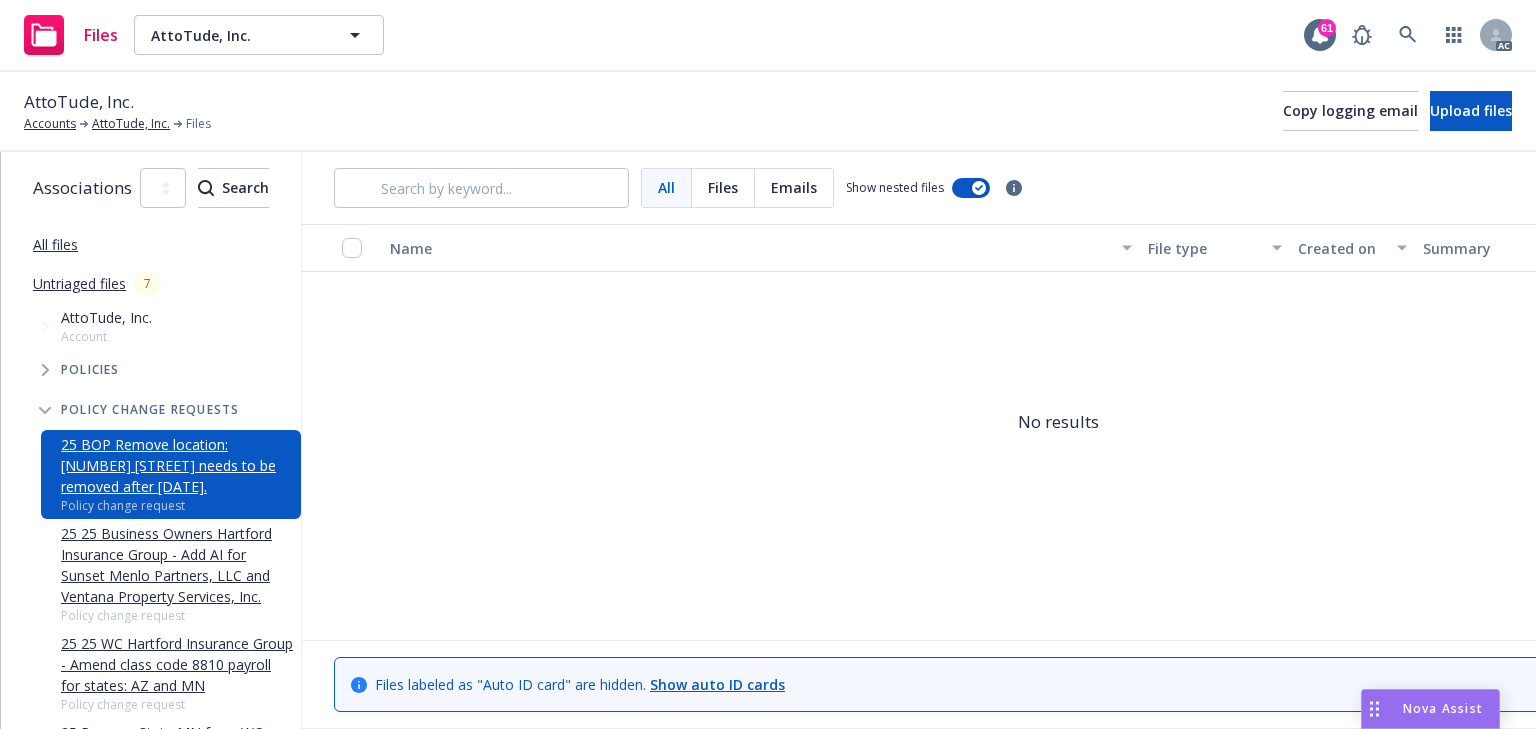 scroll, scrollTop: 0, scrollLeft: 0, axis: both 